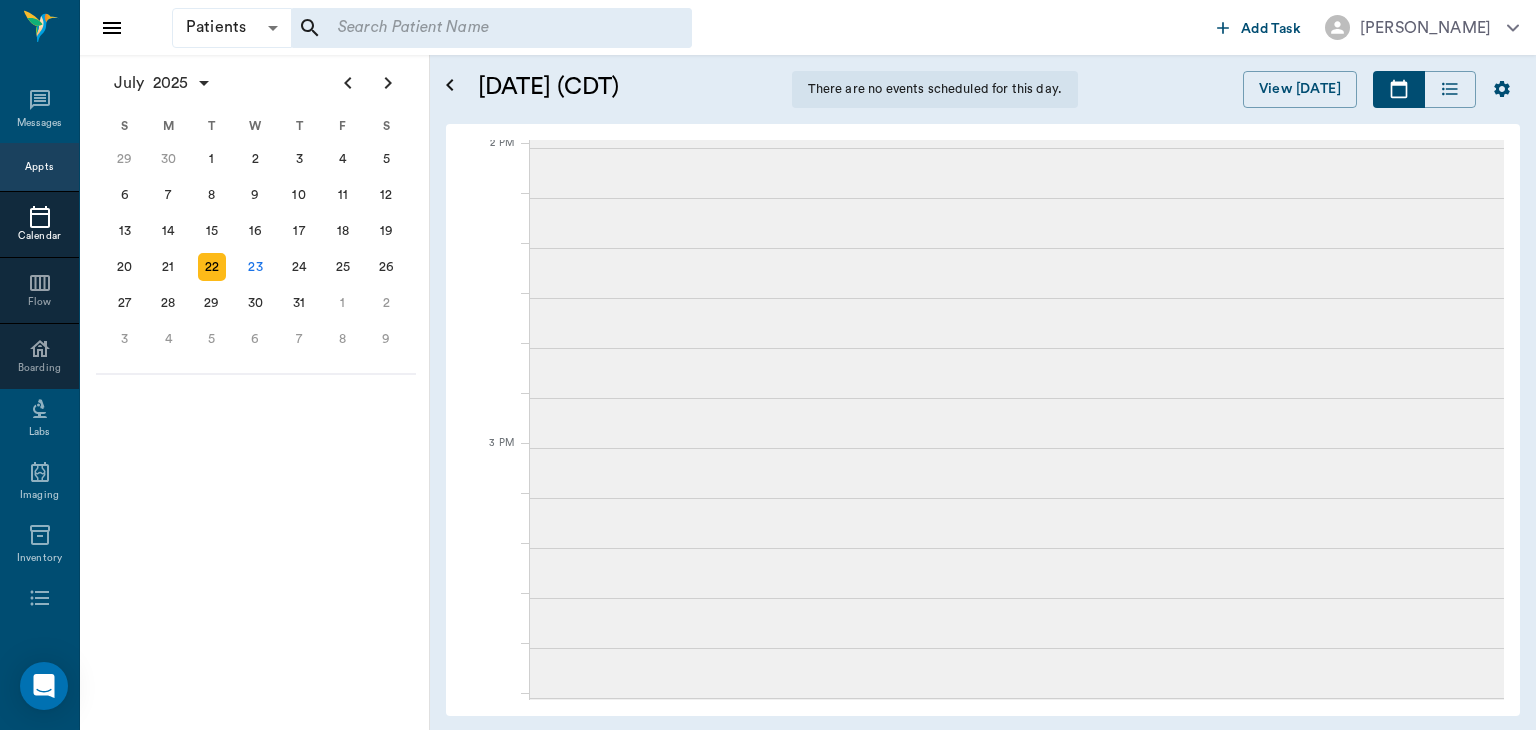 scroll, scrollTop: 0, scrollLeft: 0, axis: both 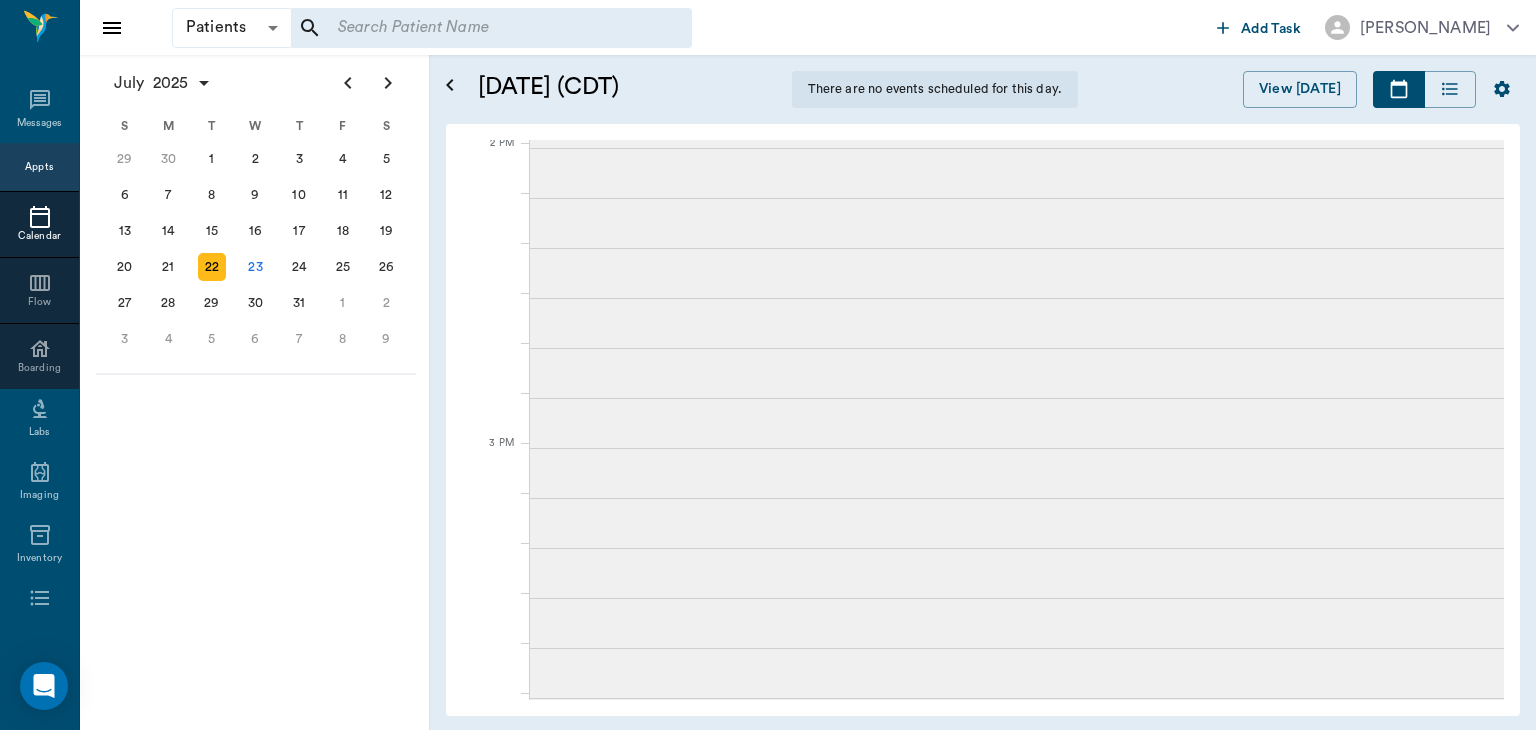 click on "23" at bounding box center (256, 267) 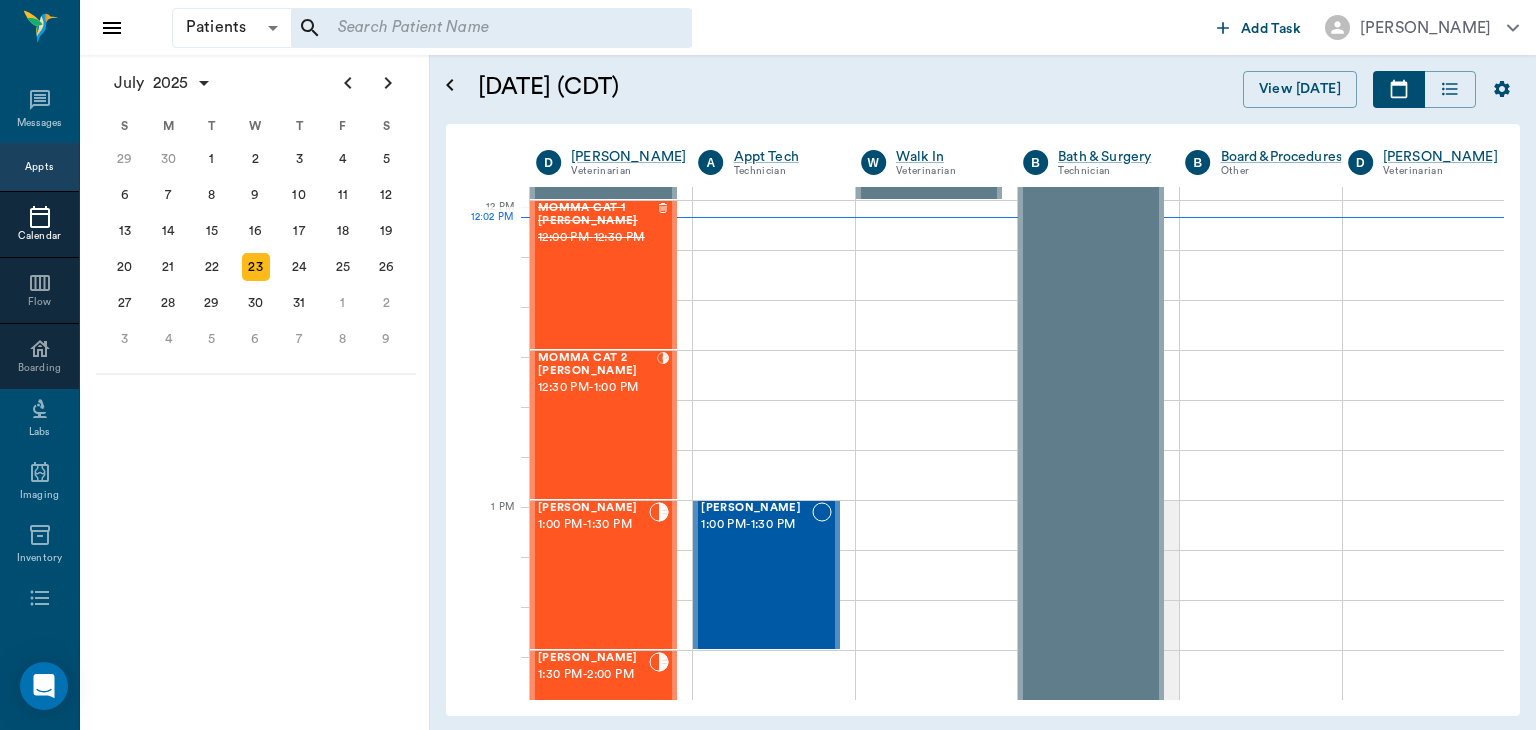 scroll, scrollTop: 1177, scrollLeft: 0, axis: vertical 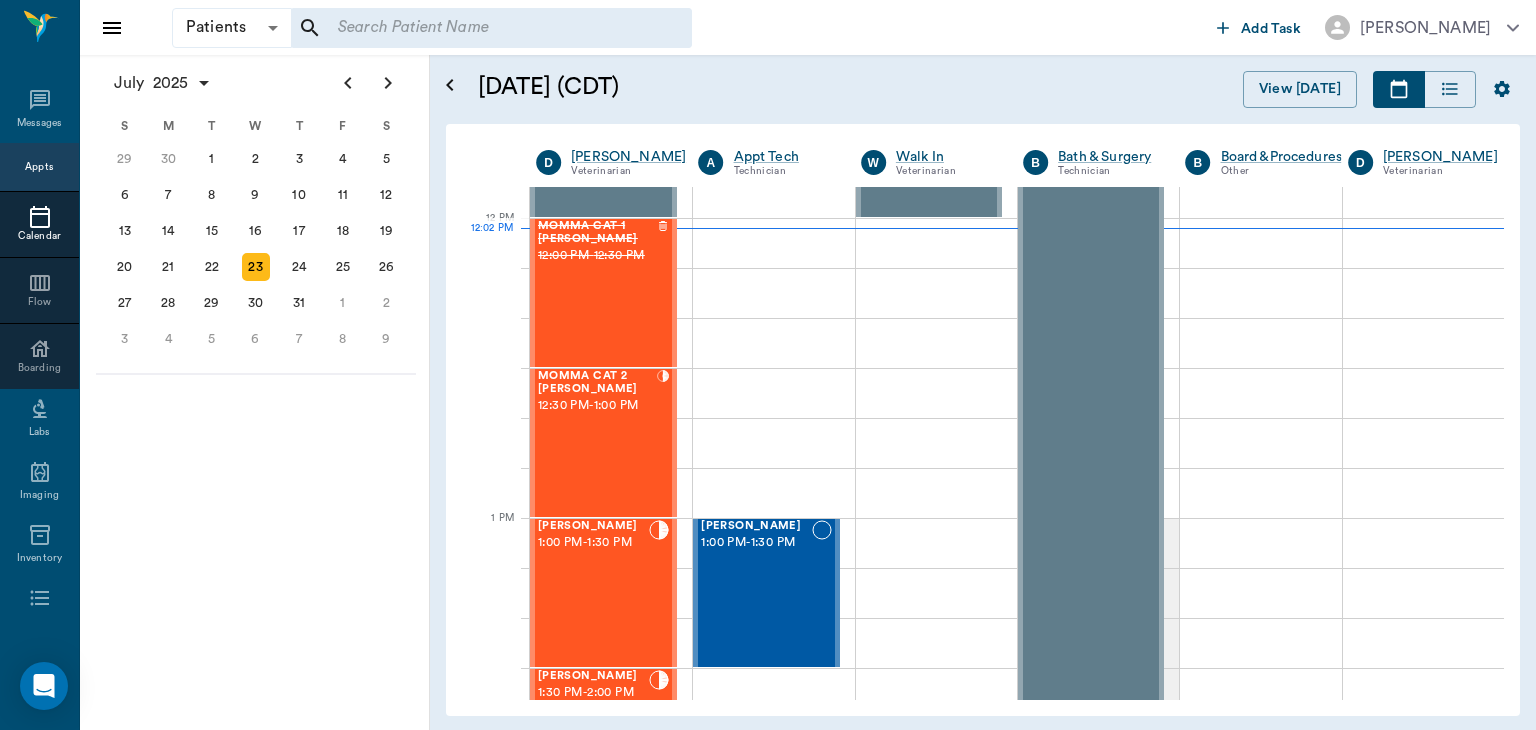 click on "12:30 PM  -  1:00 PM" at bounding box center (597, 406) 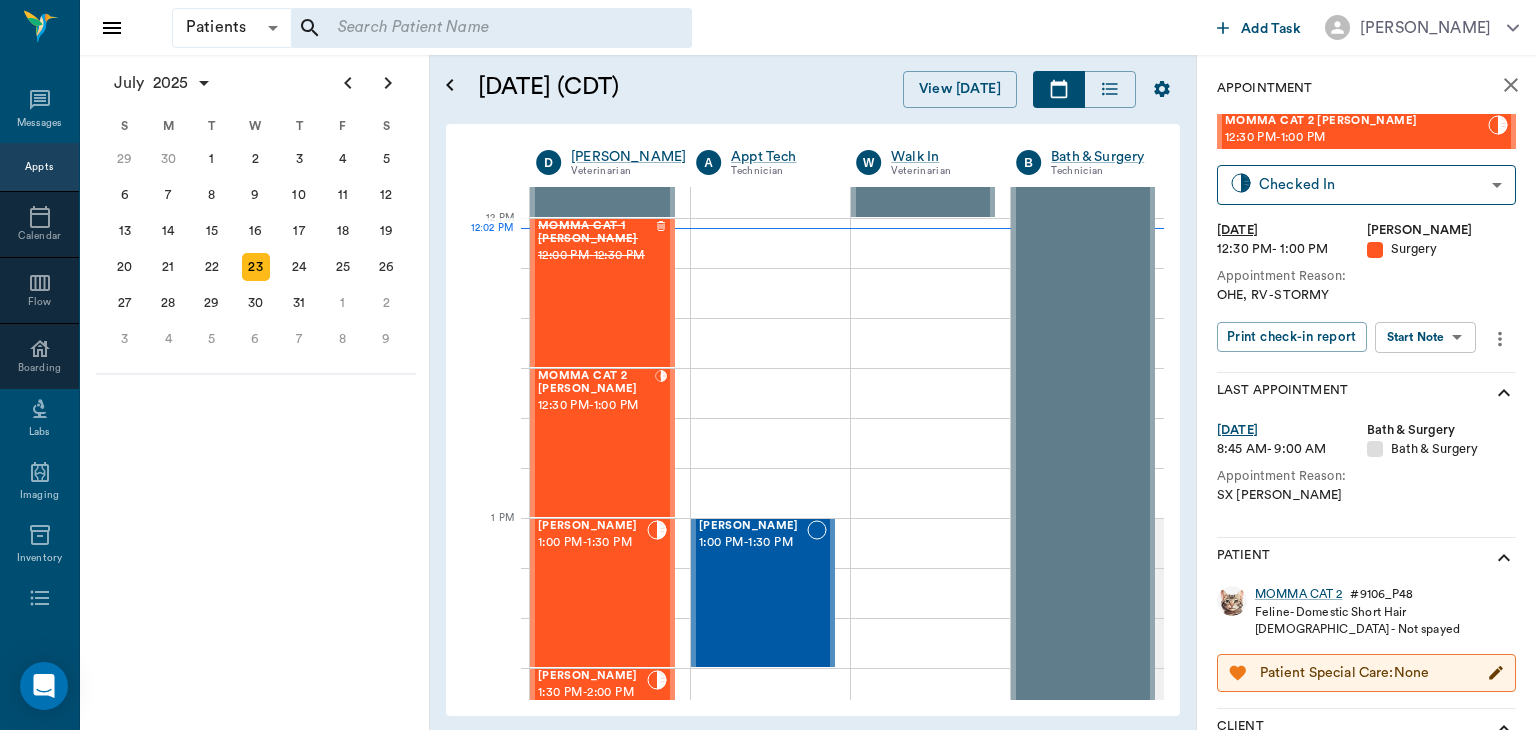 click on "Patients Patients ​ ​ Add Task Dr. Bert Ellsworth Nectar Messages Appts Calendar Flow Boarding Labs Imaging Inventory Tasks Forms Staff Reports Lookup Settings July 2025 S M T W T F S Jun 1 2 3 4 5 6 7 8 9 10 11 12 13 14 15 16 17 18 19 20 21 22 23 24 25 26 27 28 29 30 Jul 1 2 3 4 5 6 7 8 9 10 11 12 S M T W T F S 29 30 Jul 1 2 3 4 5 6 7 8 9 10 11 12 13 14 15 16 17 18 19 20 21 22 23 24 25 26 27 28 29 30 31 Aug 1 2 3 4 5 6 7 8 9 S M T W T F S 27 28 29 30 31 Aug 1 2 3 4 5 6 7 8 9 10 11 12 13 14 15 16 17 18 19 20 21 22 23 24 25 26 27 28 29 30 31 Sep 1 2 3 4 5 6 July 23, 2025 (CDT) View Today July 2025 Today 23 Wed Jul 2025 D Dr. Bert Ellsworth Veterinarian A Appt Tech Technician W Walk In Veterinarian B Bath & Surgery Technician B Board &Procedures Other D Dr. Kindall Jones Veterinarian 8 AM 9 AM 10 AM 11 AM 12 PM 1 PM 2 PM 3 PM 4 PM 5 PM 6 PM 7 PM 8 PM 12:02 PM NO APPOINTMENT! 8:00 AM  -  8:30 AM Bovine Parker 8:30 AM  -  9:00 AM Zip Ranes 9:30 AM  -  10:00 AM NO APPOINTMENT! EMERGENCY ONLY! 11:30 AM  -   -" at bounding box center [768, 365] 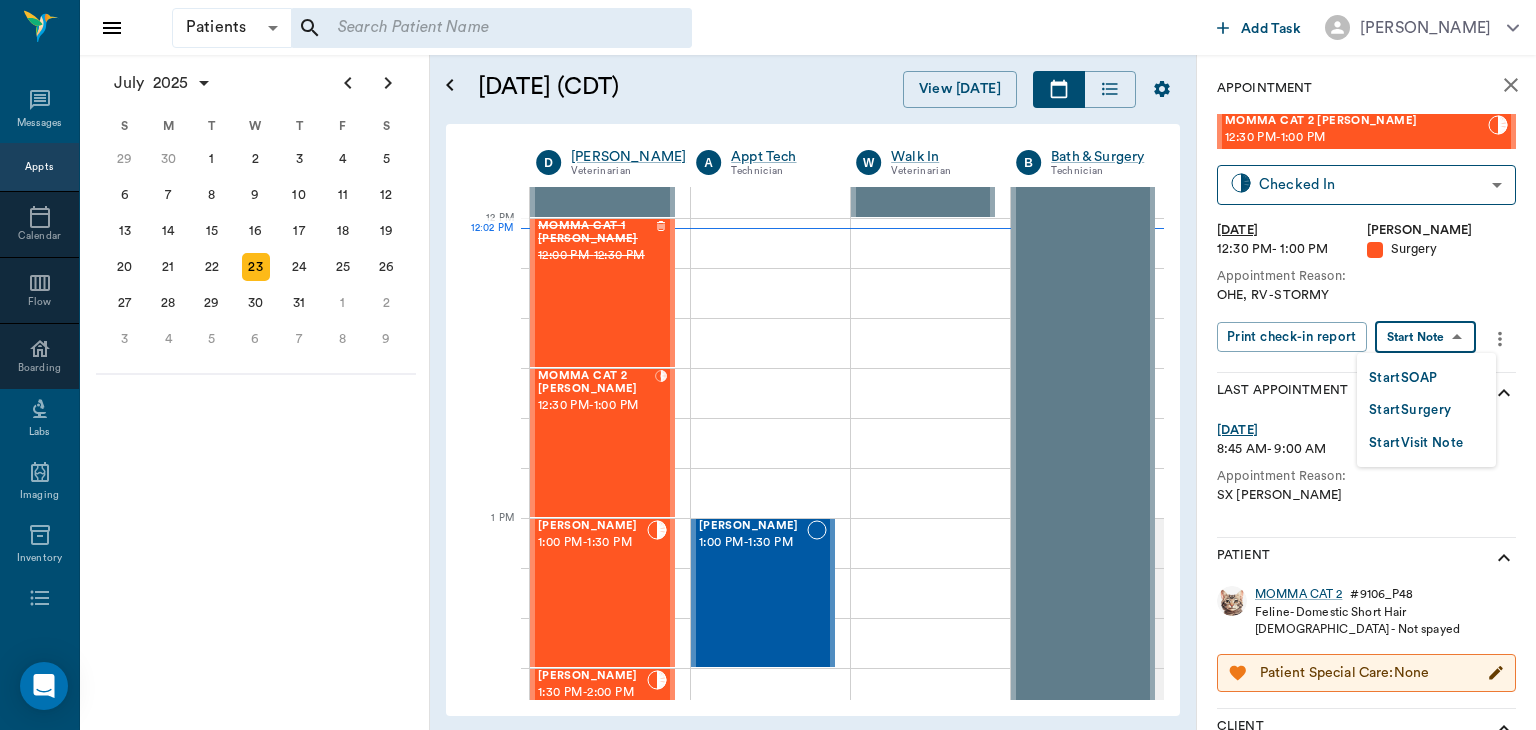 click on "Start  Surgery" at bounding box center (1410, 410) 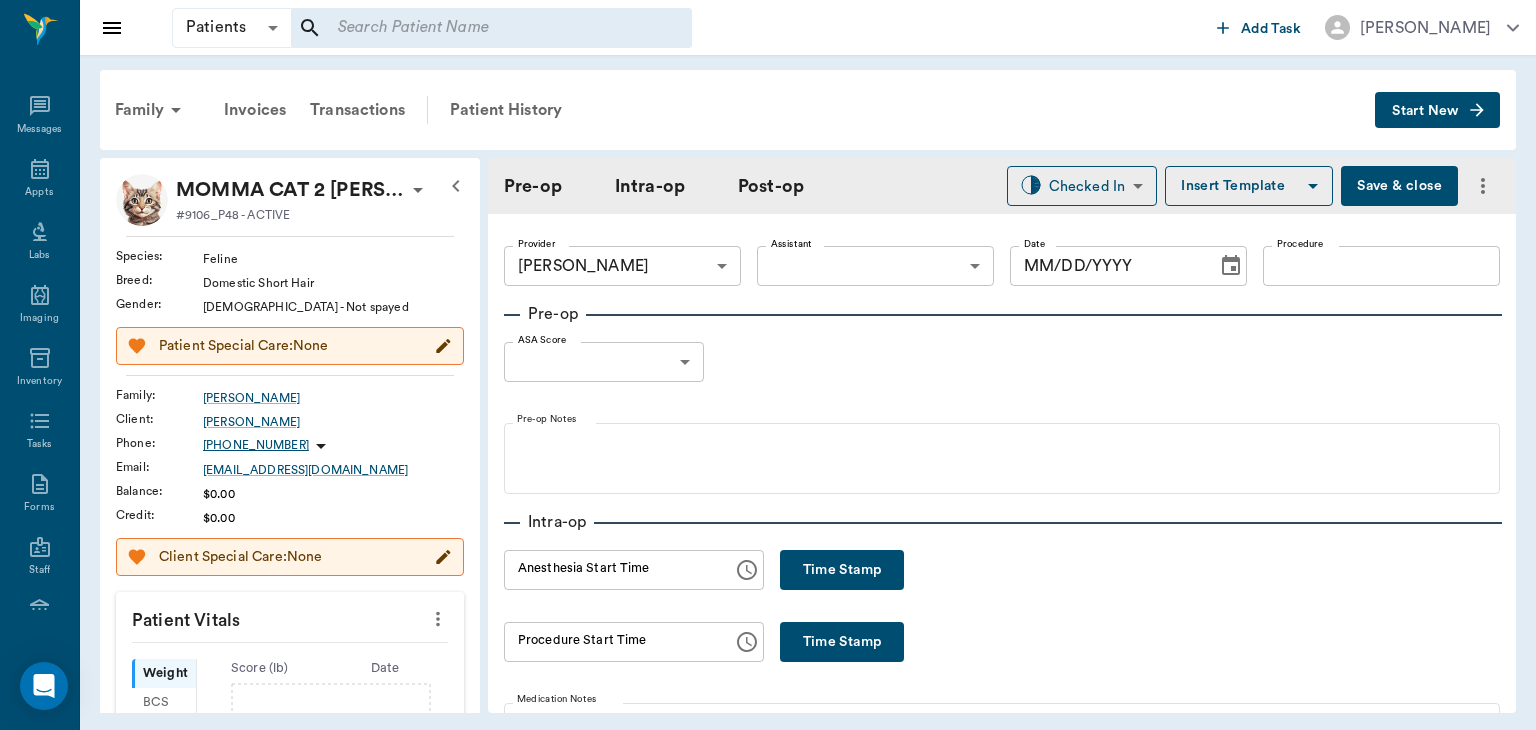 type on "63ec2f075fda476ae8351a4d" 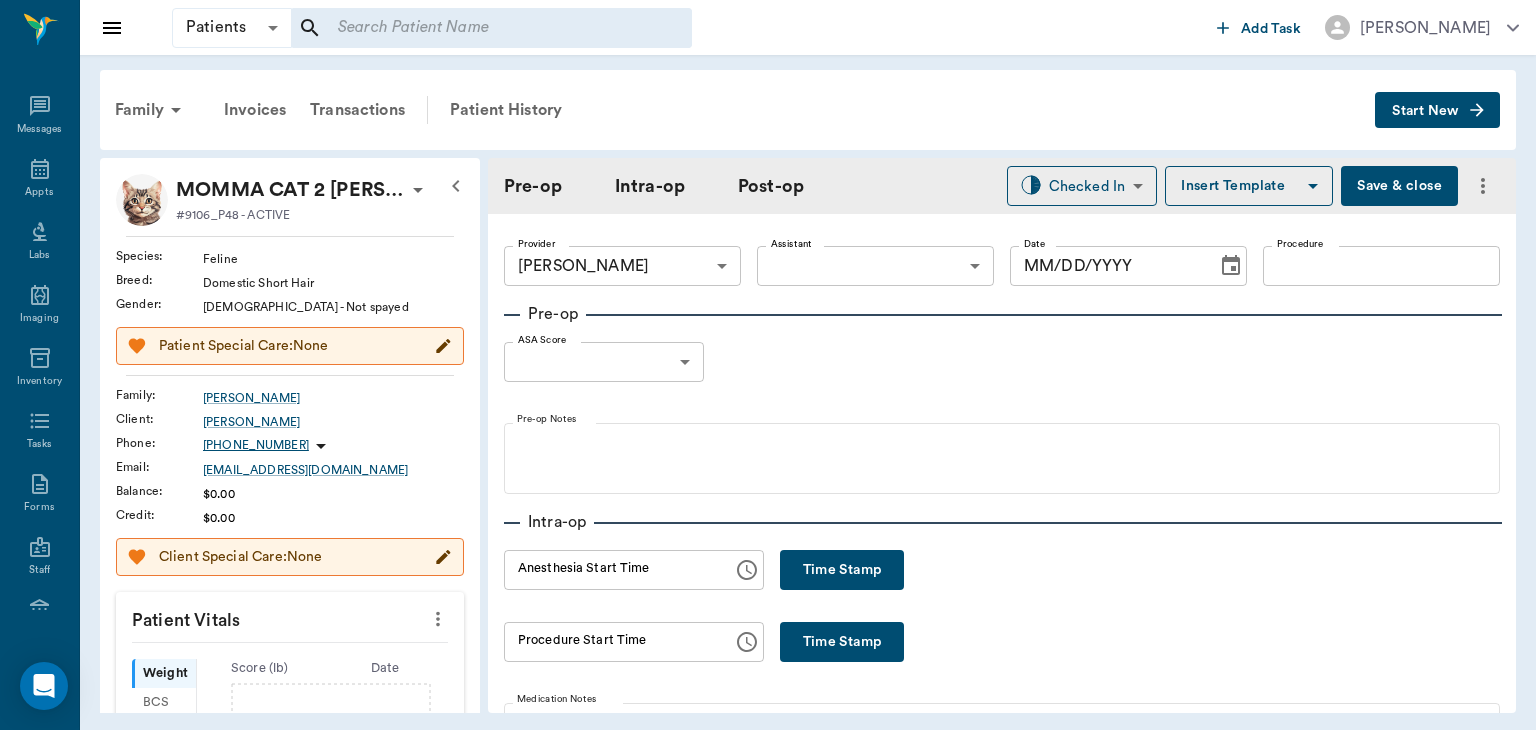 type on "[DATE]" 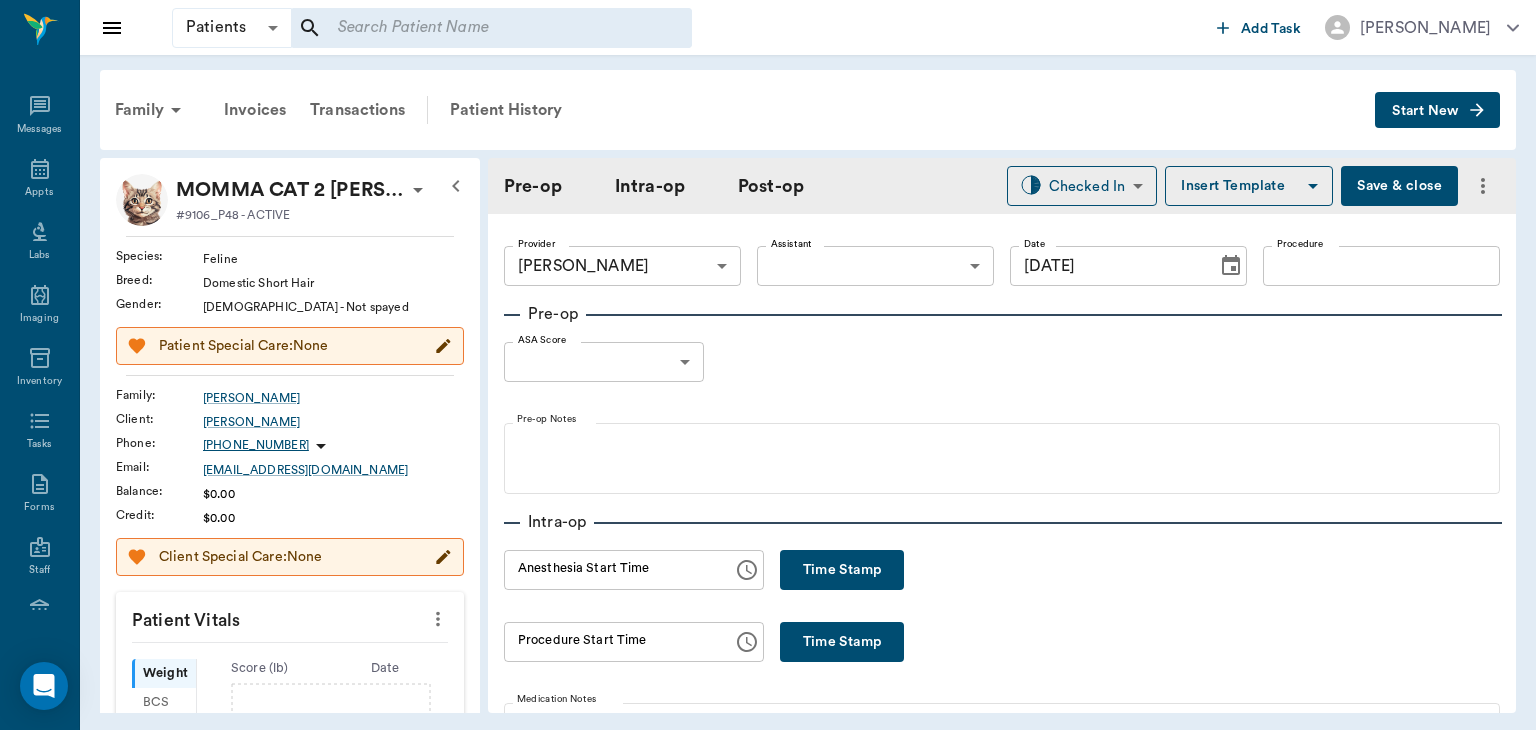 click on "Time Stamp" at bounding box center [842, 570] 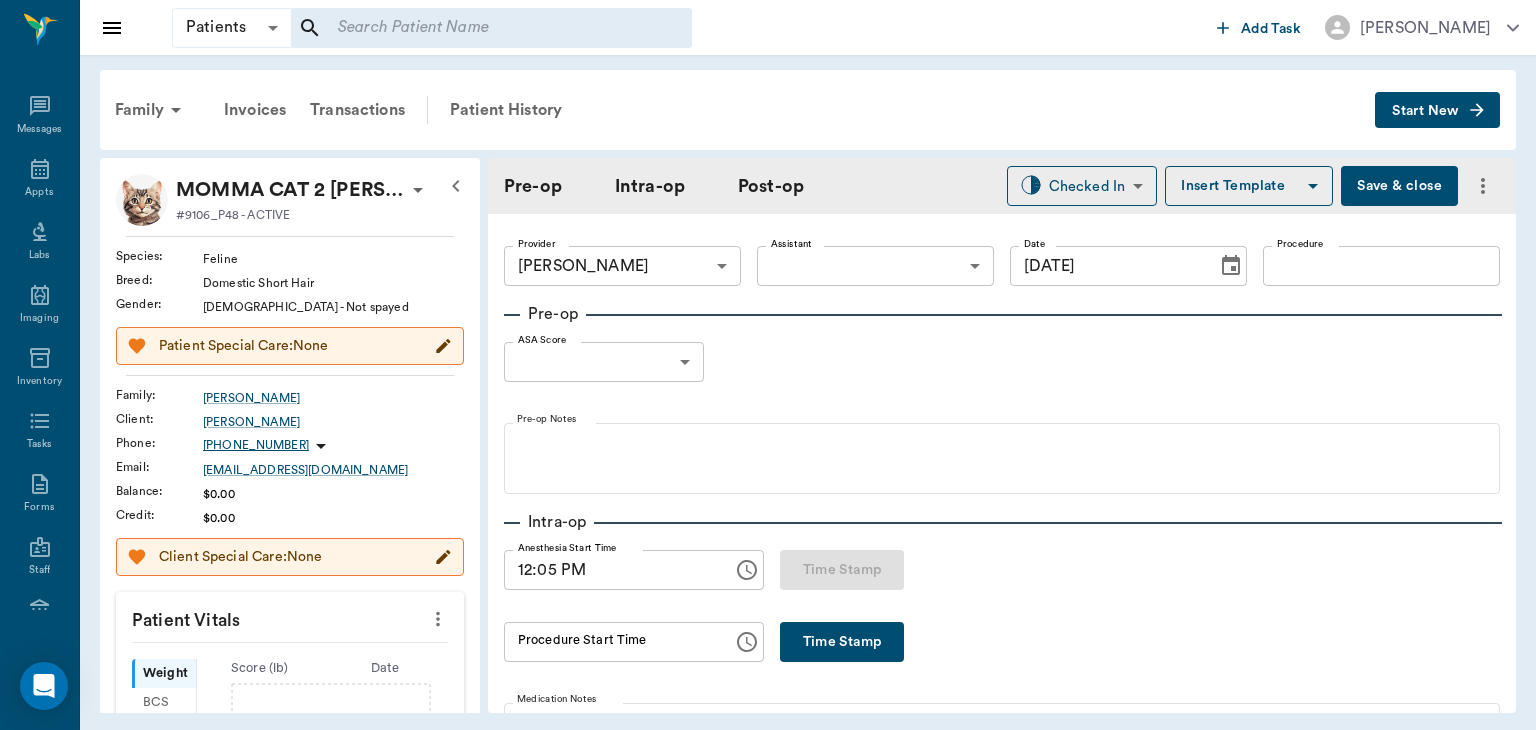 click on "Patients Patients ​ ​ Add Task Dr. Bert Ellsworth Nectar Messages Appts Labs Imaging Inventory Tasks Forms Staff Reports Lookup Settings Family Invoices Transactions Patient History Start New MOMMA CAT 2 Davis #9106_P48    -    ACTIVE   Species : Feline Breed : Domestic Short Hair Gender : Female - Not spayed Patient Special Care:  None Family : Davis Client : Darnell Davis Phone : (903) 728-5733 Email : CCVC75551@gmail.com Balance : $0.00 Credit : $0.00 Client Special Care:  None Patient Vitals Weight BCS HR Temp Resp BP Dia Pain Perio Score ( lb ) Date Ongoing diagnosis Current Rx Reminders Upcoming appointments Surgery 07/23/25 Schedule Appointment Pre-op Intra-op Post-op Checked In CHECKED_IN ​ Insert Template  Save & close Provider Dr. Bert Ellsworth 63ec2f075fda476ae8351a4d Provider Assistant ​ Assistant Date 07/23/2025 Date Procedure Procedure Pre-op ASA Score ​ null ASA Score Pre-op Notes Intra-op Anesthesia Start Time 12:05 PM Anesthesia Start Time Time Stamp Procedure Start Time 0 0 1 2" at bounding box center (768, 365) 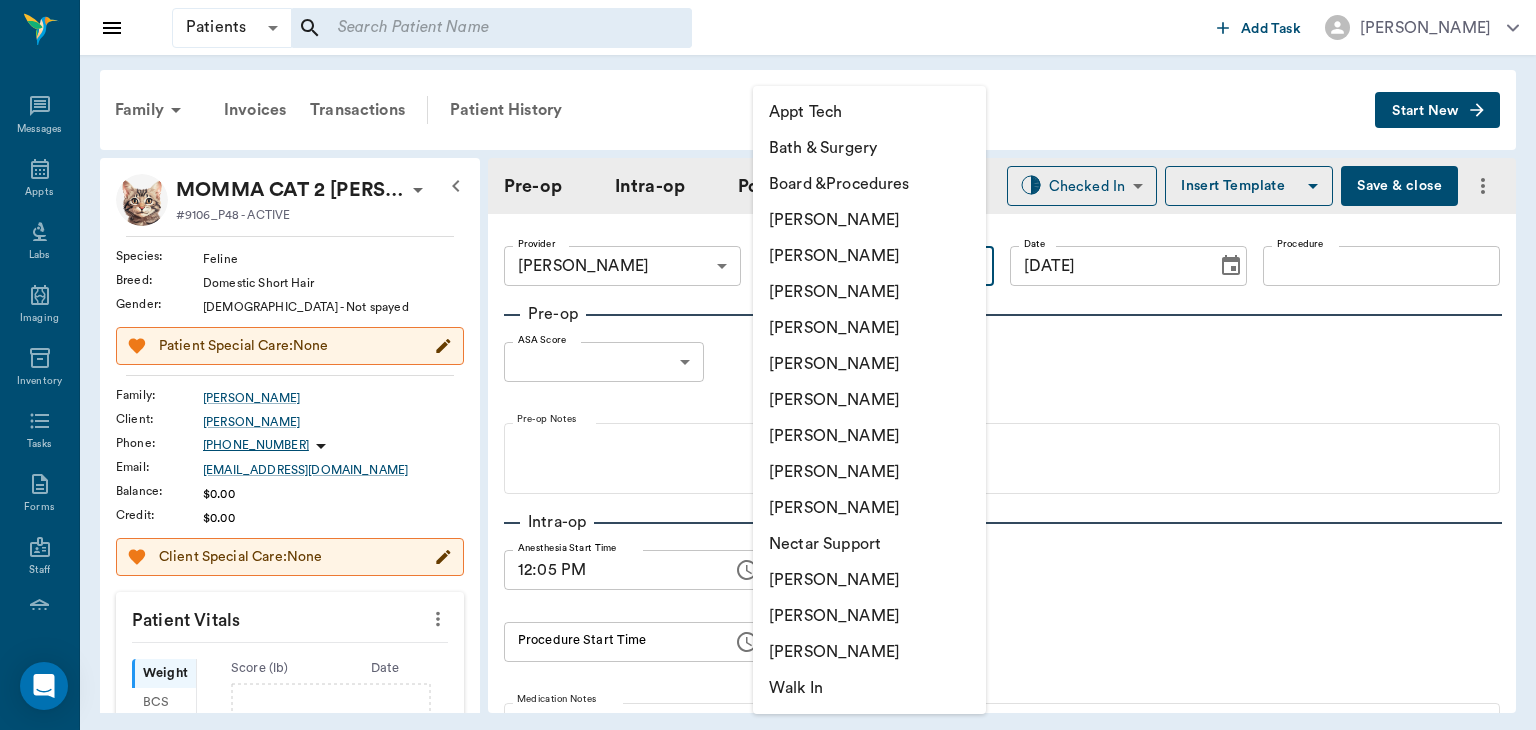 click on "[PERSON_NAME]" at bounding box center [869, 436] 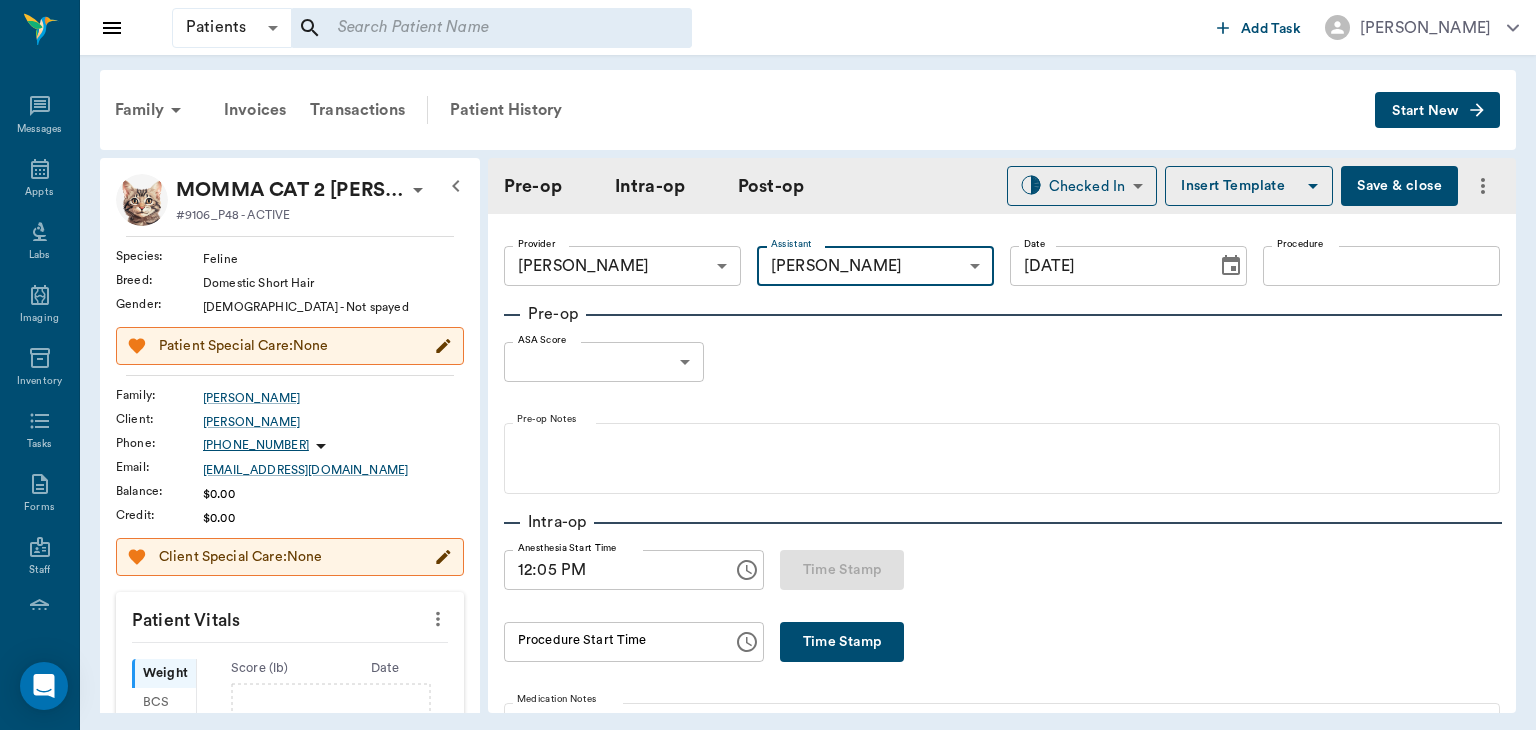 click on "Procedure" at bounding box center (1381, 266) 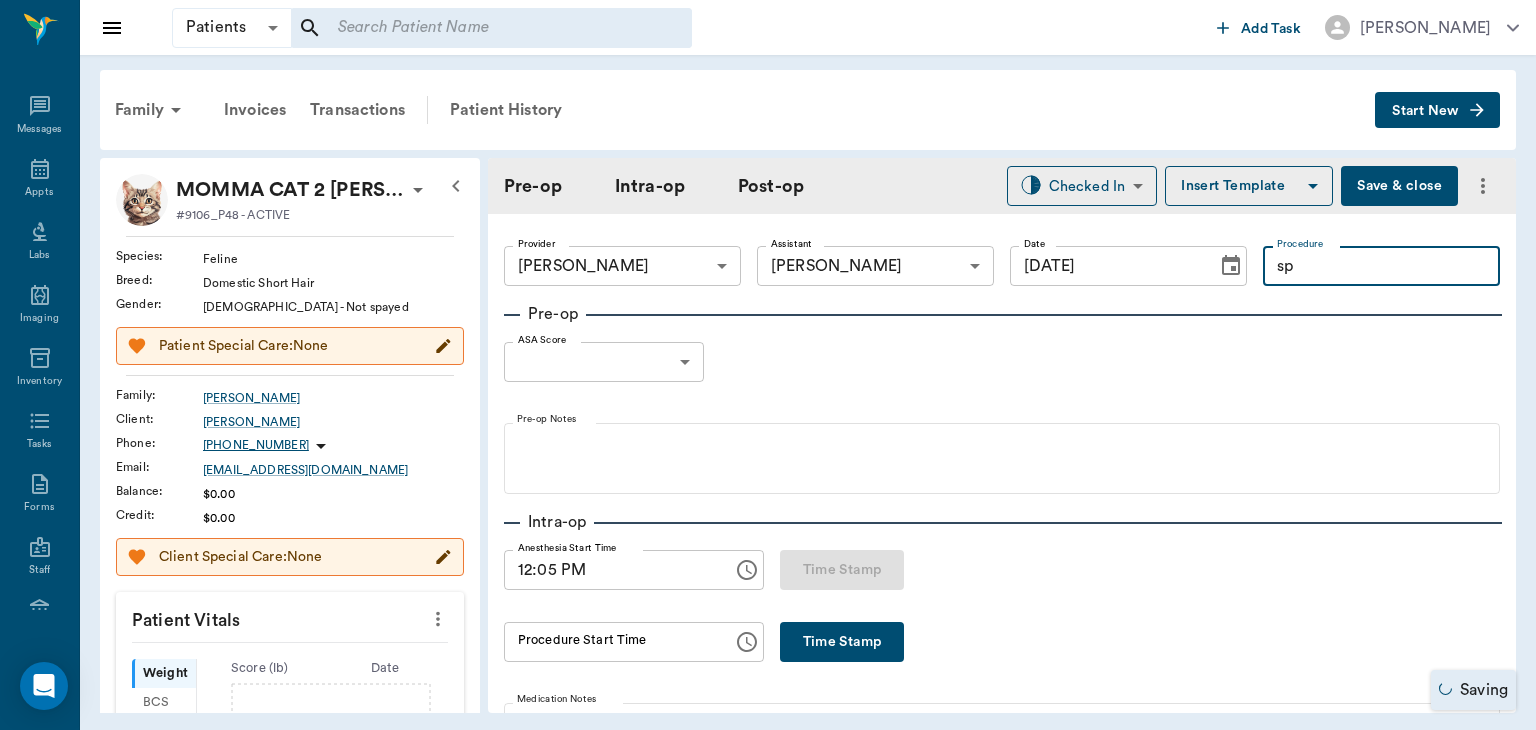 type on "s" 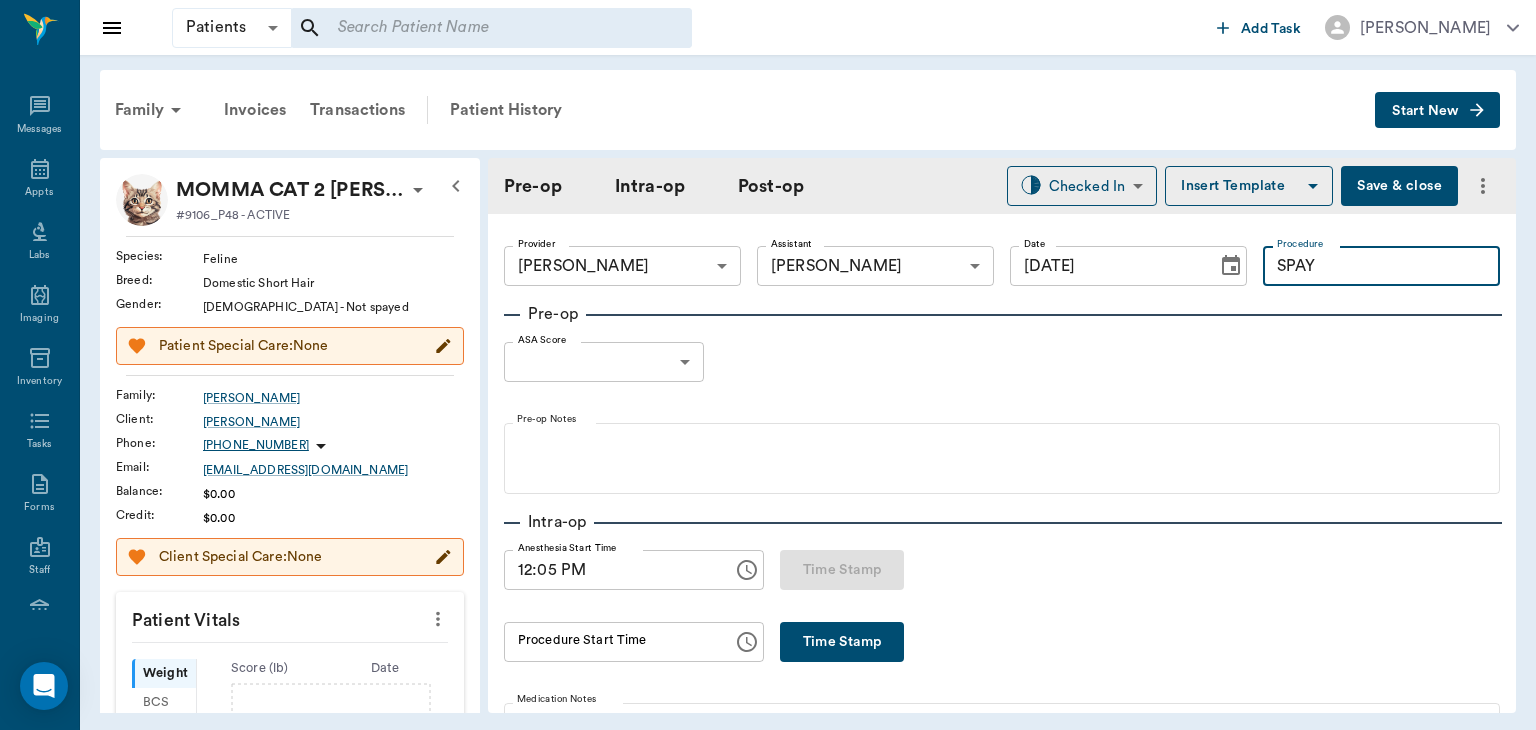 type on "SPAY" 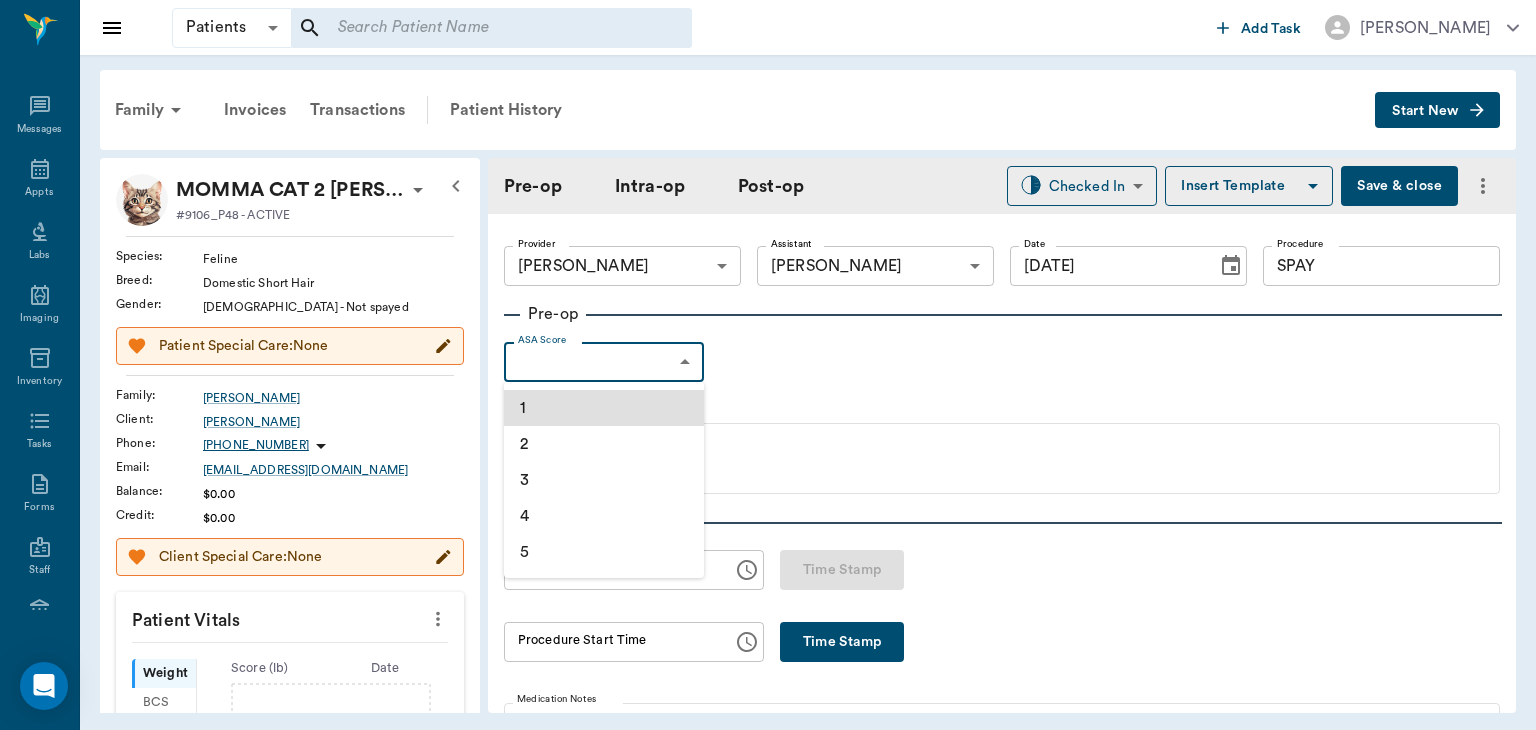 click on "1" at bounding box center (604, 408) 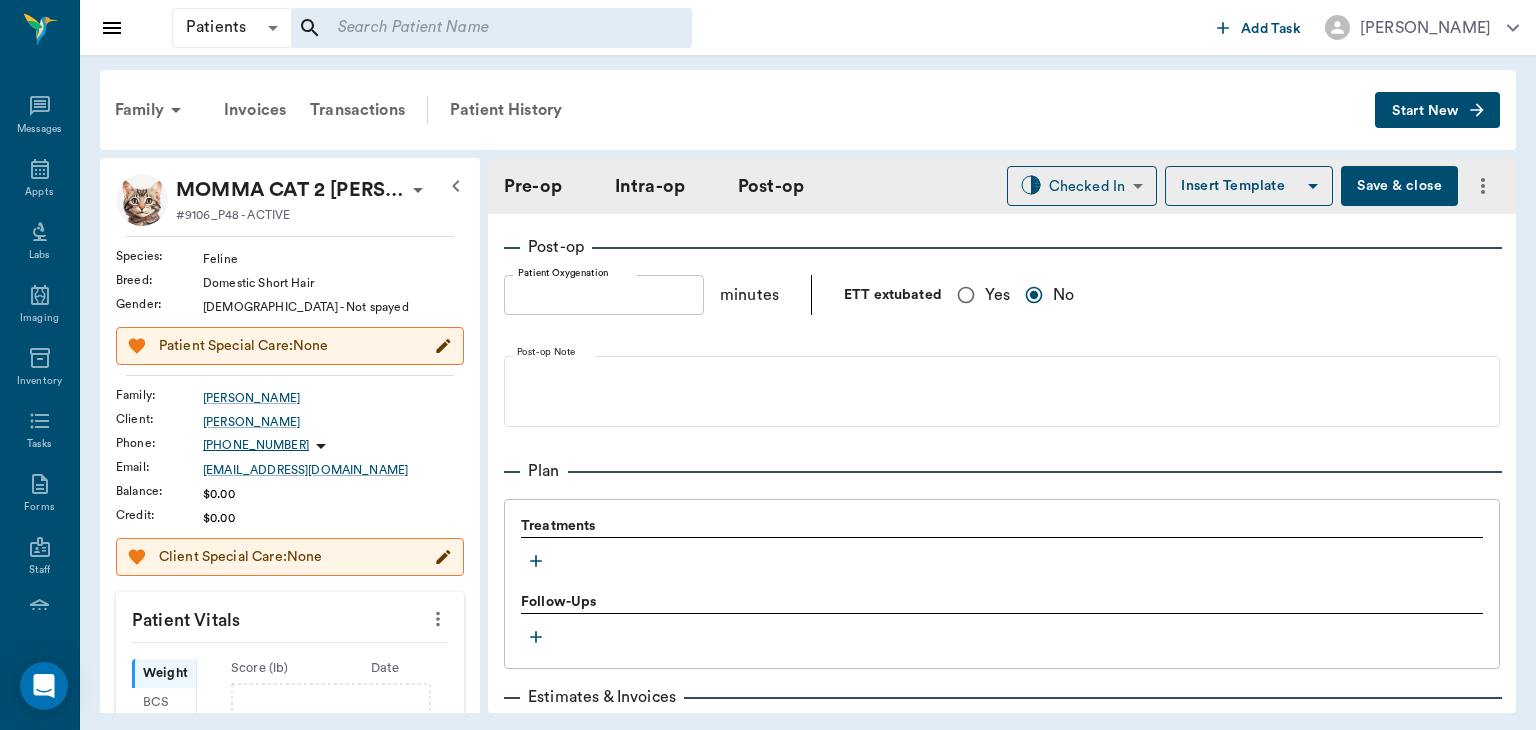 scroll, scrollTop: 1415, scrollLeft: 0, axis: vertical 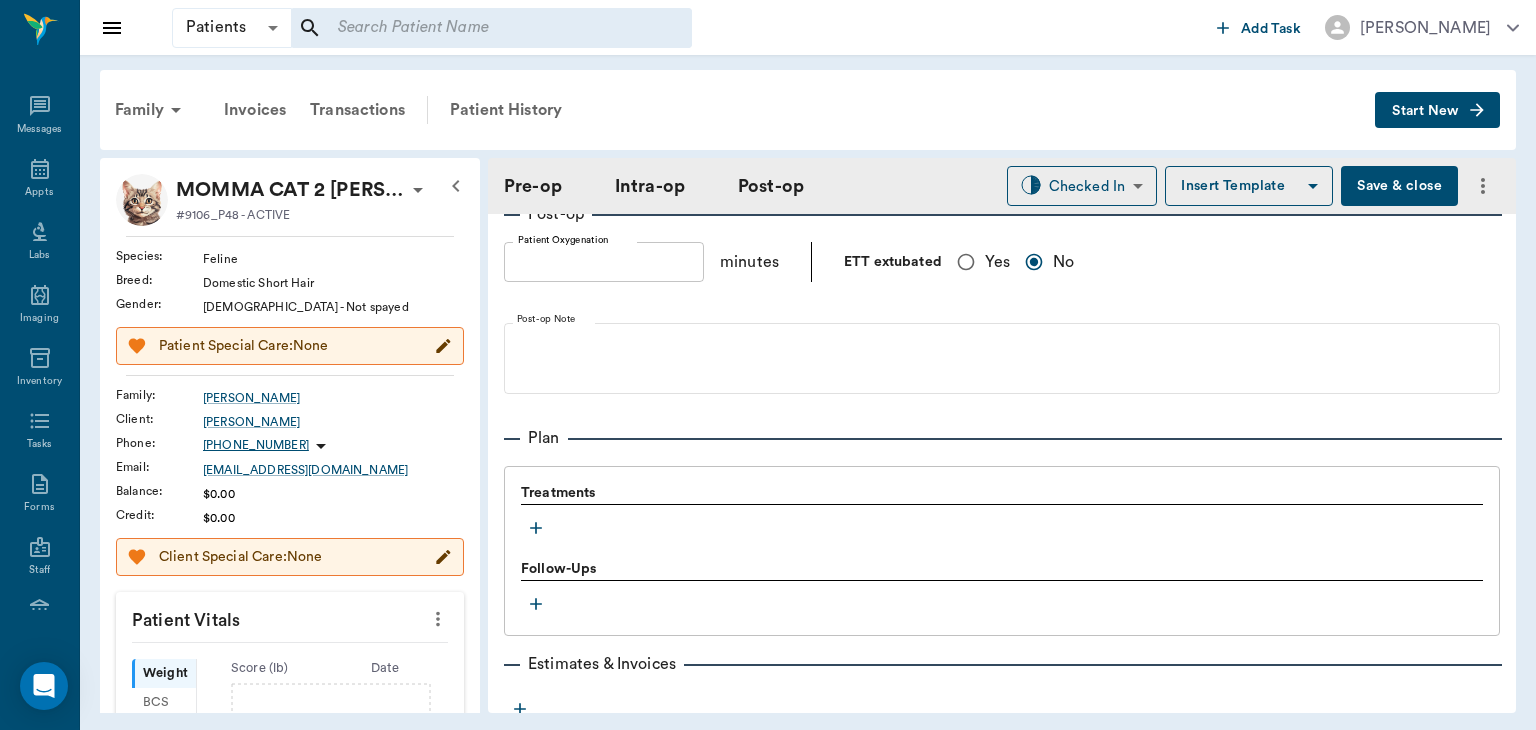 click 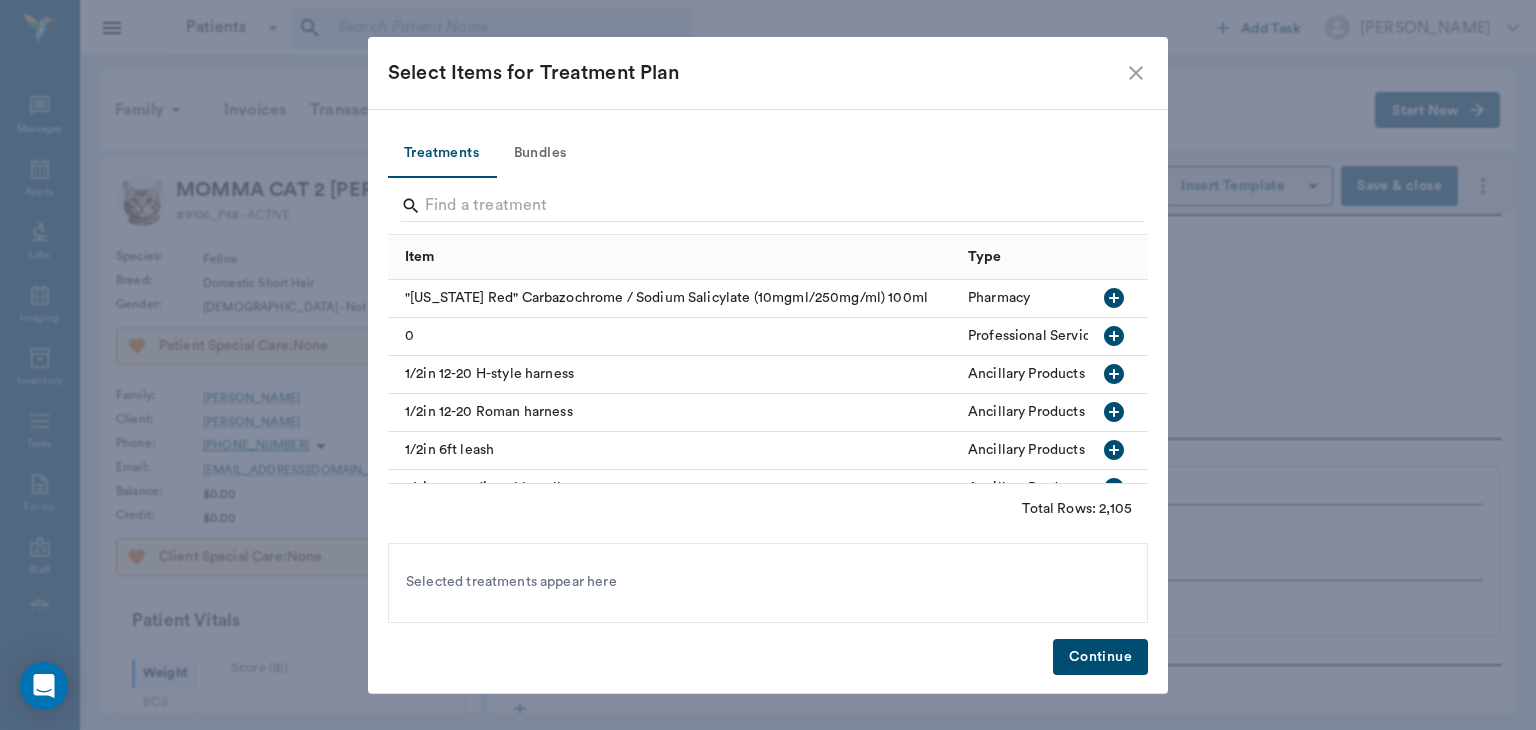 click on "Bundles" at bounding box center (540, 154) 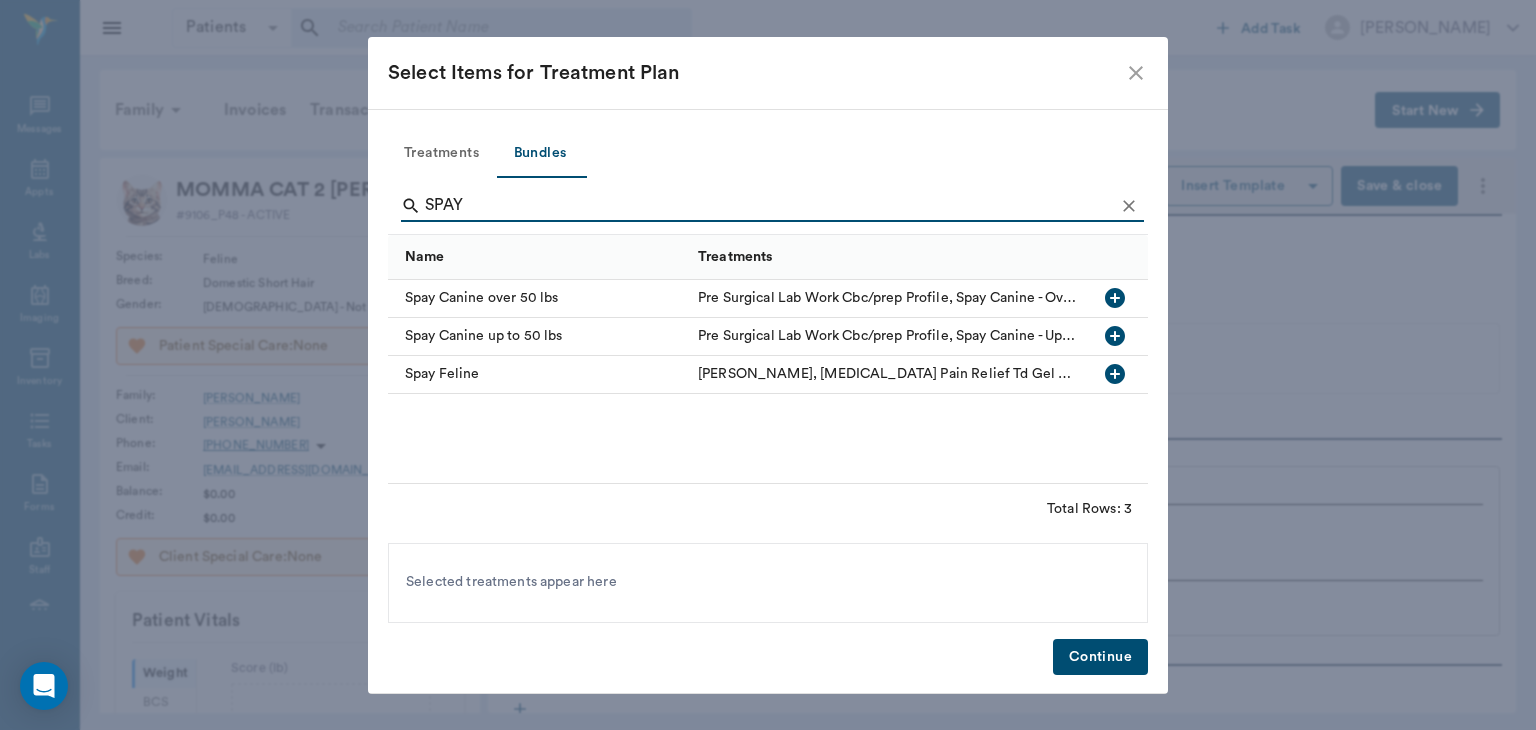 type on "SPAY" 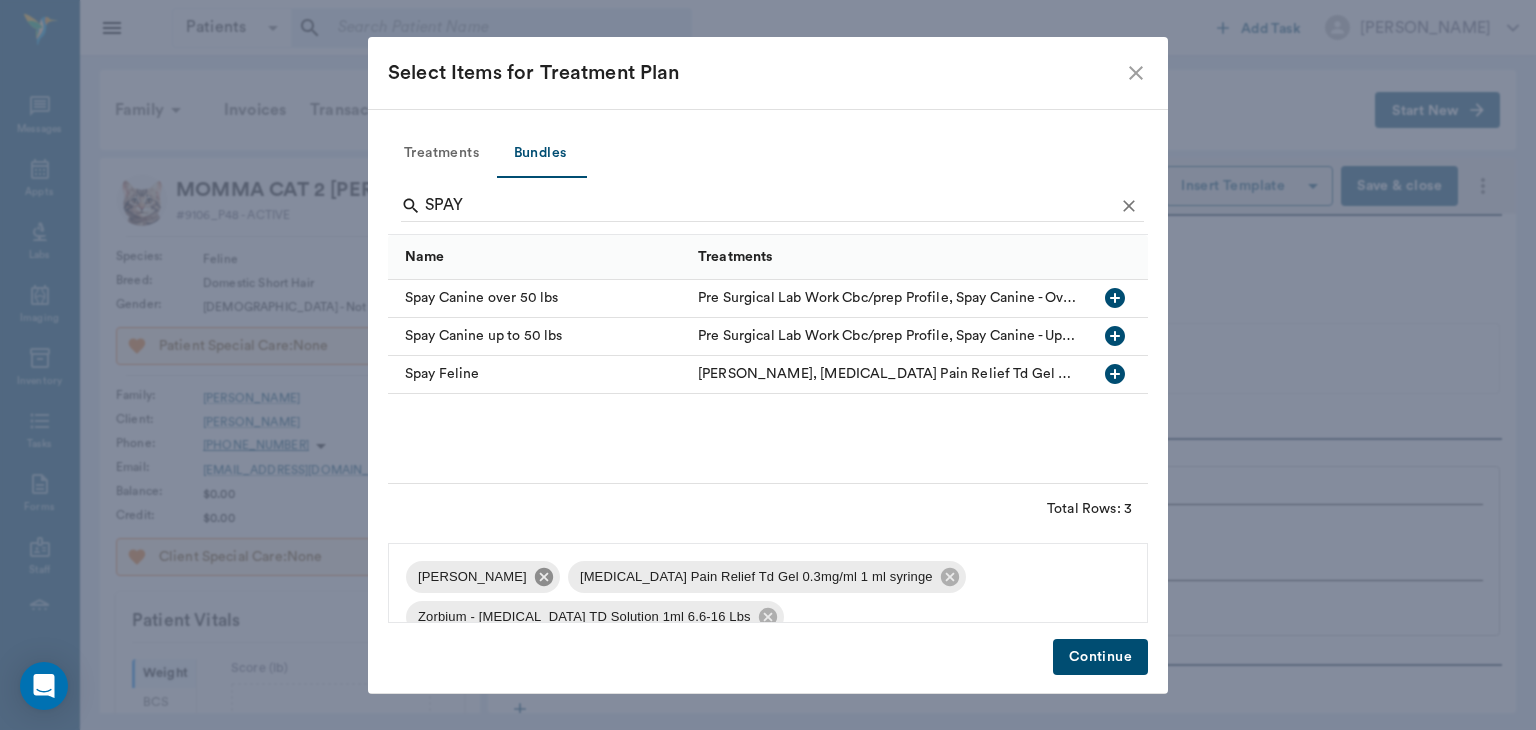 click 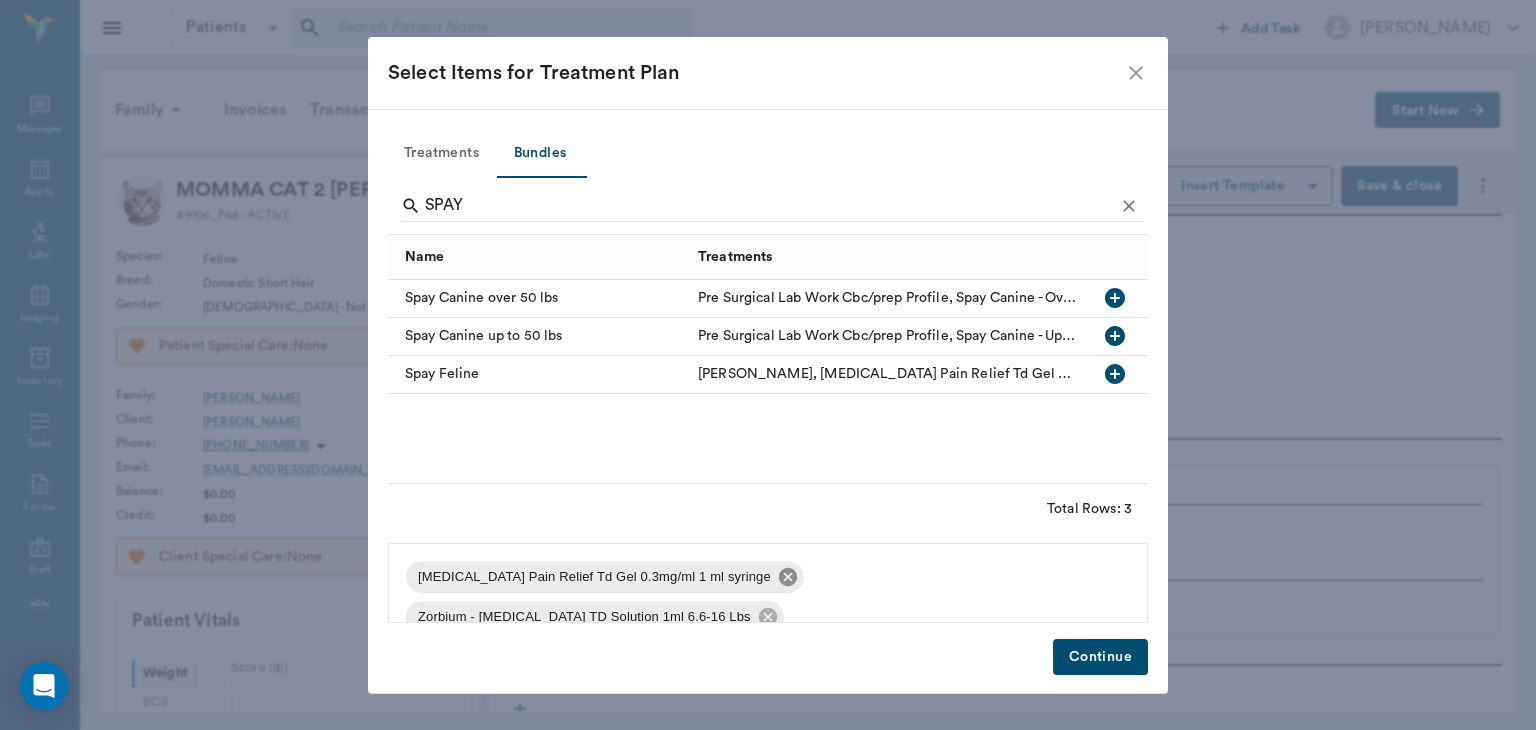 click 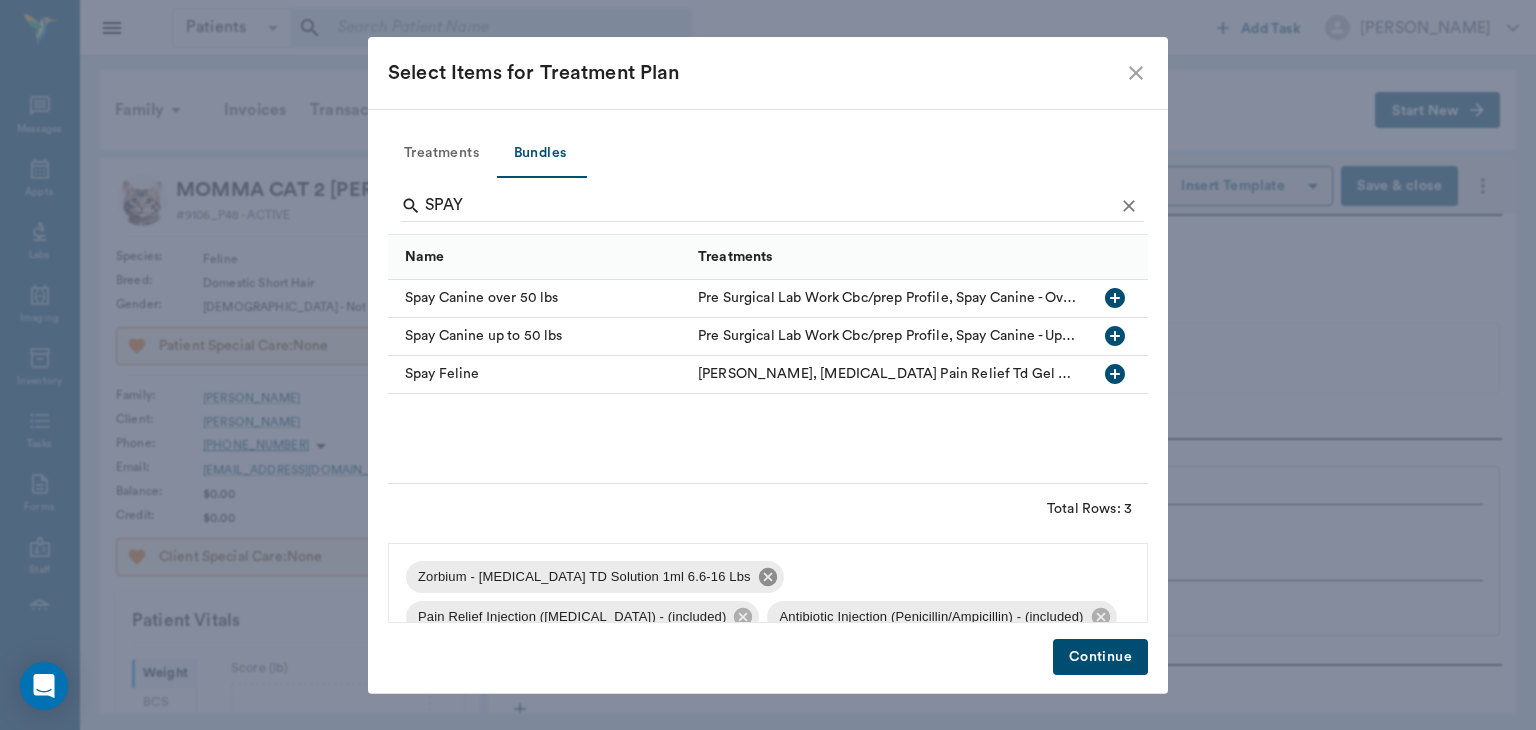 click 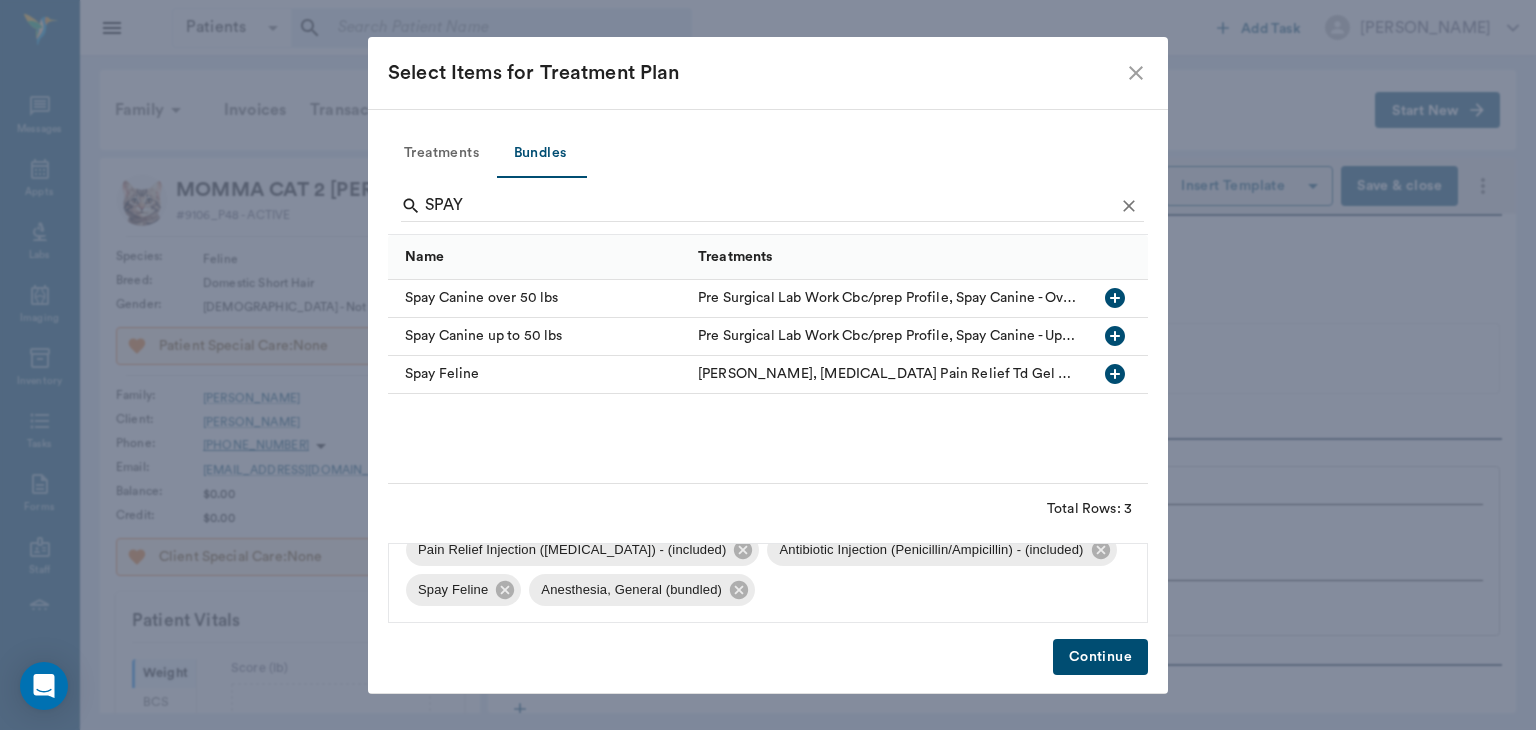 scroll, scrollTop: 2, scrollLeft: 0, axis: vertical 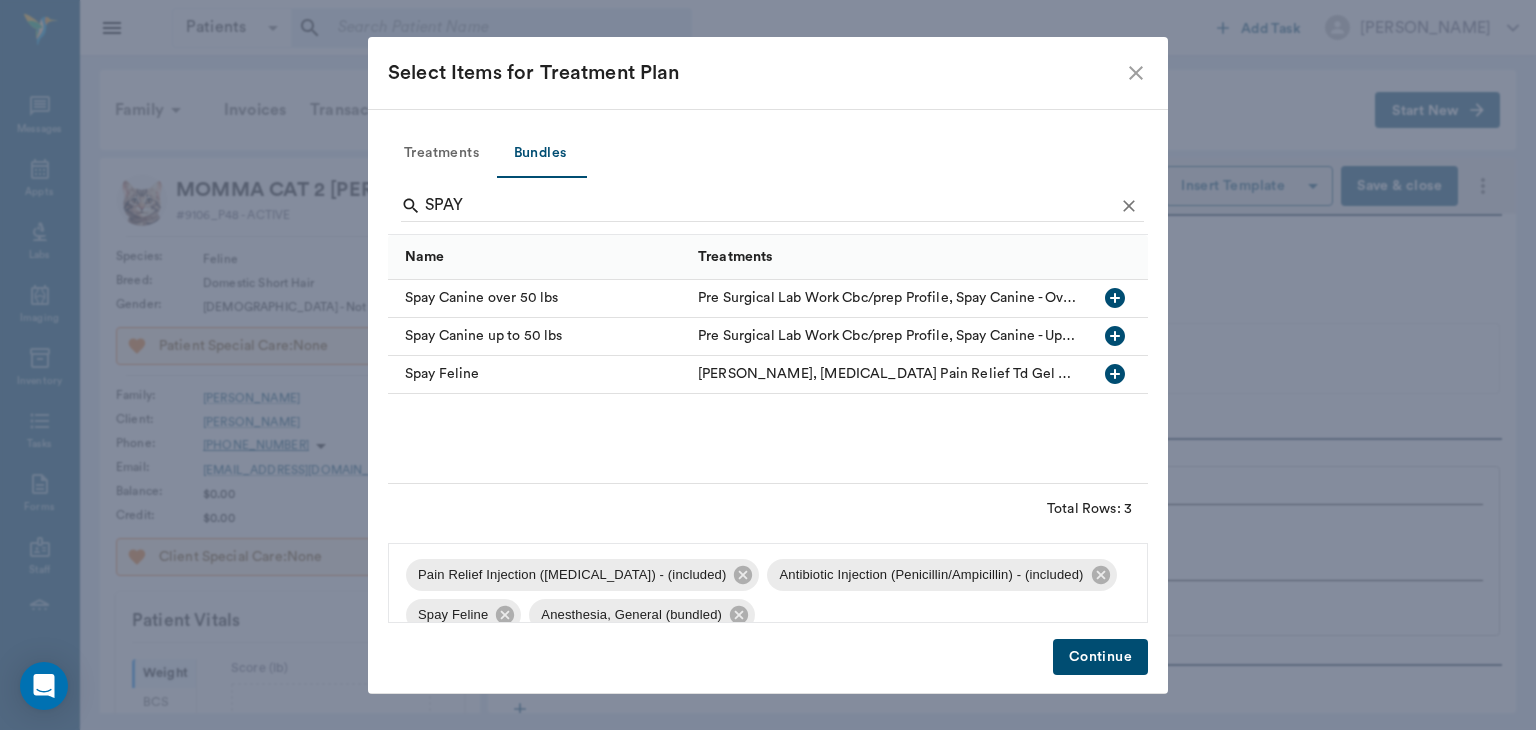 click on "Continue" at bounding box center [1100, 657] 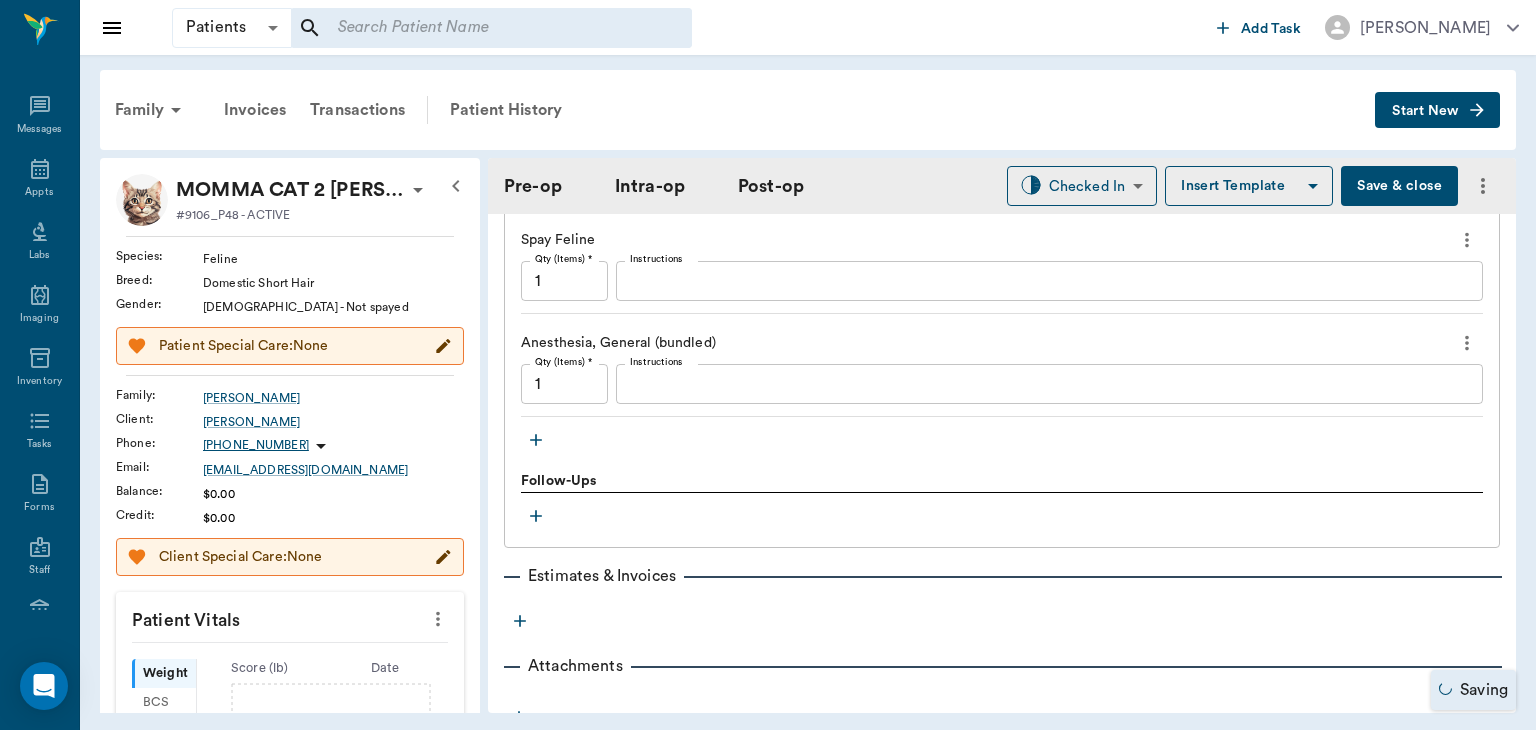 scroll, scrollTop: 1896, scrollLeft: 0, axis: vertical 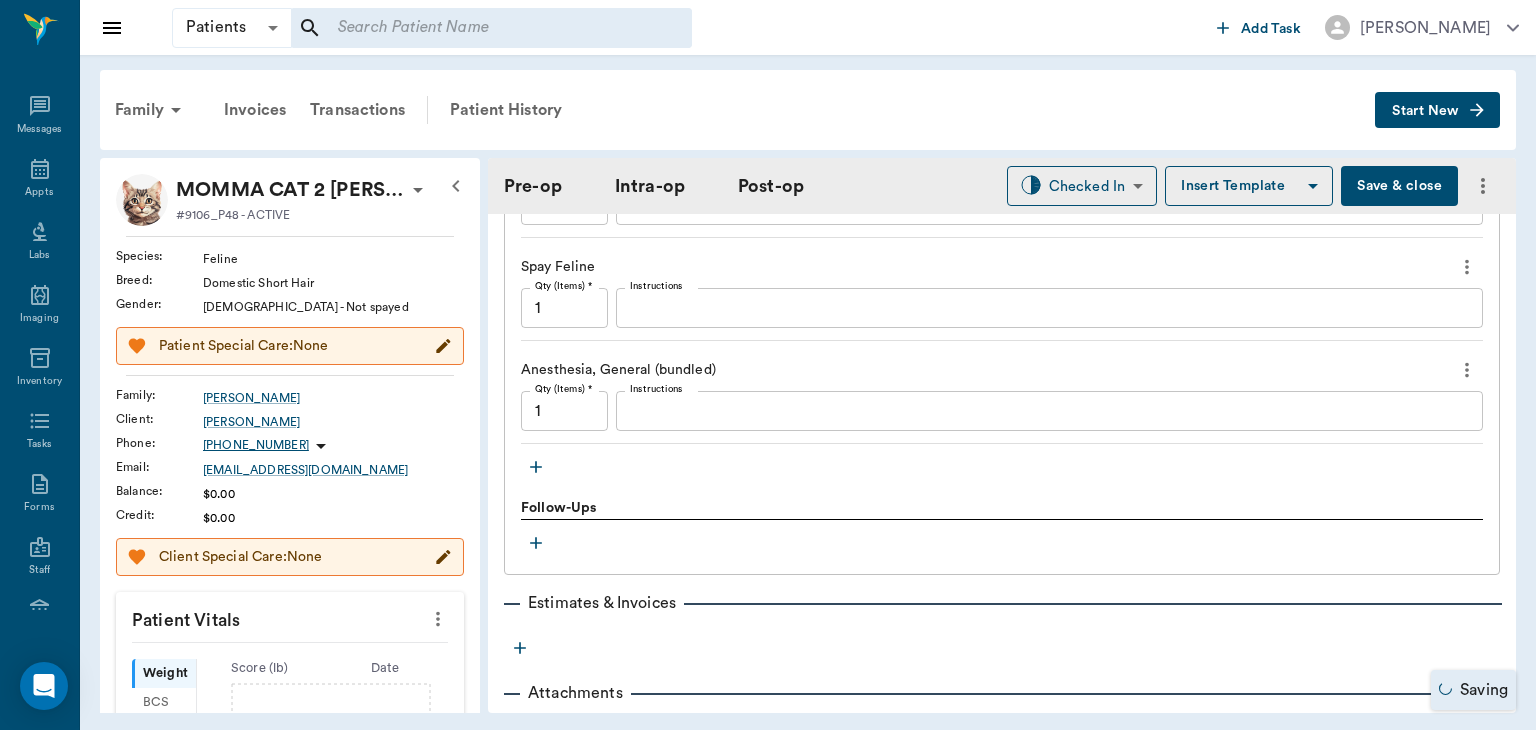 click 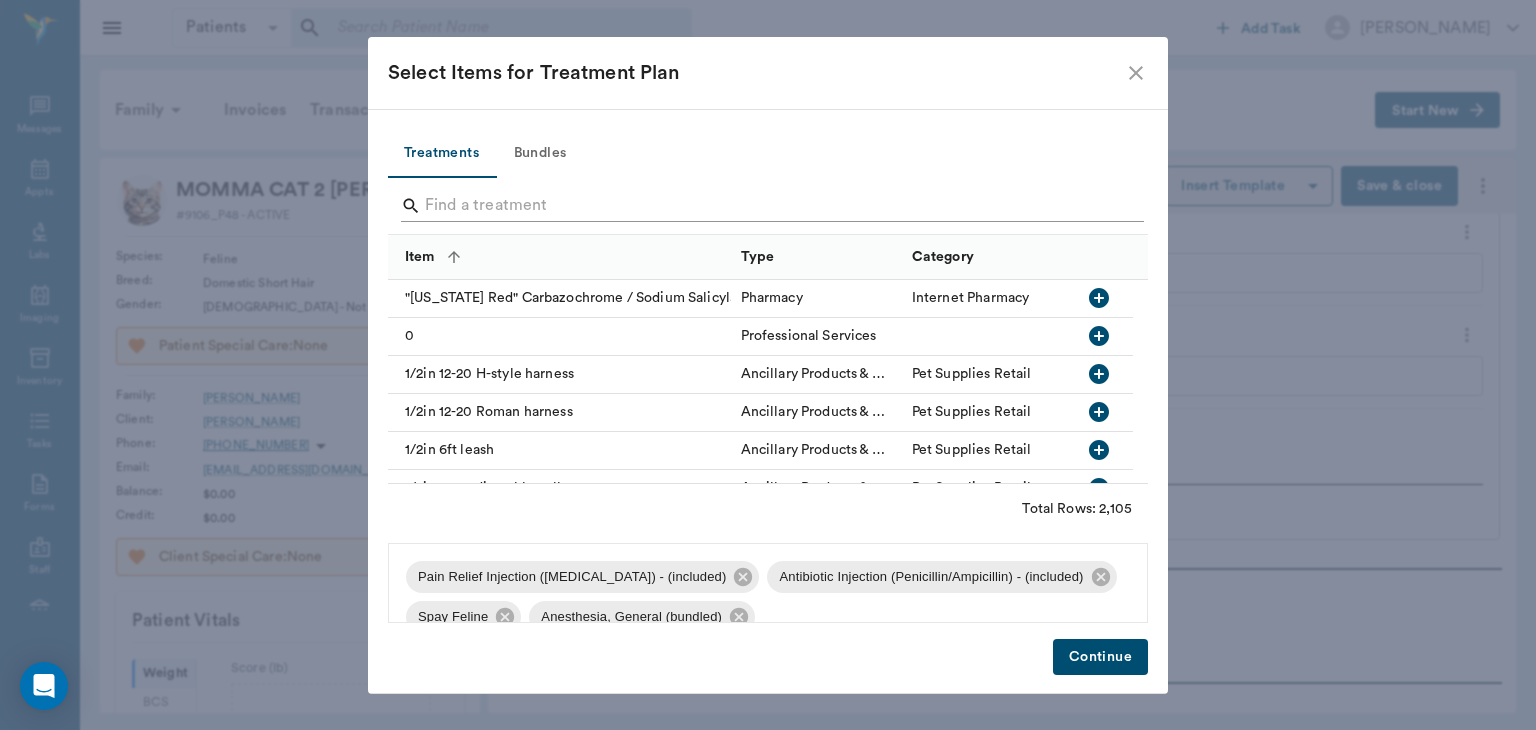 click at bounding box center (769, 206) 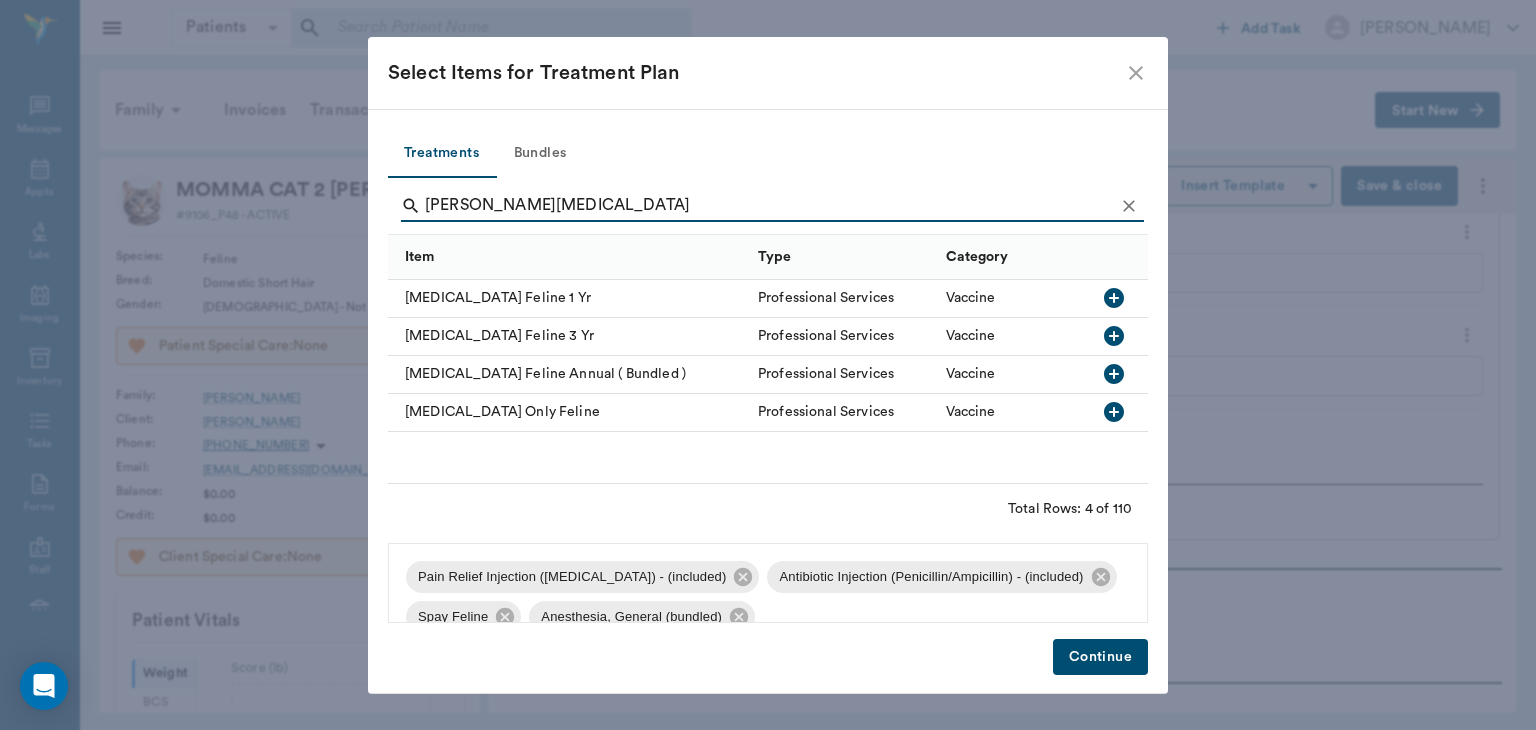 type on "FELINE RABIES" 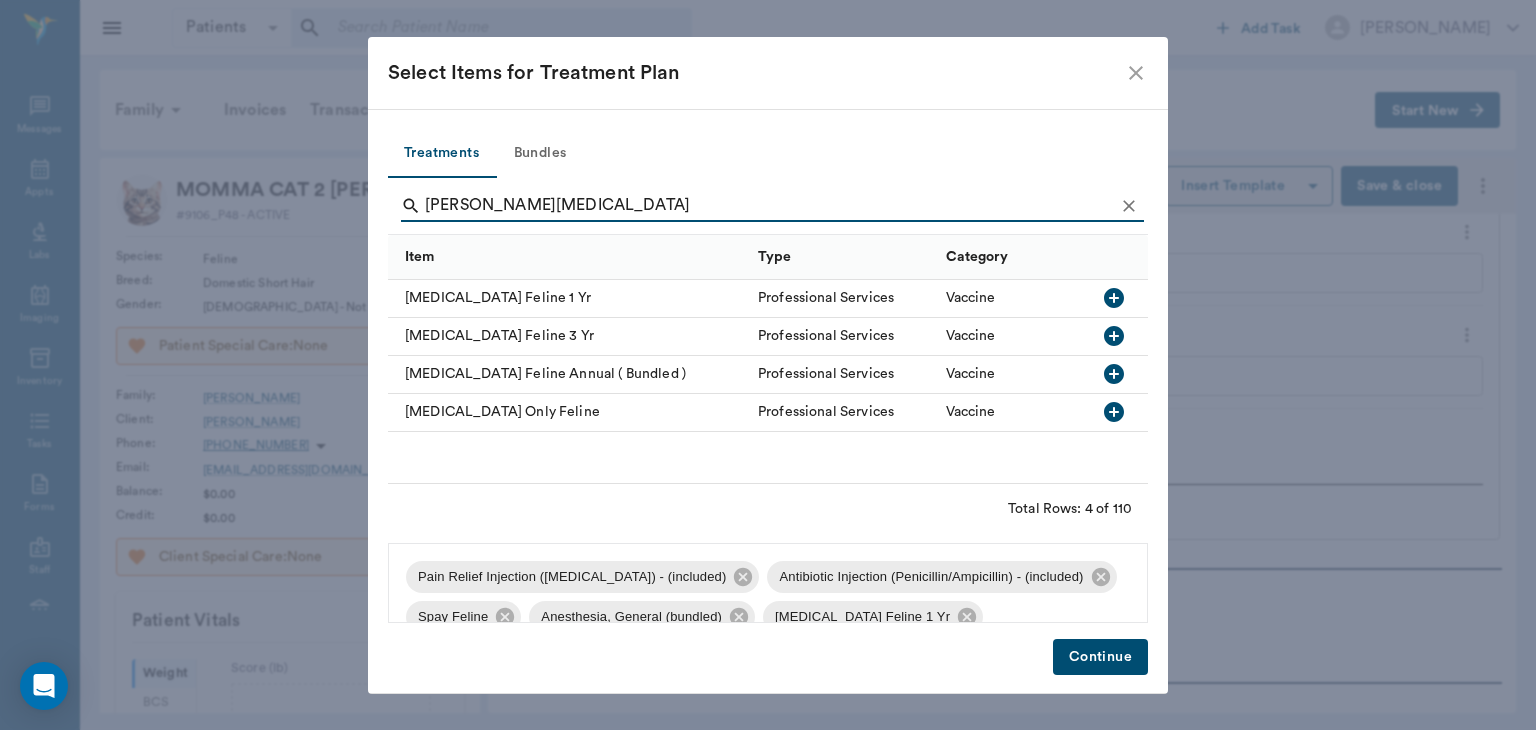 click on "Continue" at bounding box center (1100, 657) 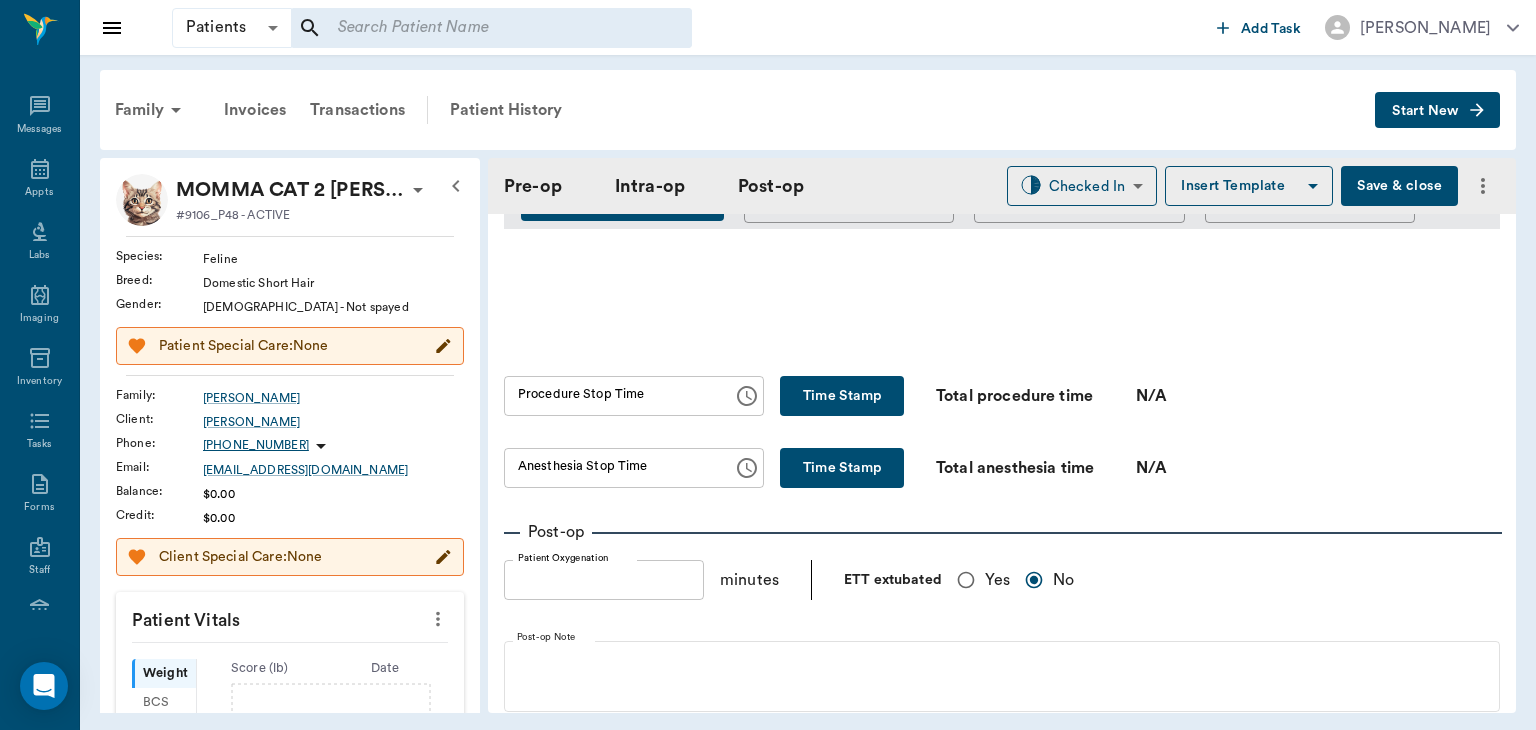 scroll, scrollTop: 966, scrollLeft: 0, axis: vertical 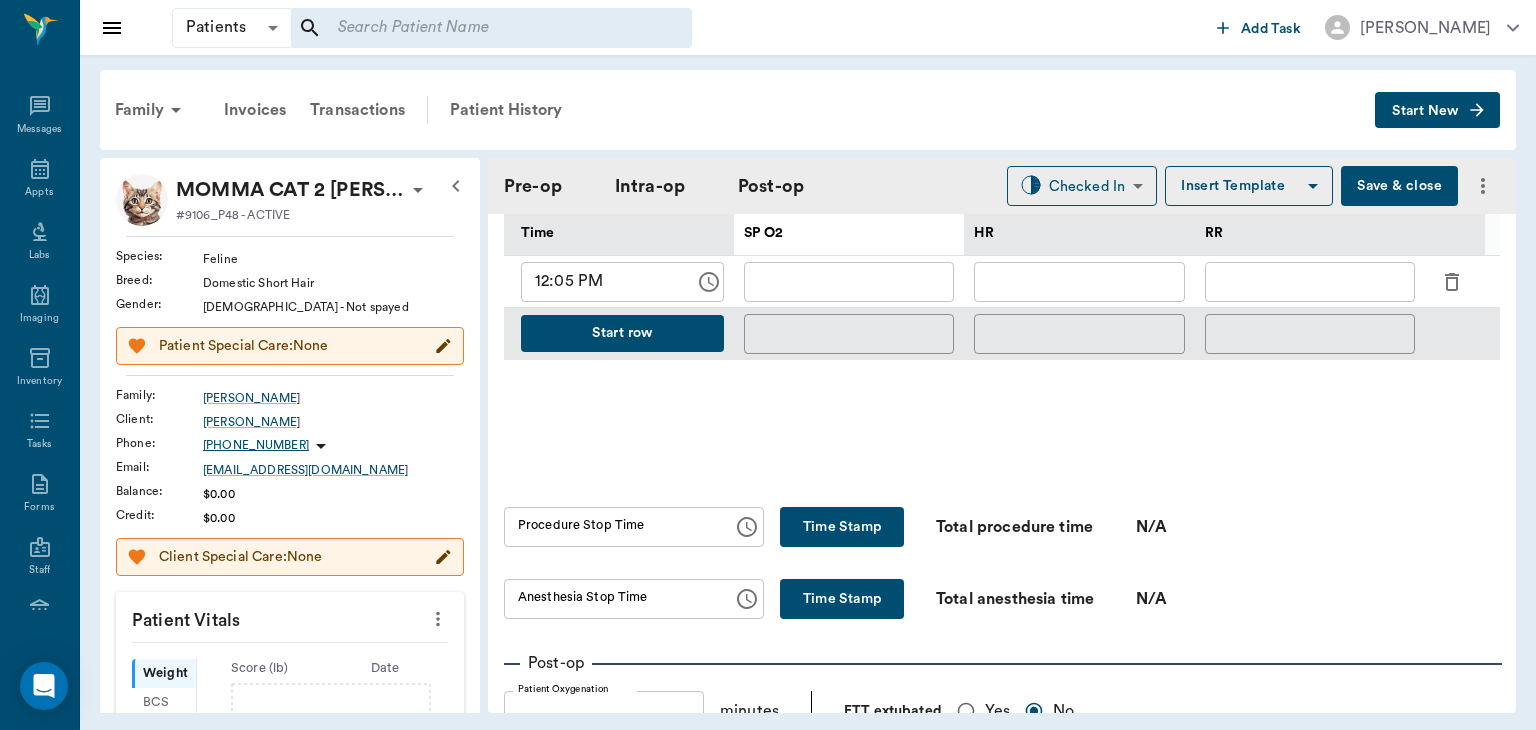 click at bounding box center (438, 619) 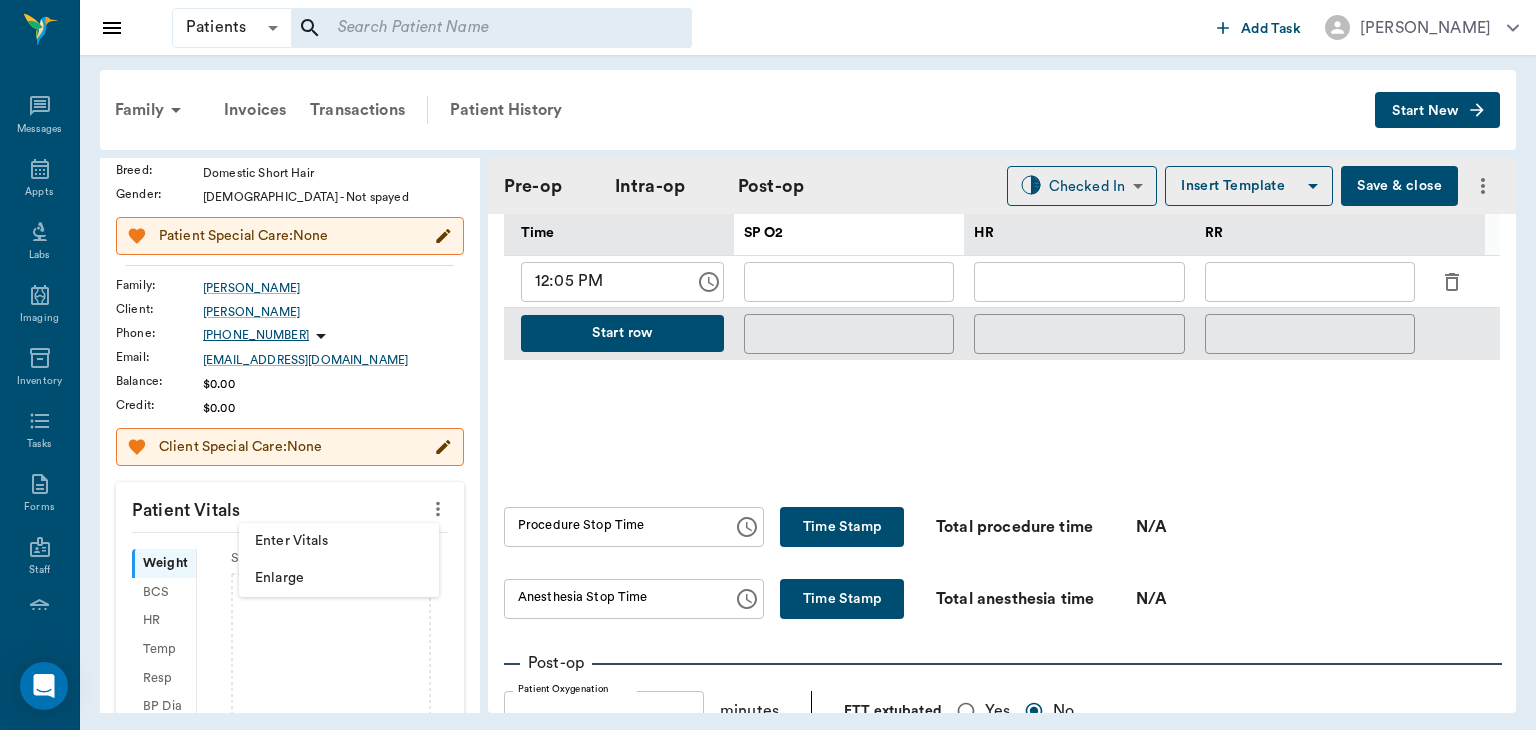 click on "Enter Vitals" at bounding box center [339, 541] 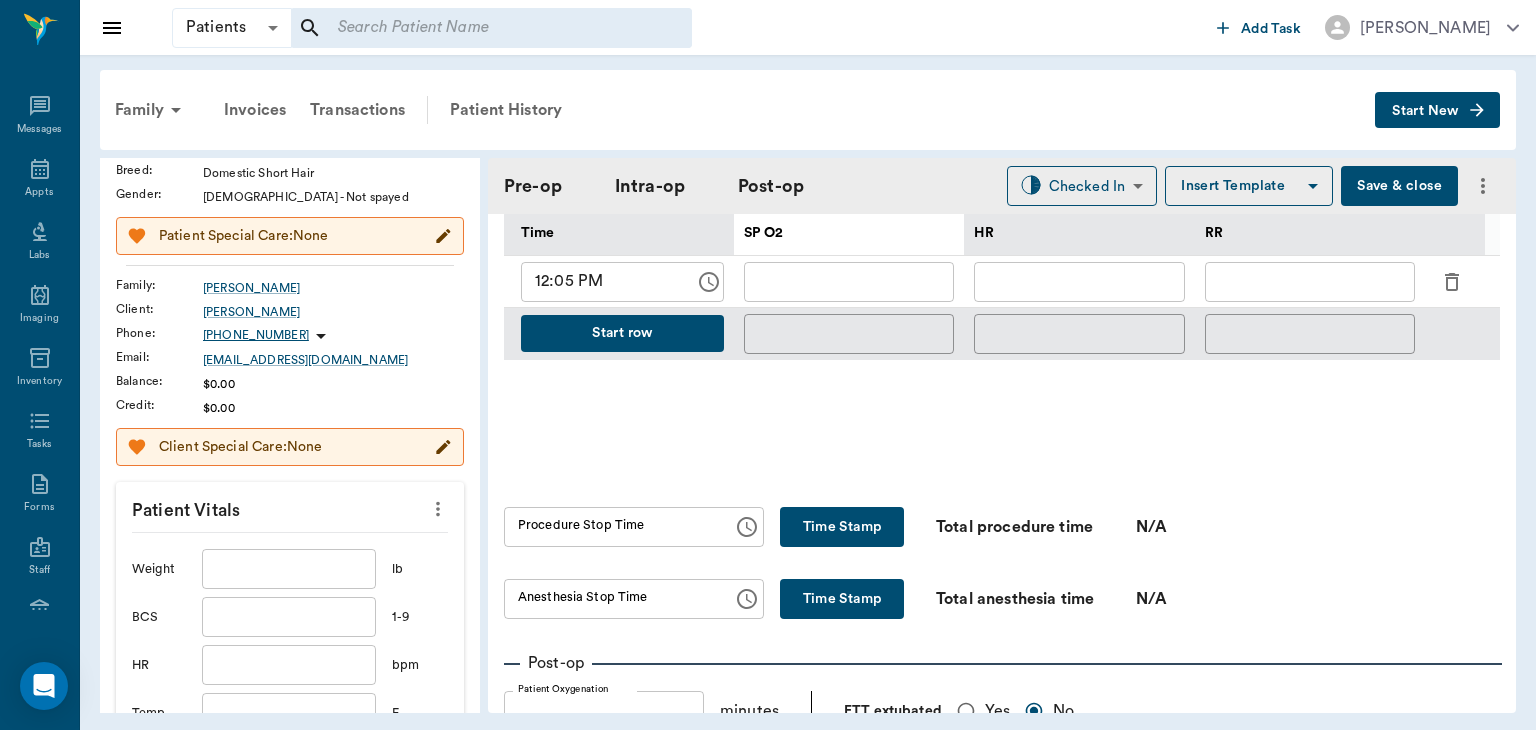 click at bounding box center [768, 365] 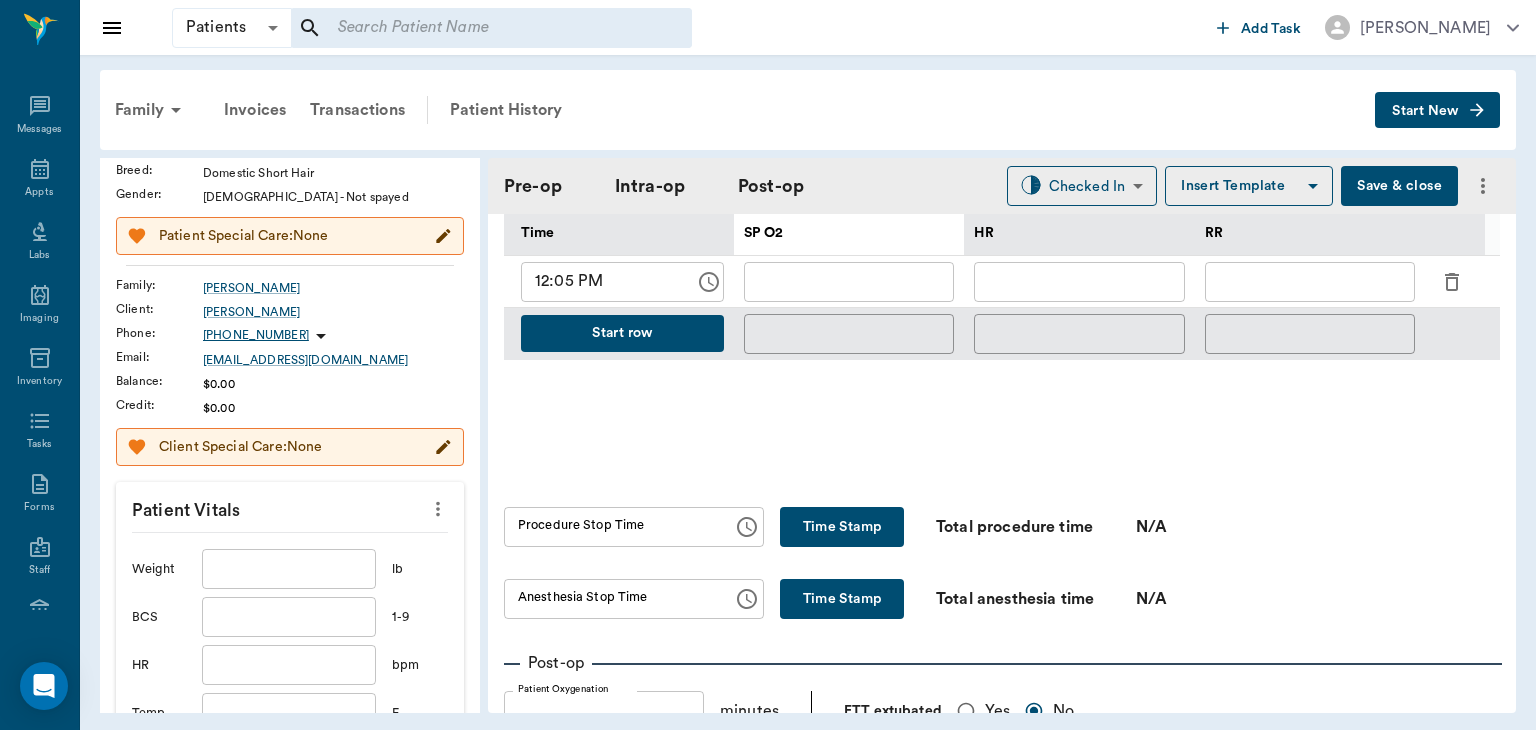 click at bounding box center (289, 569) 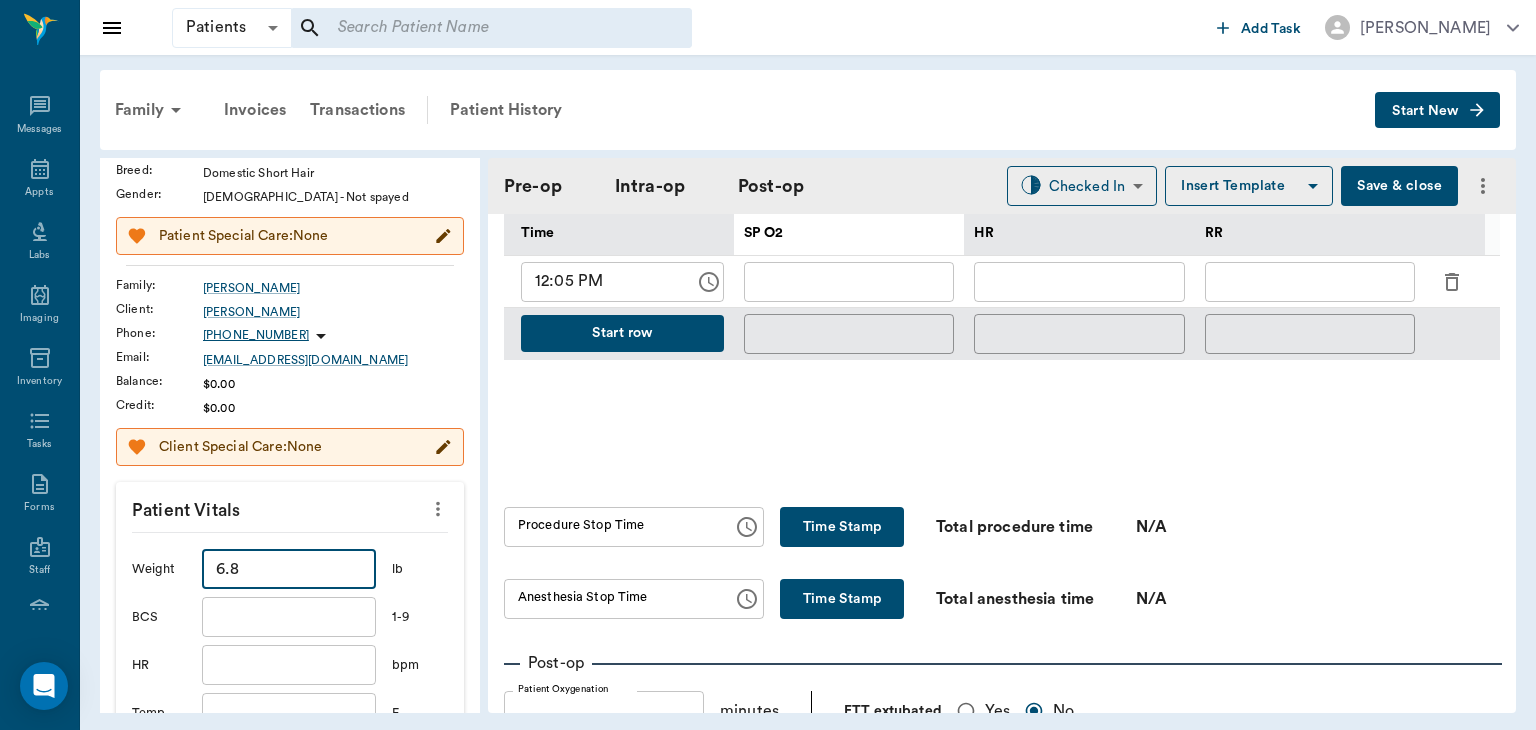 type on "6.8" 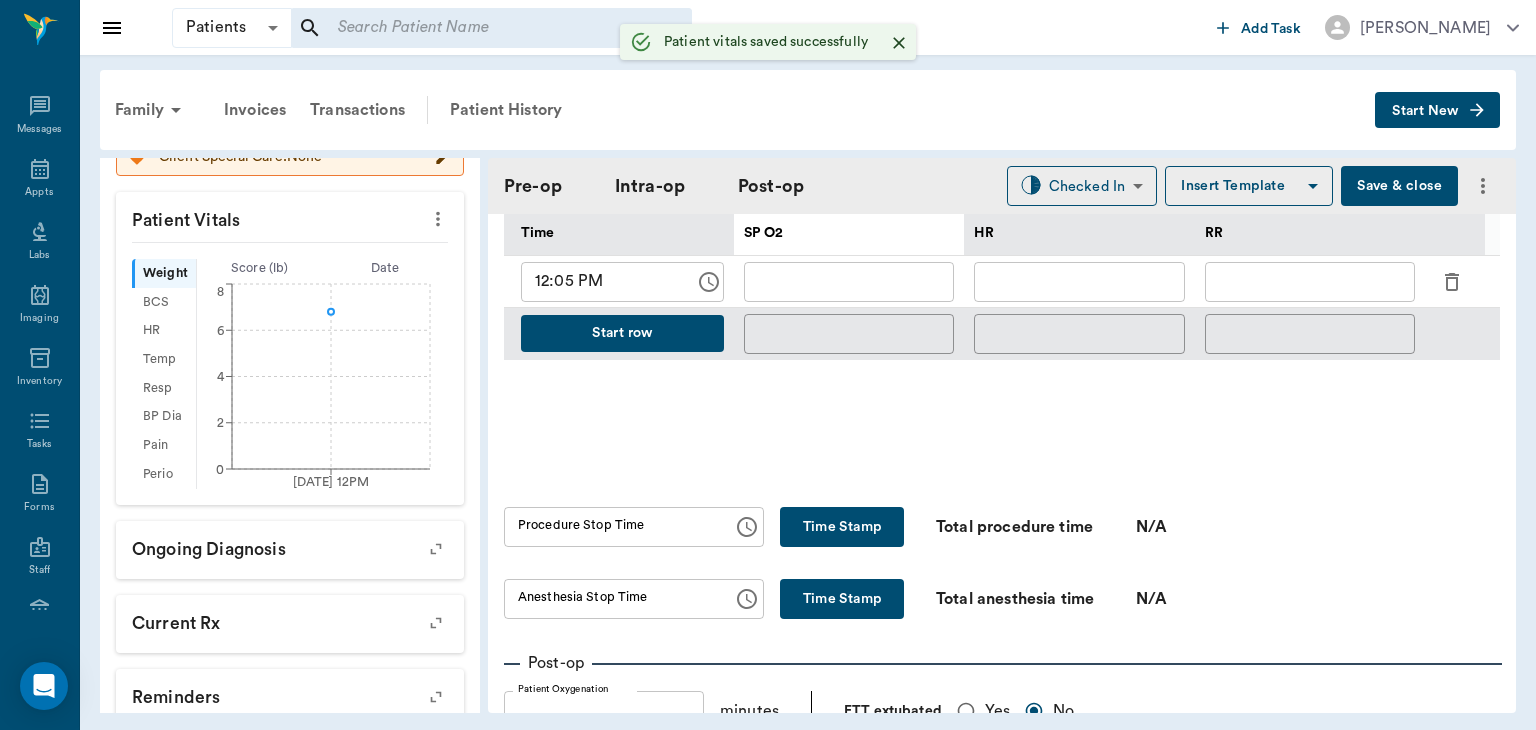 scroll, scrollTop: 448, scrollLeft: 0, axis: vertical 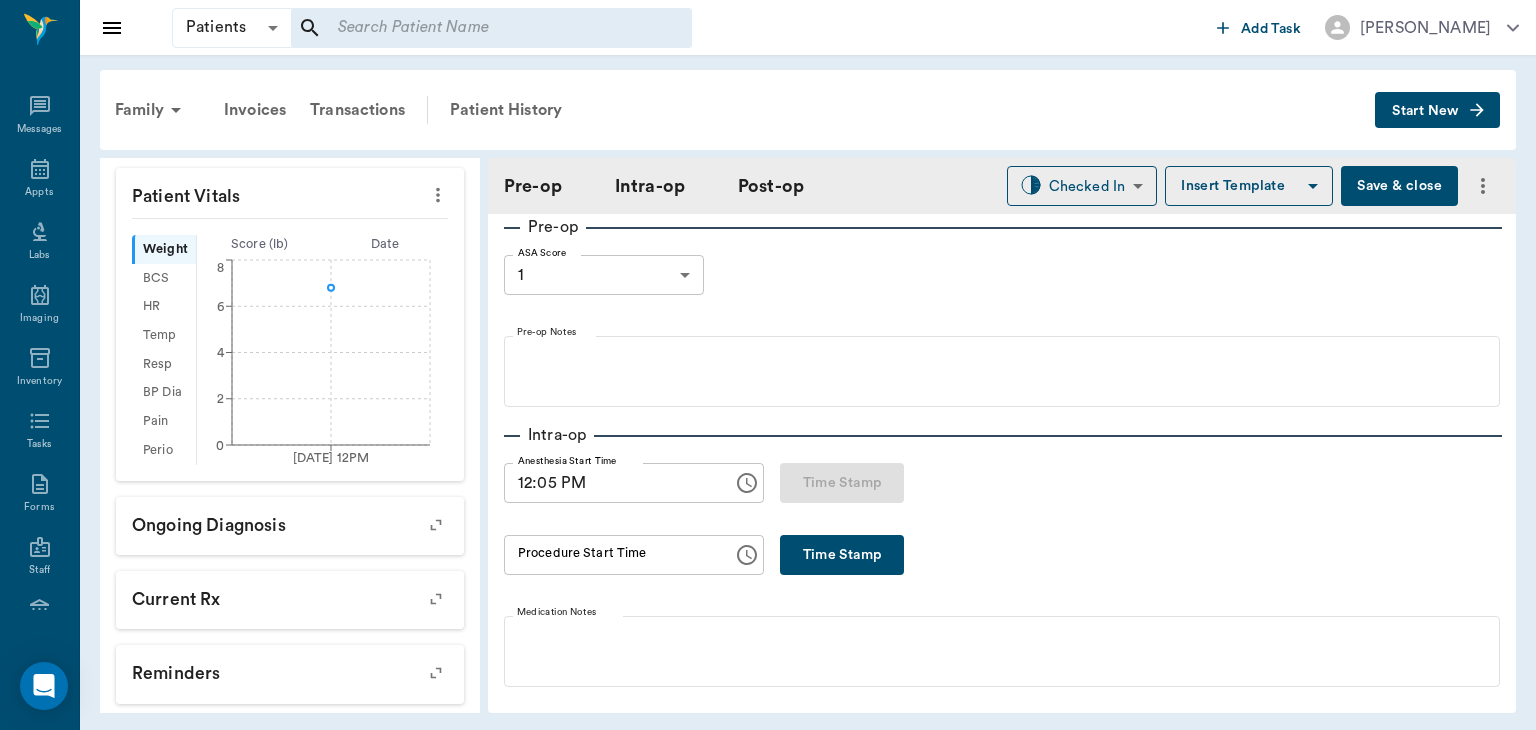 click on "Time Stamp" at bounding box center (842, 555) 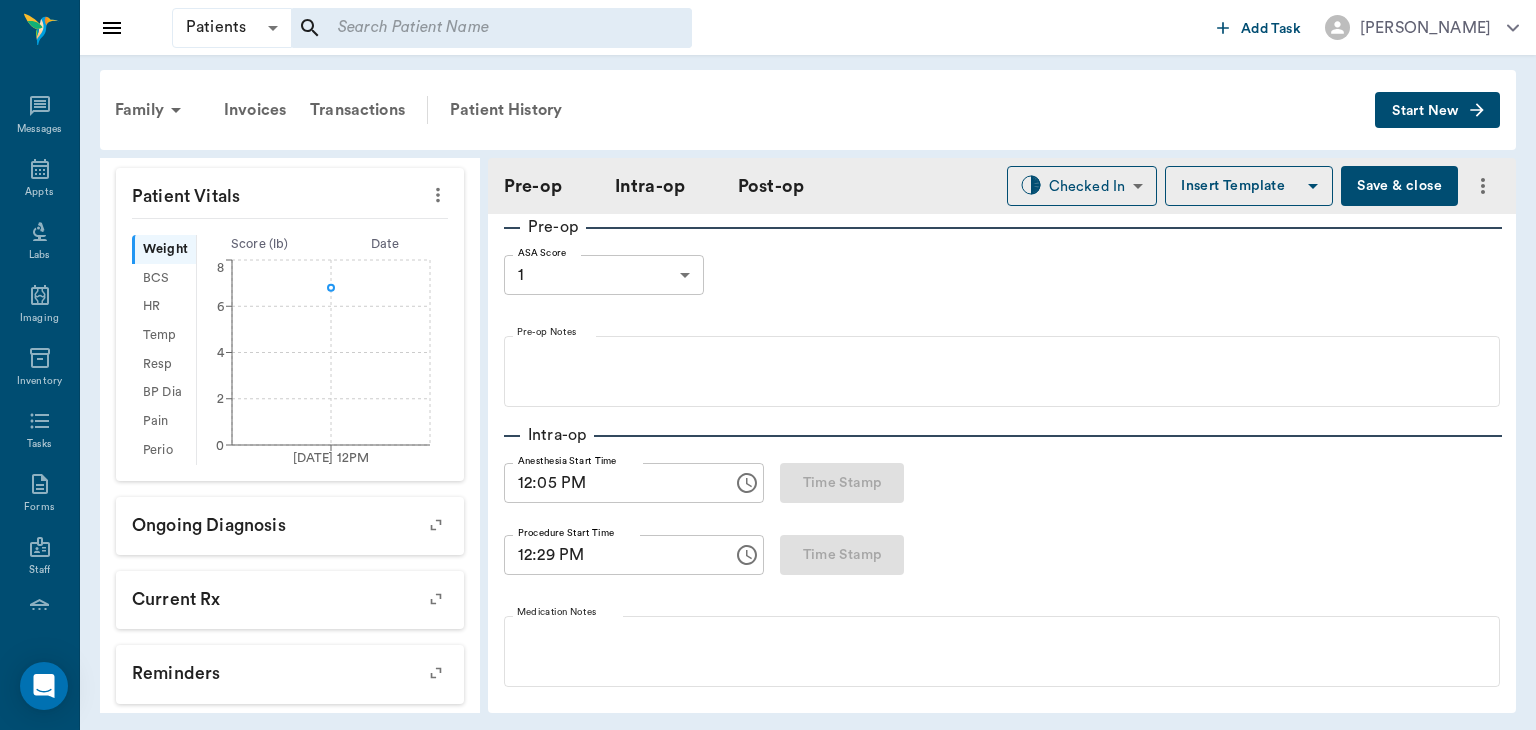 type on "12:29 PM" 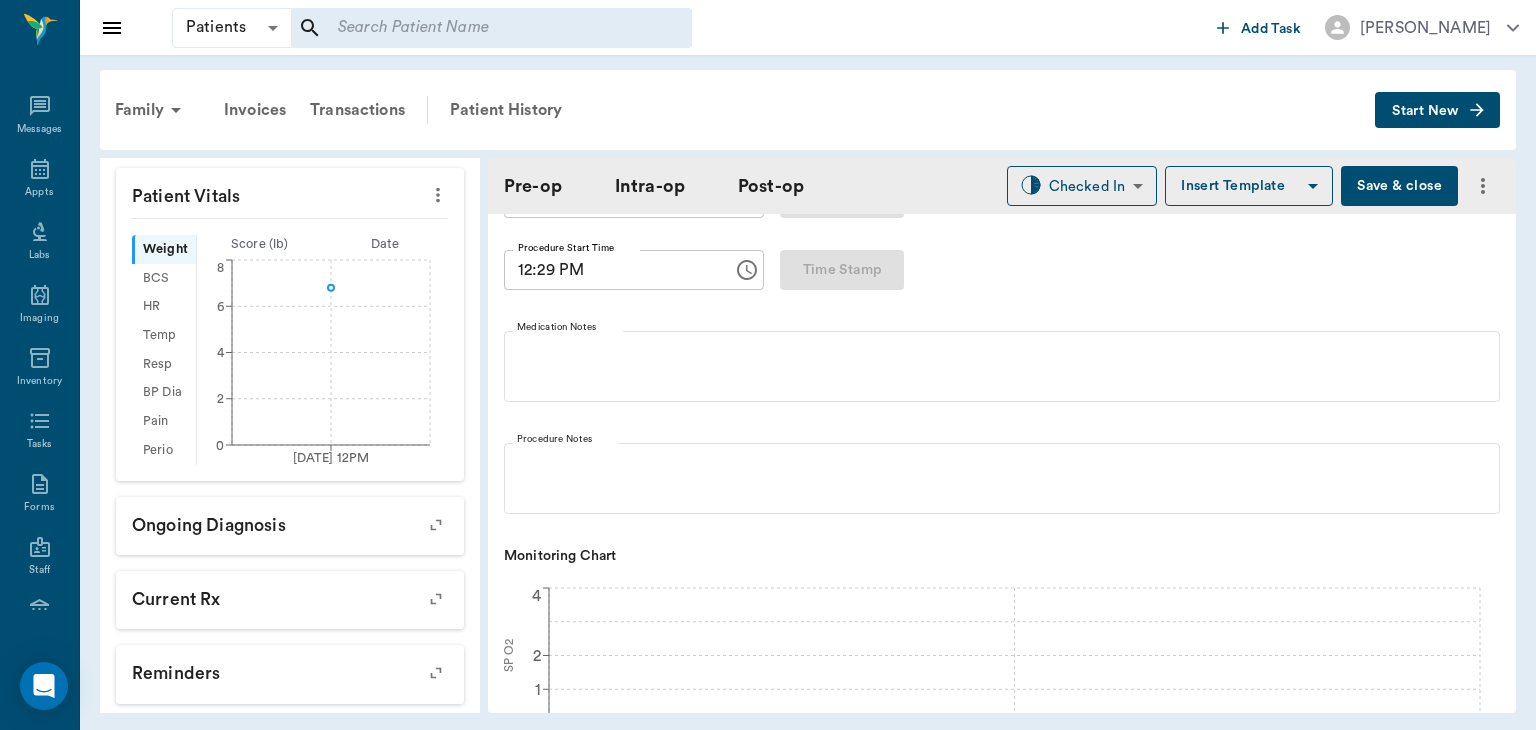 click 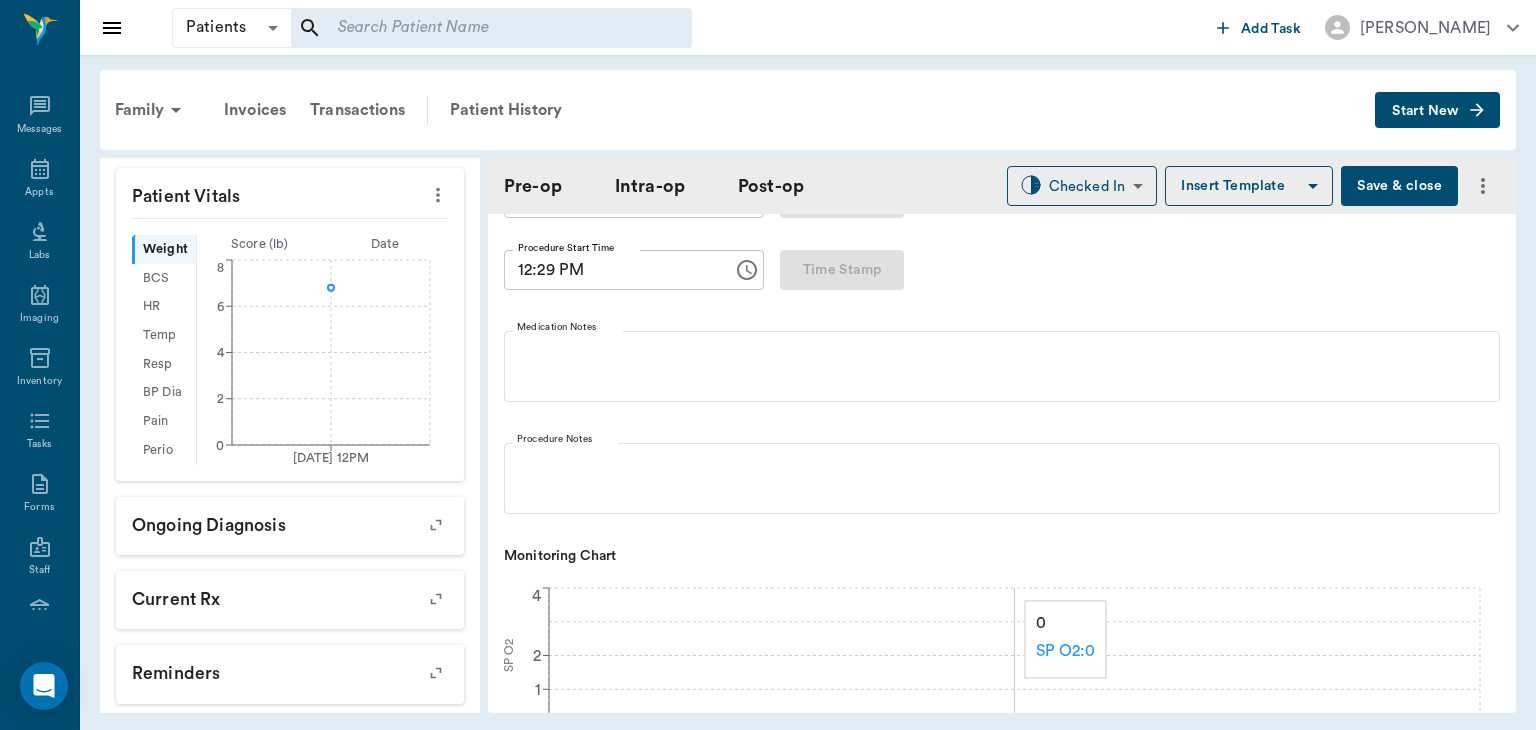 scroll, scrollTop: 808, scrollLeft: 0, axis: vertical 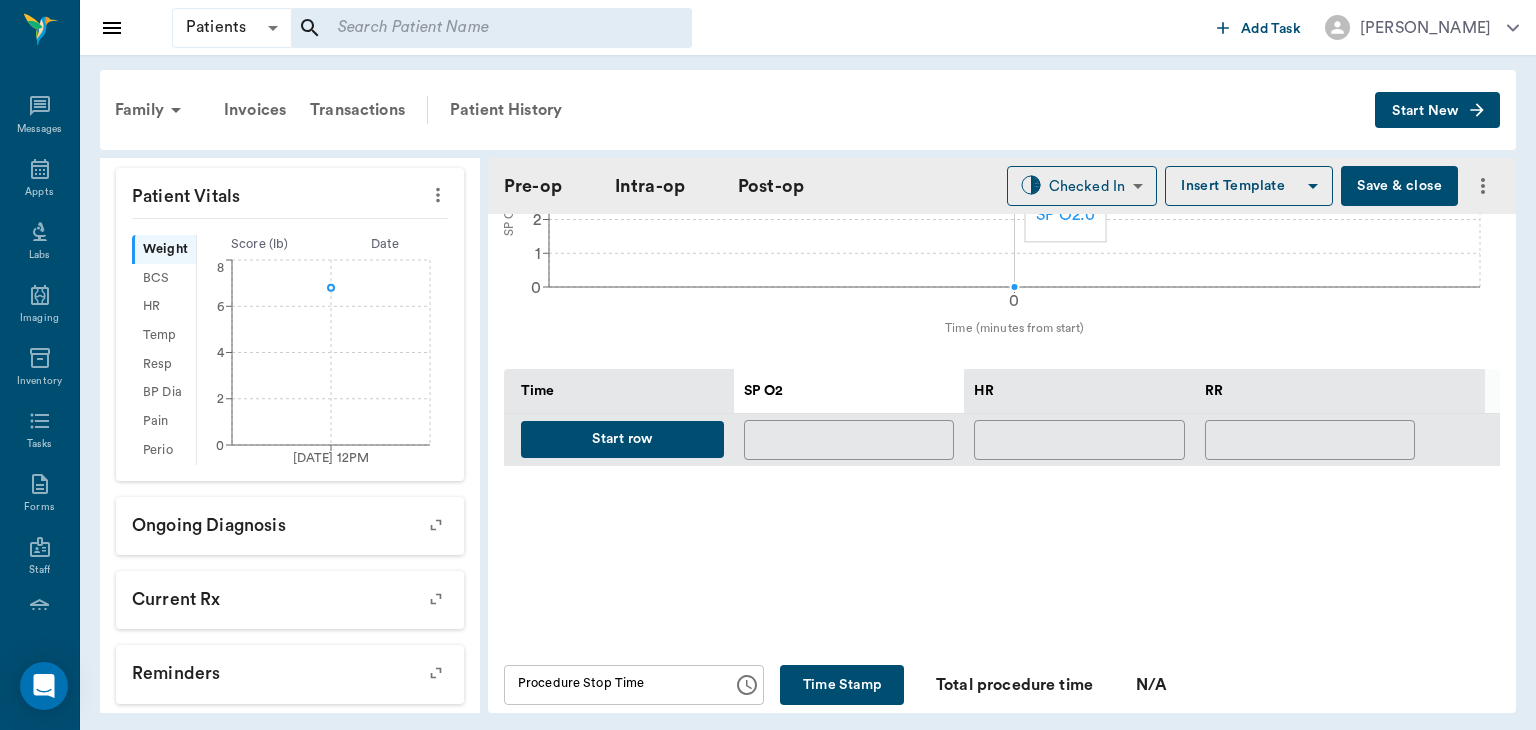 click on "Start row" at bounding box center (622, 439) 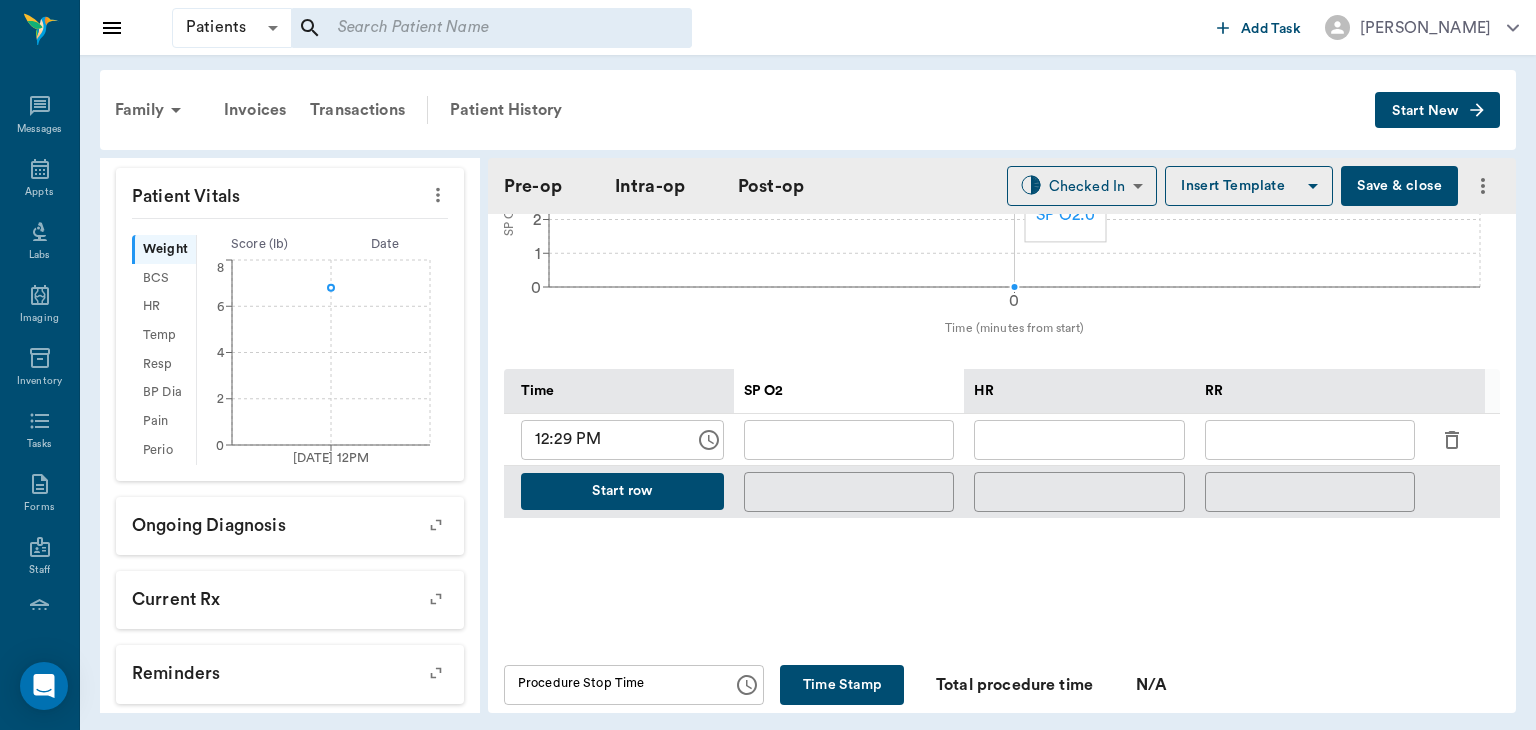 click at bounding box center [1079, 440] 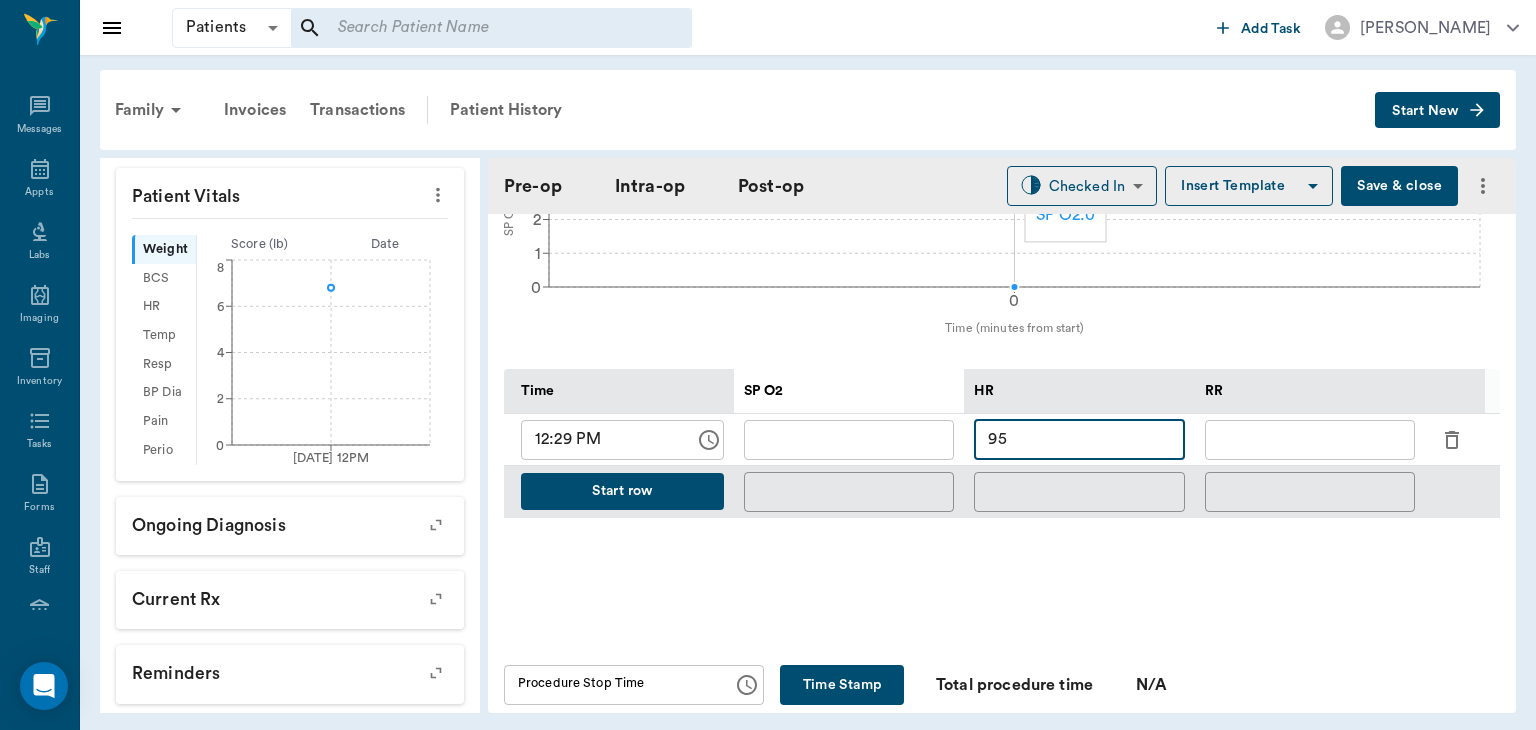 type on "95" 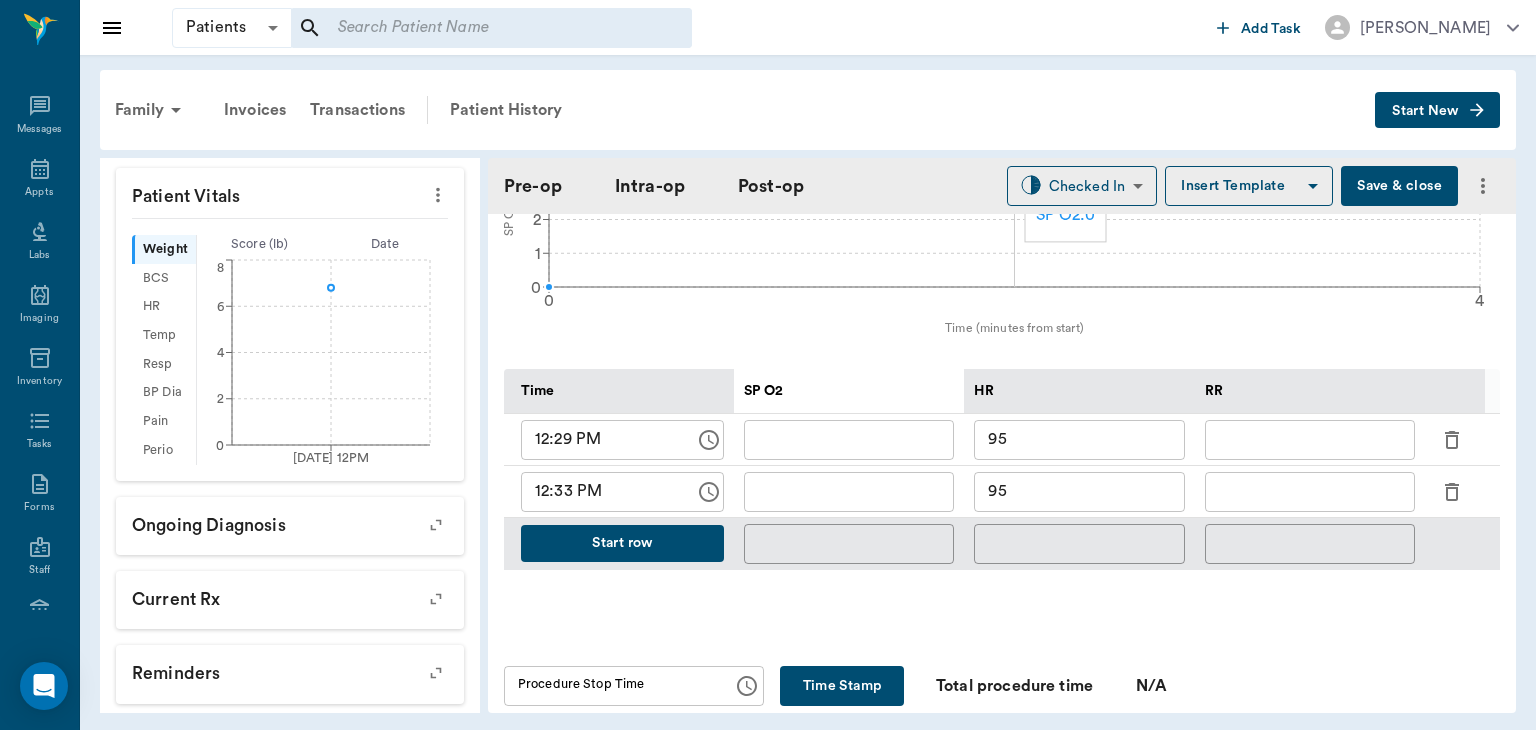 click on "95" at bounding box center (1079, 492) 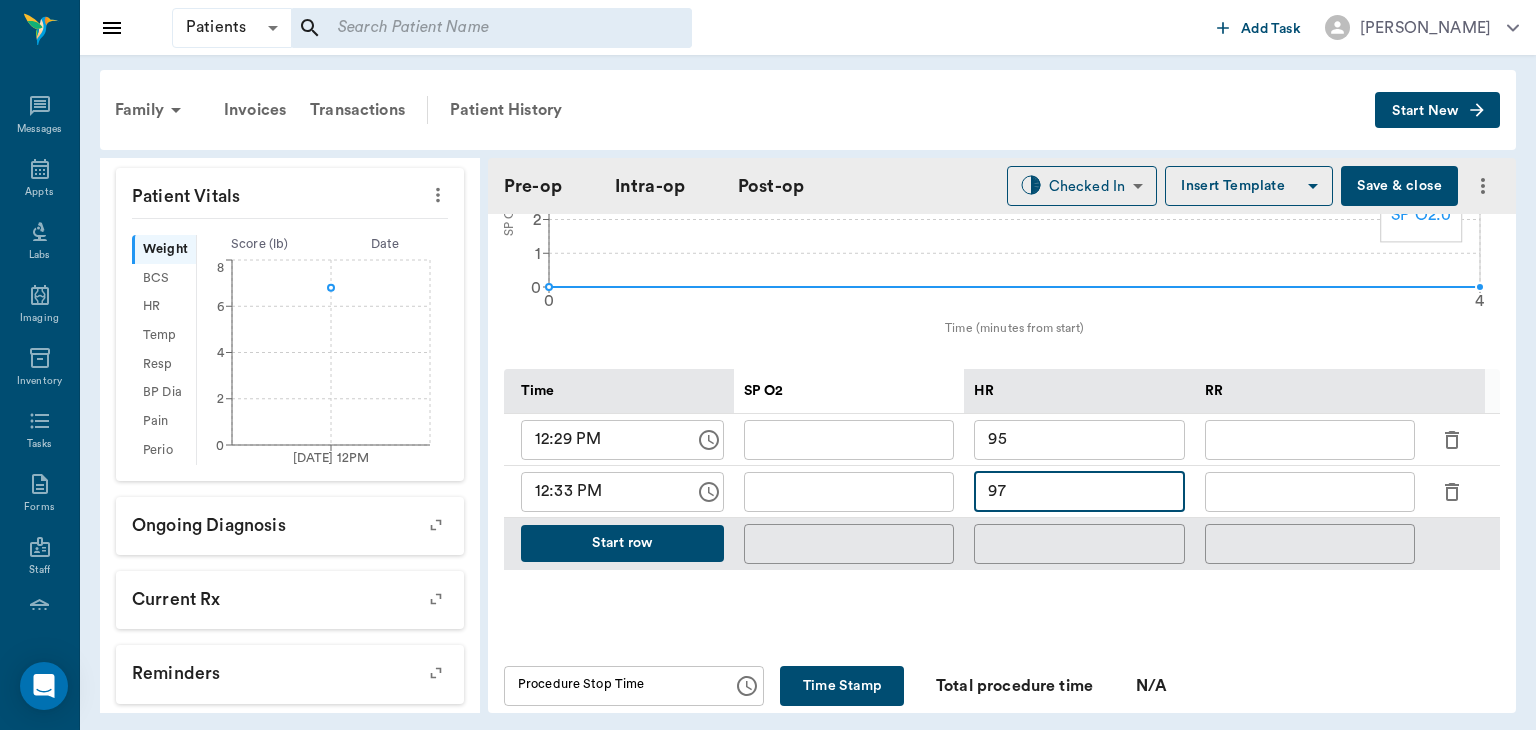 type on "97" 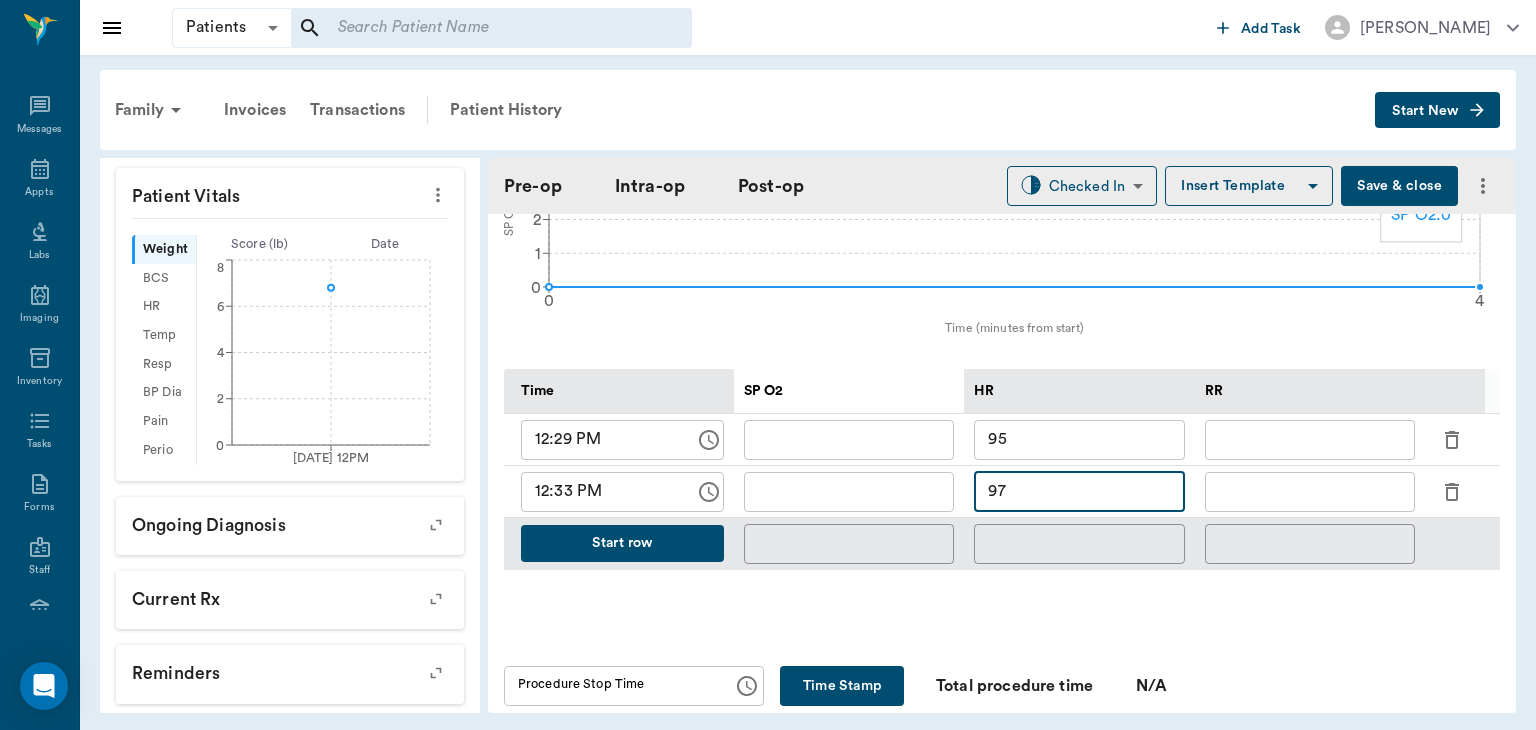 click on "Start row" at bounding box center (622, 543) 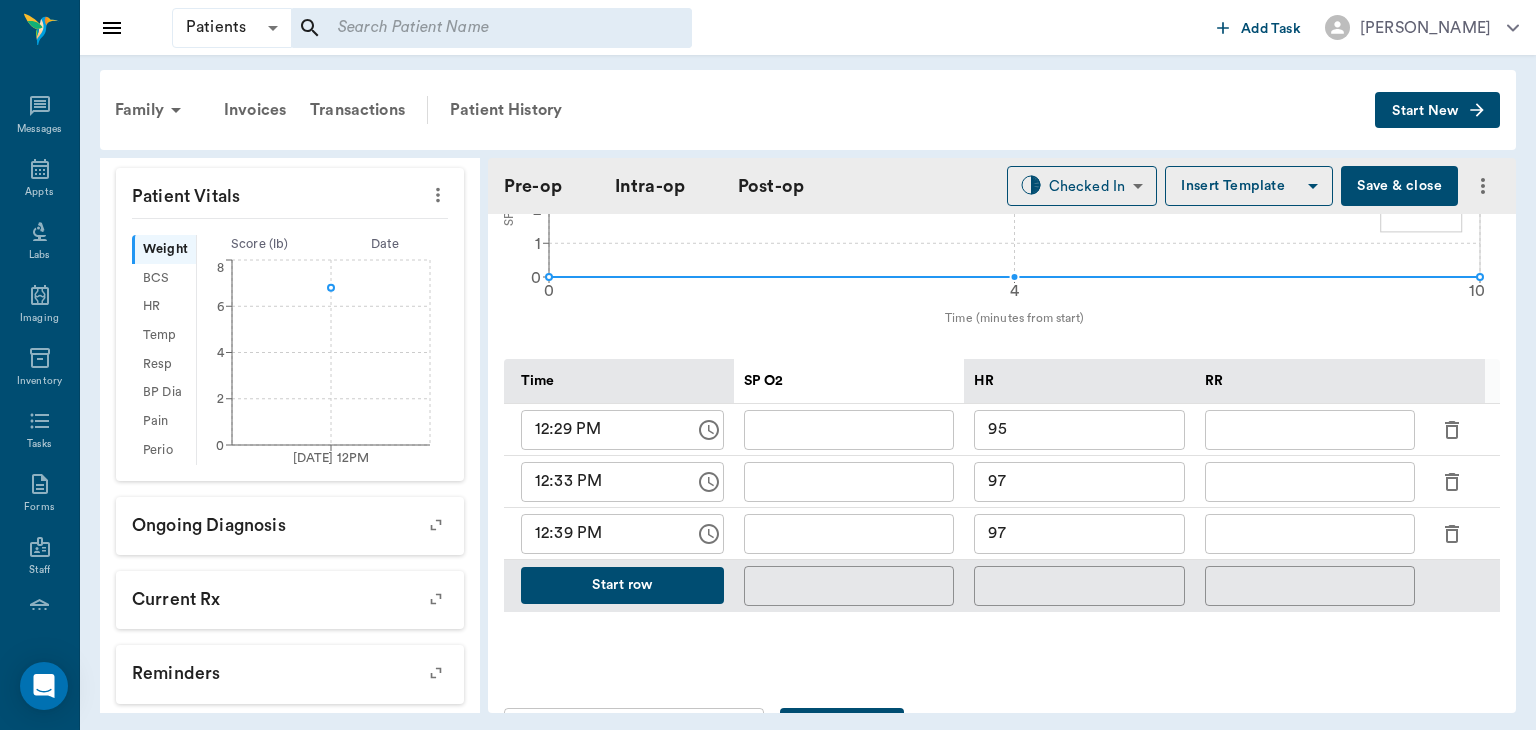click on "97" at bounding box center (1079, 534) 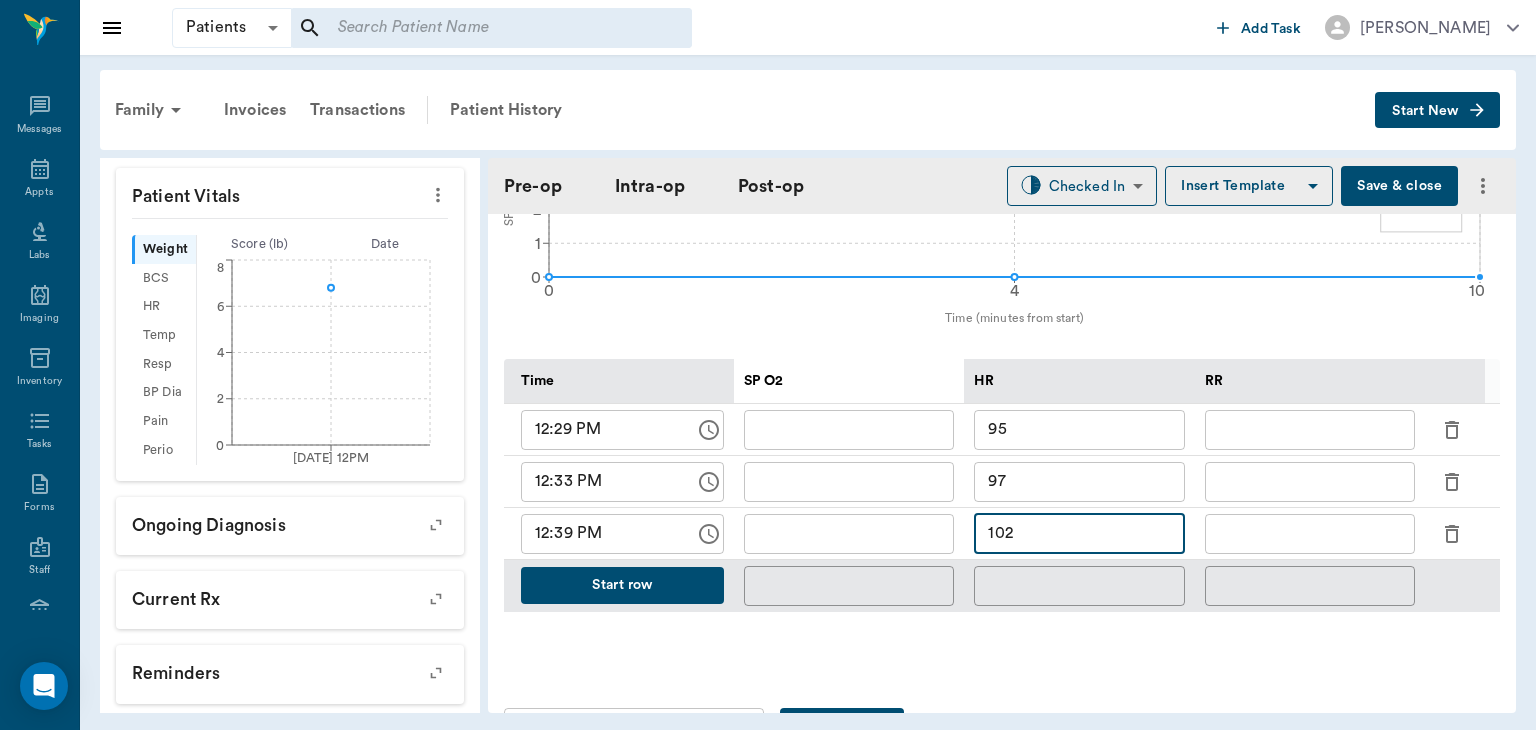 type on "102" 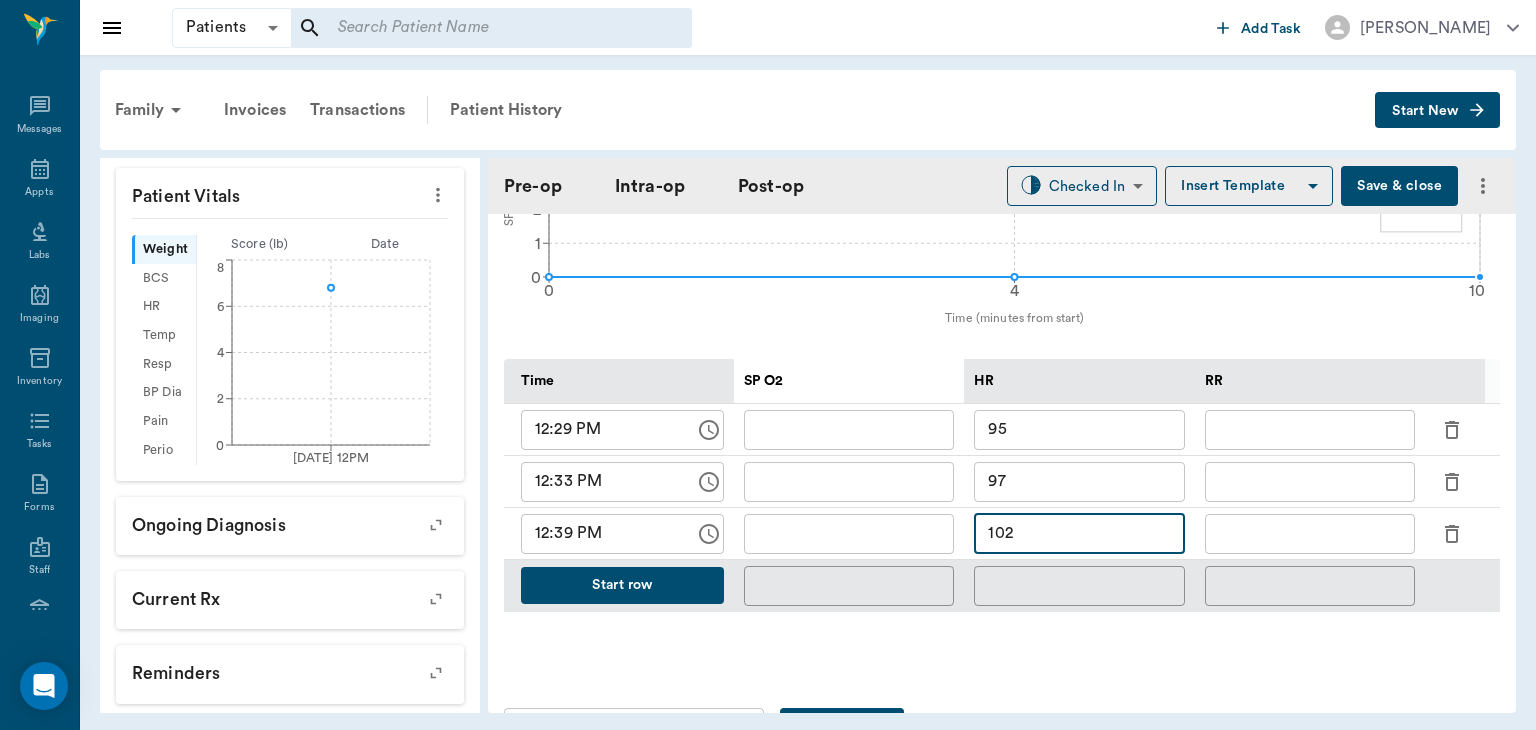 click on "Save & close" at bounding box center (1399, 186) 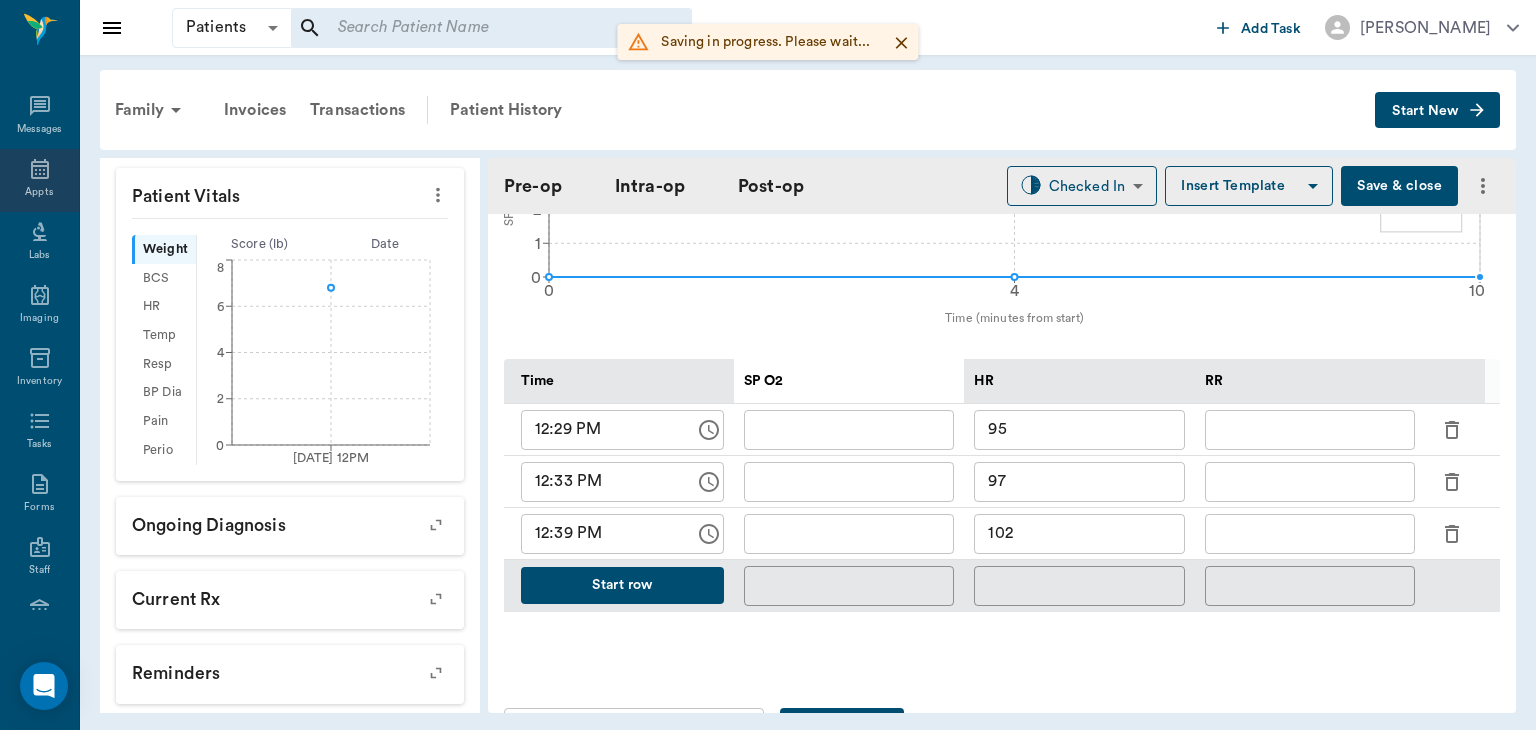 click on "Appts" at bounding box center (39, 192) 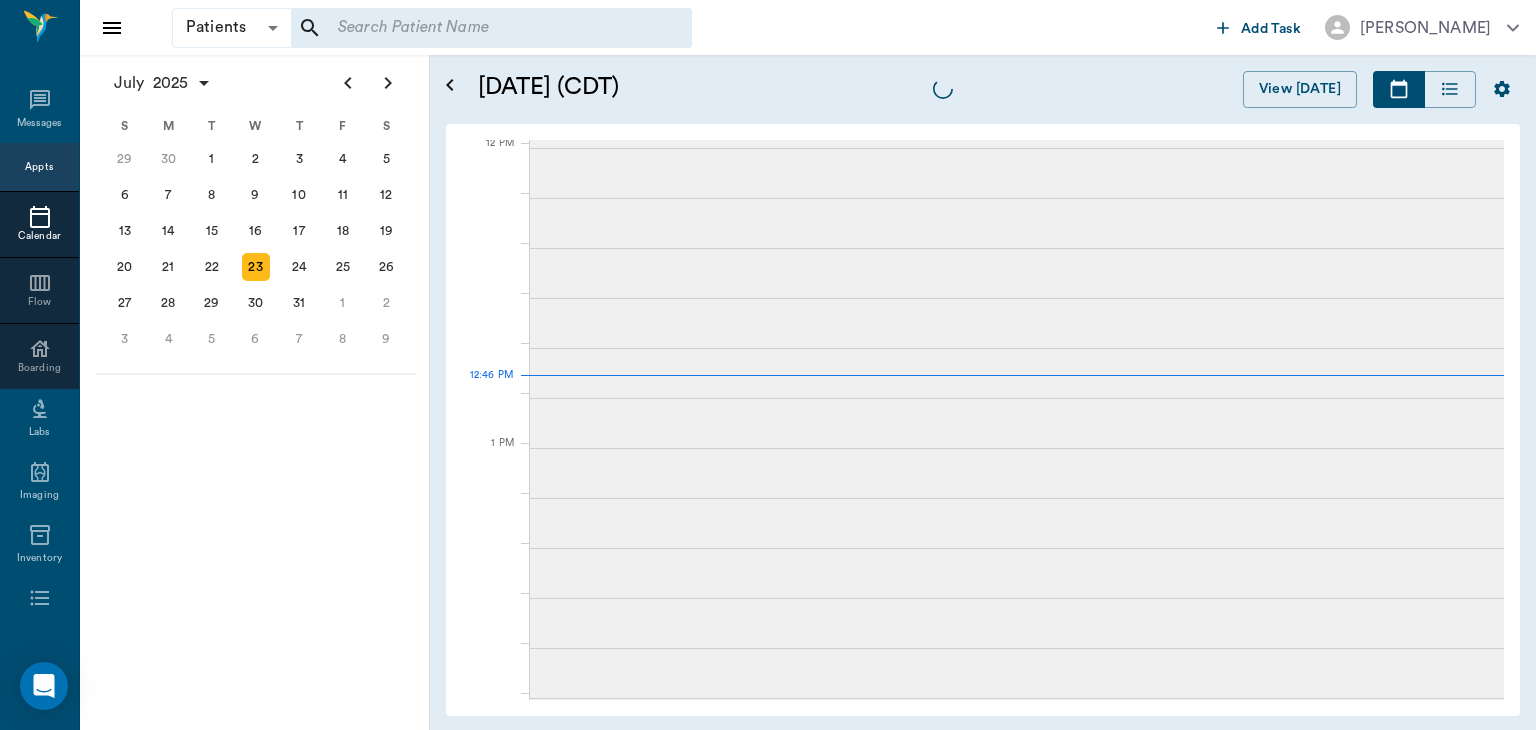 scroll, scrollTop: 1054, scrollLeft: 0, axis: vertical 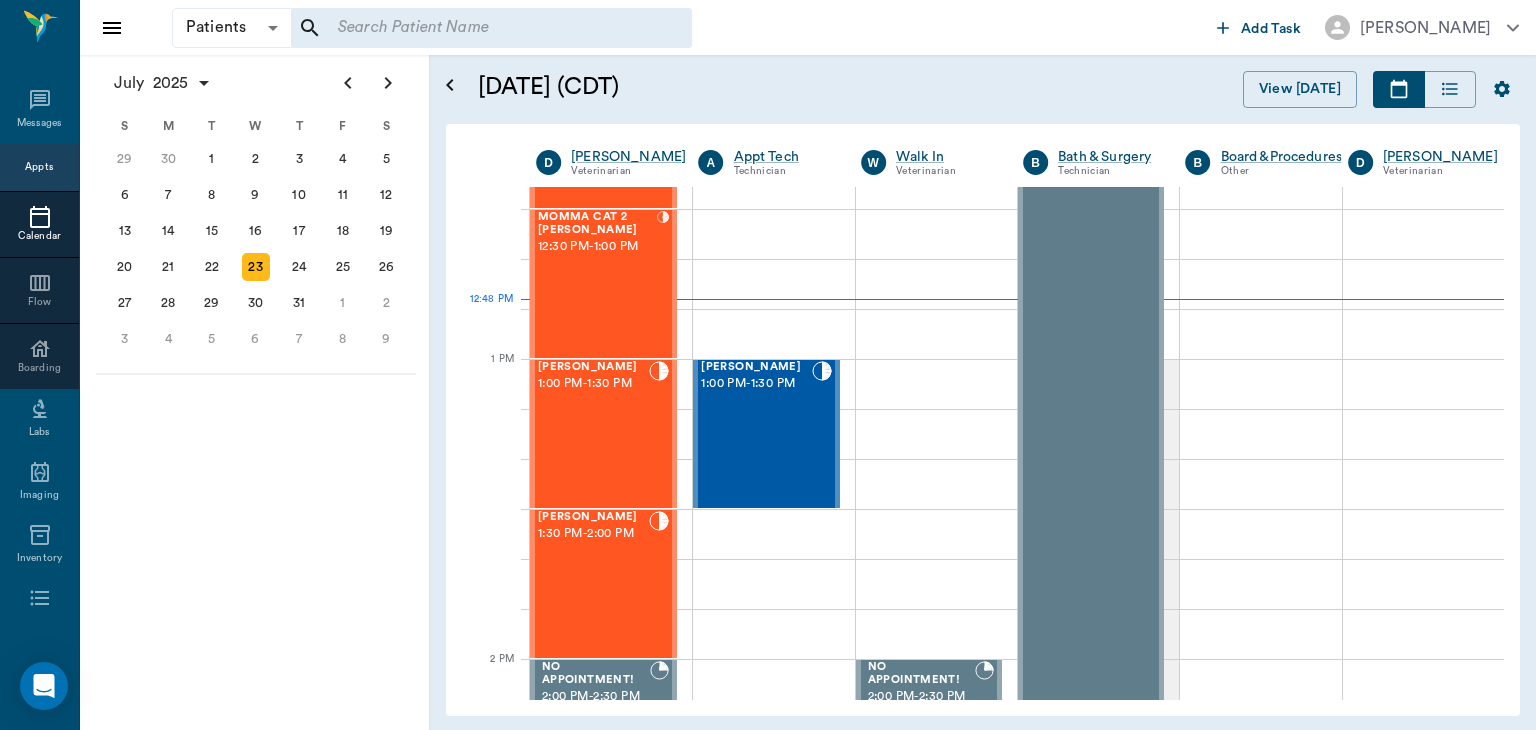 click on "[PERSON_NAME] 1:30 PM  -  2:00 PM" at bounding box center (593, 584) 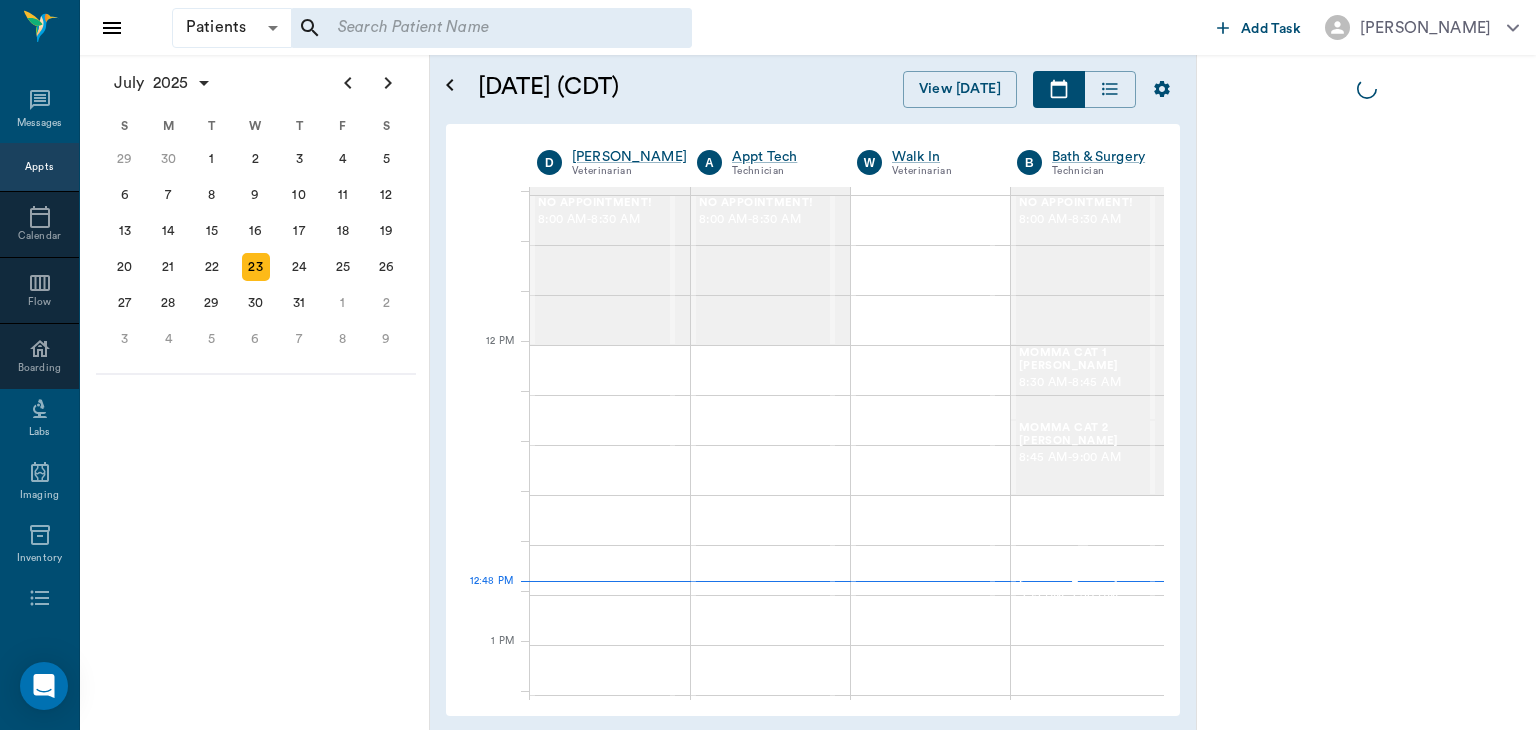 scroll, scrollTop: 0, scrollLeft: 0, axis: both 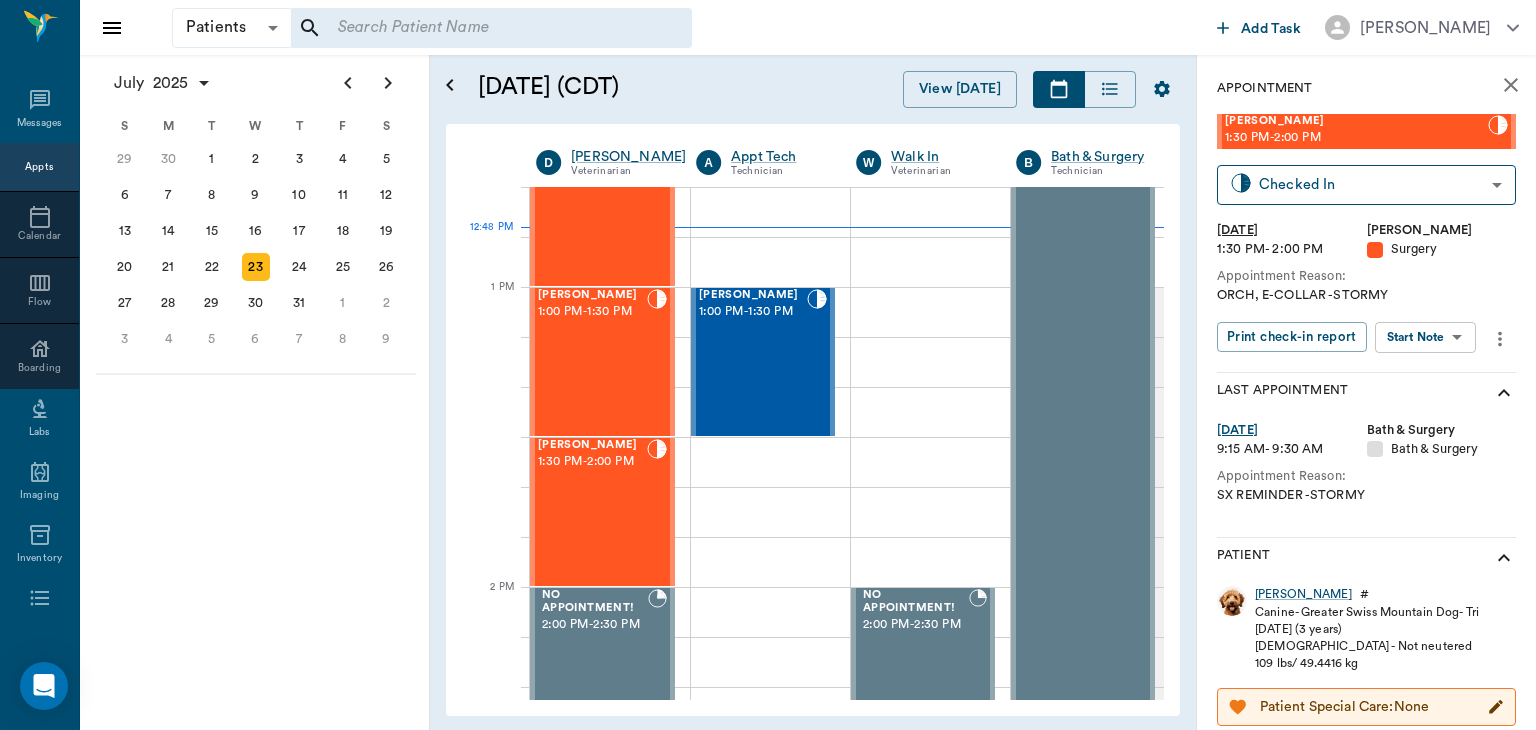 click on "[PERSON_NAME] 1:30 PM  -  2:00 PM" at bounding box center (592, 512) 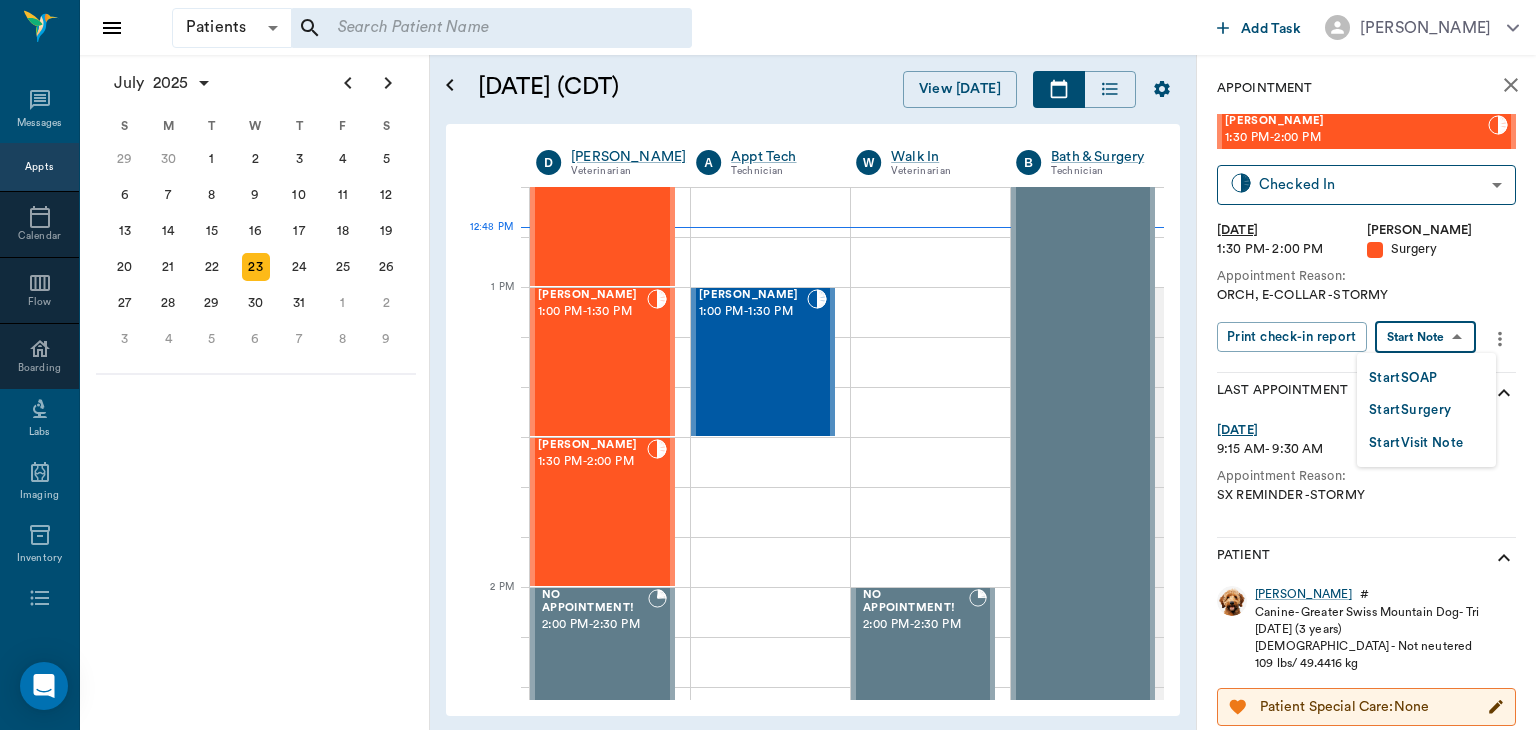 click on "Start  Surgery" at bounding box center (1410, 410) 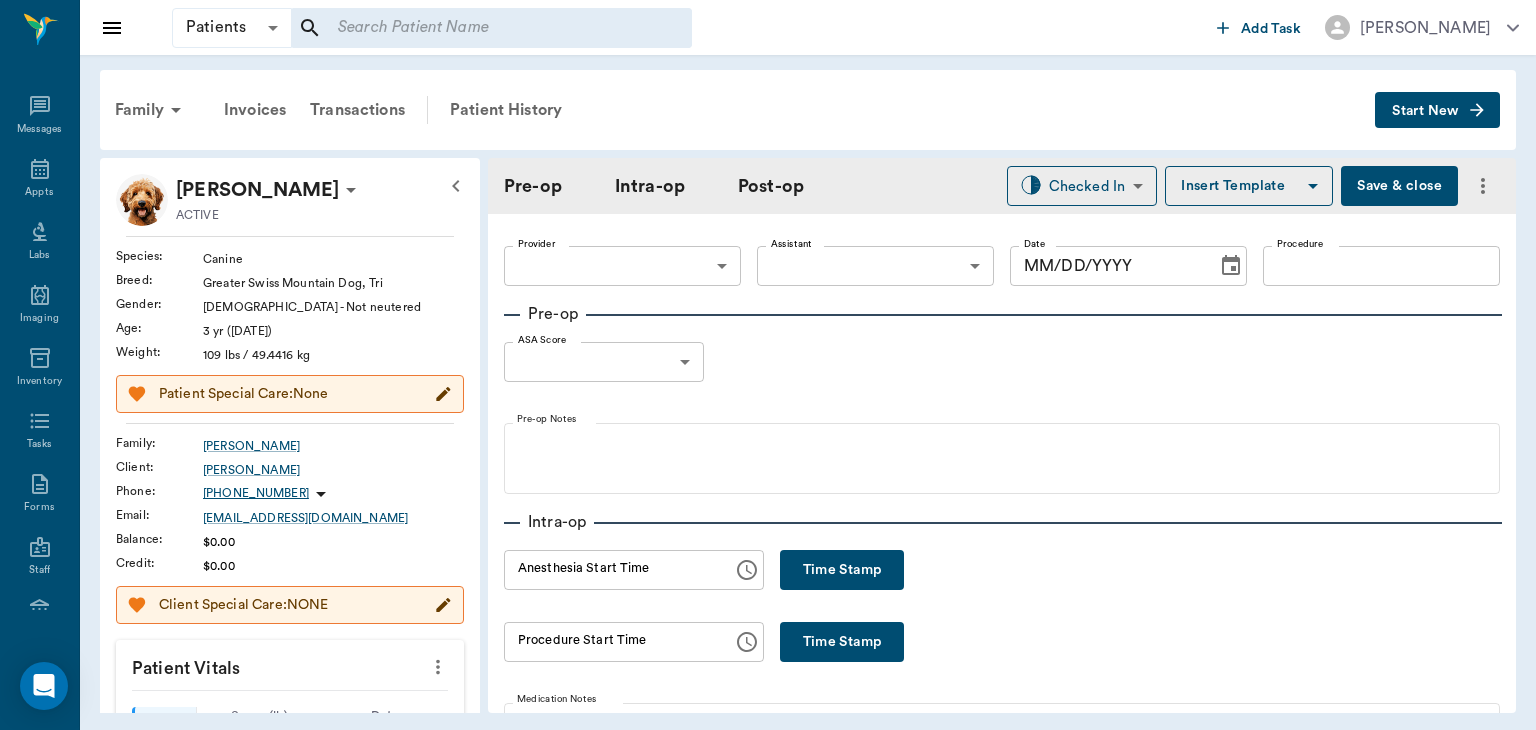 type on "63ec2f075fda476ae8351a4d" 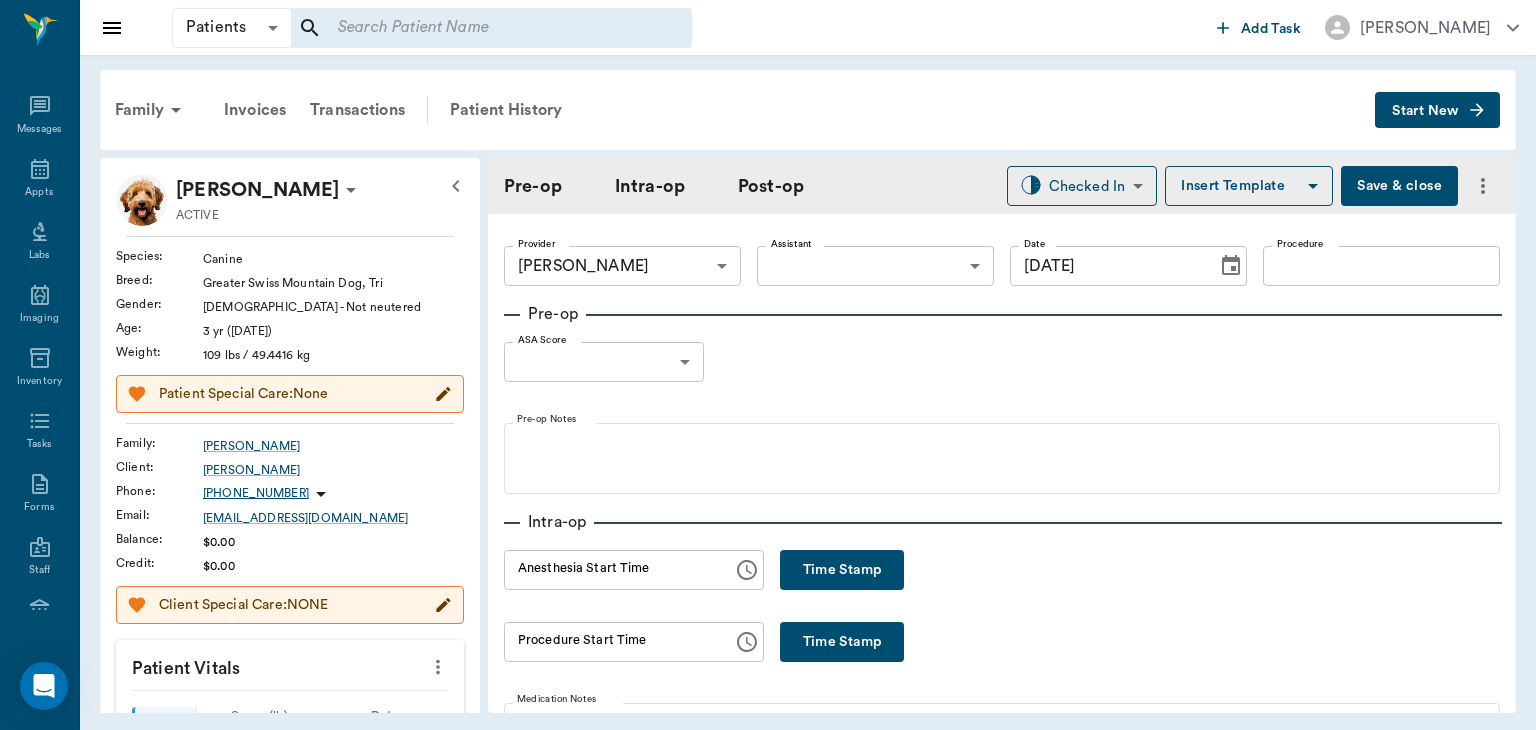 click on "Patients Patients ​ ​ Add Task [PERSON_NAME] Nectar Messages Appts Labs Imaging Inventory Tasks Forms Staff Reports Lookup Settings Family Invoices Transactions Patient History Start New [PERSON_NAME]     ACTIVE   Species : Canine Breed : Greater Swiss Mountain Dog, Tri Gender : [DEMOGRAPHIC_DATA] - Not neutered Age : [DEMOGRAPHIC_DATA] yr ([DATE]) Weight : 109 lbs / 49.4416 kg Patient Special Care:  None Family : [PERSON_NAME] Client : [PERSON_NAME] Phone : [PHONE_NUMBER] Email : [EMAIL_ADDRESS][DOMAIN_NAME] Balance : $0.00 Credit : $0.00 Client Special Care:  NONE Patient Vitals Weight BCS HR Temp Resp BP Dia Pain Perio Score ( lb ) Date [DATE] 9AM 0 45 90 135 180 Ongoing diagnosis Current Rx Reminders 3 Month Flea & Tick Rx> 100 Lbs [DATE] Upcoming appointments Surgery [DATE] Schedule Appointment Pre-op Intra-op Post-op Checked In CHECKED_IN ​ Insert Template  Save & close Provider [PERSON_NAME] 63ec2f075fda476ae8351a4d Provider Assistant ​ Assistant Date [DATE] Date Procedure Procedure Pre-op ASA Score ​ null ASA Score HR" at bounding box center [768, 365] 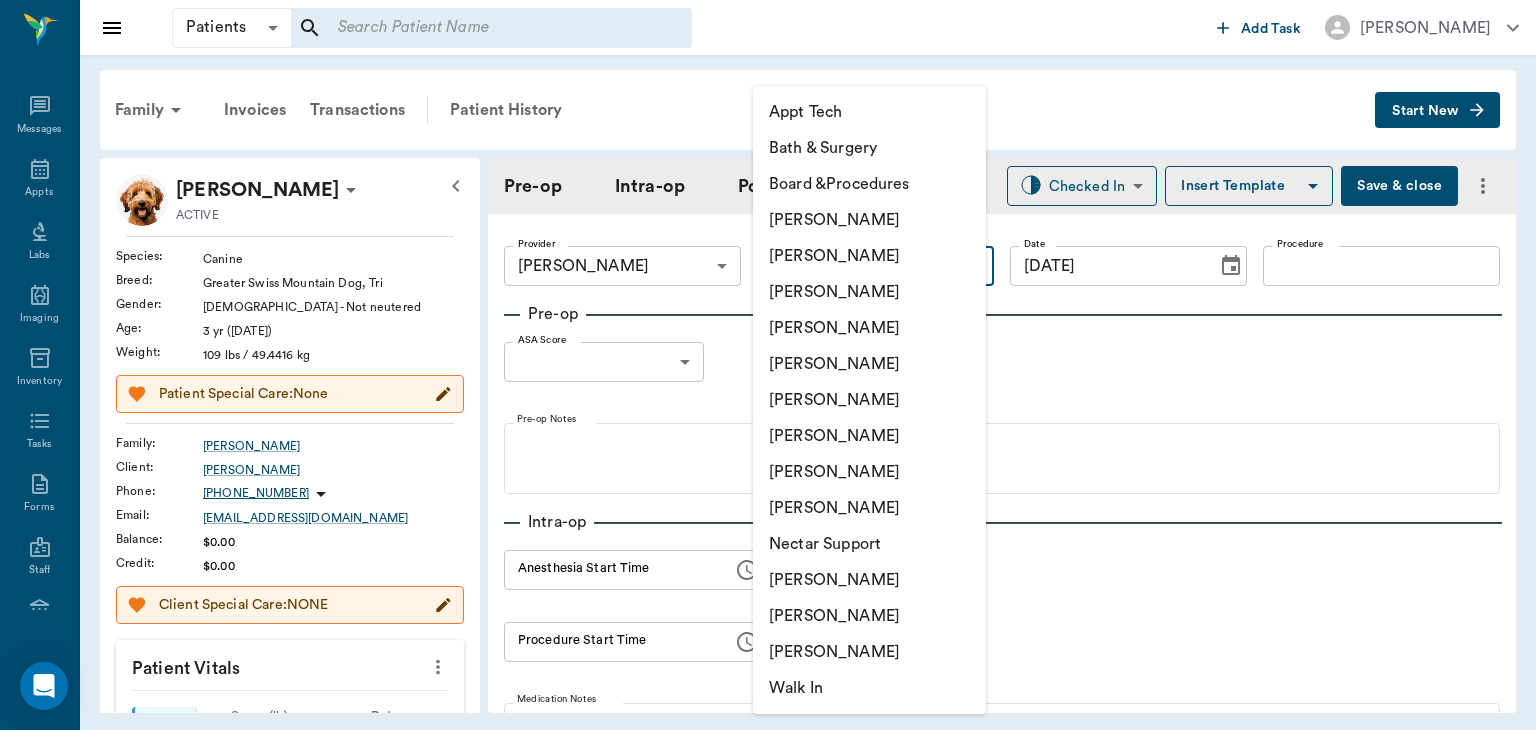 click on "[PERSON_NAME]" at bounding box center [869, 436] 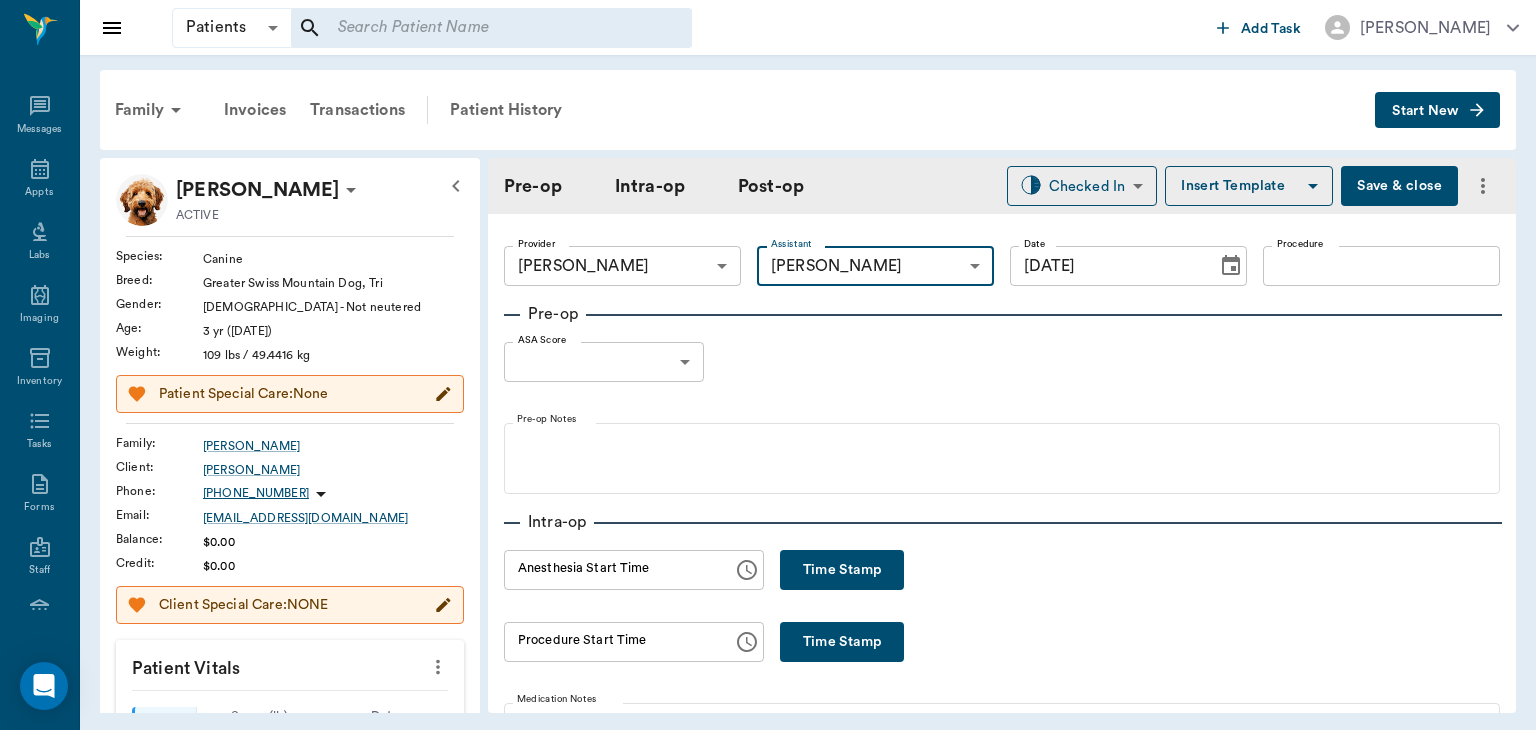 click on "Procedure" at bounding box center (1381, 266) 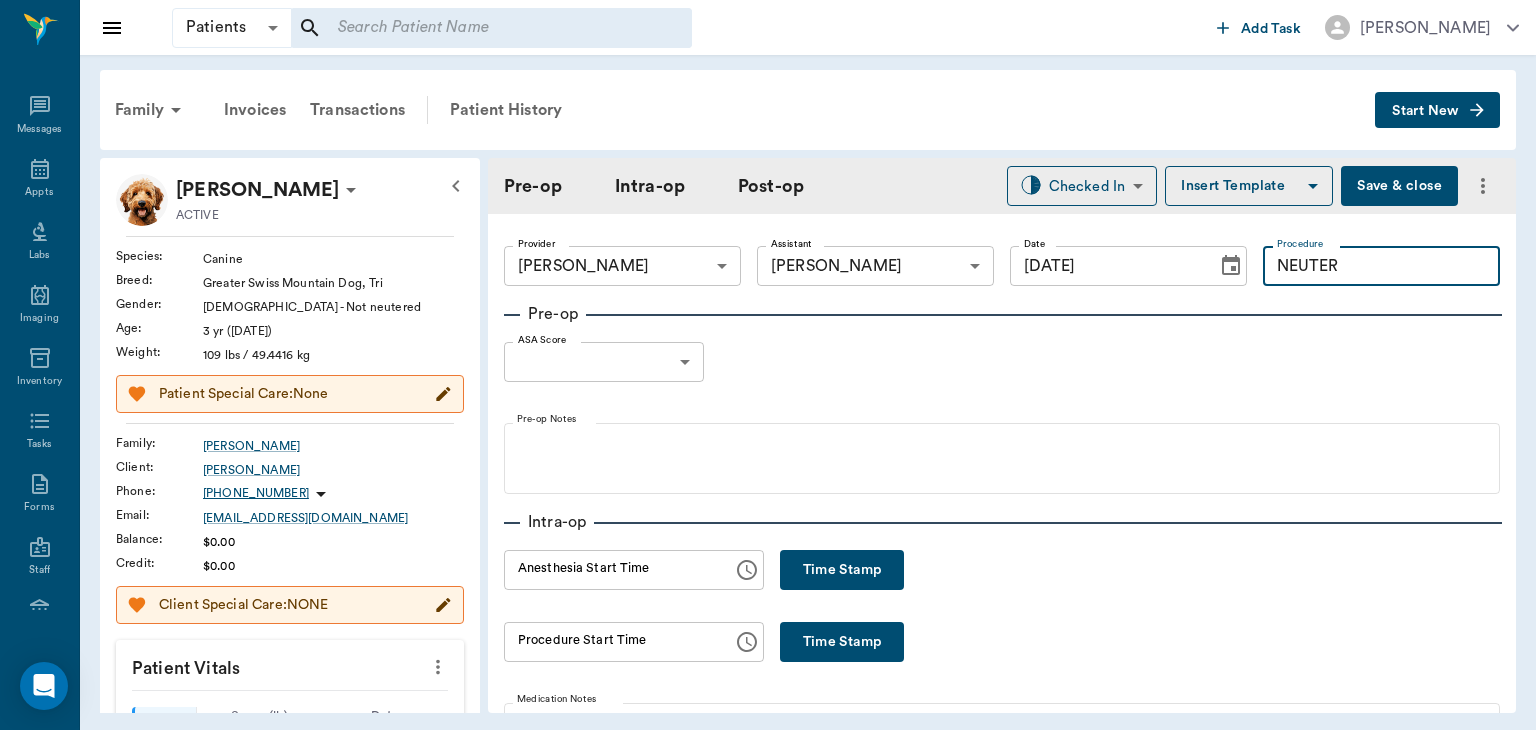 type on "NEUTER" 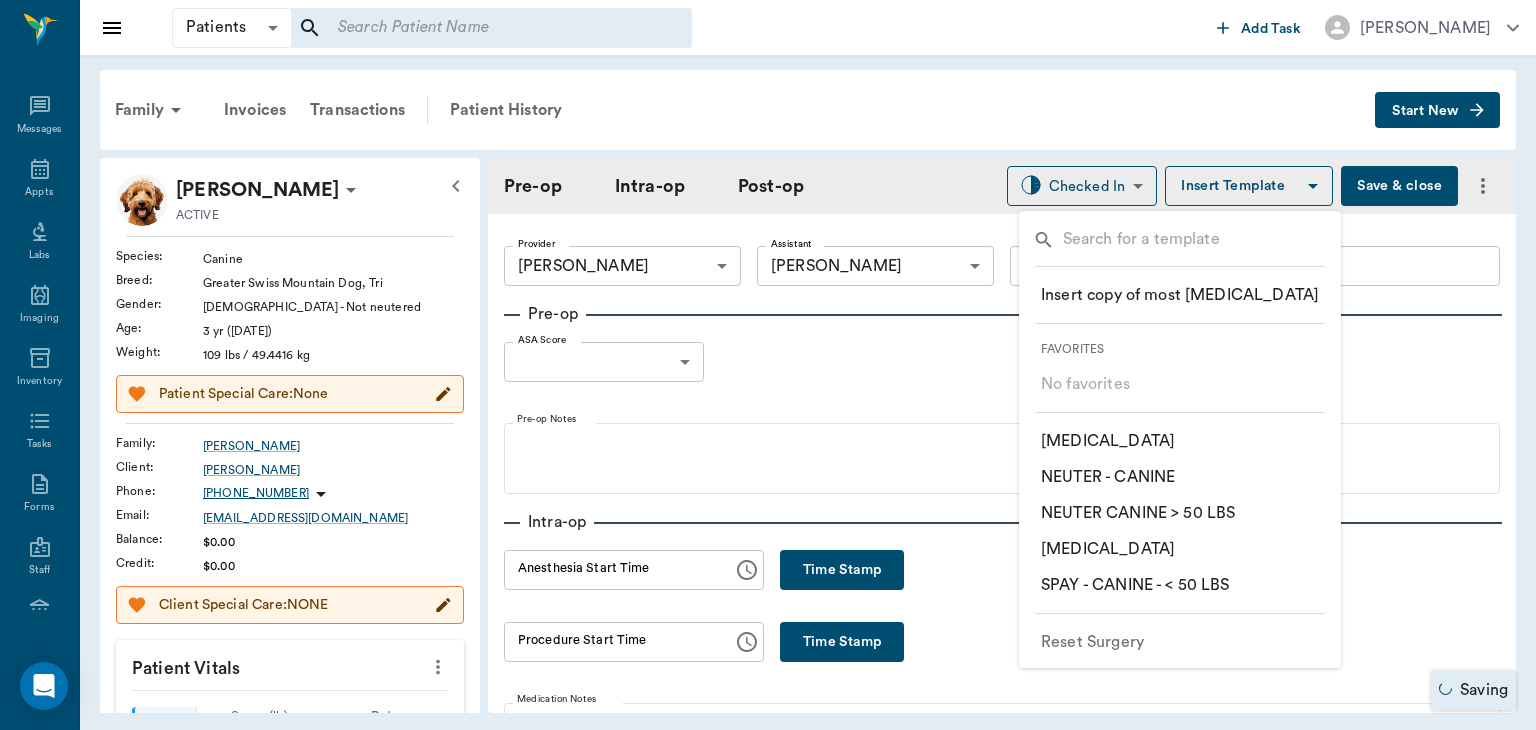 click on "​ NEUTER CANINE > 50 LBS" at bounding box center [1138, 513] 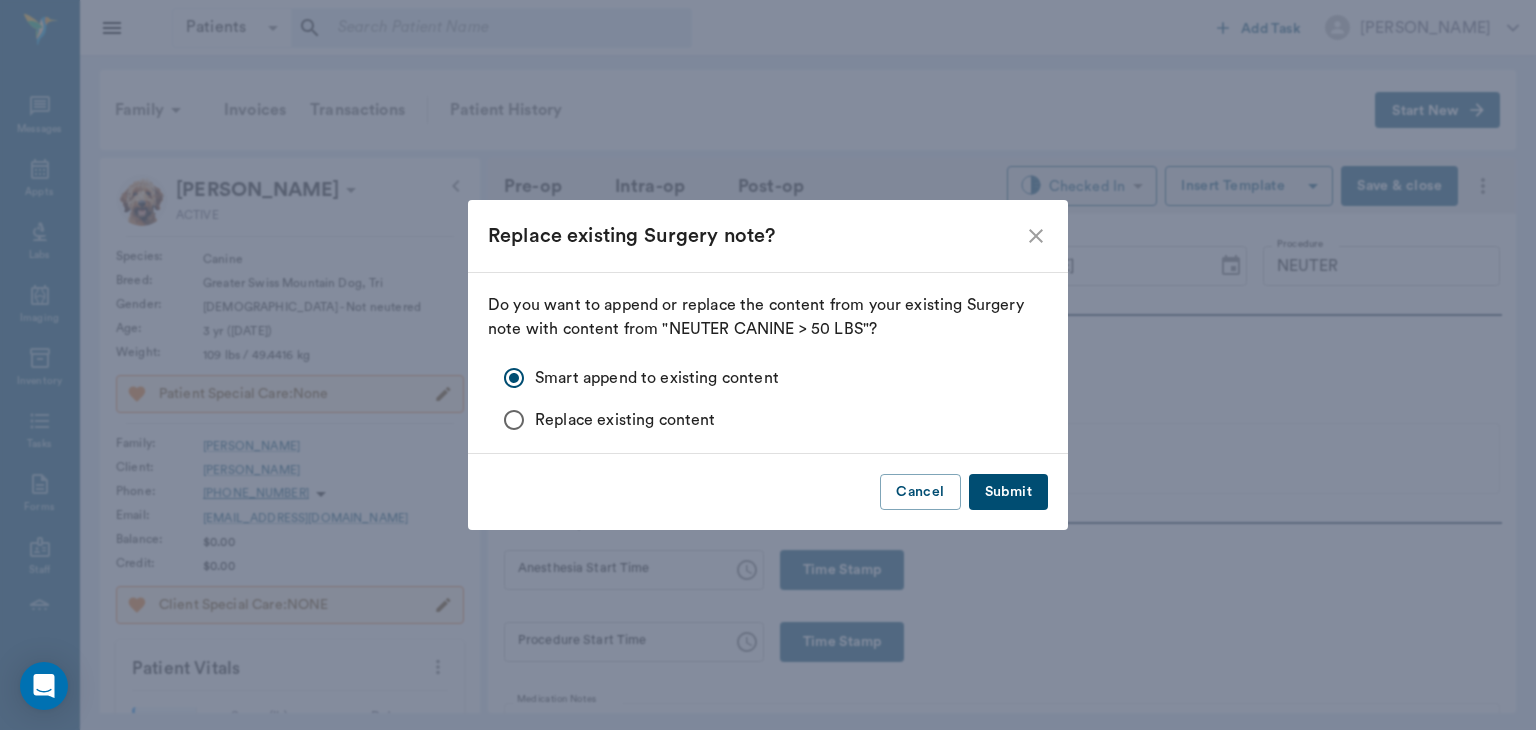 click on "Submit" at bounding box center [1008, 492] 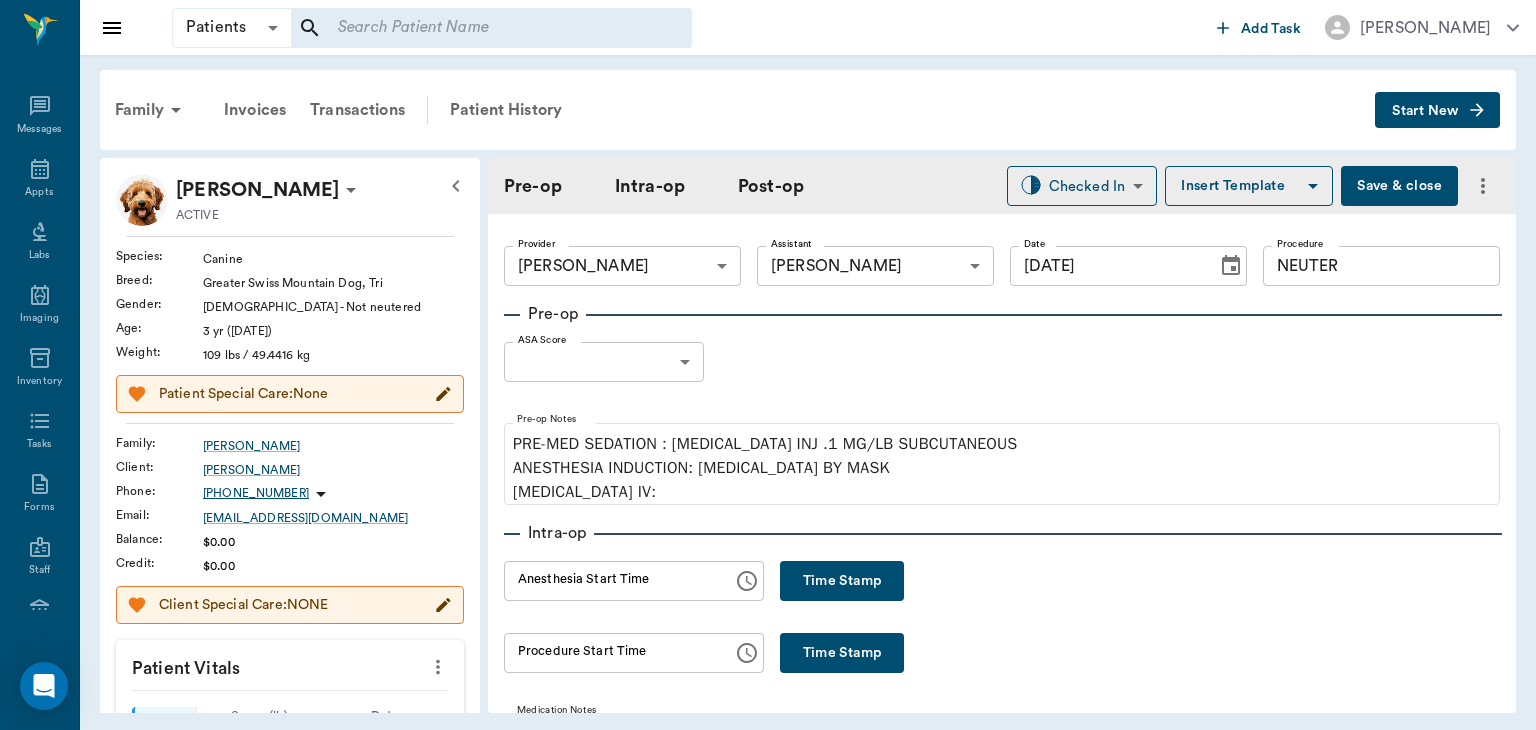 click on "Patients Patients ​ ​ Add Task [PERSON_NAME] Nectar Messages Appts Labs Imaging Inventory Tasks Forms Staff Reports Lookup Settings Family Invoices Transactions Patient History Start New [PERSON_NAME]     ACTIVE   Species : Canine Breed : Greater Swiss Mountain Dog, Tri Gender : [DEMOGRAPHIC_DATA] - Not neutered Age : [DEMOGRAPHIC_DATA] yr ([DATE]) Weight : 109 lbs / 49.4416 kg Patient Special Care:  None Family : [PERSON_NAME] Client : [PERSON_NAME] Phone : [PHONE_NUMBER] Email : [EMAIL_ADDRESS][DOMAIN_NAME] Balance : $0.00 Credit : $0.00 Client Special Care:  NONE Patient Vitals Weight BCS HR Temp Resp BP Dia Pain Perio Score ( lb ) Date [DATE] 9AM 0 45 90 135 180 Ongoing diagnosis Current Rx Reminders 3 Month Flea & Tick Rx> 100 Lbs [DATE] Upcoming appointments Surgery [DATE] Schedule Appointment Pre-op Intra-op Post-op Checked In CHECKED_IN ​ Insert Template  Save & close Provider [PERSON_NAME] 63ec2f075fda476ae8351a4d Provider Assistant [PERSON_NAME] 63ec2e7e52e12b0ba117b124 Assistant Date [DATE] Date Procedure NEUTER ​" at bounding box center [768, 365] 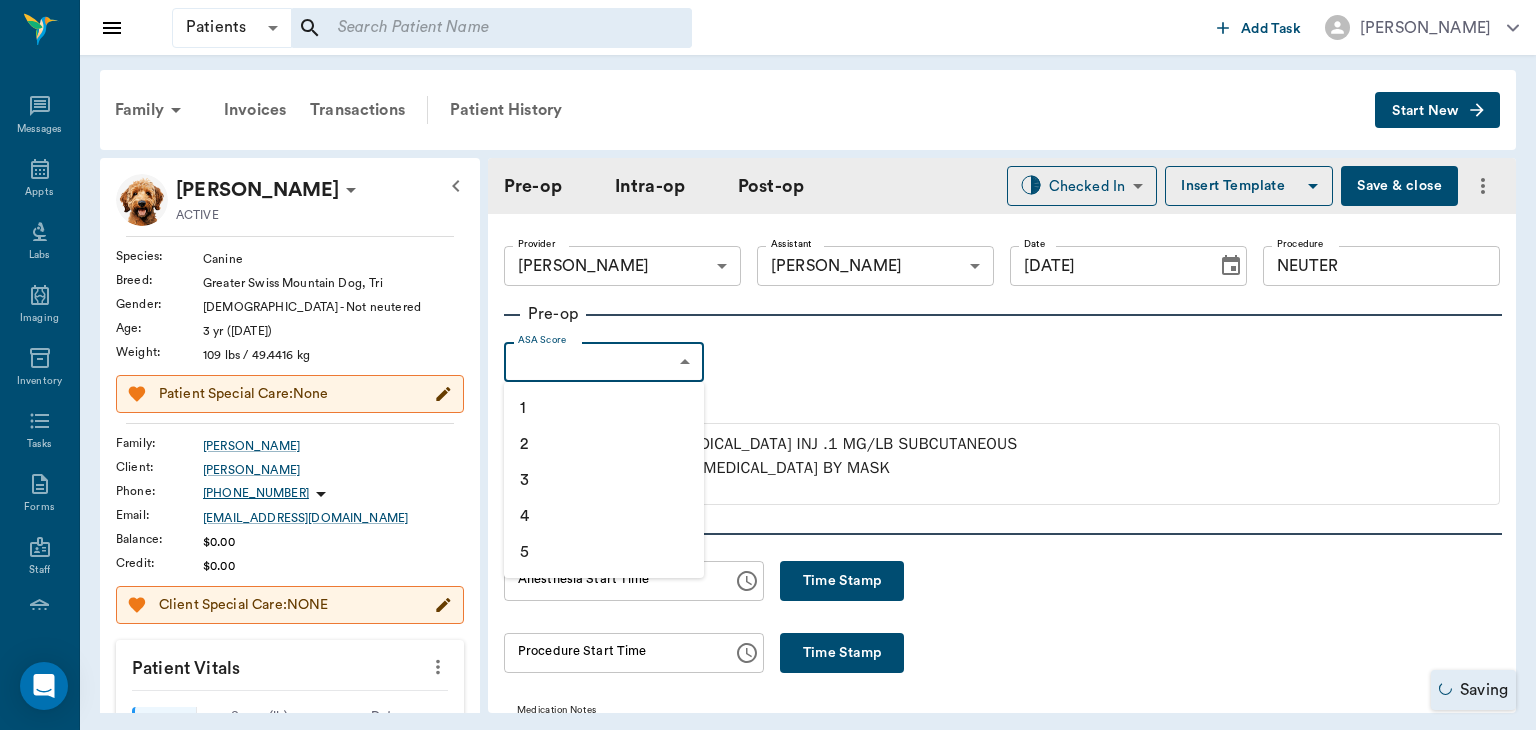 click on "1" at bounding box center [604, 408] 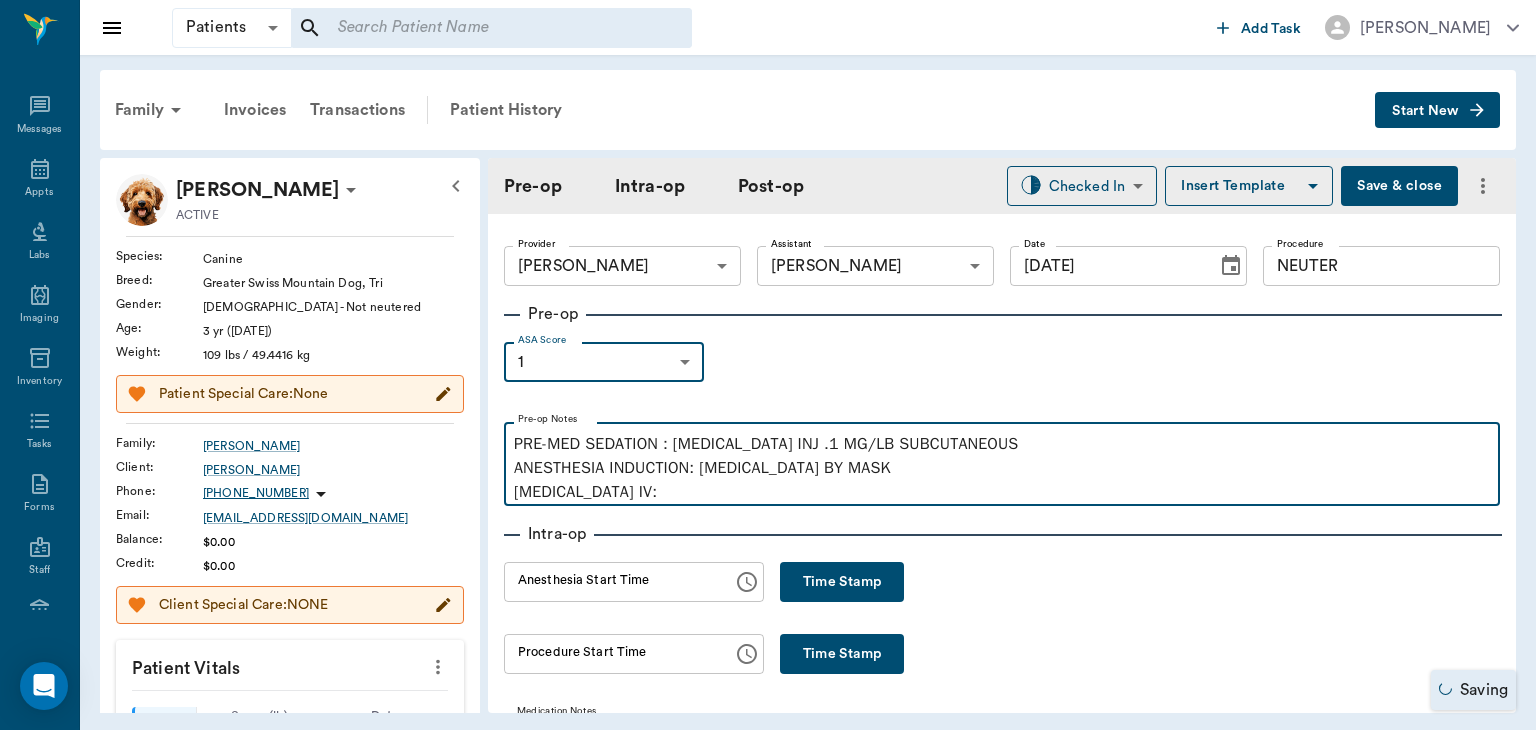 click on "PRE-MED SEDATION : [MEDICAL_DATA] INJ .1 MG/LB SUBCUTANEOUS ANESTHESIA INDUCTION: [MEDICAL_DATA] BY MASK [MEDICAL_DATA] IV:" at bounding box center [1002, 468] 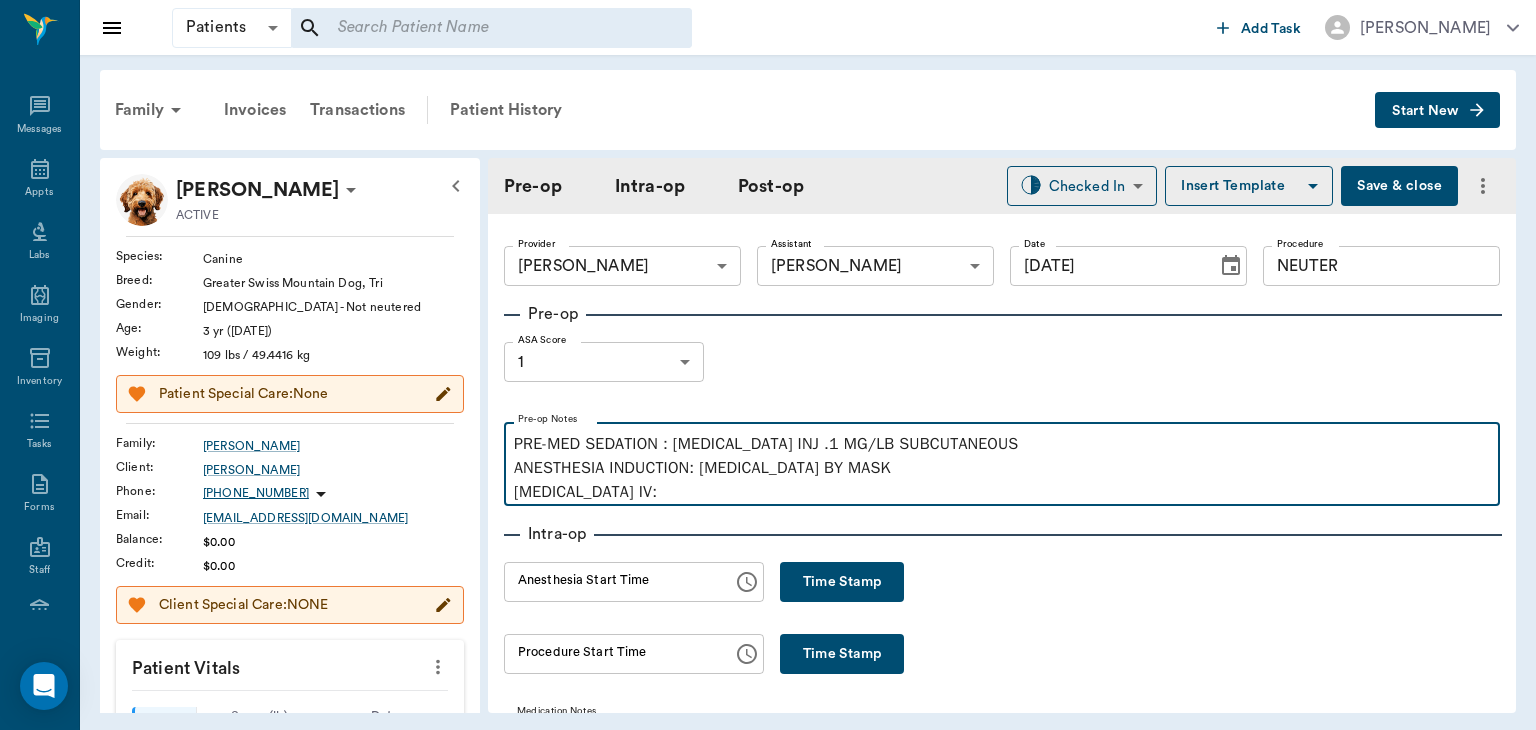 type 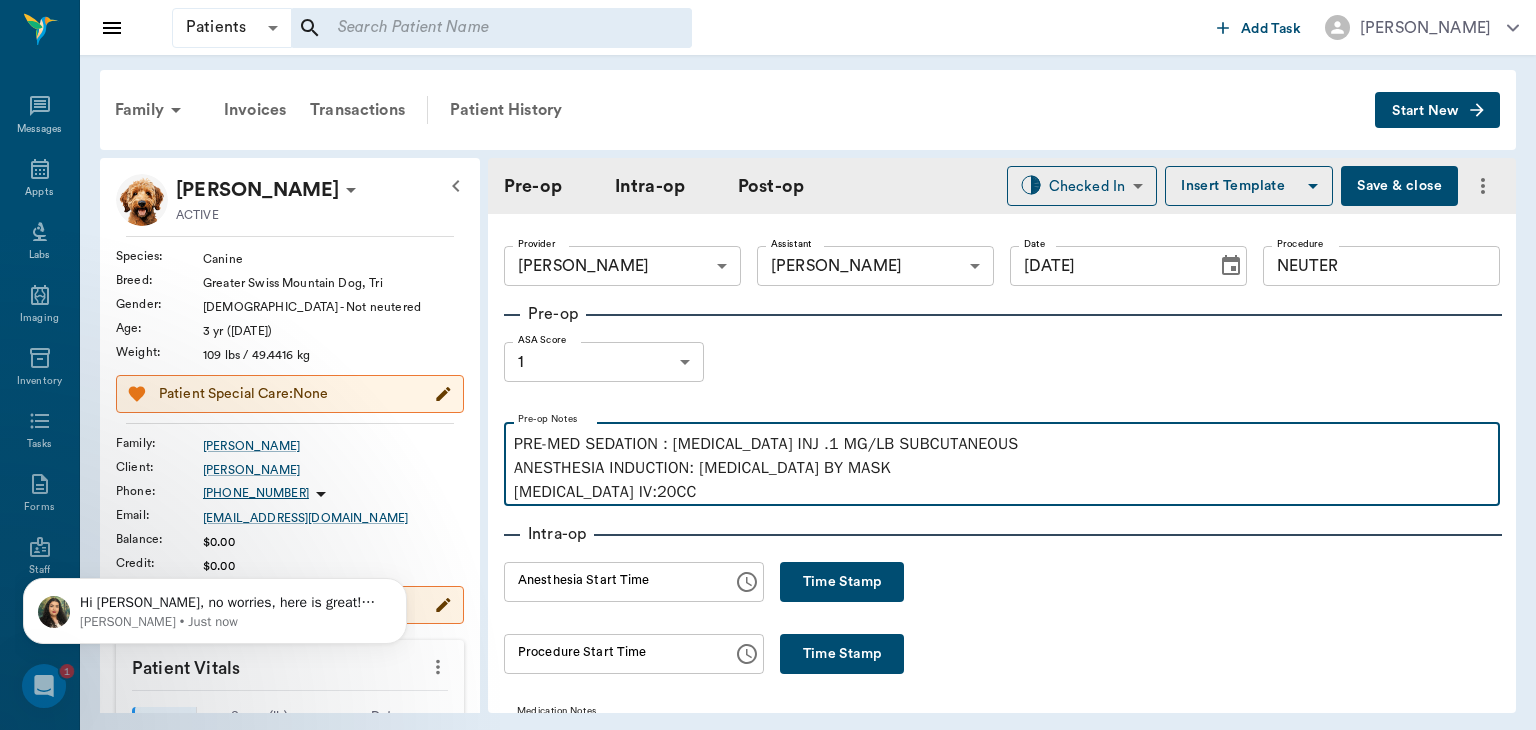 scroll, scrollTop: 0, scrollLeft: 0, axis: both 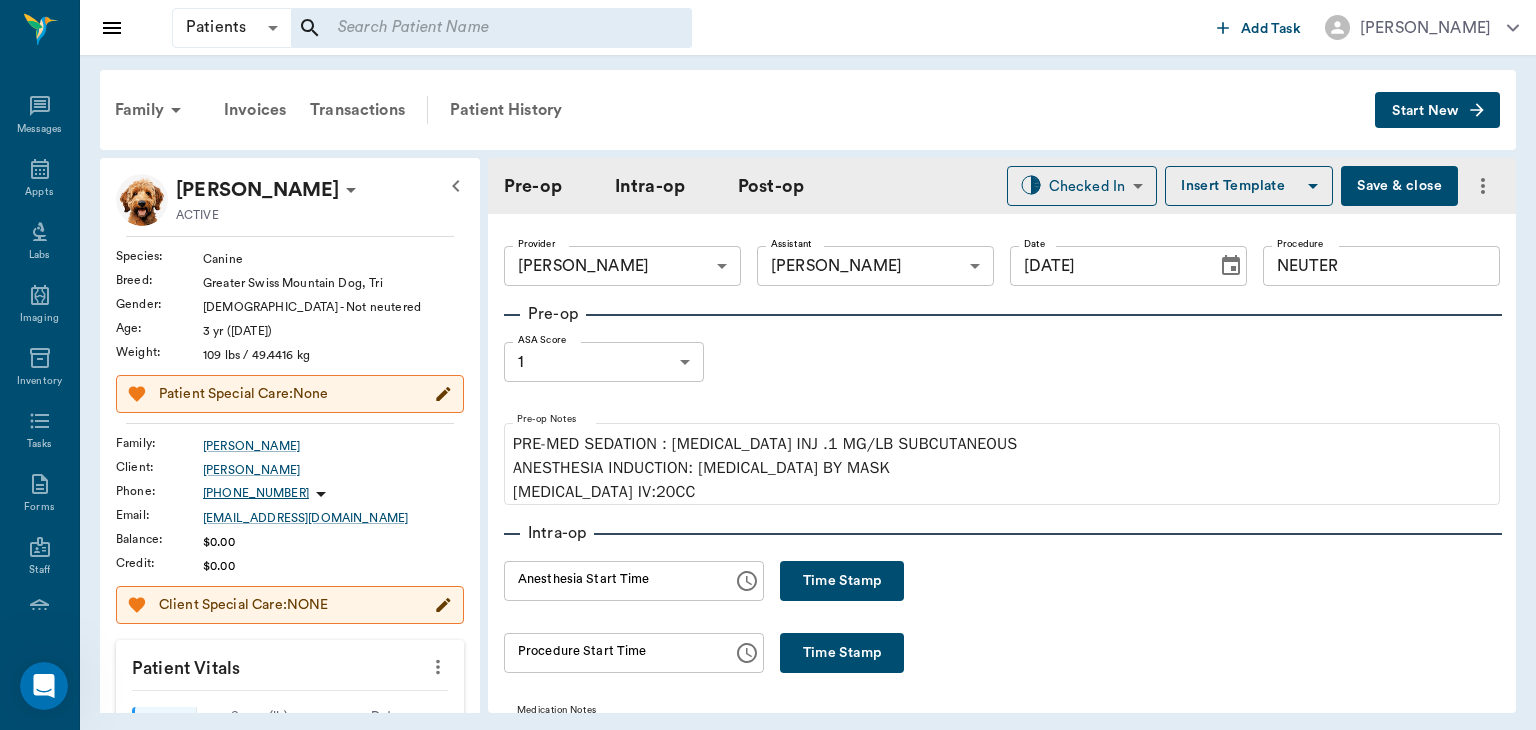 click on "Time Stamp" at bounding box center (842, 581) 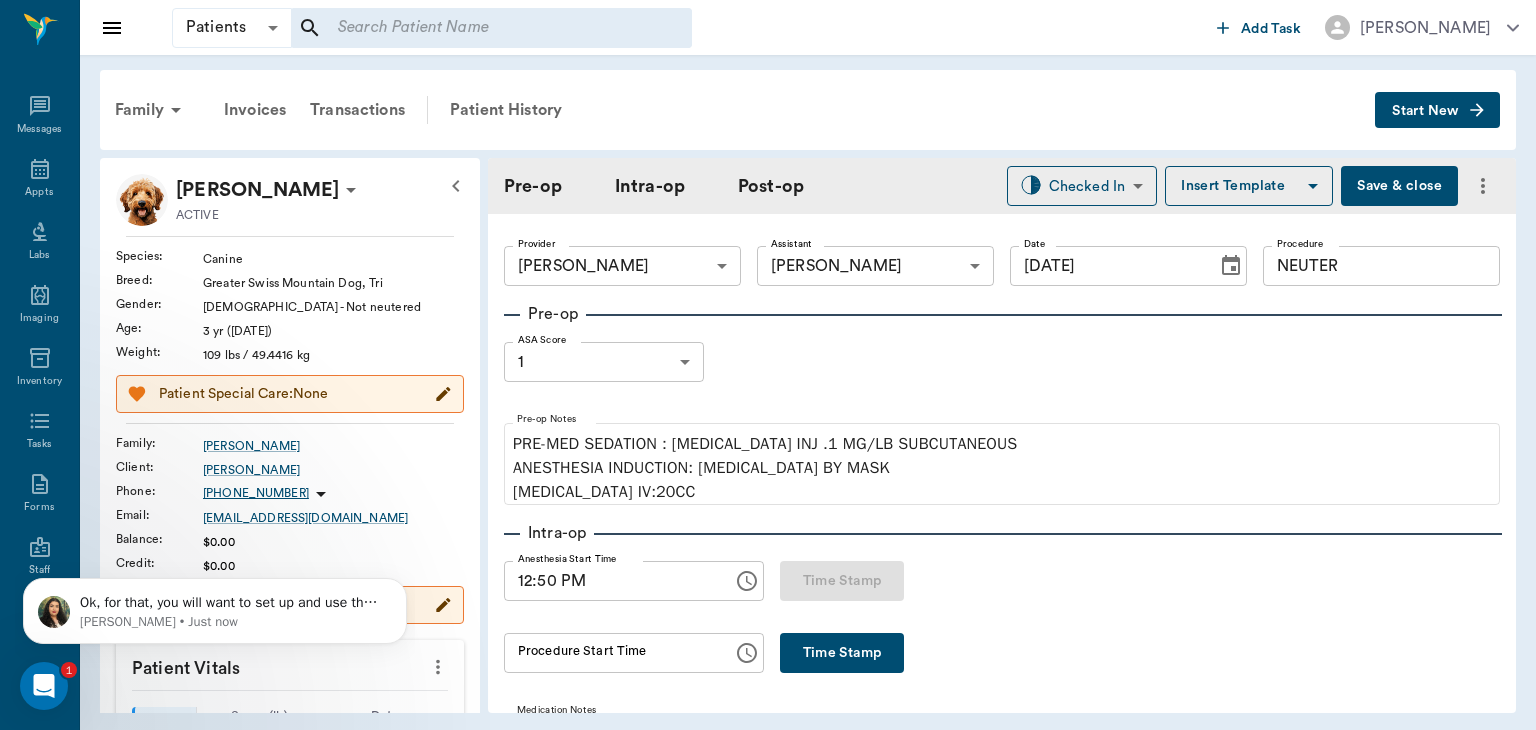 scroll, scrollTop: 0, scrollLeft: 0, axis: both 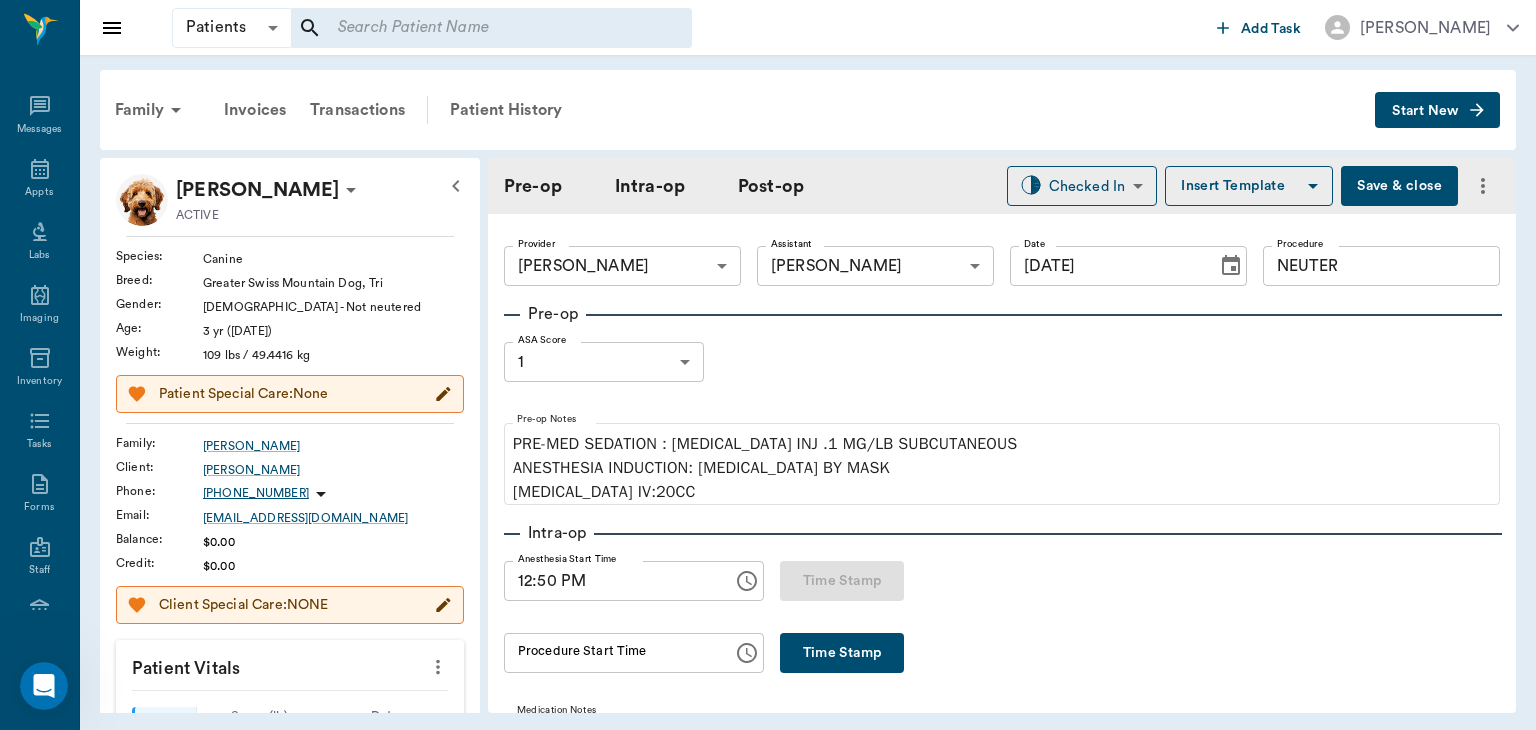 click on "Save & close" at bounding box center (1399, 186) 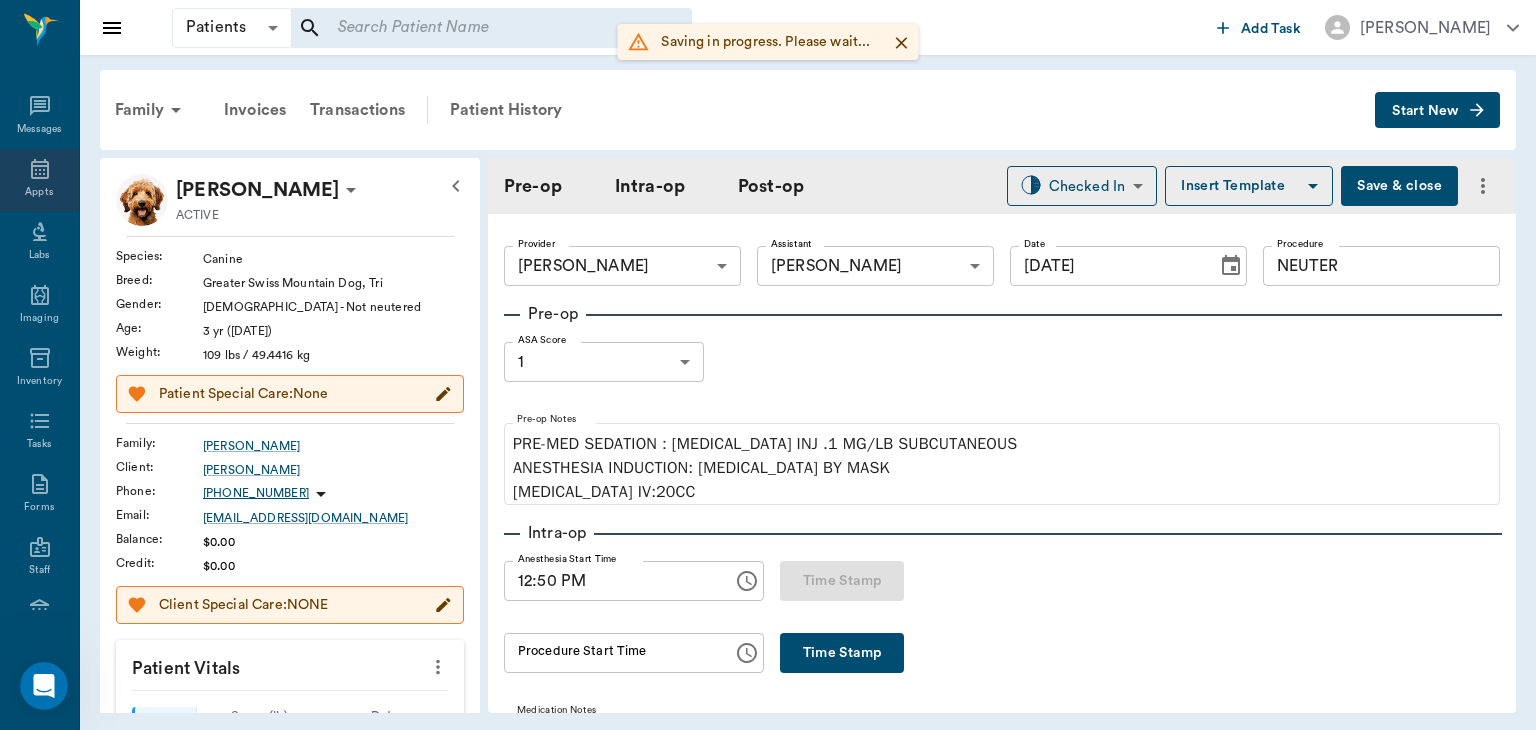 click 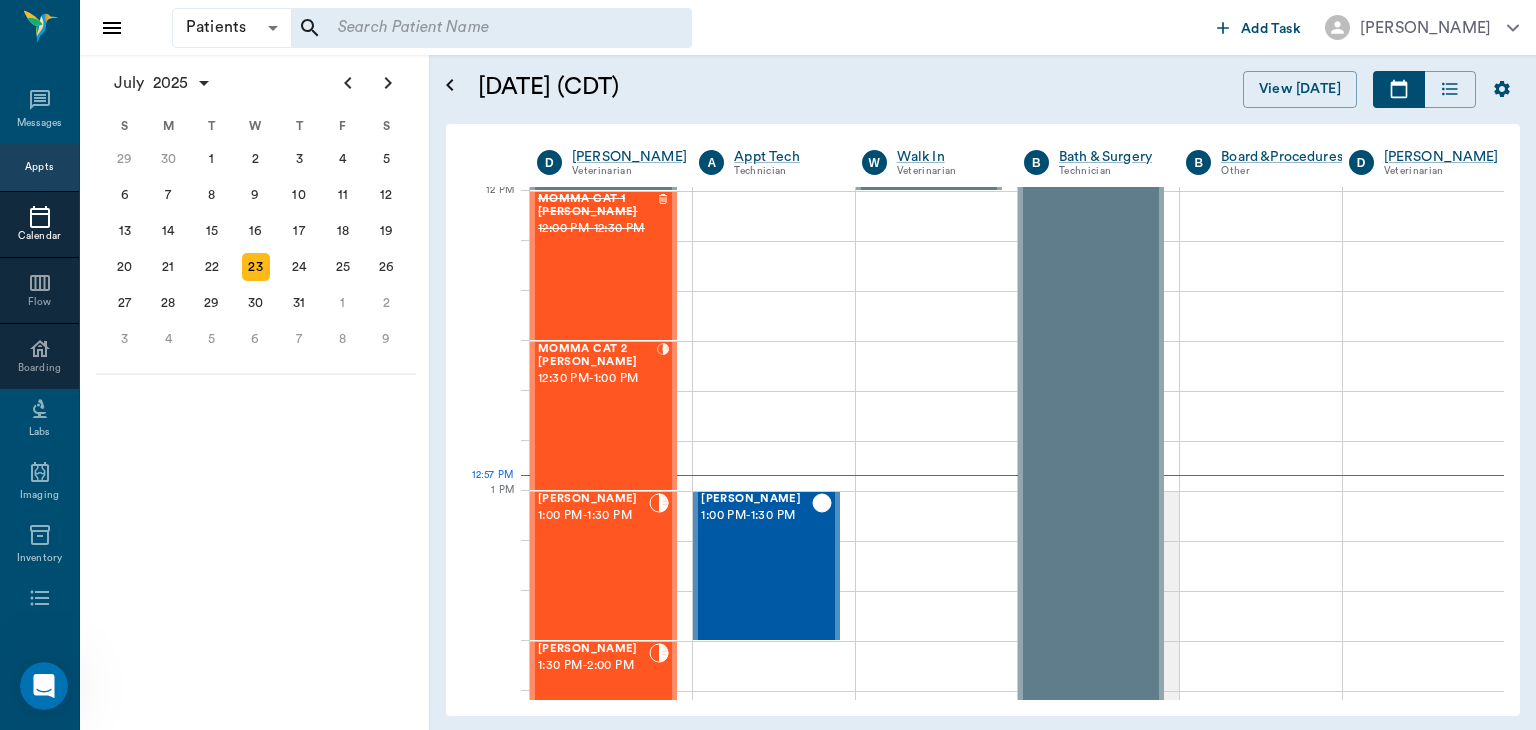 scroll, scrollTop: 1204, scrollLeft: 0, axis: vertical 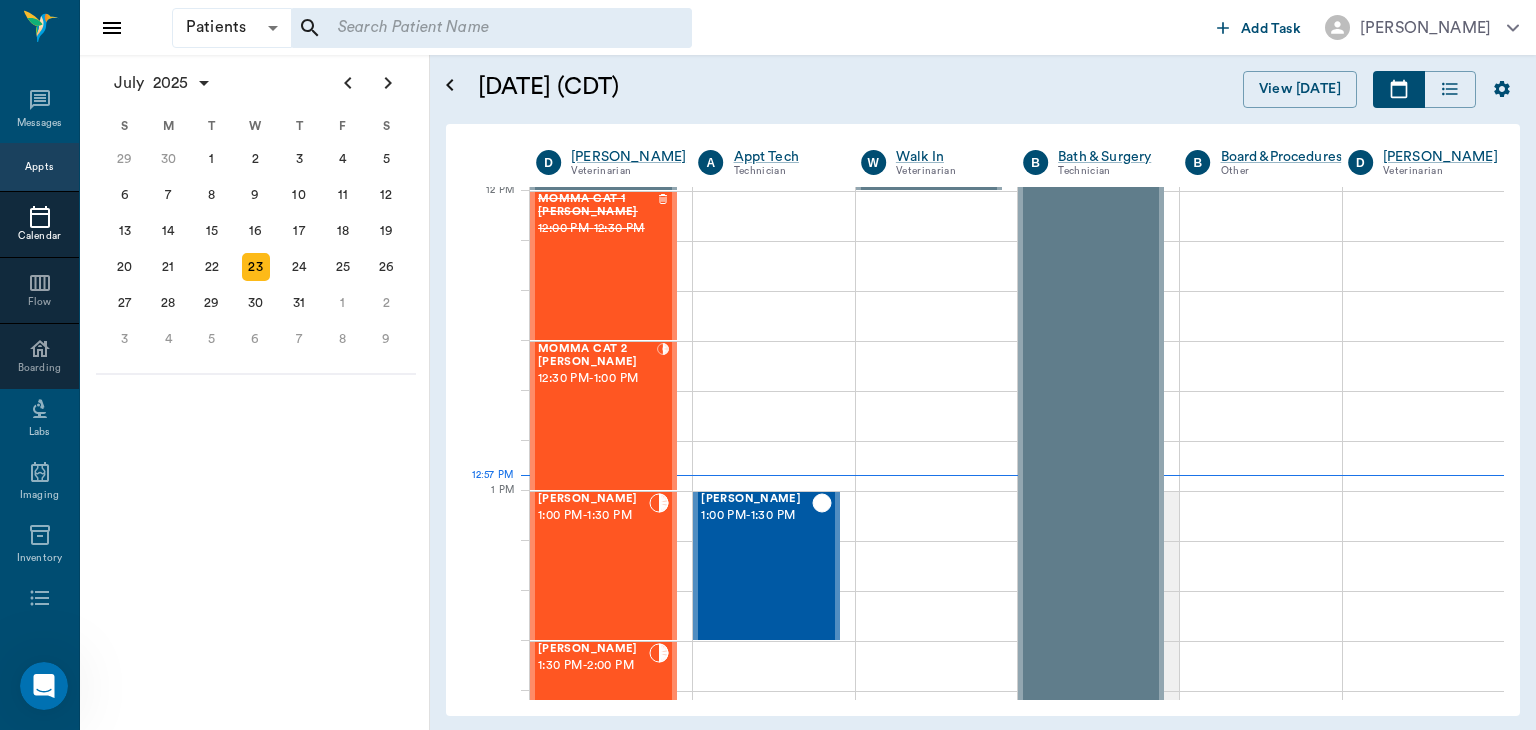 click on "12:30 PM  -  1:00 PM" at bounding box center [597, 379] 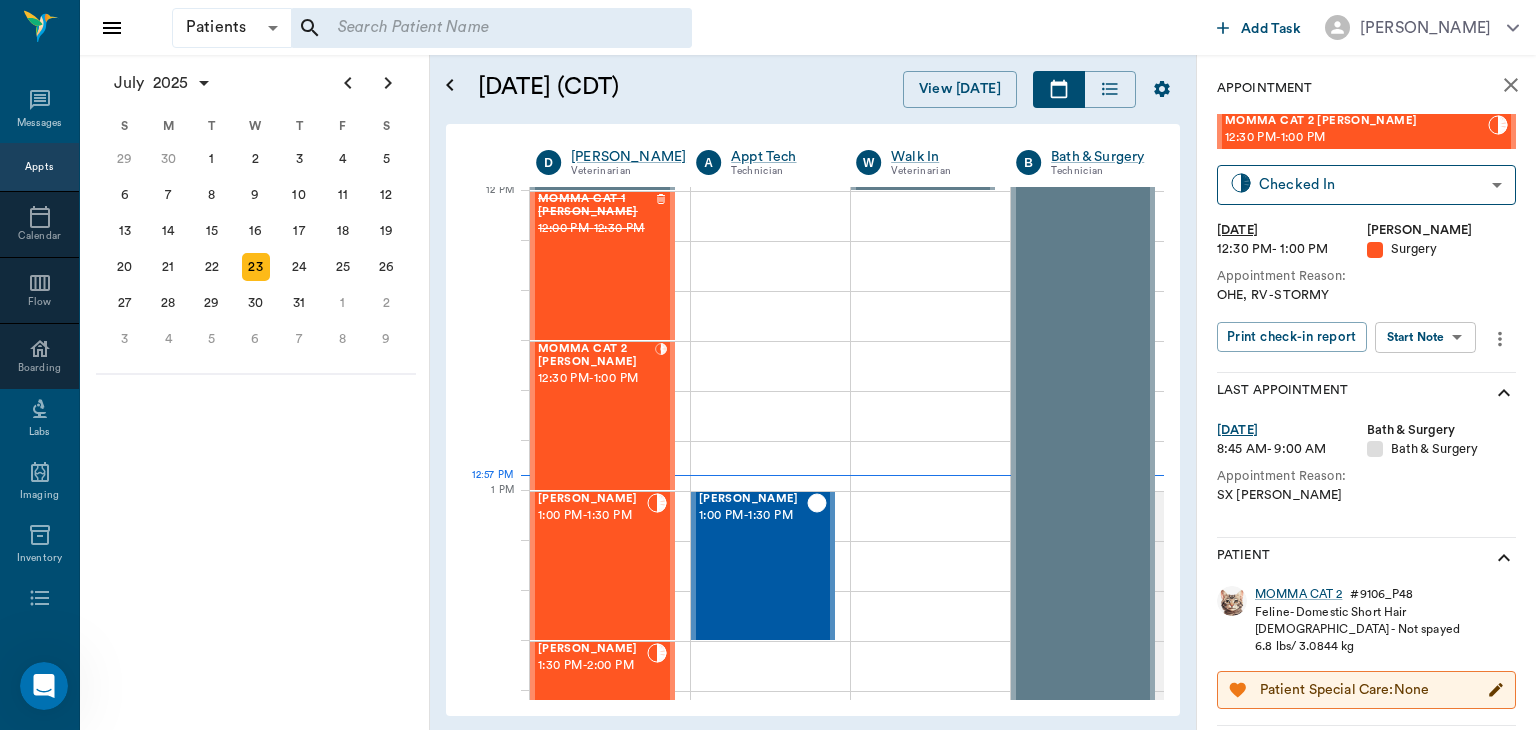 click on "Patients Patients ​ ​ Add Task [PERSON_NAME] Nectar Messages Appts Calendar Flow Boarding Labs Imaging Inventory Tasks Forms Staff Reports Lookup Settings [DATE] S M T W T F S [DATE] 2 3 4 5 6 7 8 9 10 11 12 13 14 15 16 17 18 19 20 21 22 23 24 25 26 27 28 29 [DATE] 1 2 3 4 5 6 7 8 9 10 11 12 S M T W T F S 29 [DATE] 1 2 3 4 5 6 7 8 9 10 11 12 13 14 15 16 17 18 19 20 21 22 23 24 25 26 27 28 29 30 [DATE] 1 2 3 4 5 6 7 8 9 S M T W T F S 27 28 29 30 [DATE] 1 2 3 4 5 6 7 8 9 10 11 12 13 14 15 16 17 18 19 20 21 22 23 24 25 26 27 28 29 30 31 [DATE] 2 3 4 5 6 [DATE] (CDT) View [DATE] [DATE] [DATE] [DATE] D [PERSON_NAME] Veterinarian A Appt Tech Technician W Walk In Veterinarian B Bath & Surgery Technician B Board &Procedures Other D [PERSON_NAME] Veterinarian 8 AM 9 AM 10 AM 11 AM 12 PM 1 PM 2 PM 3 PM 4 PM 5 PM 6 PM 7 PM 8 PM 12:57 PM NO APPOINTMENT! 8:00 AM  -  8:30 AM [PERSON_NAME] 8:30 AM  -  9:00 AM Zip [PERSON_NAME] 9:30 AM  -  10:00 AM NO APPOINTMENT! EMERGENCY ONLY! 11:30 AM  -   -" at bounding box center (768, 365) 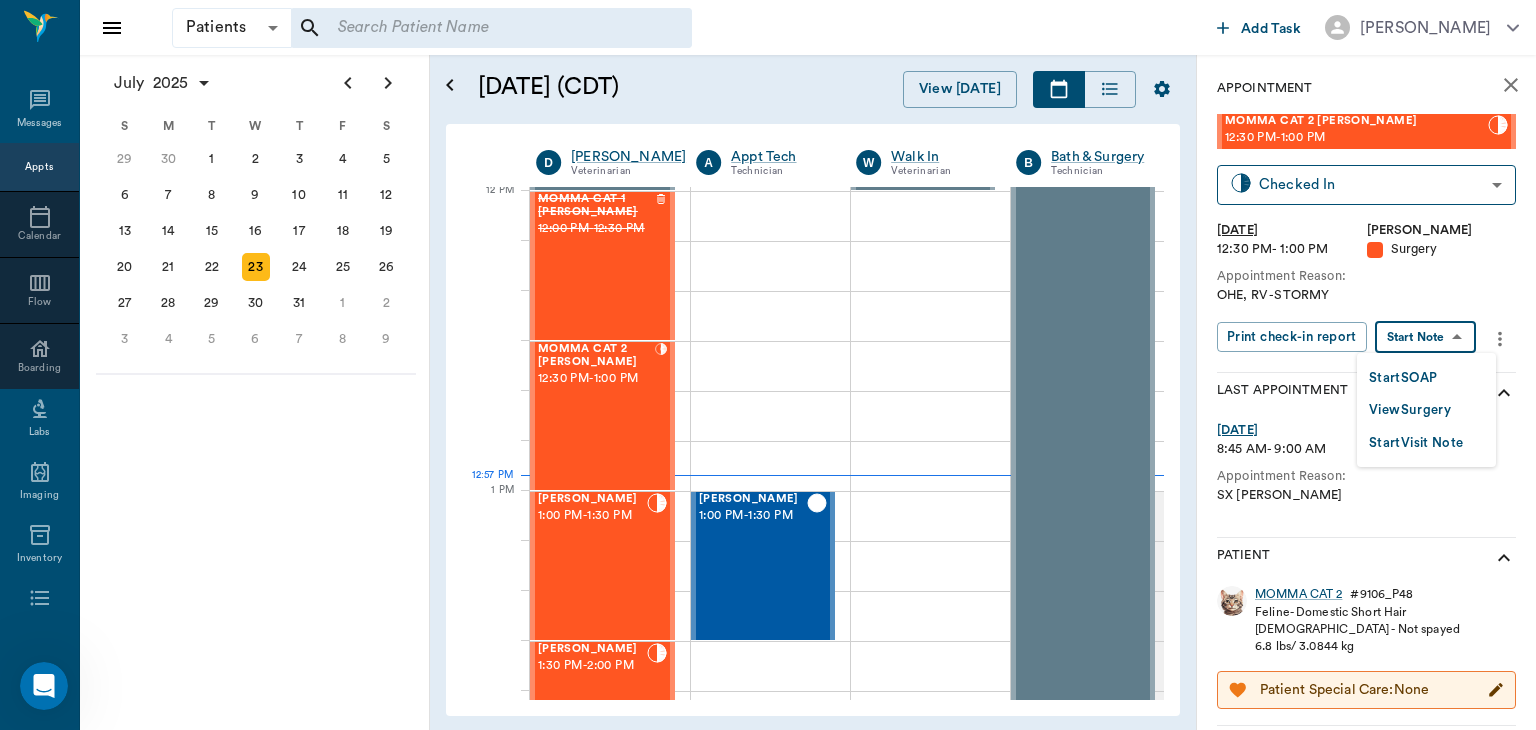 click on "View  Surgery" at bounding box center (1410, 410) 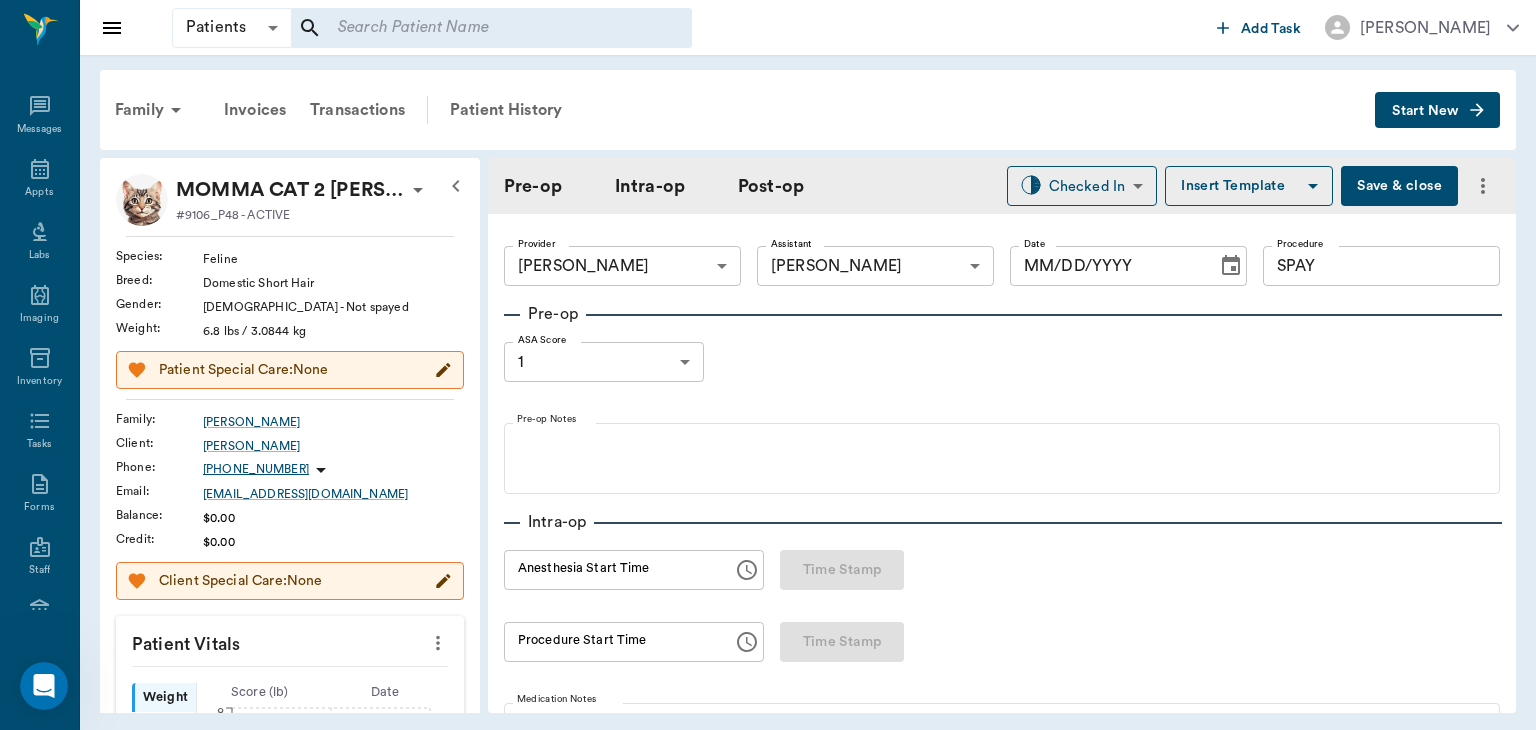 type on "63ec2f075fda476ae8351a4d" 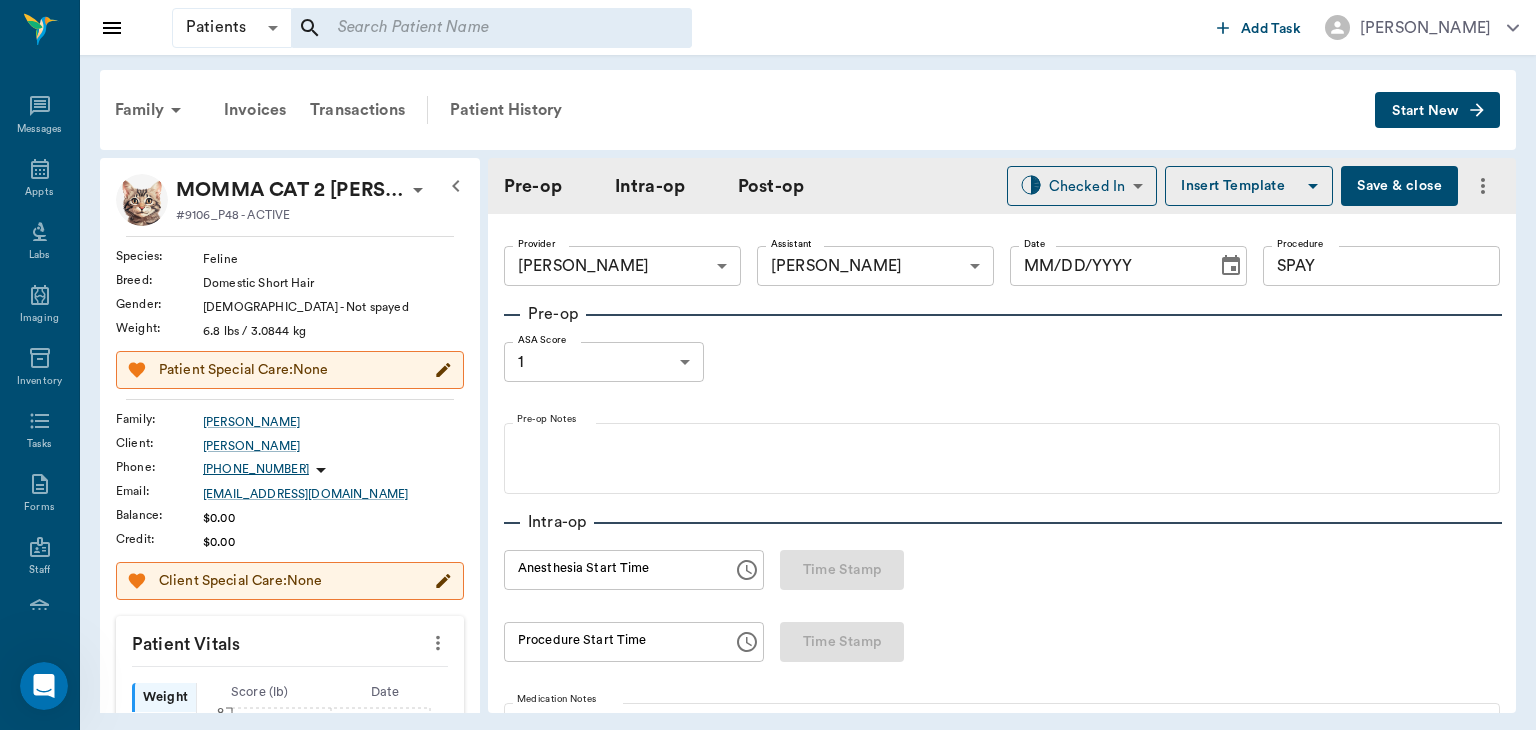 type on "63ec2e7e52e12b0ba117b124" 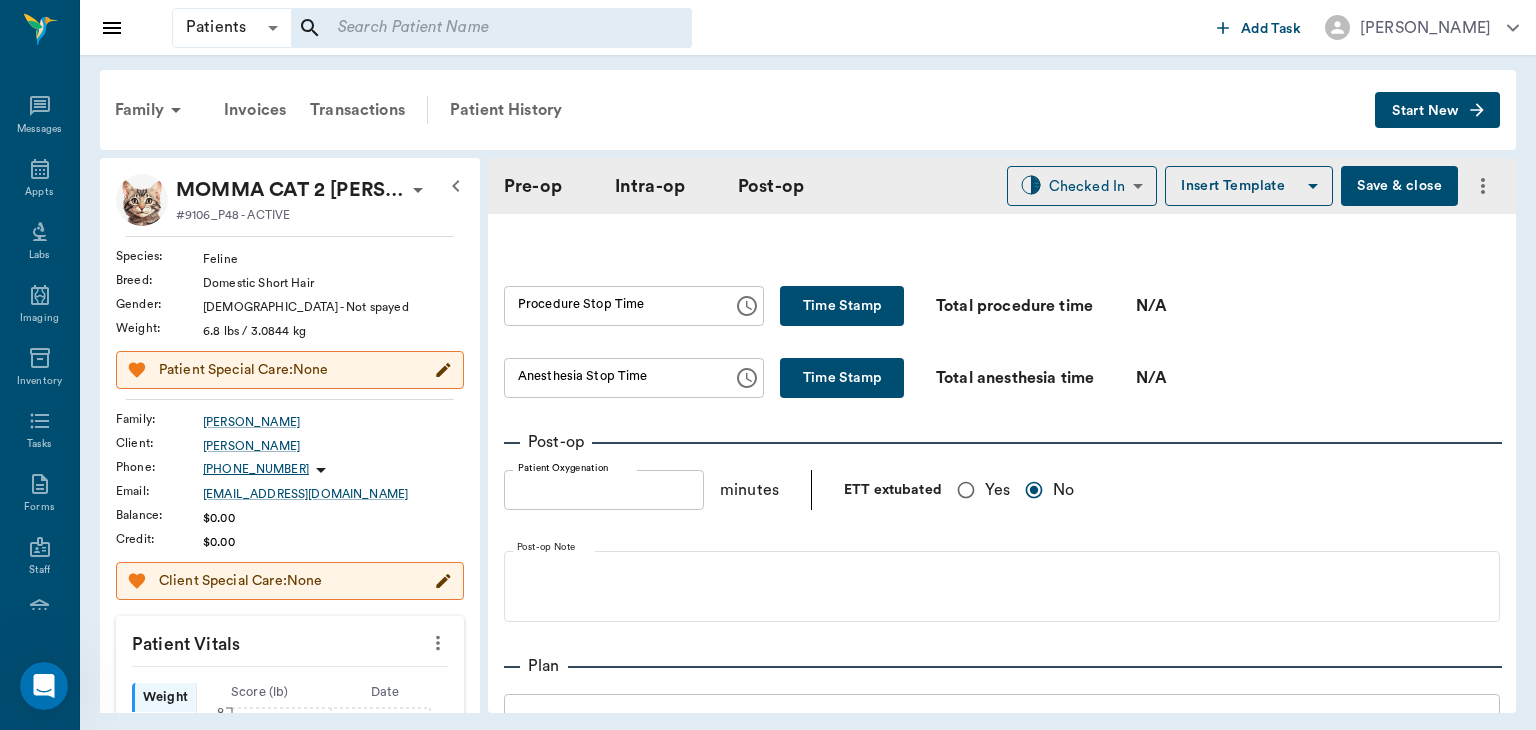 scroll, scrollTop: 1297, scrollLeft: 0, axis: vertical 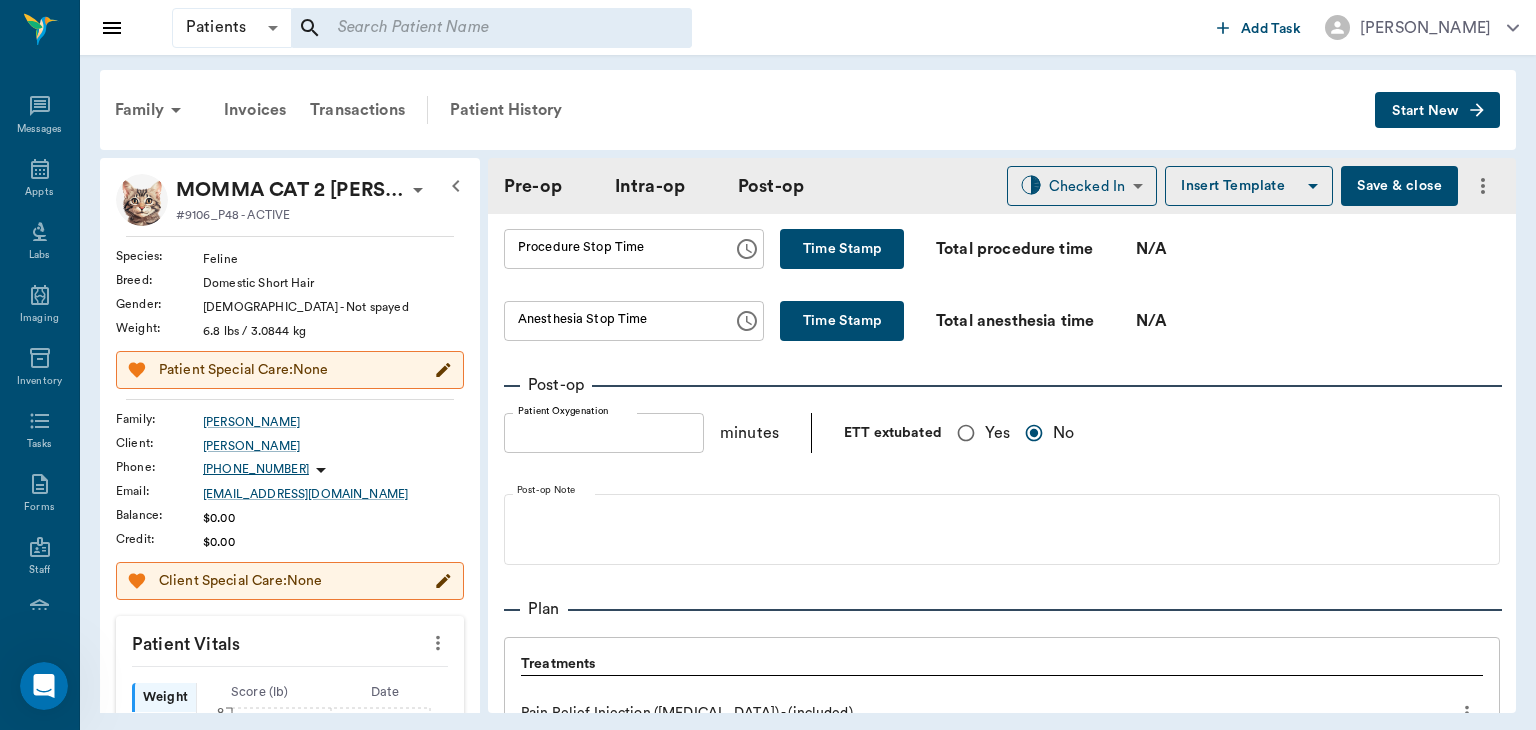 click on "Time Stamp" at bounding box center [842, 249] 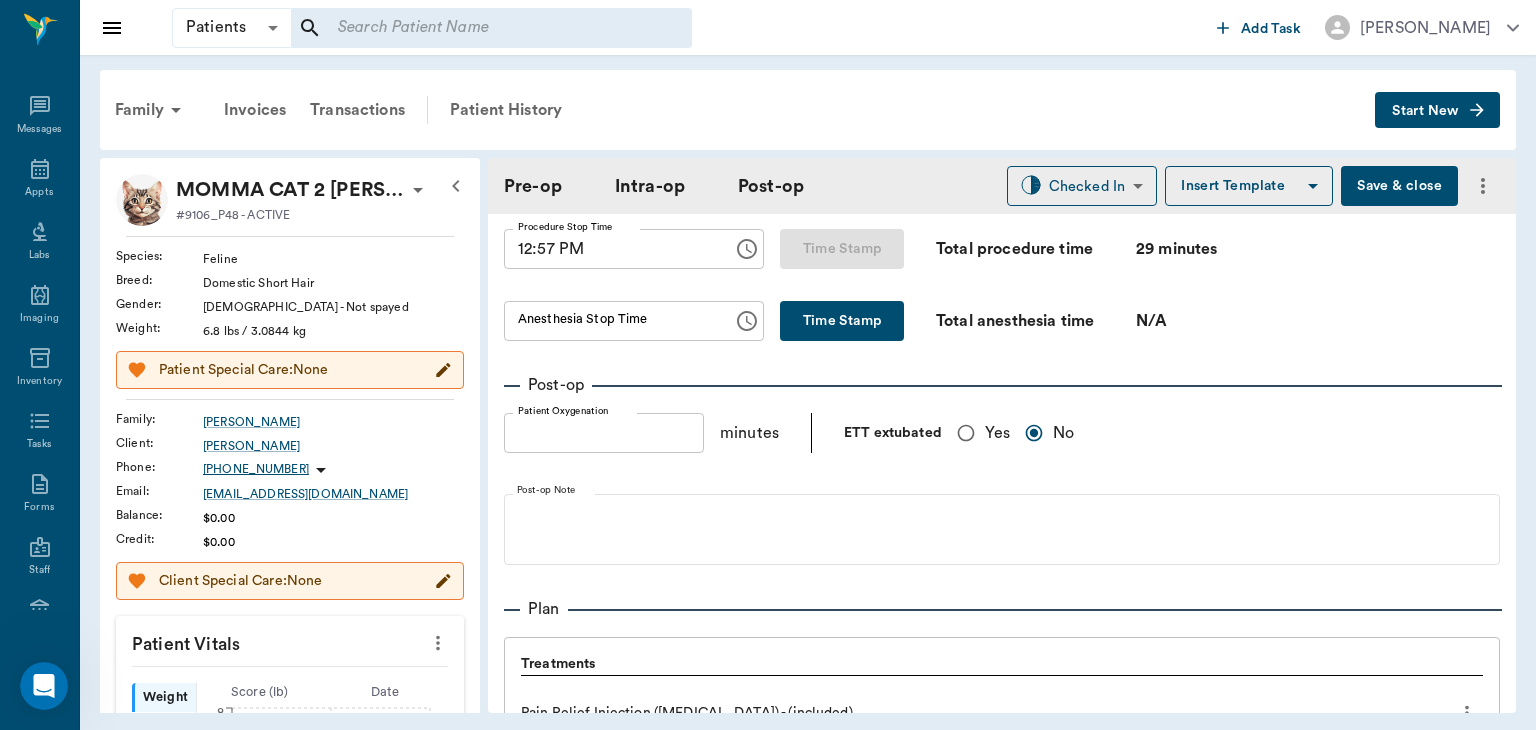 click on "Time Stamp" at bounding box center (842, 321) 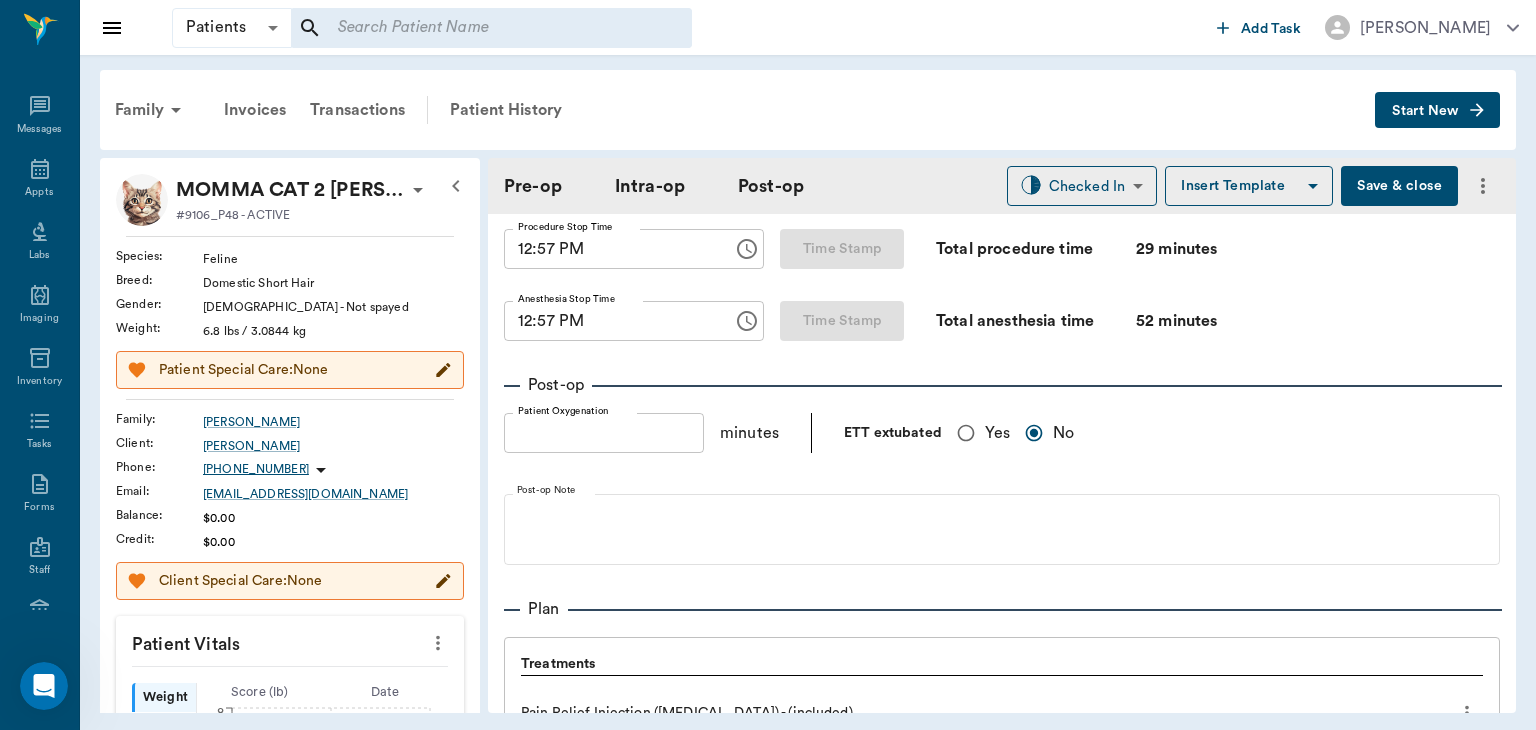 scroll, scrollTop: 1308, scrollLeft: 0, axis: vertical 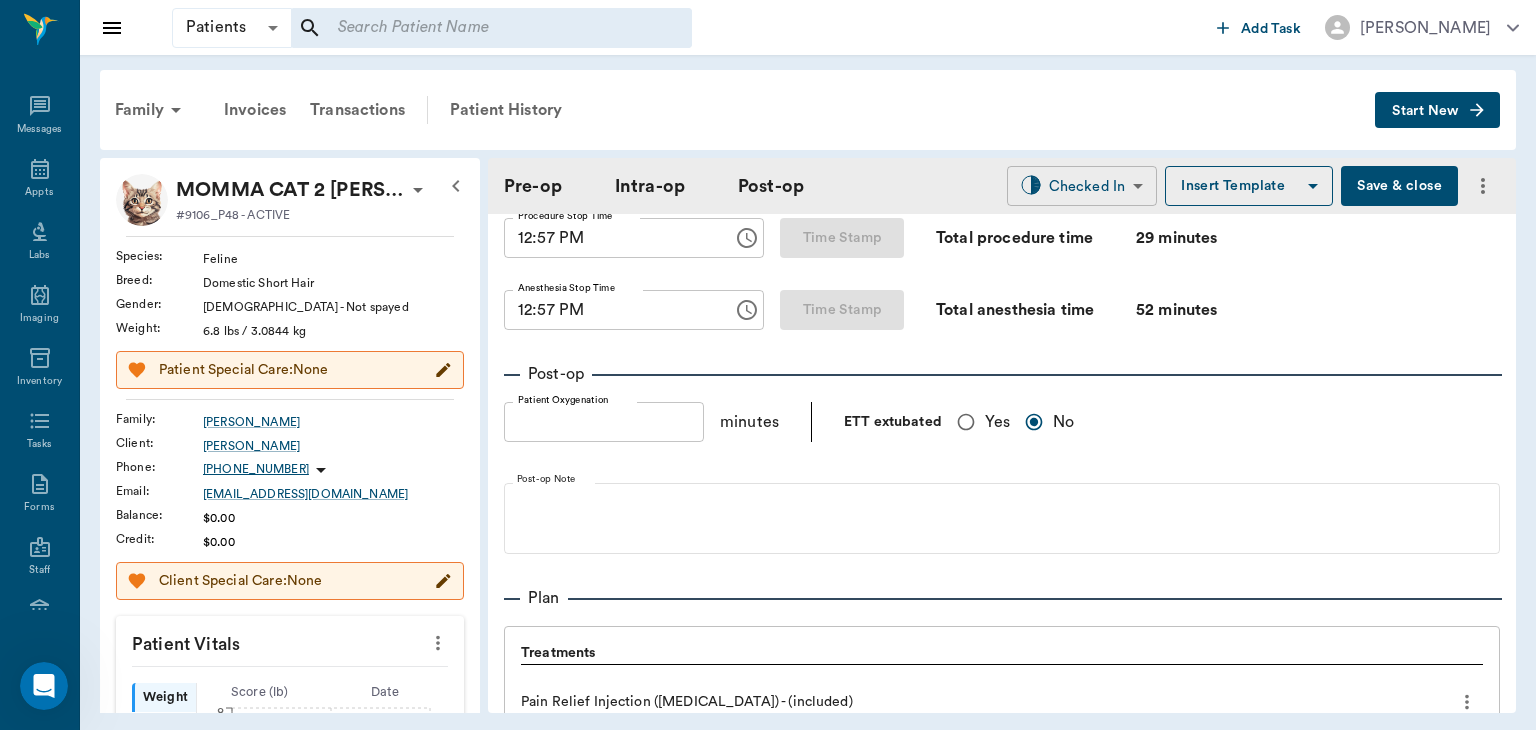 click on "Patients Patients ​ ​ Add Task [PERSON_NAME] Nectar Messages Appts Labs Imaging Inventory Tasks Forms Staff Reports Lookup Settings Family Invoices Transactions Patient History Start New MOMMA CAT 2 [PERSON_NAME] #9106_P48    -    ACTIVE   Species : Feline Breed : Domestic Short Hair Gender : [DEMOGRAPHIC_DATA] - Not spayed Weight : 6.8 lbs / 3.0844 kg Patient Special Care:  None Family : [PERSON_NAME] Client : [PERSON_NAME] Phone : [PHONE_NUMBER] Email : [EMAIL_ADDRESS][DOMAIN_NAME] Balance : $0.00 Credit : $0.00 Client Special Care:  None Patient Vitals Weight BCS HR Temp Resp BP Dia Pain Perio Score ( lb ) Date [DATE] 12PM 0 2 4 6 8 Ongoing diagnosis Current Rx Reminders Upcoming appointments Schedule Appointment Pre-op Intra-op Post-op Checked In CHECKED_IN ​ Insert Template  Save & close Provider [PERSON_NAME] 63ec2f075fda476ae8351a4d Provider Assistant [PERSON_NAME] 63ec2e7e52e12b0ba117b124 Assistant Date [DATE] Date Procedure SPAY Procedure Pre-op ASA Score 1 1 ASA Score Pre-op Notes Intra-op 12:05 PM Time Stamp" at bounding box center (768, 365) 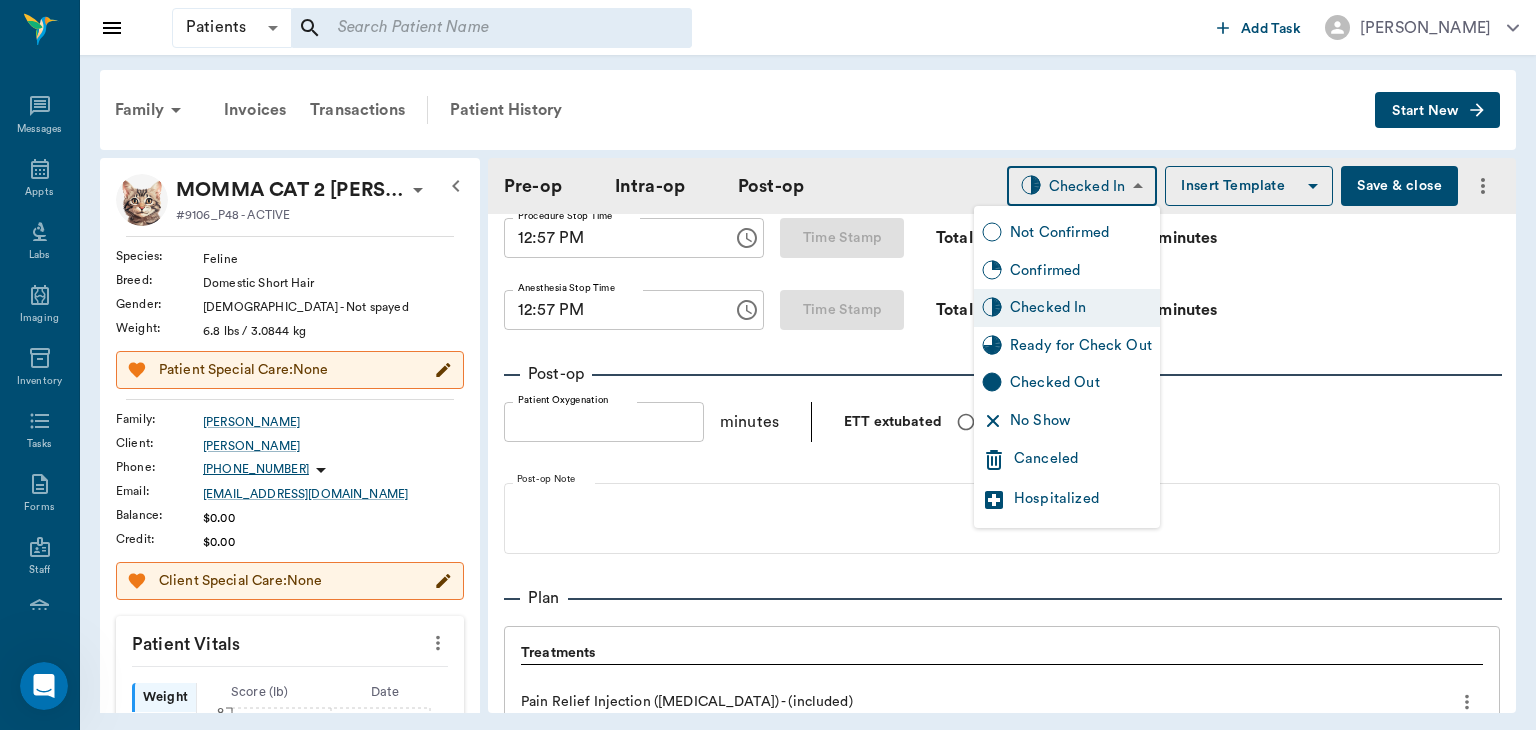 click on "Ready for Check Out" at bounding box center (1081, 346) 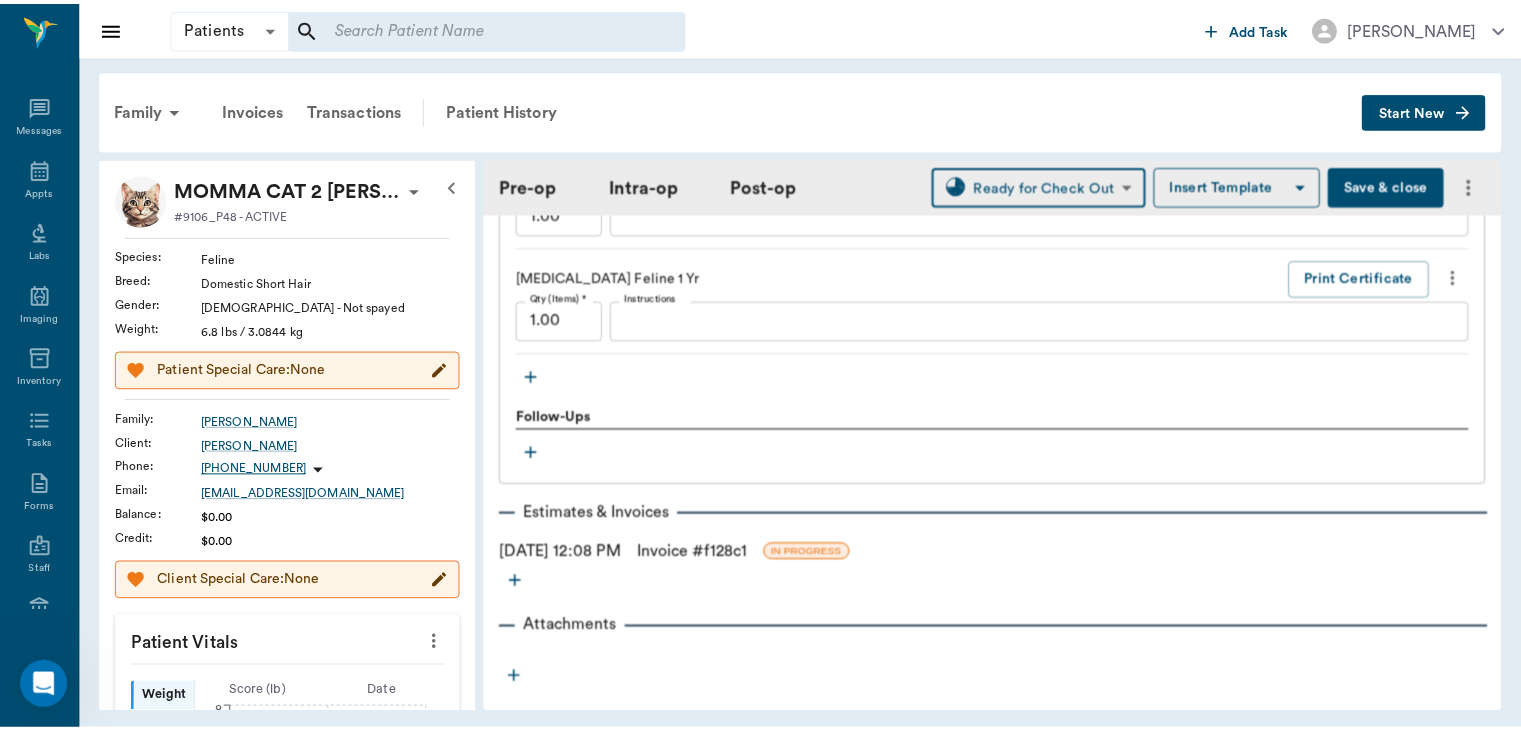 scroll, scrollTop: 2170, scrollLeft: 0, axis: vertical 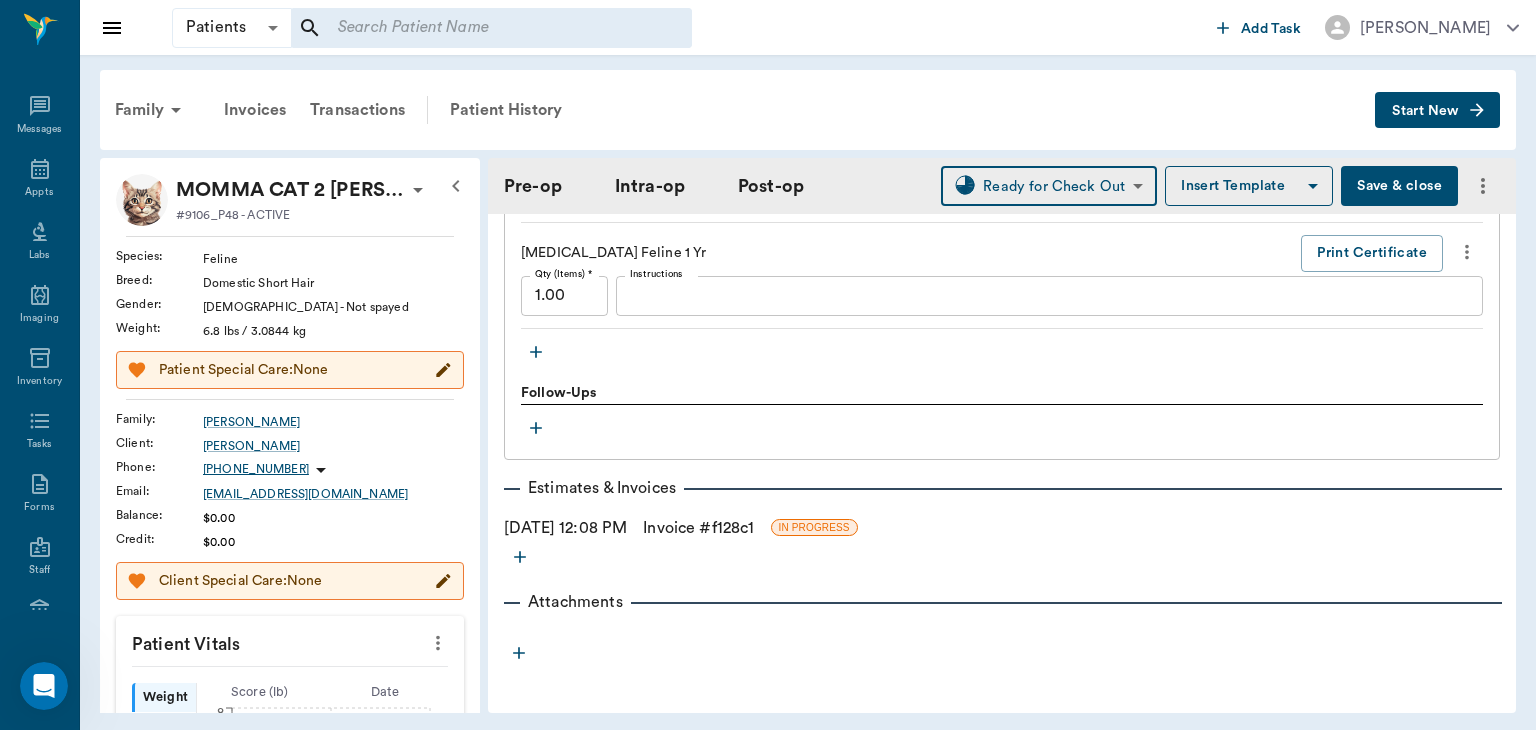 click on "Invoice # f128c1" at bounding box center [698, 528] 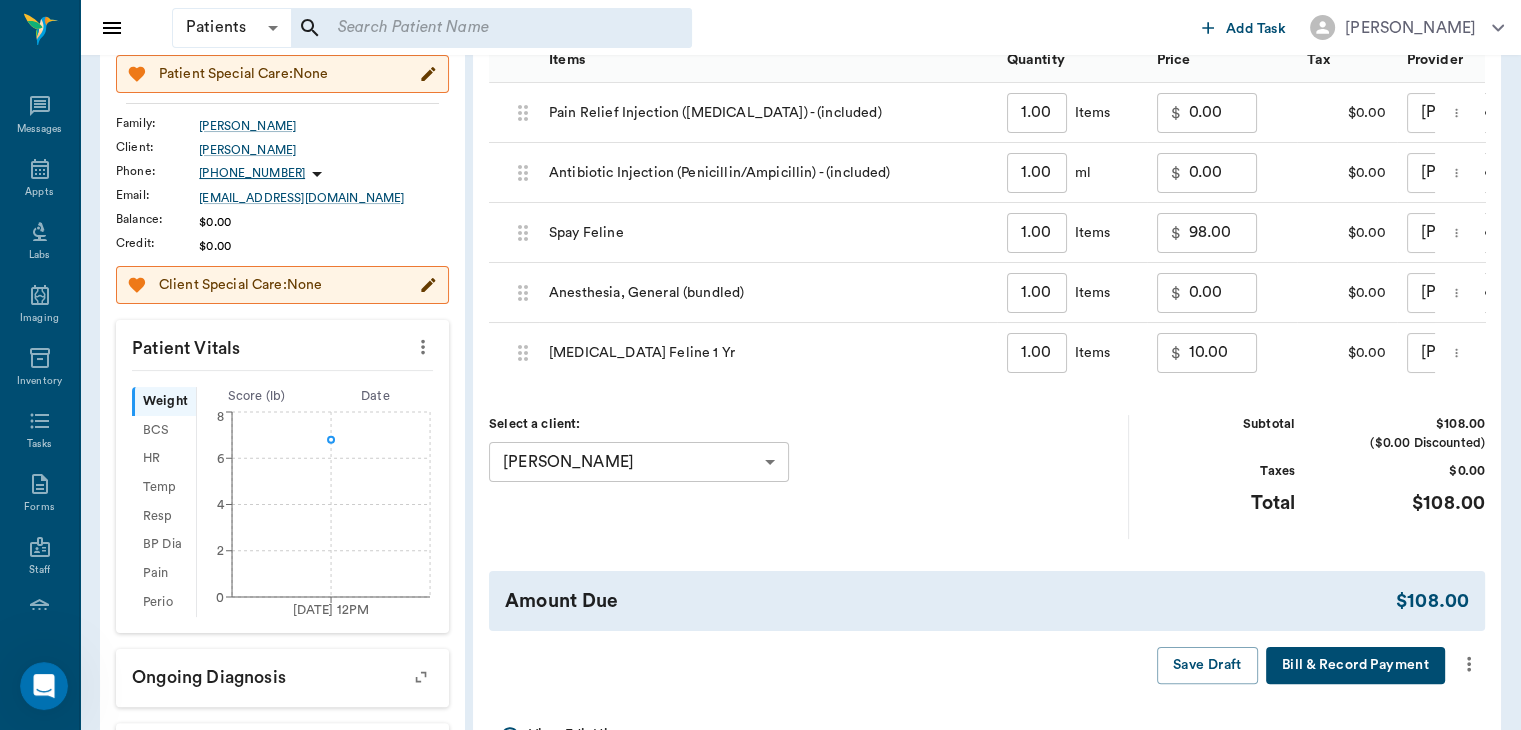 scroll, scrollTop: 298, scrollLeft: 0, axis: vertical 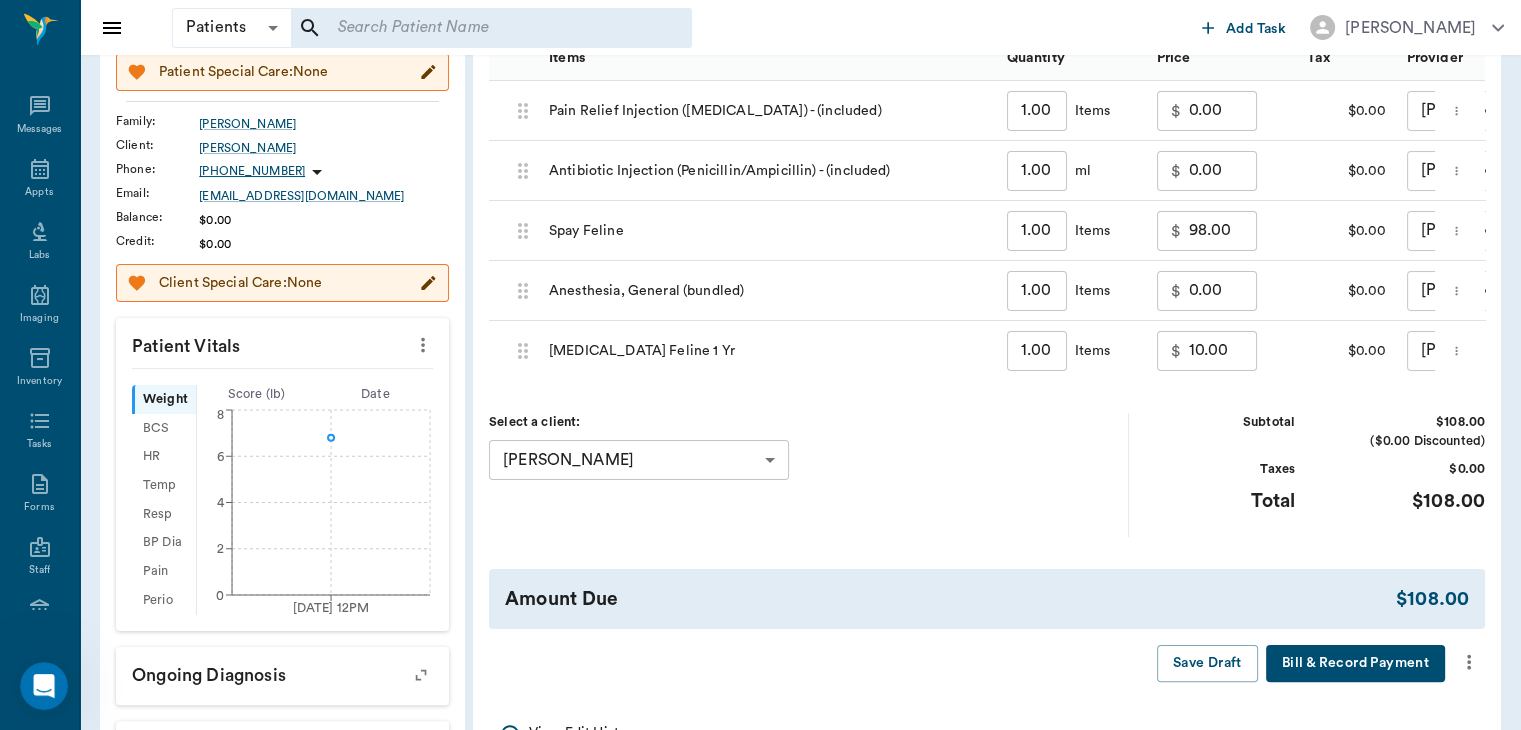 click 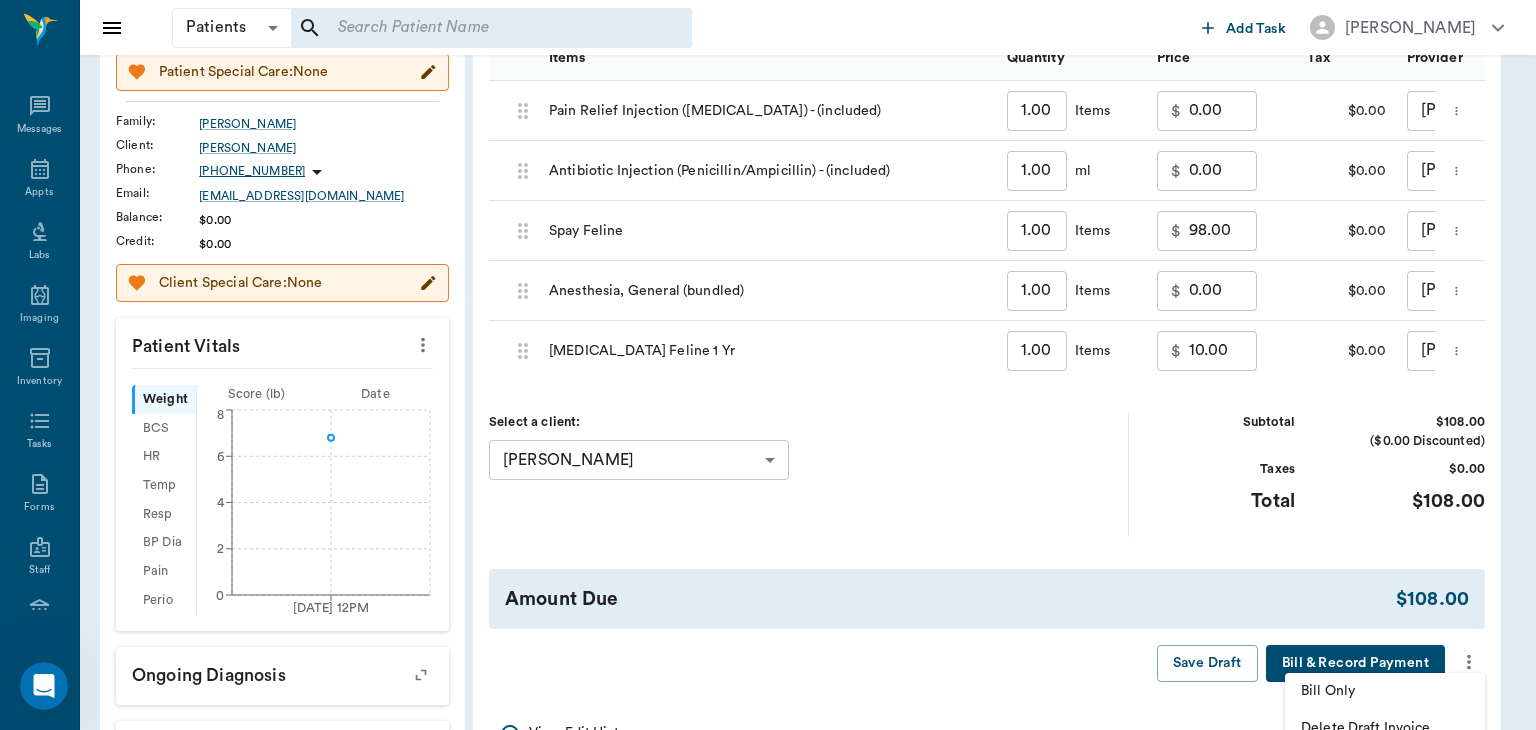 click on "Bill Only" at bounding box center [1385, 691] 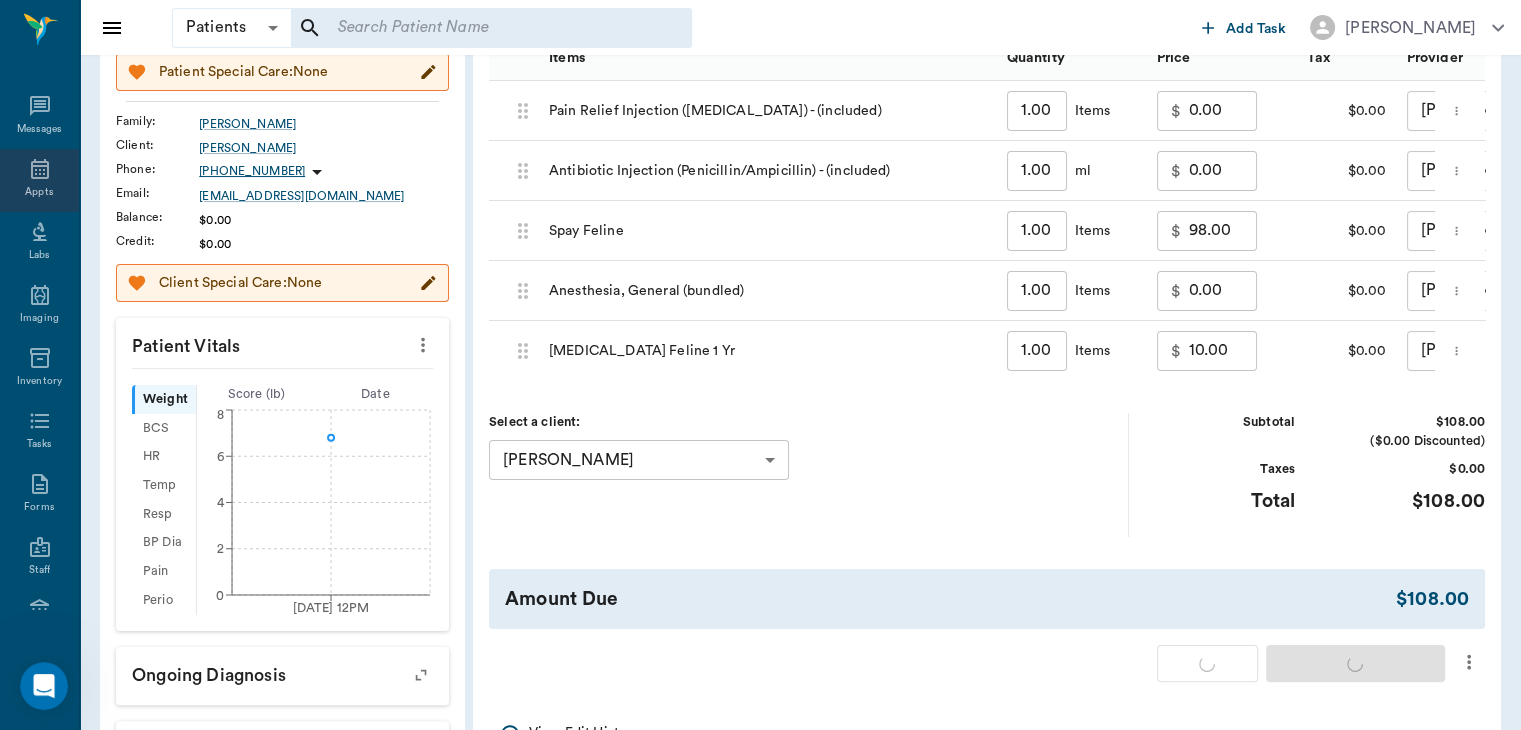 click 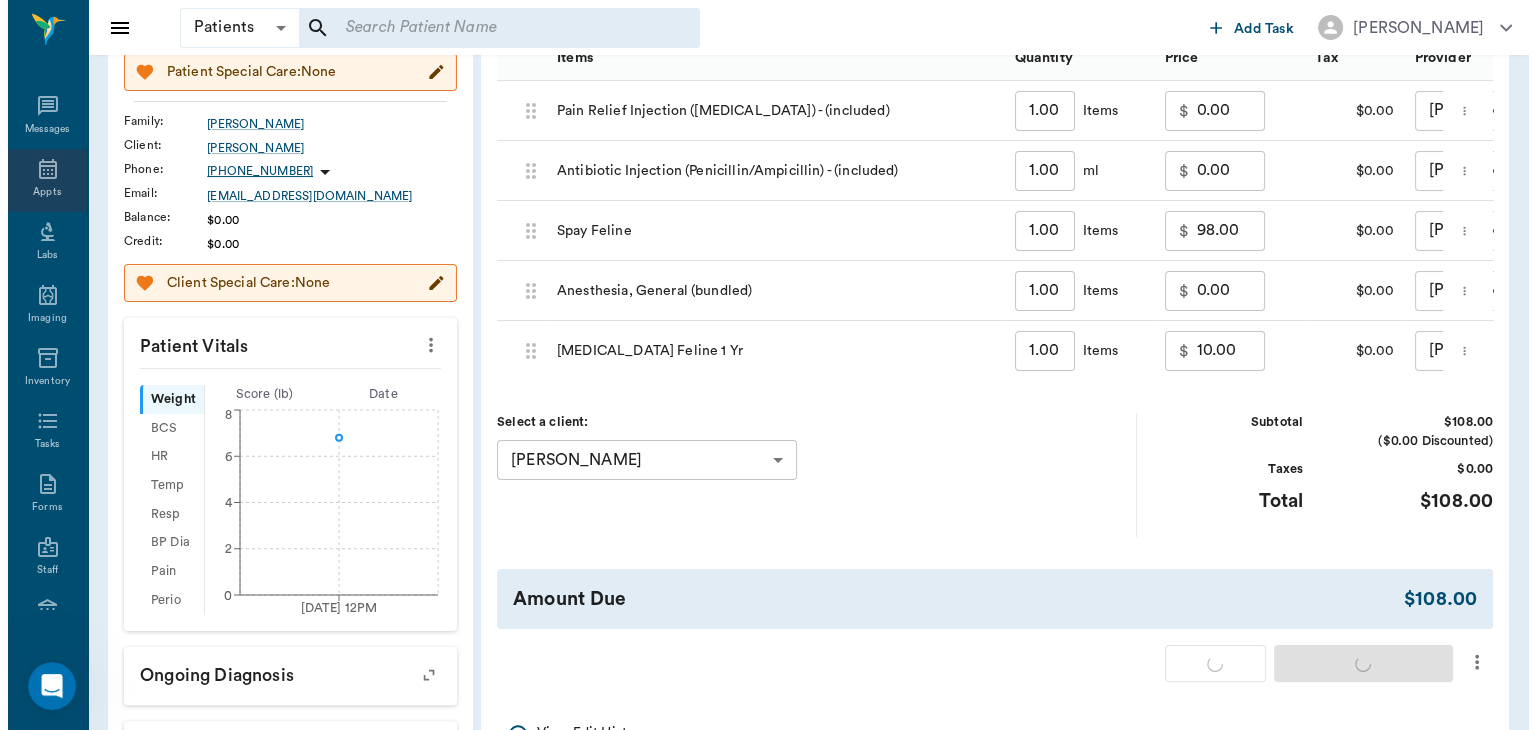 scroll, scrollTop: 0, scrollLeft: 0, axis: both 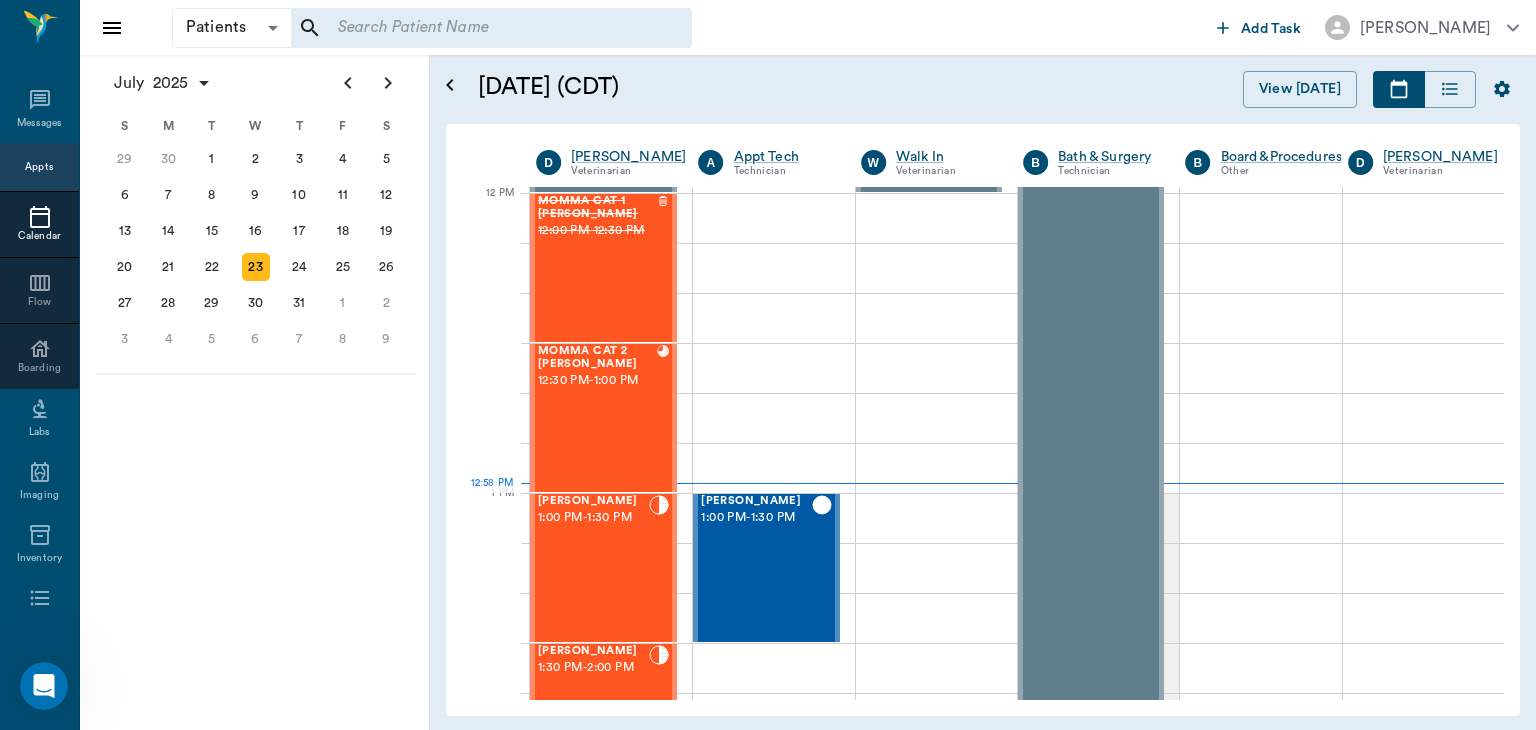 click on "1:30 PM  -  2:00 PM" at bounding box center (593, 668) 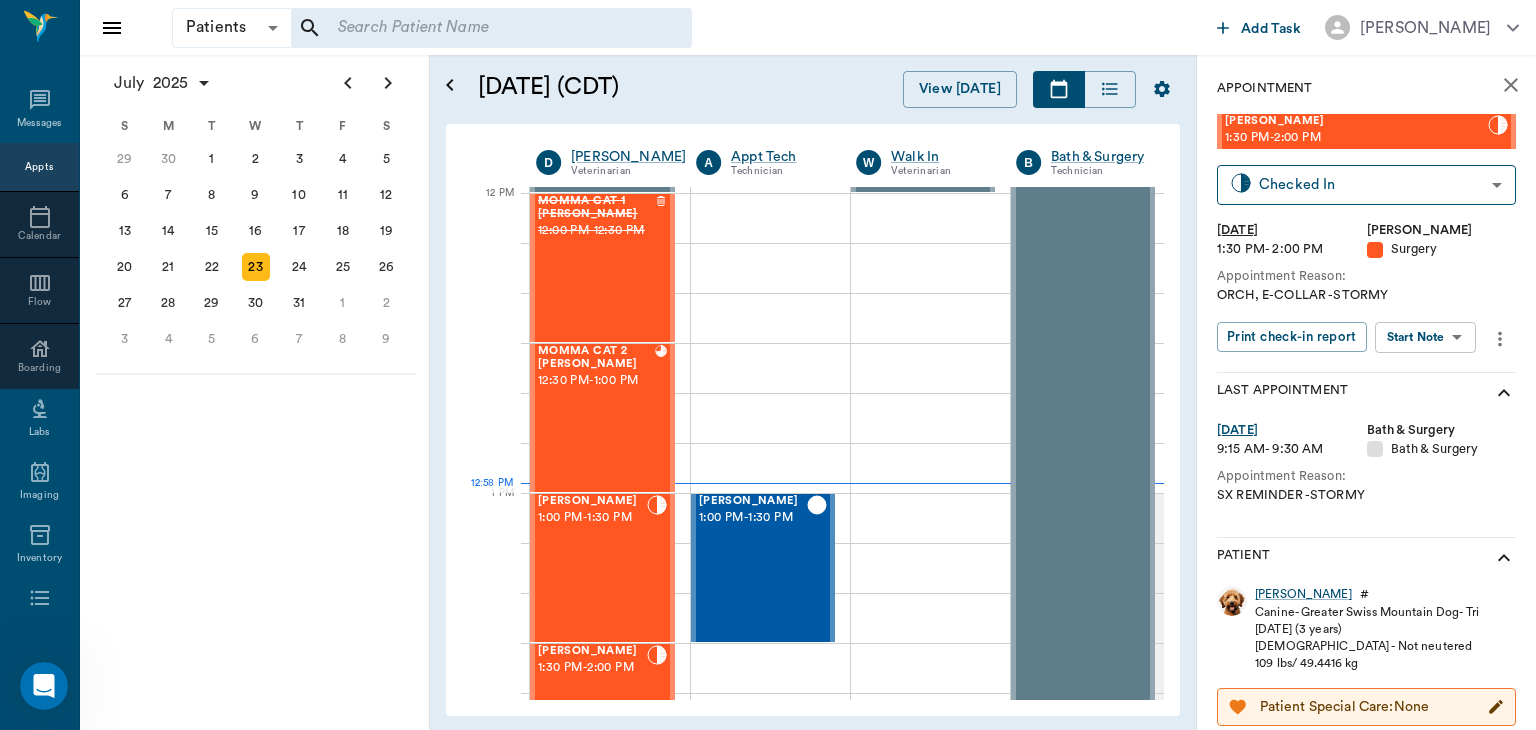 click on "Patients Patients ​ ​ Add Task [PERSON_NAME] Nectar Messages Appts Calendar Flow Boarding Labs Imaging Inventory Tasks Forms Staff Reports Lookup Settings [DATE] S M T W T F S [DATE] 2 3 4 5 6 7 8 9 10 11 12 13 14 15 16 17 18 19 20 21 22 23 24 25 26 27 28 29 [DATE] 1 2 3 4 5 6 7 8 9 10 11 12 S M T W T F S 29 [DATE] 1 2 3 4 5 6 7 8 9 10 11 12 13 14 15 16 17 18 19 20 21 22 23 24 25 26 27 28 29 30 [DATE] 1 2 3 4 5 6 7 8 9 S M T W T F S 27 28 29 30 [DATE] 1 2 3 4 5 6 7 8 9 10 11 12 13 14 15 16 17 18 19 20 21 22 23 24 25 26 27 28 29 30 31 [DATE] 2 3 4 5 6 [DATE] (CDT) View [DATE] [DATE] [DATE] [DATE] D [PERSON_NAME] Veterinarian A Appt Tech Technician W Walk In Veterinarian B Bath & Surgery Technician B Board &Procedures Other D [PERSON_NAME] Veterinarian 8 AM 9 AM 10 AM 11 AM 12 PM 1 PM 2 PM 3 PM 4 PM 5 PM 6 PM 7 PM 8 PM 12:58 PM NO APPOINTMENT! 8:00 AM  -  8:30 AM [PERSON_NAME] 8:30 AM  -  9:00 AM Zip [PERSON_NAME] 9:30 AM  -  10:00 AM NO APPOINTMENT! EMERGENCY ONLY! 11:30 AM  -   -" at bounding box center [768, 365] 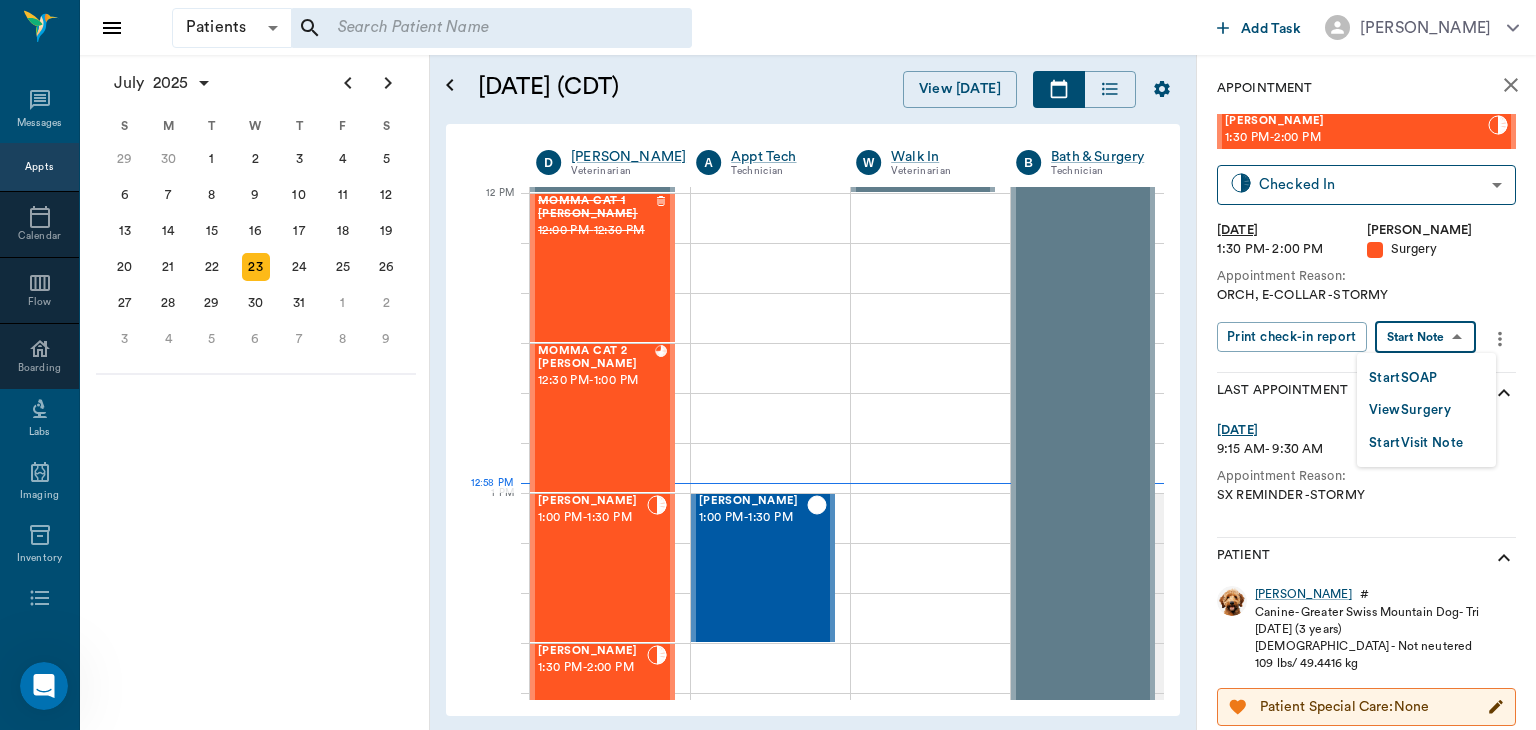 click on "View  Surgery" at bounding box center [1410, 410] 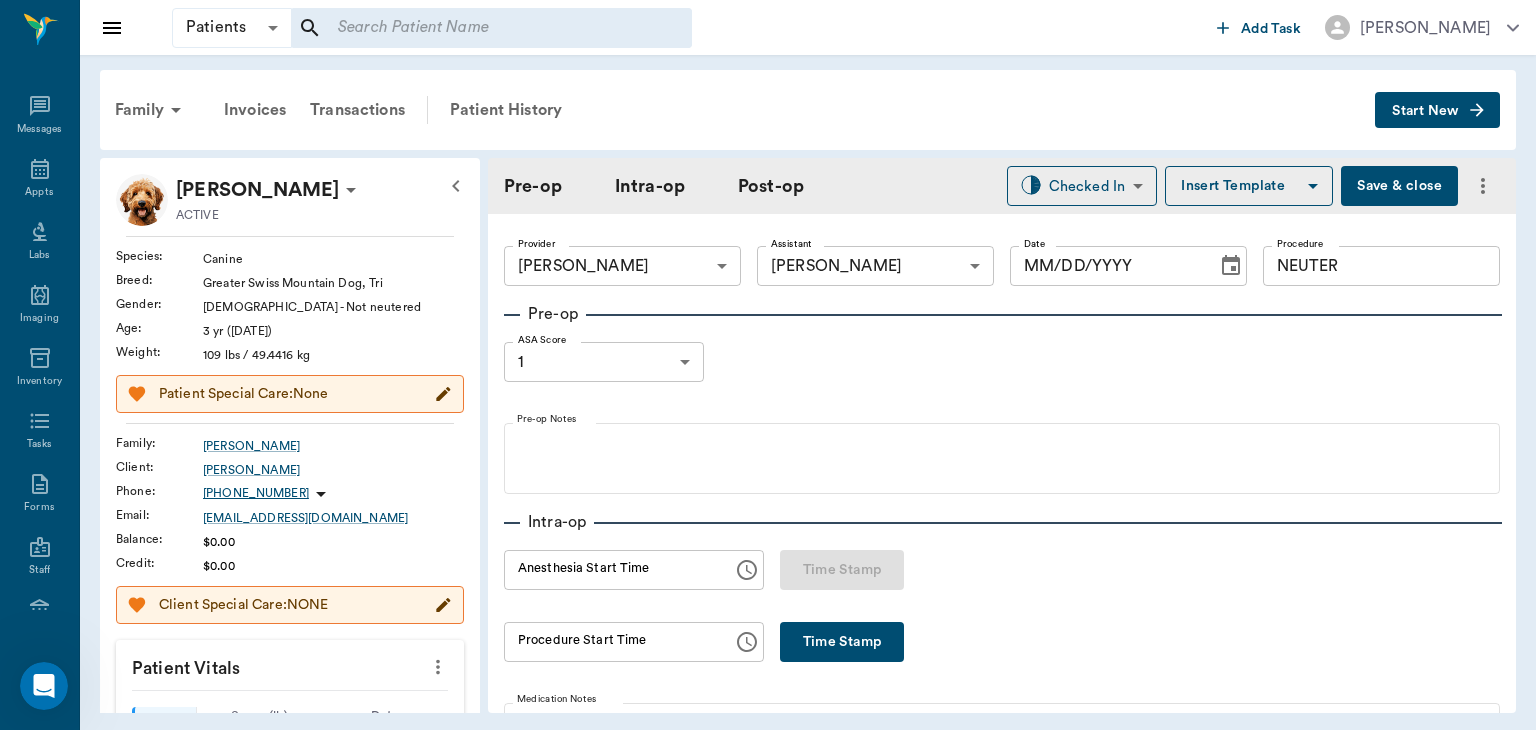 type on "63ec2f075fda476ae8351a4d" 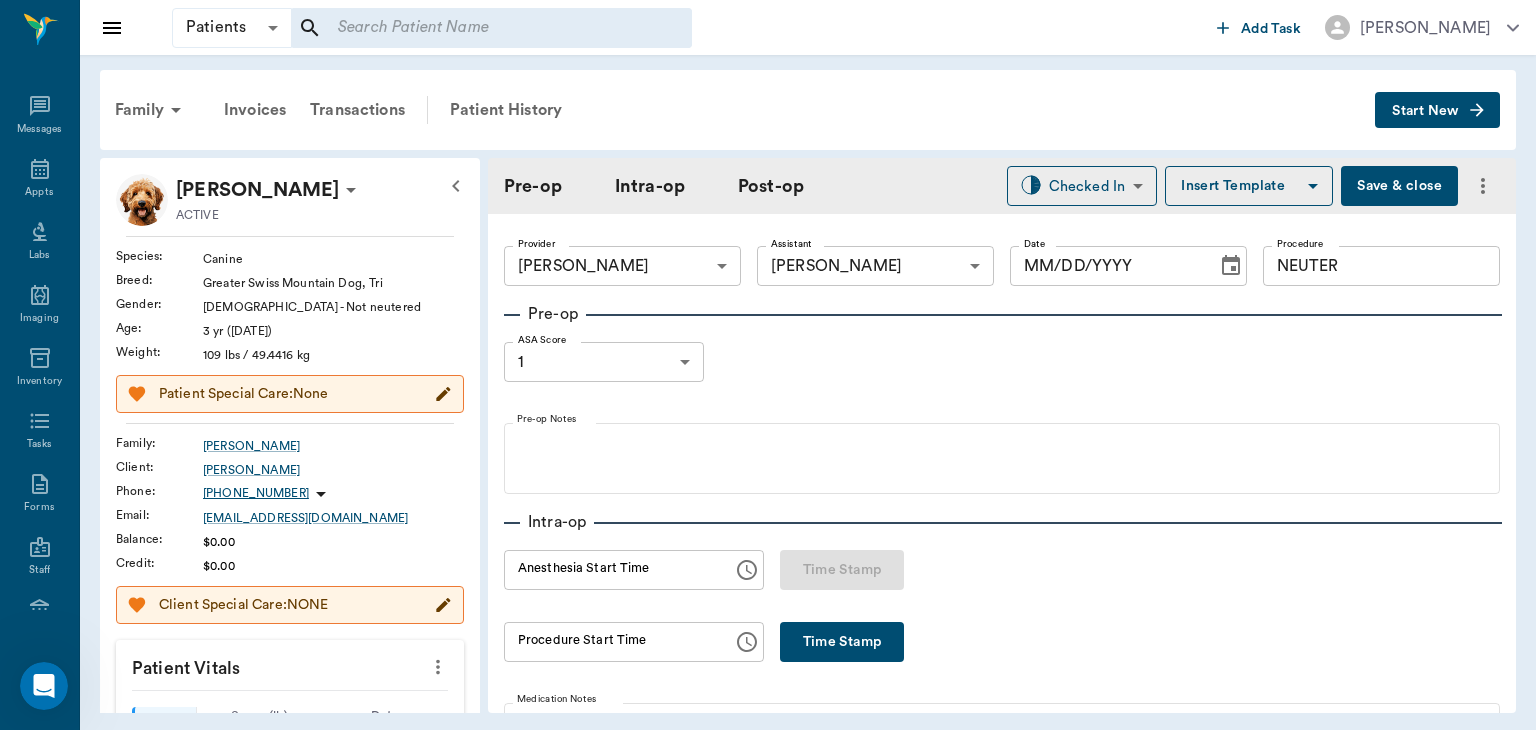 type on "63ec2e7e52e12b0ba117b124" 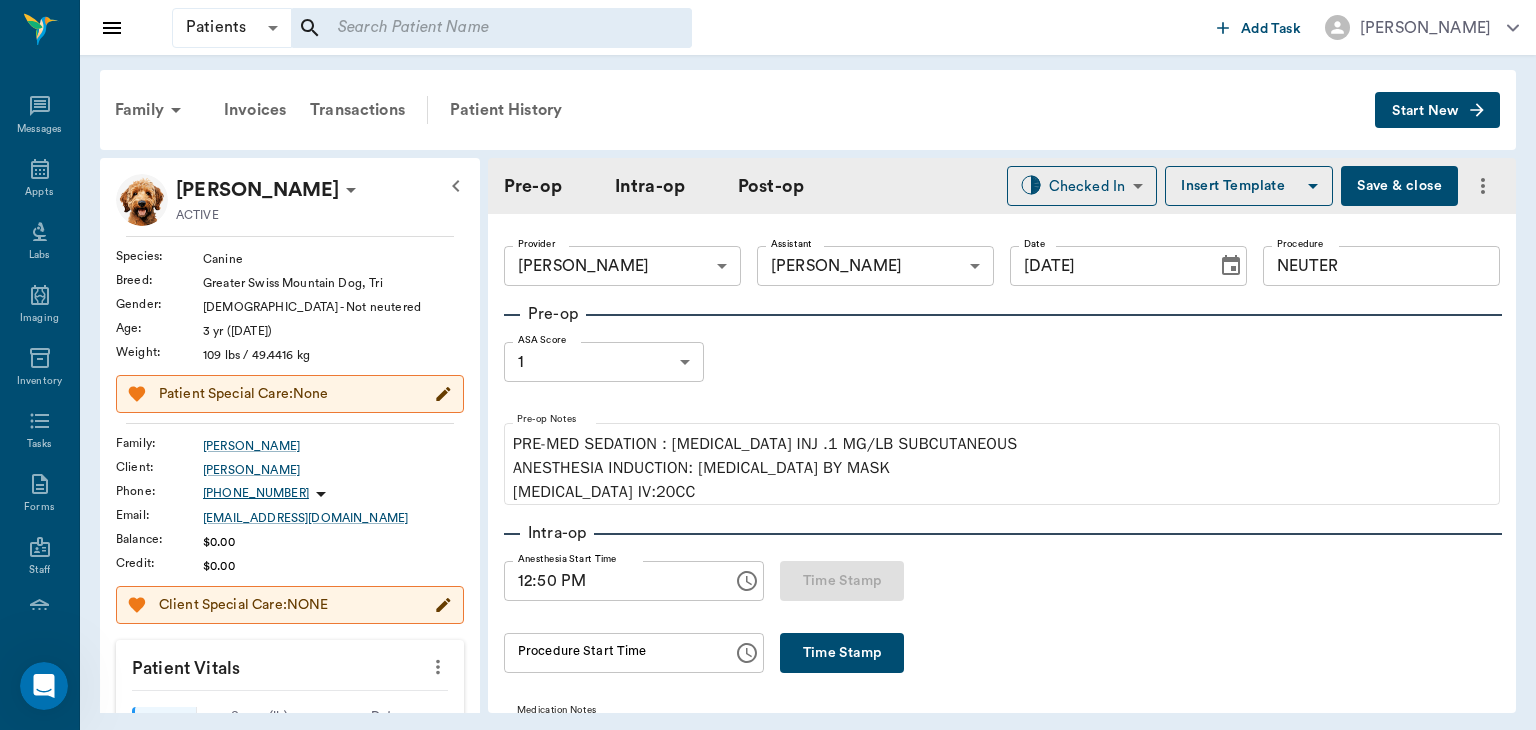 click on "Time Stamp" at bounding box center (842, 653) 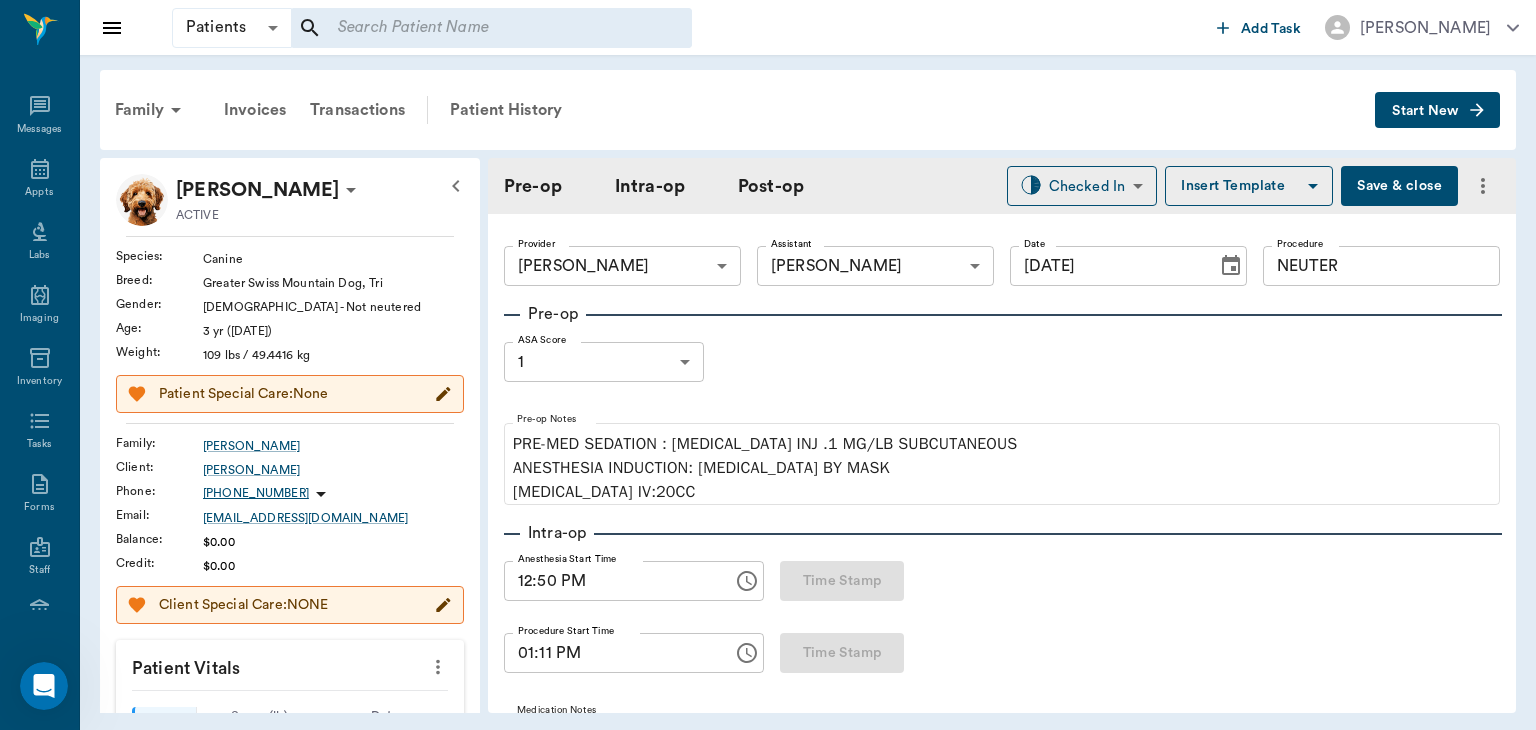 type on "01:11 PM" 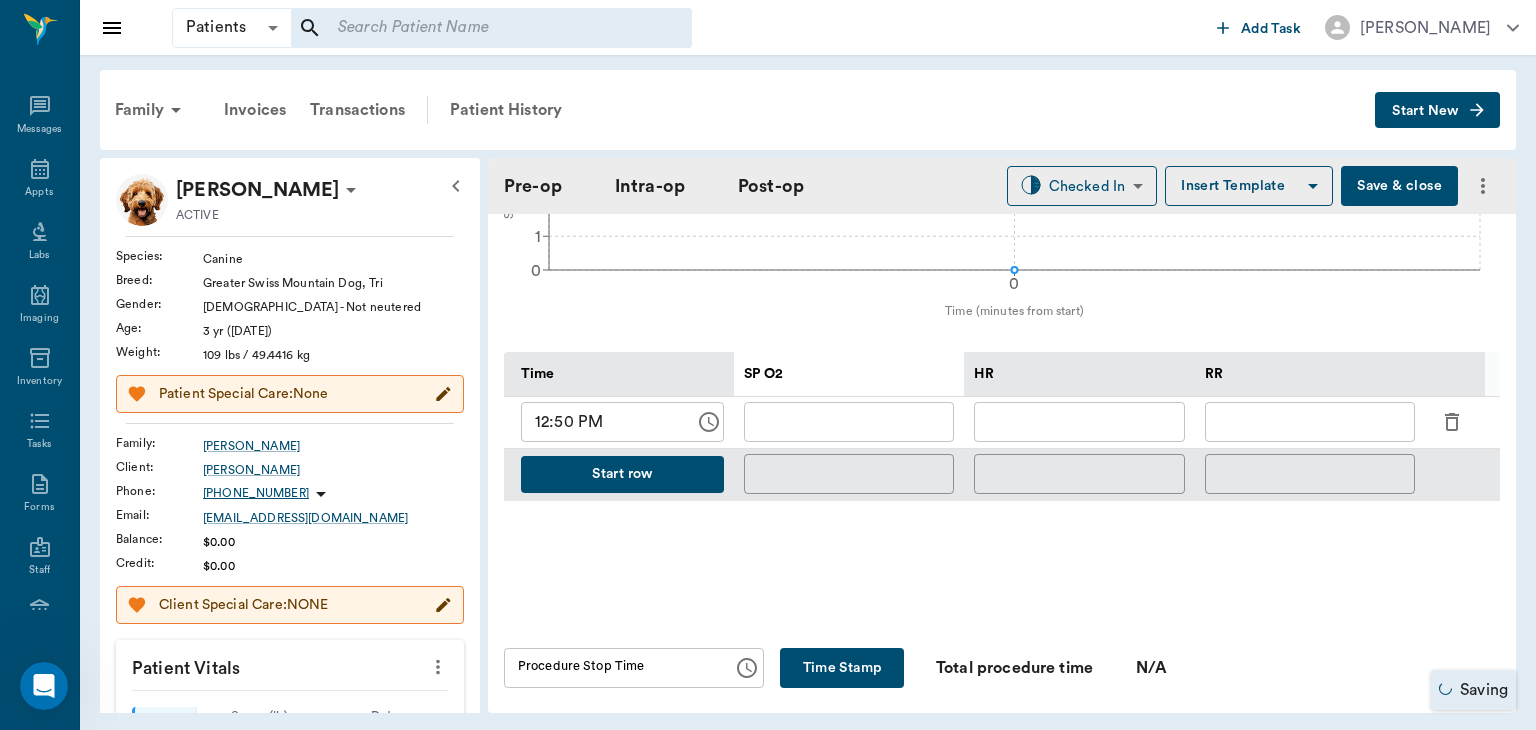 scroll, scrollTop: 848, scrollLeft: 0, axis: vertical 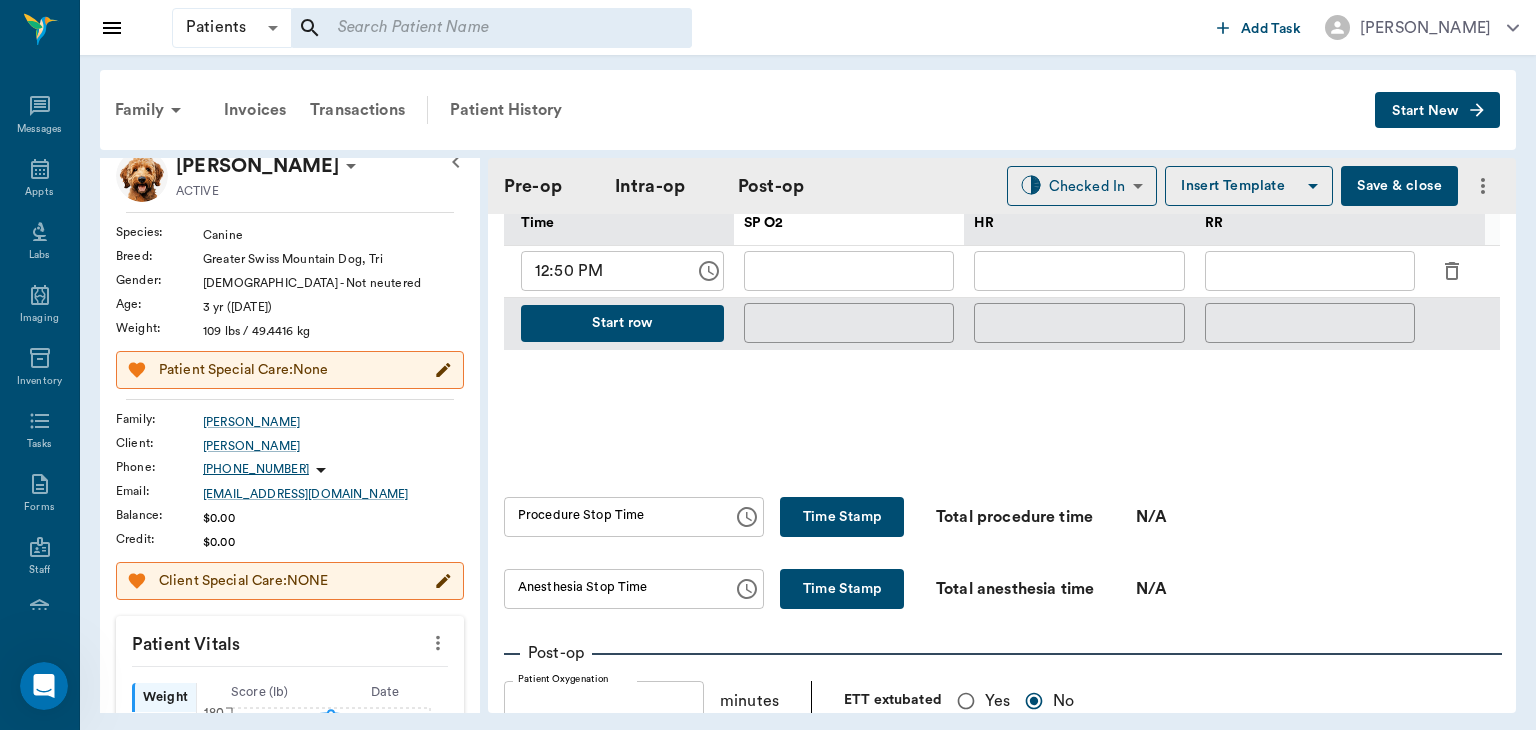 click 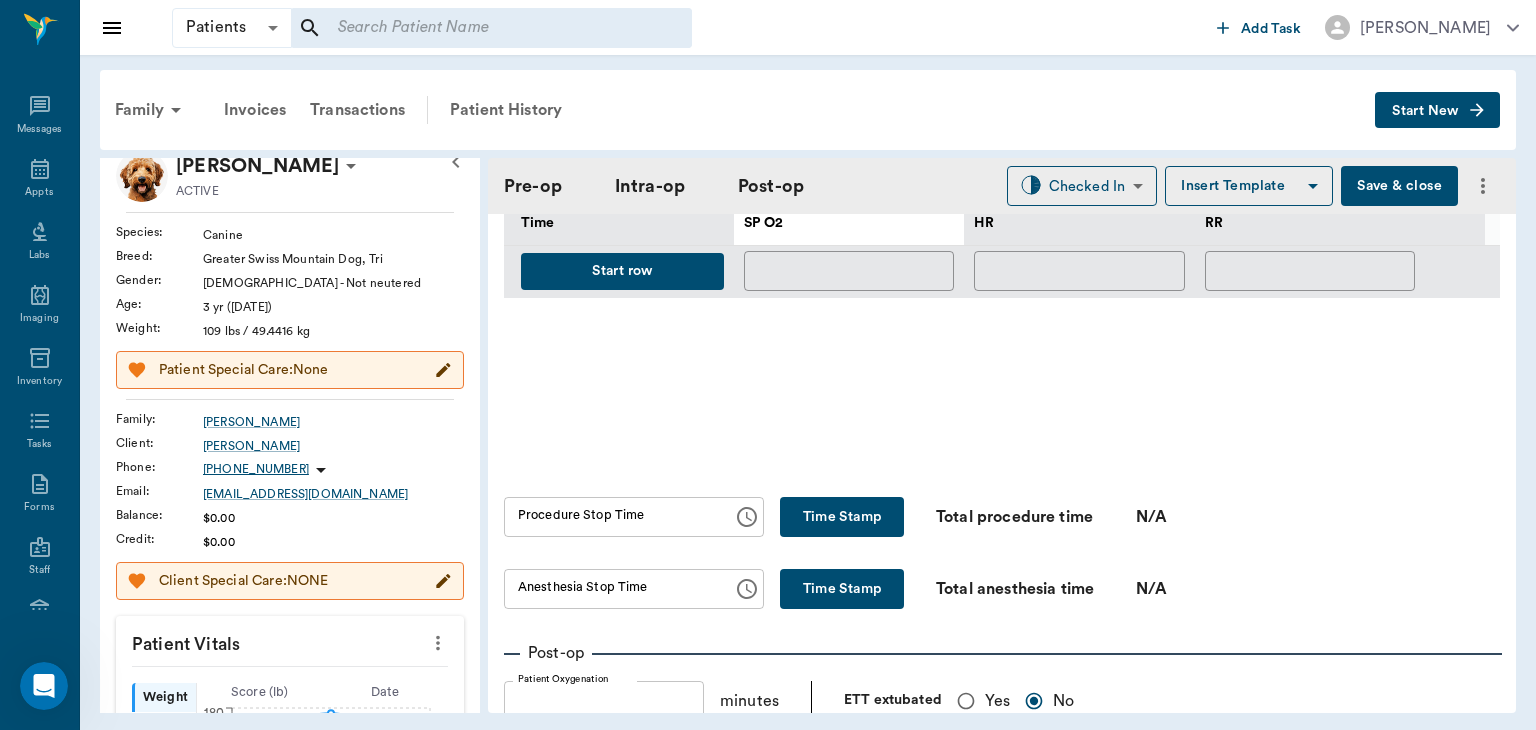 click on "Start row" at bounding box center (622, 271) 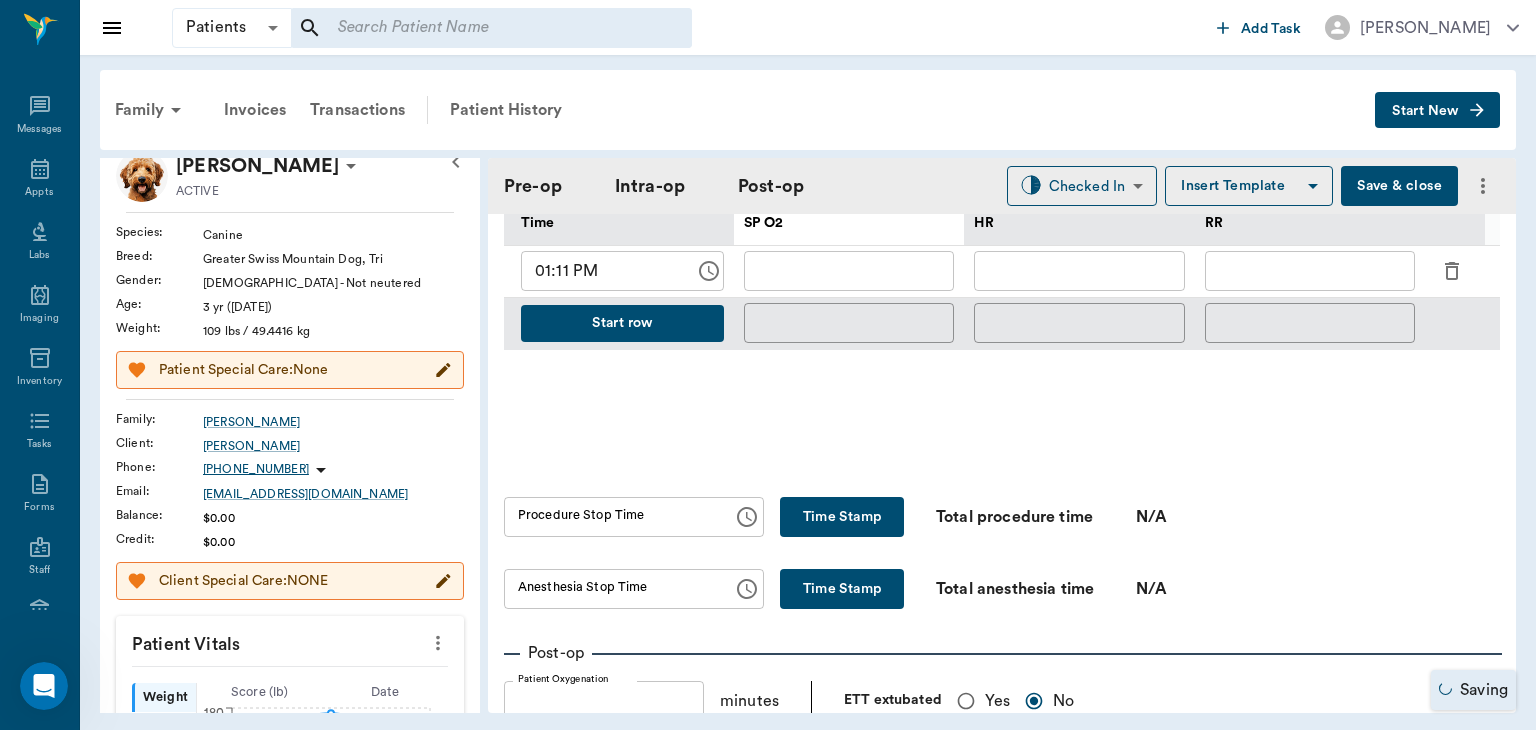click at bounding box center [1079, 271] 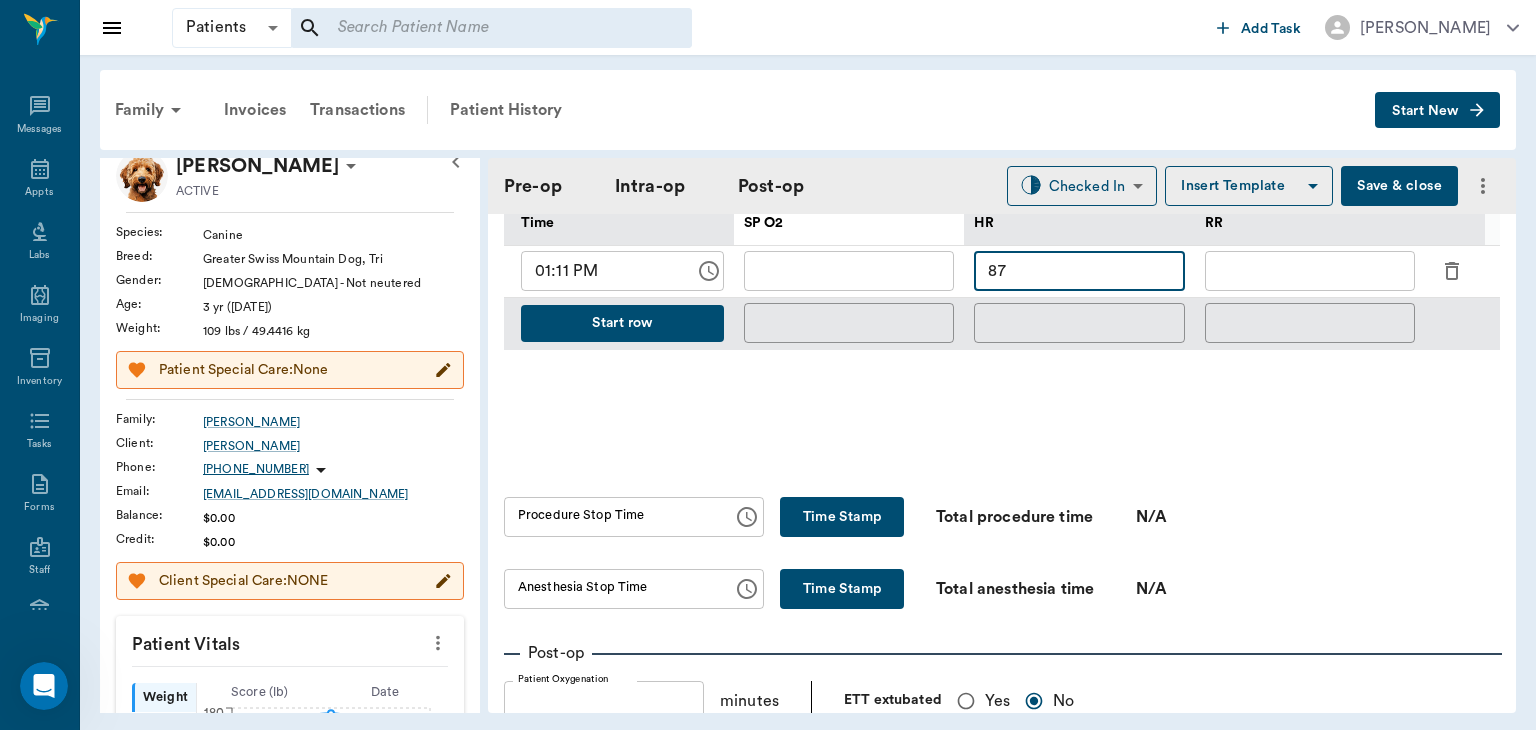 type on "87" 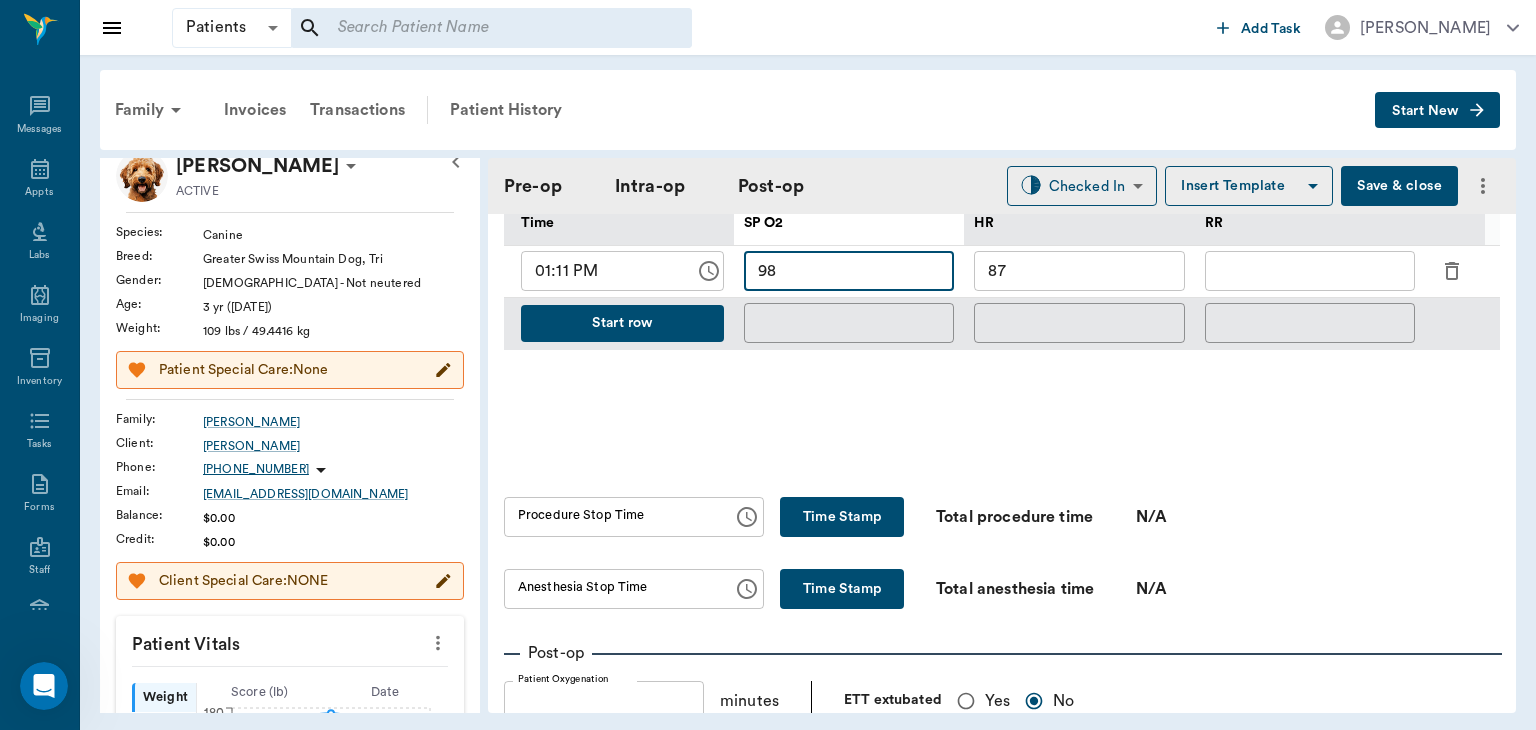 type on "98" 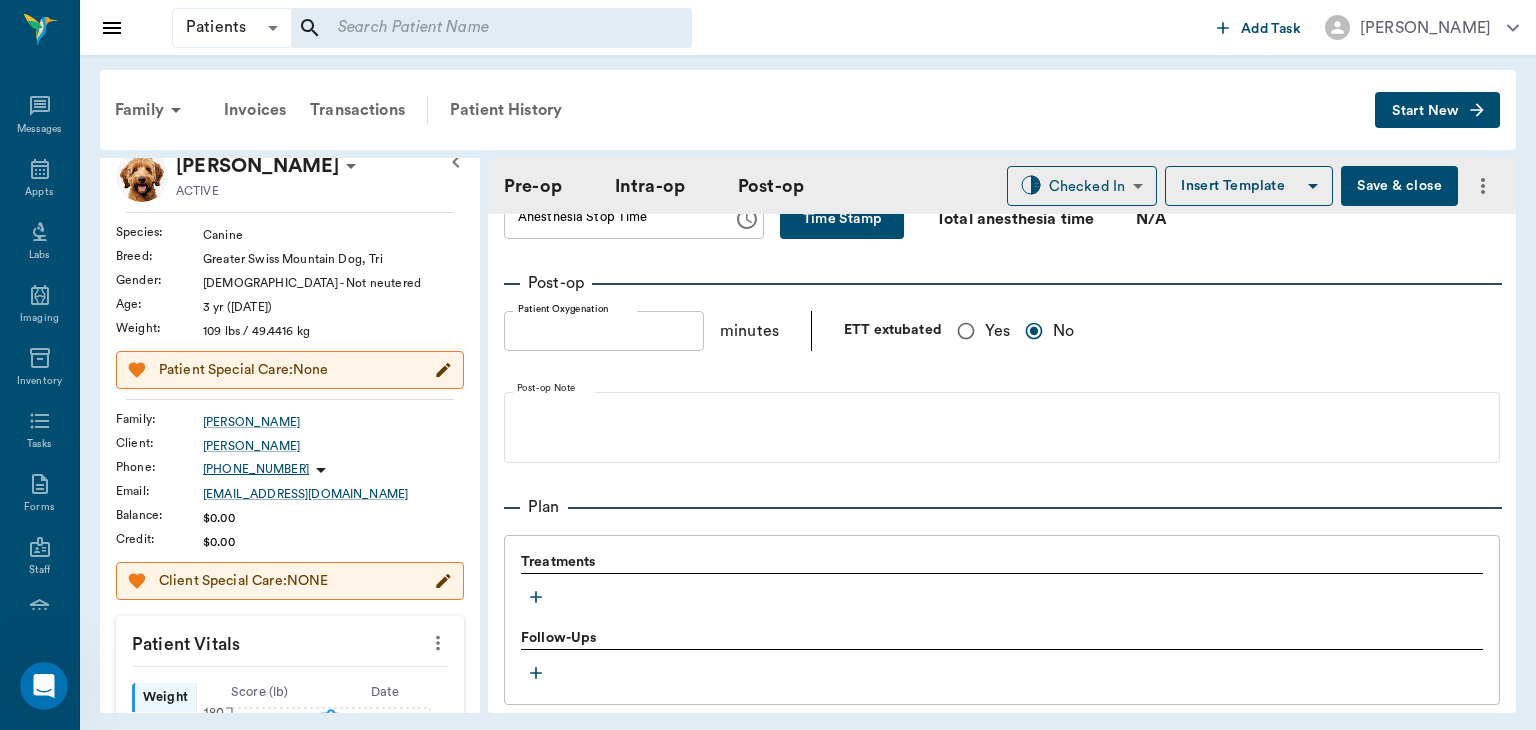scroll, scrollTop: 1376, scrollLeft: 0, axis: vertical 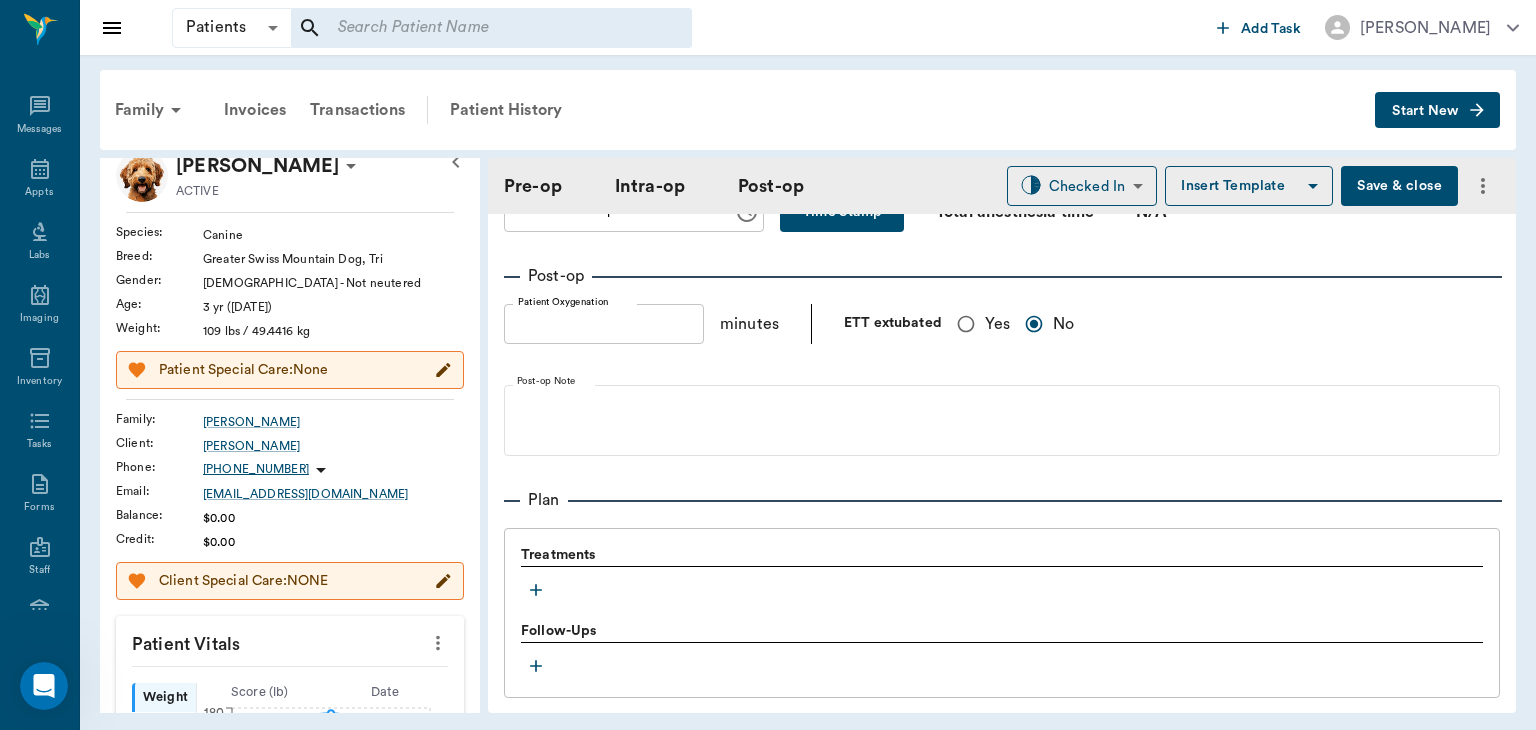 type on "11" 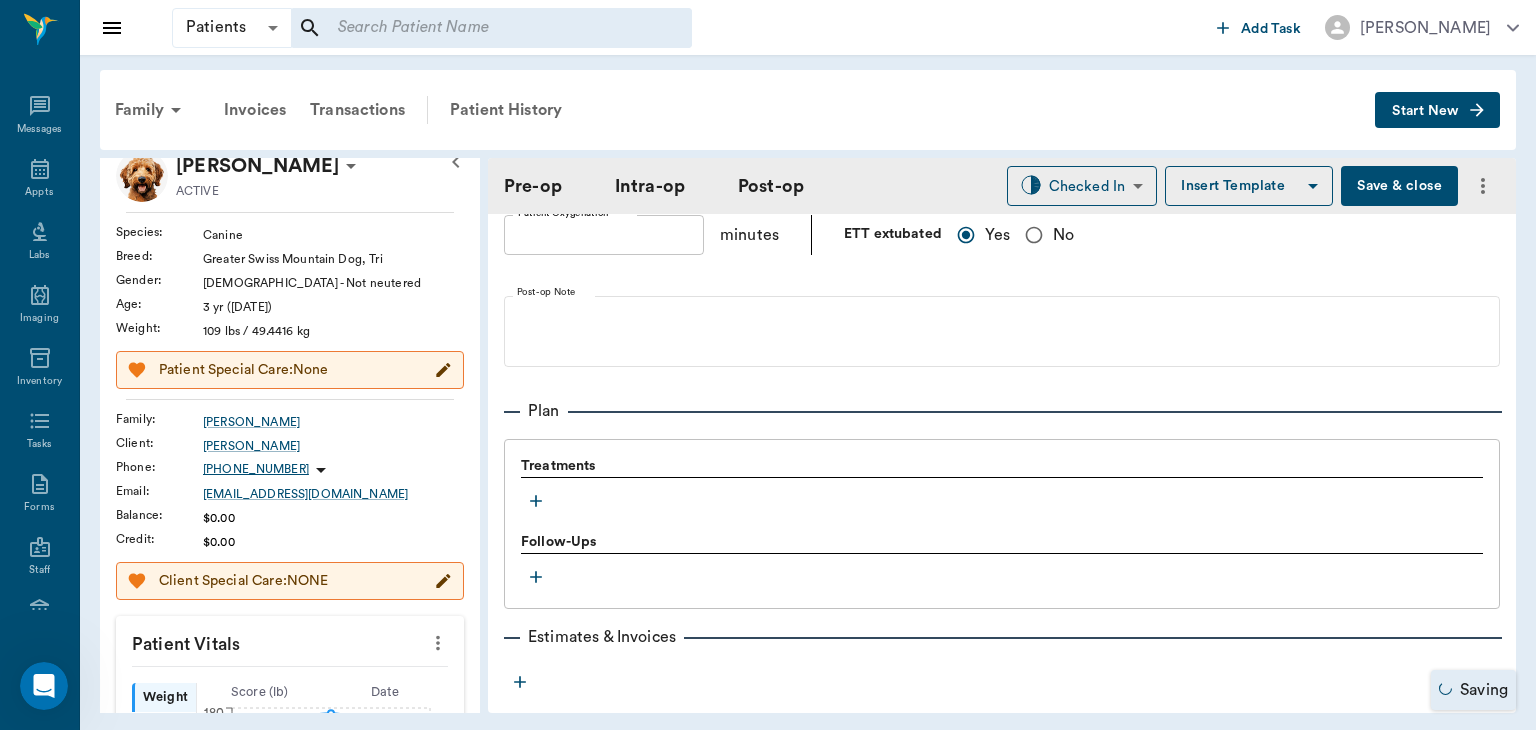 scroll, scrollTop: 1592, scrollLeft: 0, axis: vertical 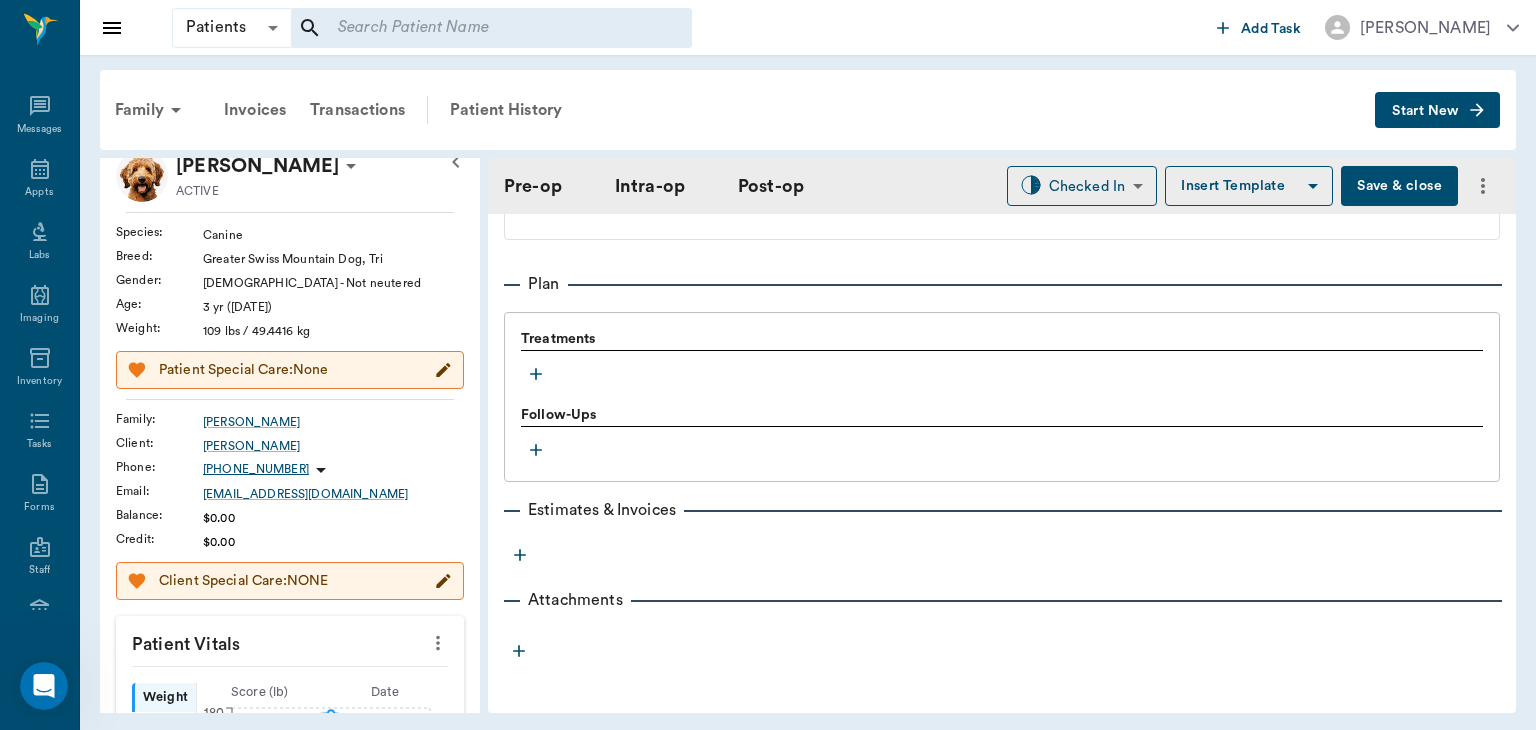 click 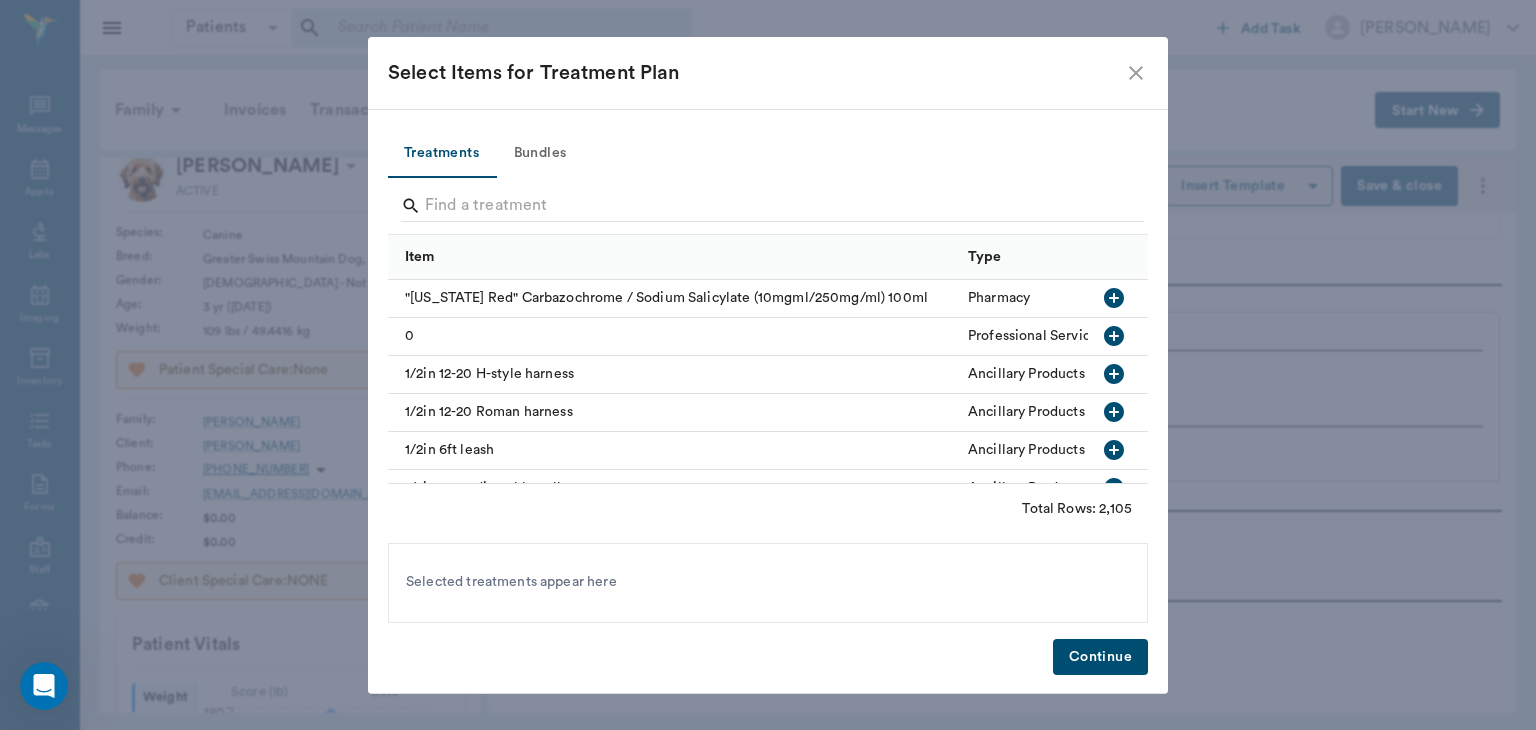 click on "Bundles" at bounding box center [540, 154] 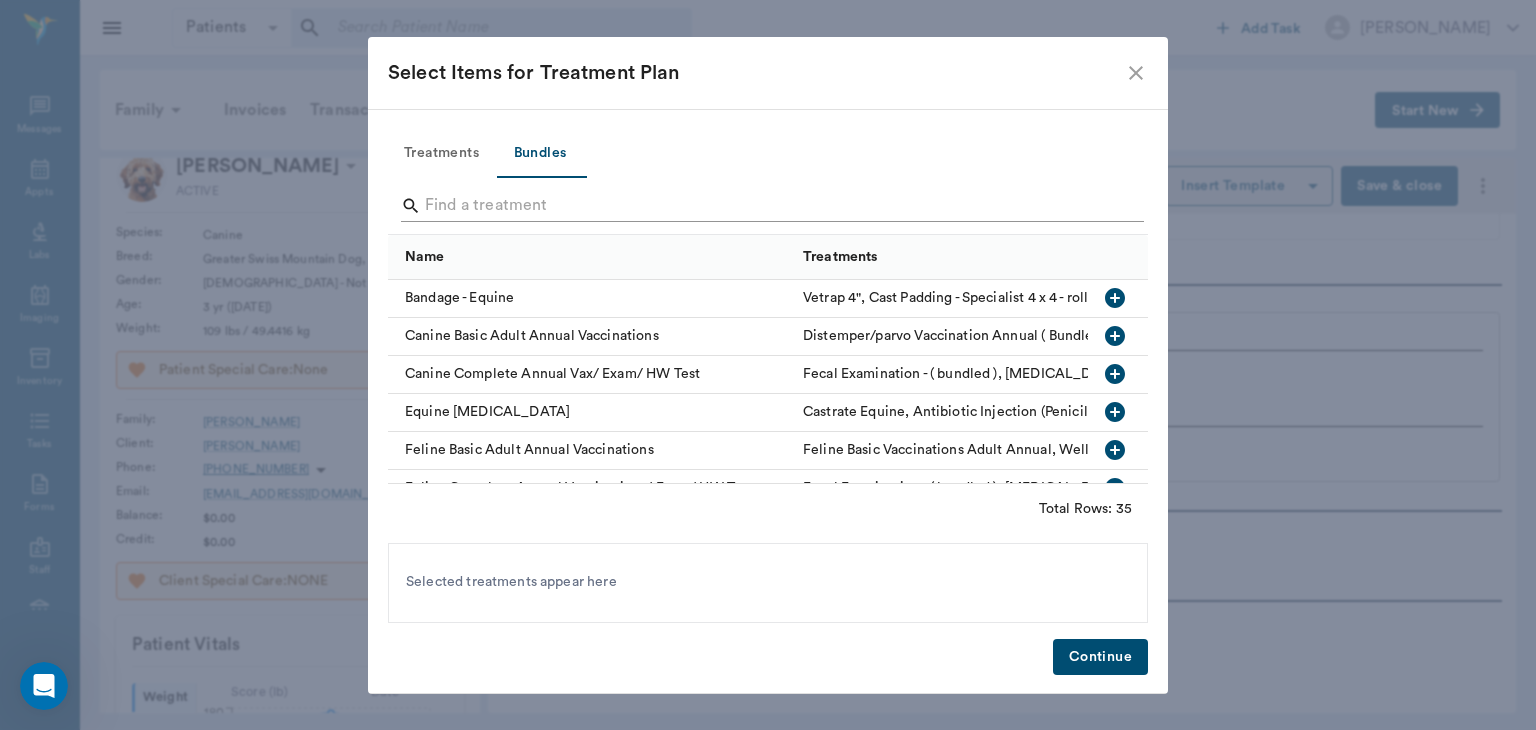 click at bounding box center [769, 206] 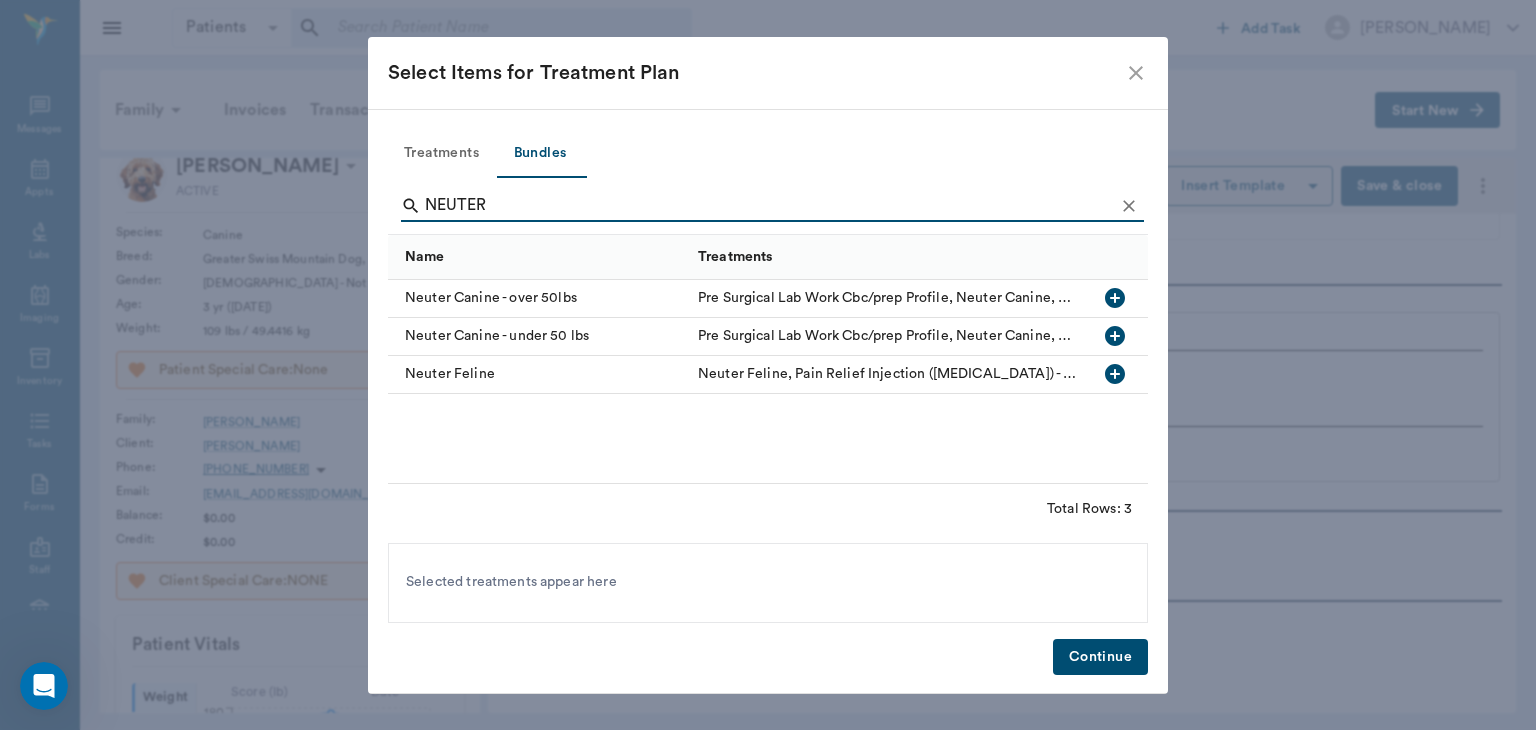 type on "NEUTER" 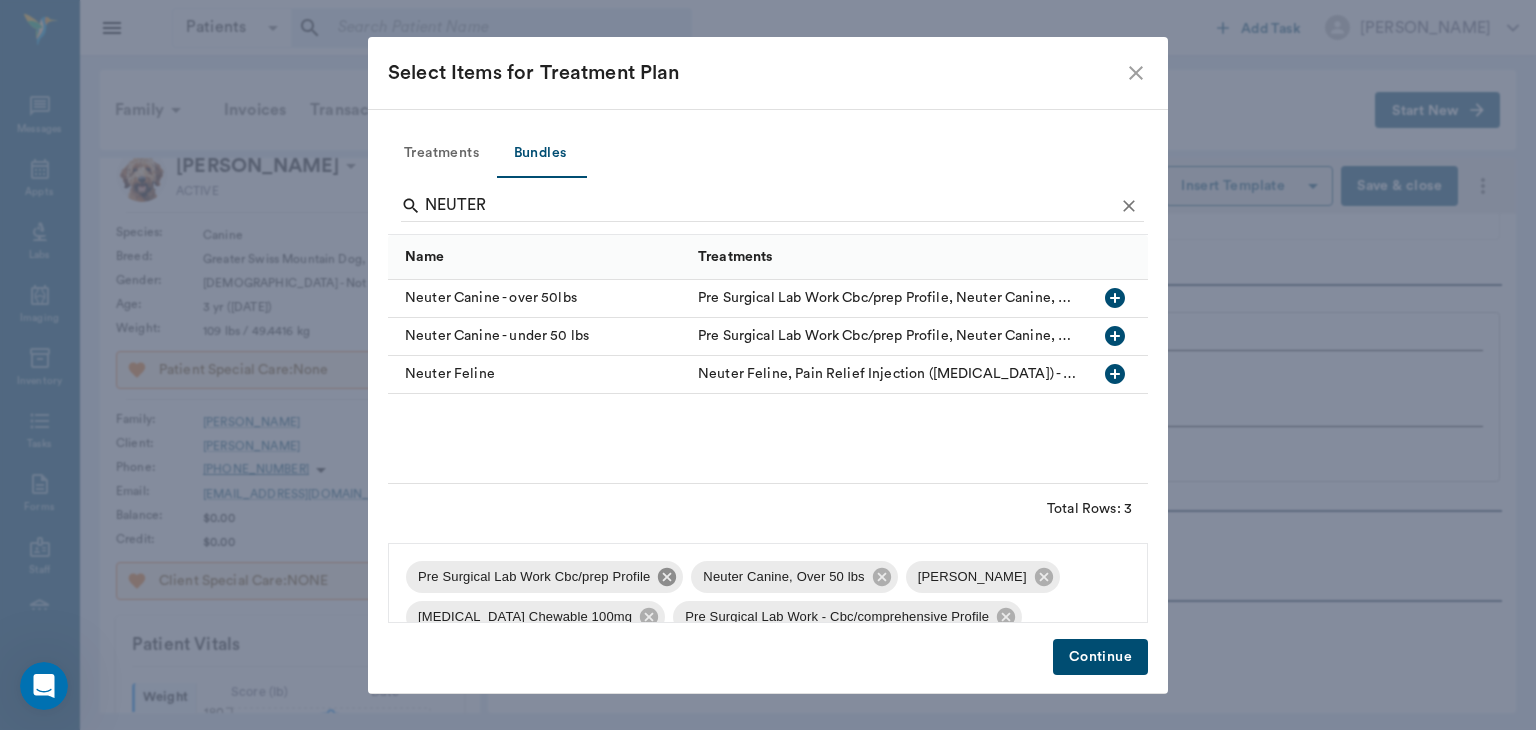 click 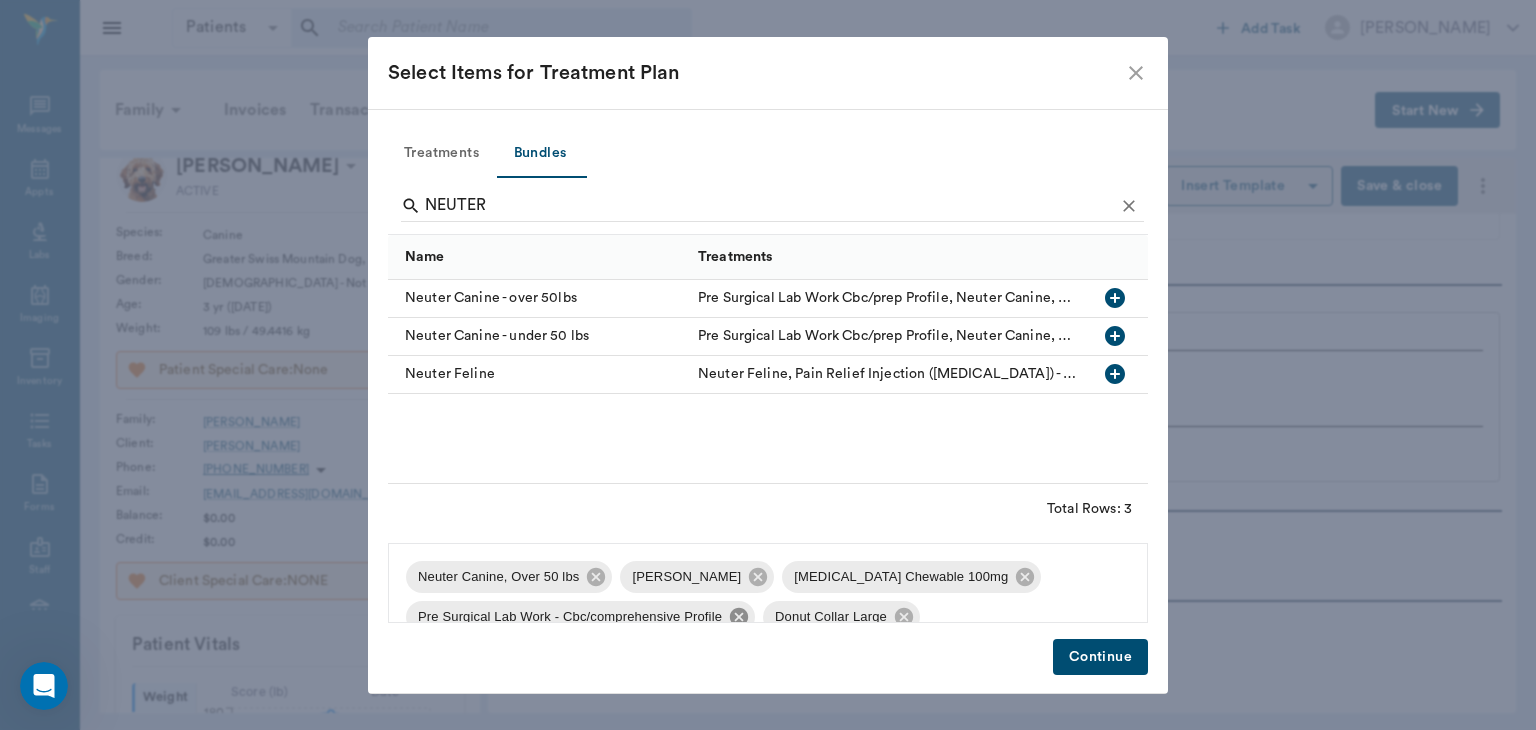 click 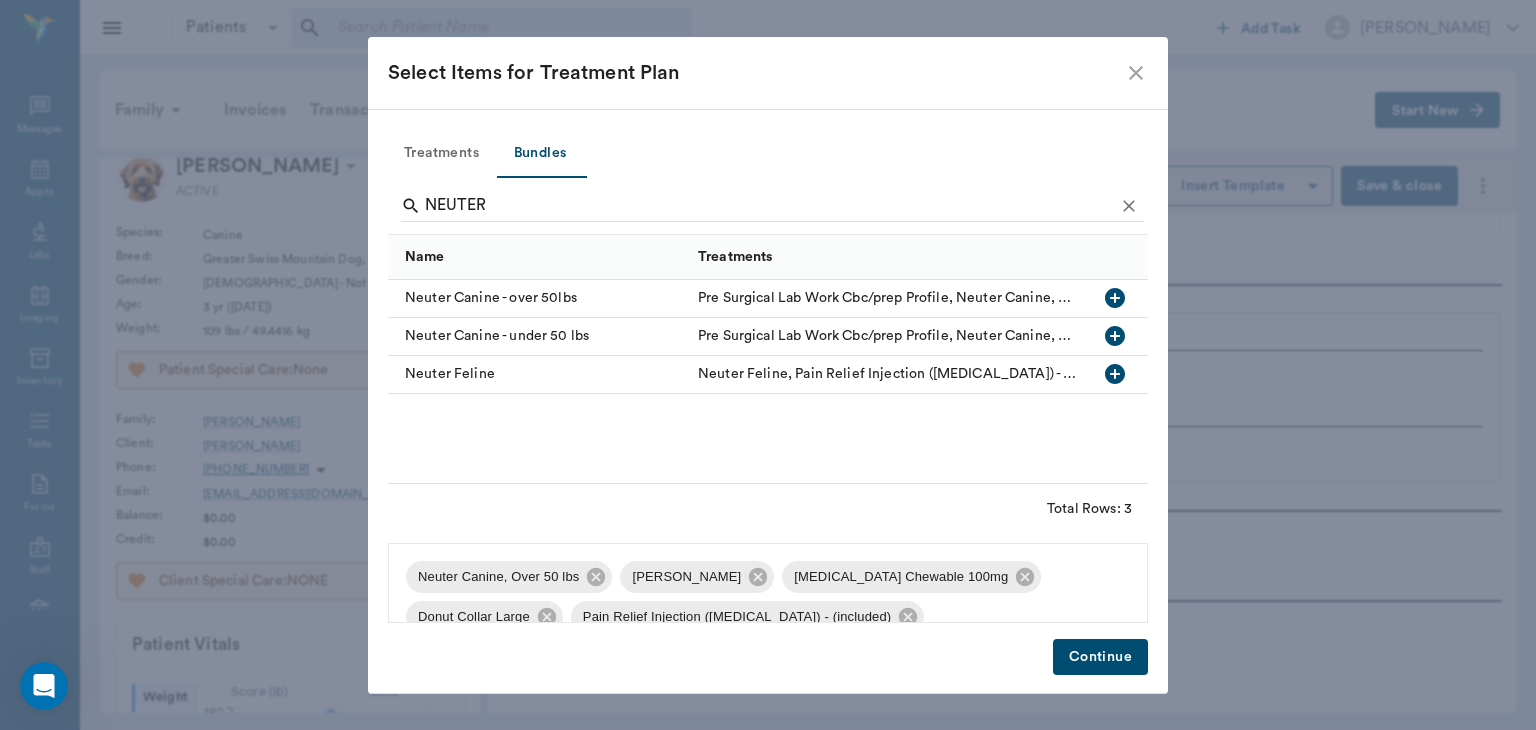 scroll, scrollTop: 24, scrollLeft: 0, axis: vertical 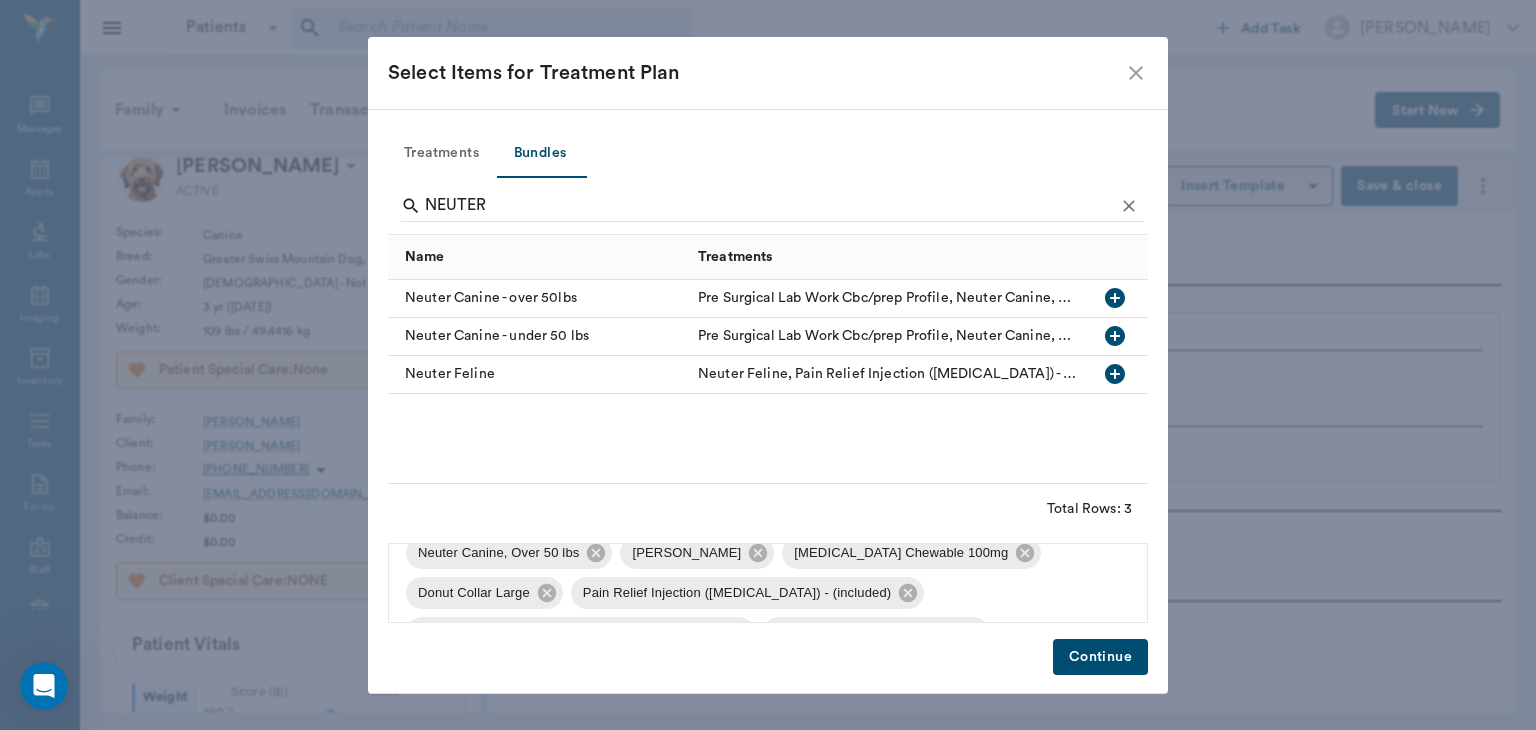 click 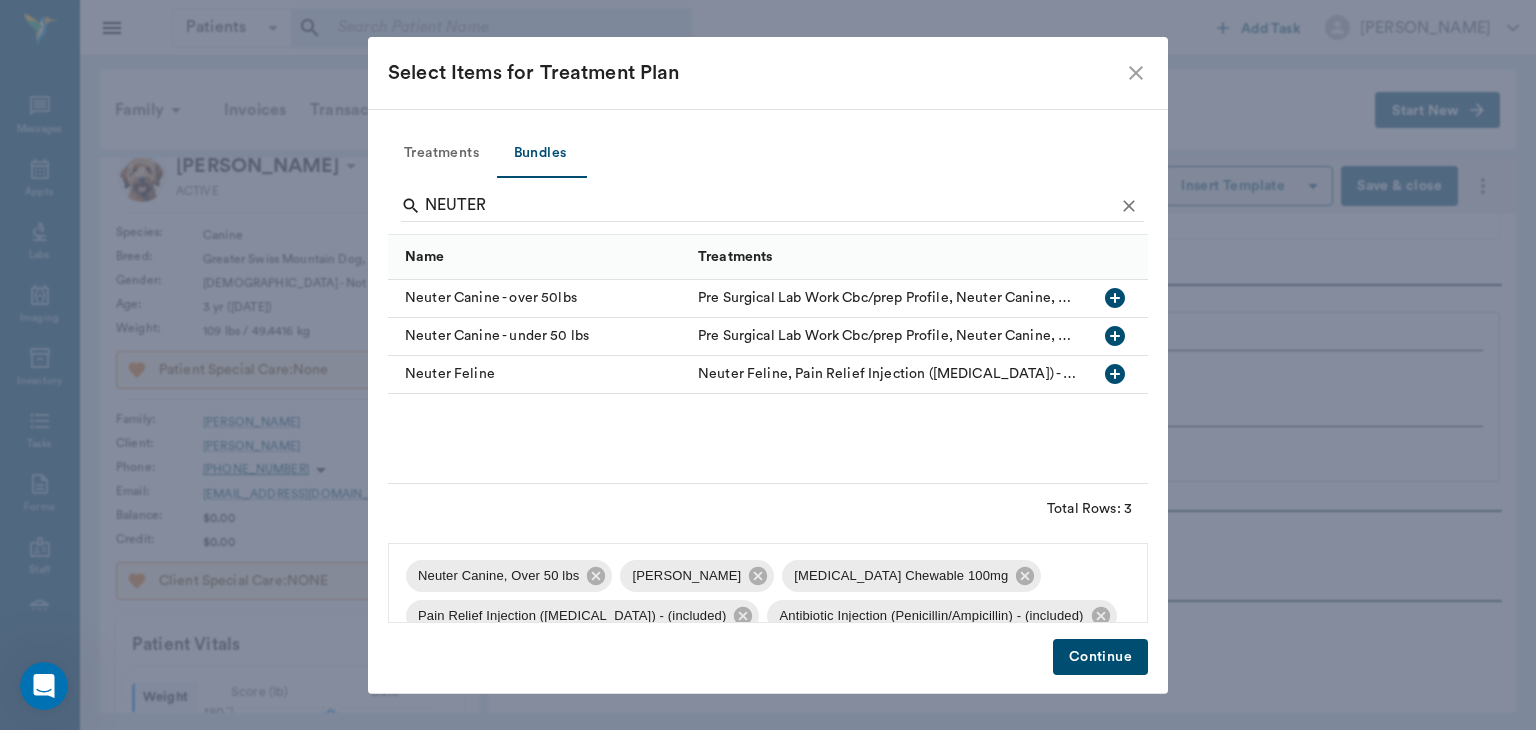 scroll, scrollTop: 0, scrollLeft: 0, axis: both 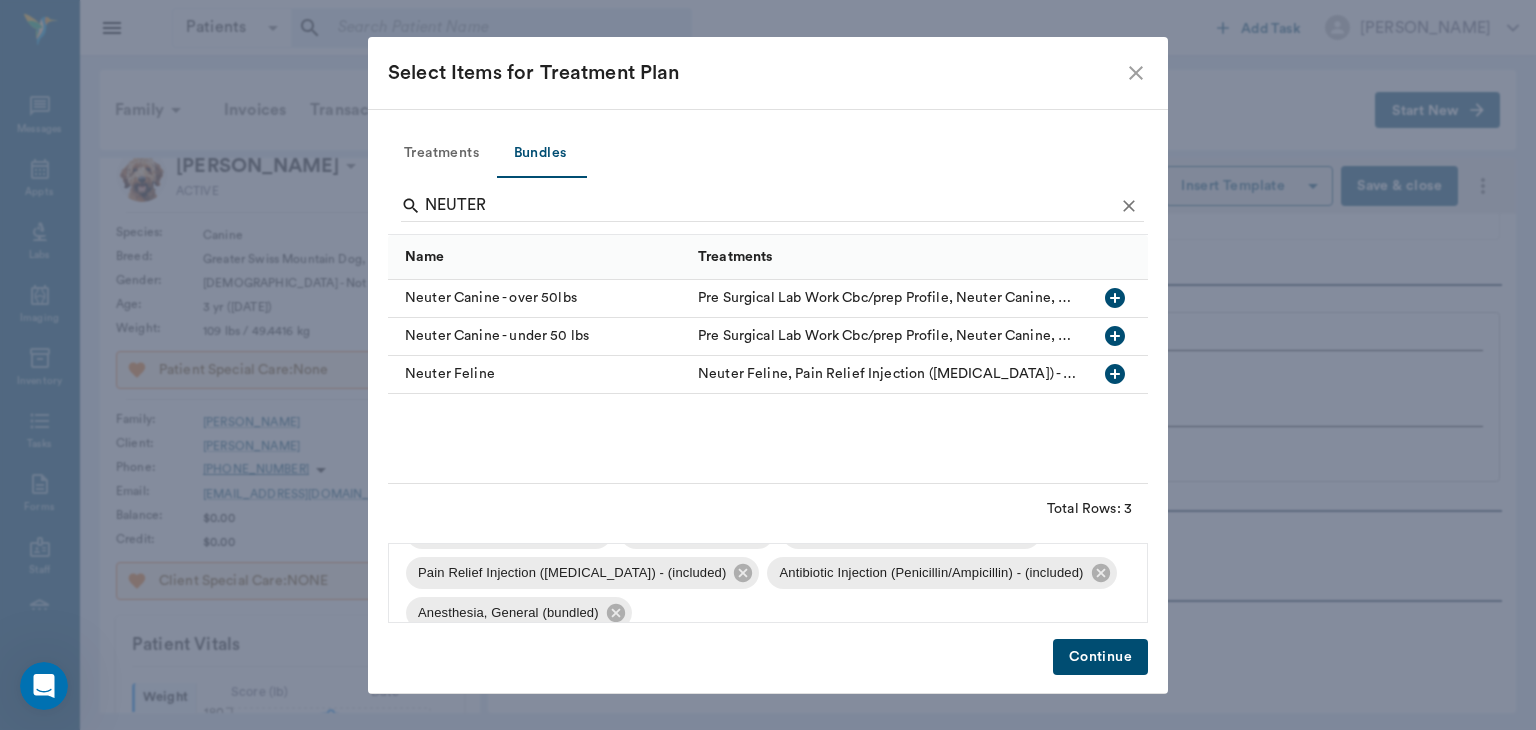 click on "Neuter Canine, Over 50 lbs Elizabethan Collar [MEDICAL_DATA] Chewable 100mg Pain Relief Injection ([MEDICAL_DATA]) - (included) Antibiotic Injection (Penicillin/Ampicillin) - (included) Anesthesia, General (bundled)" at bounding box center (768, 583) 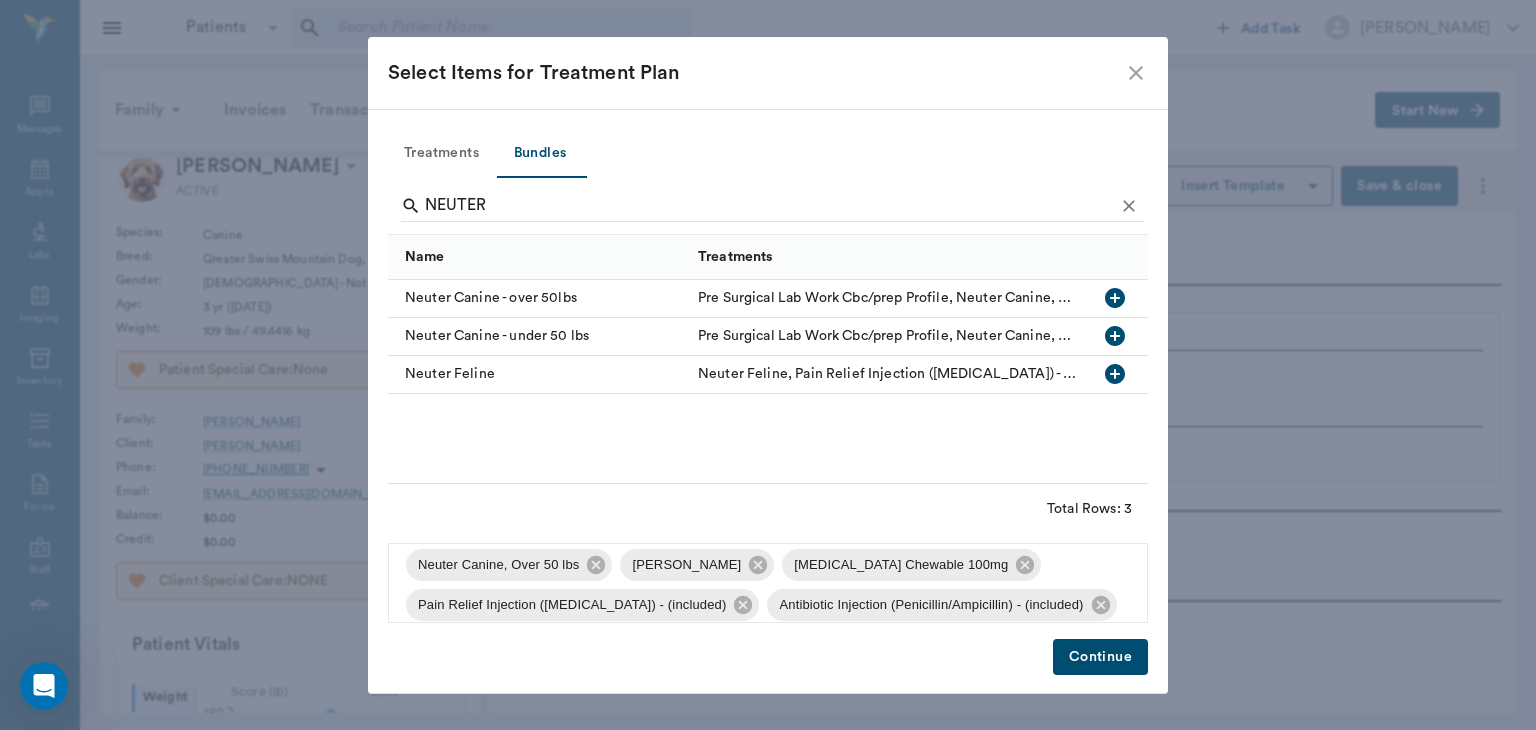 scroll, scrollTop: 10, scrollLeft: 0, axis: vertical 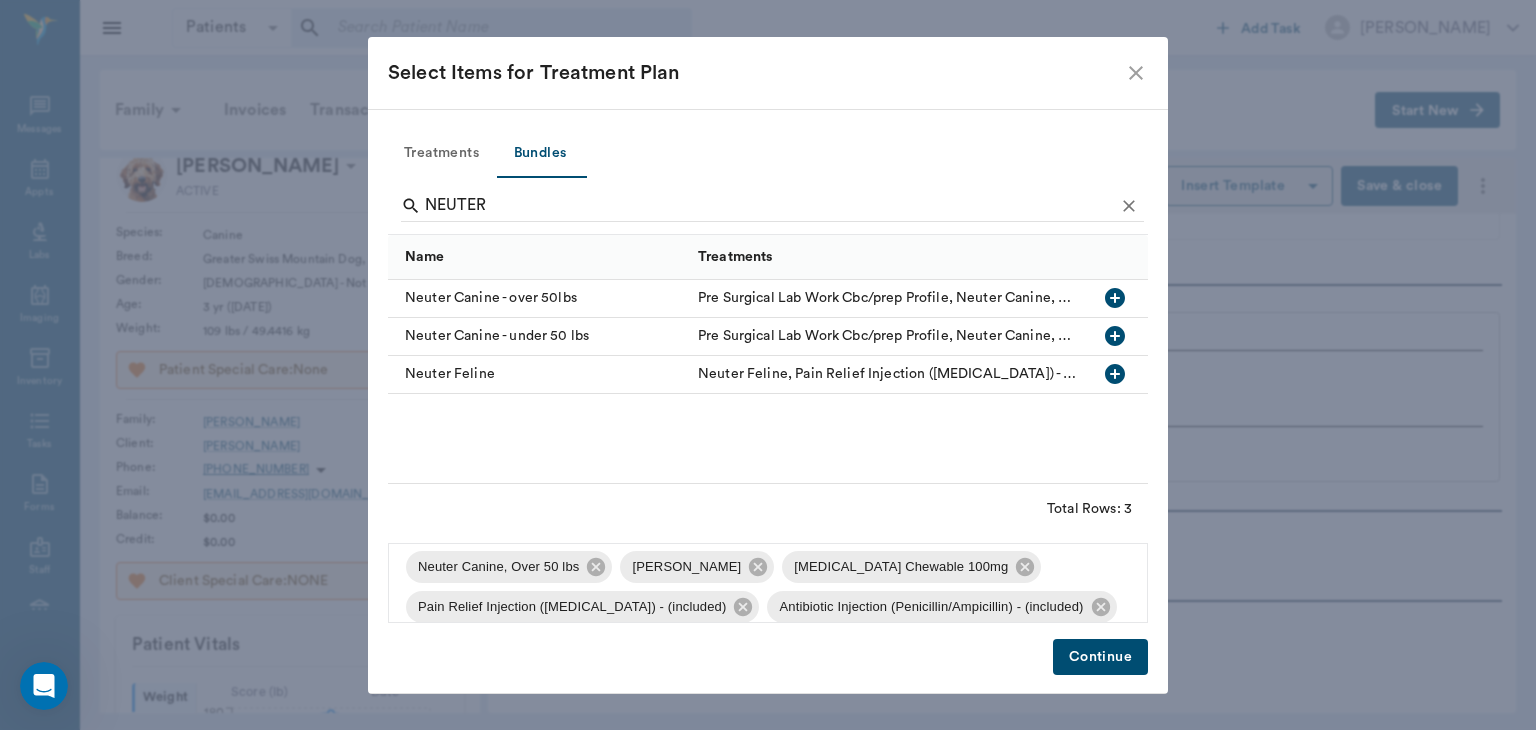 click on "Continue" at bounding box center [1100, 657] 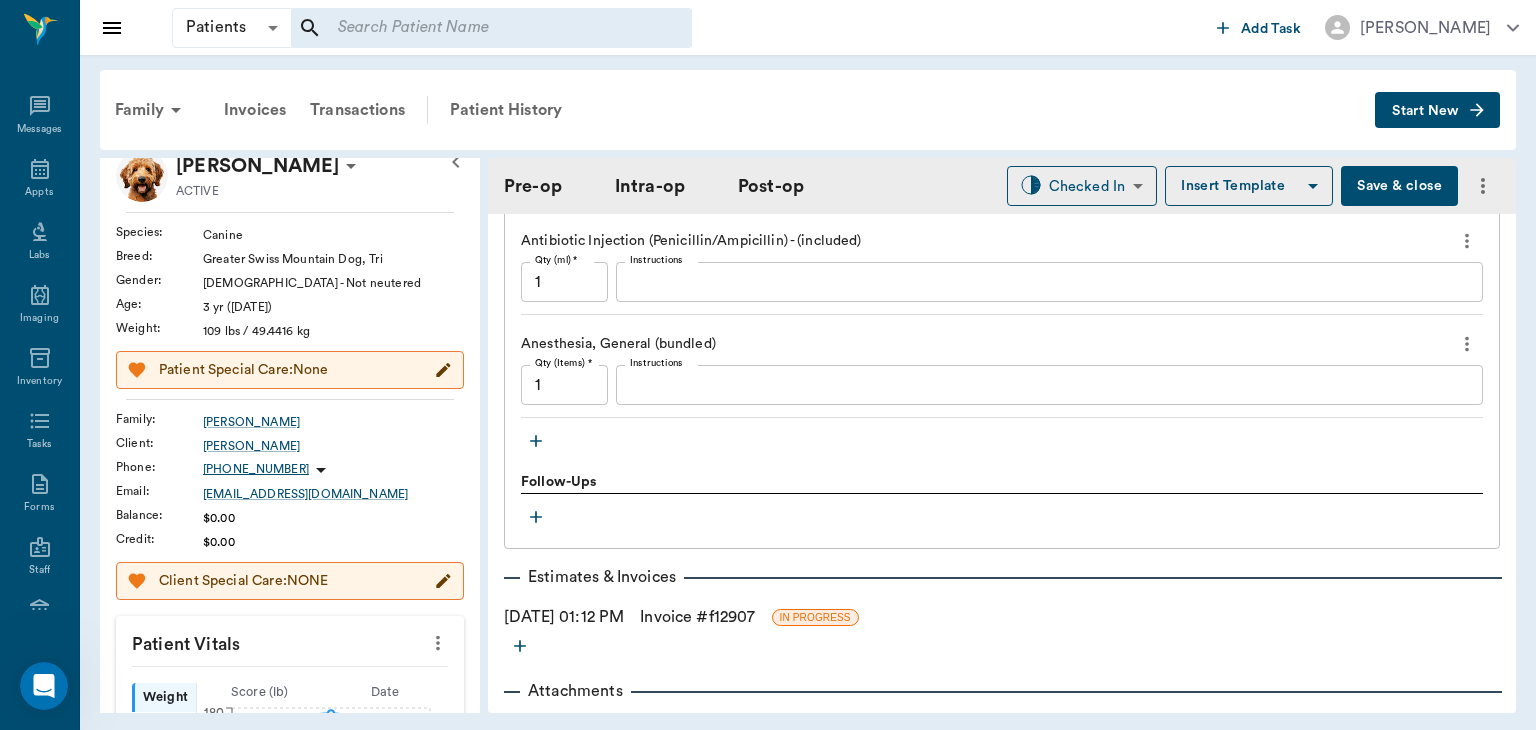scroll, scrollTop: 2283, scrollLeft: 0, axis: vertical 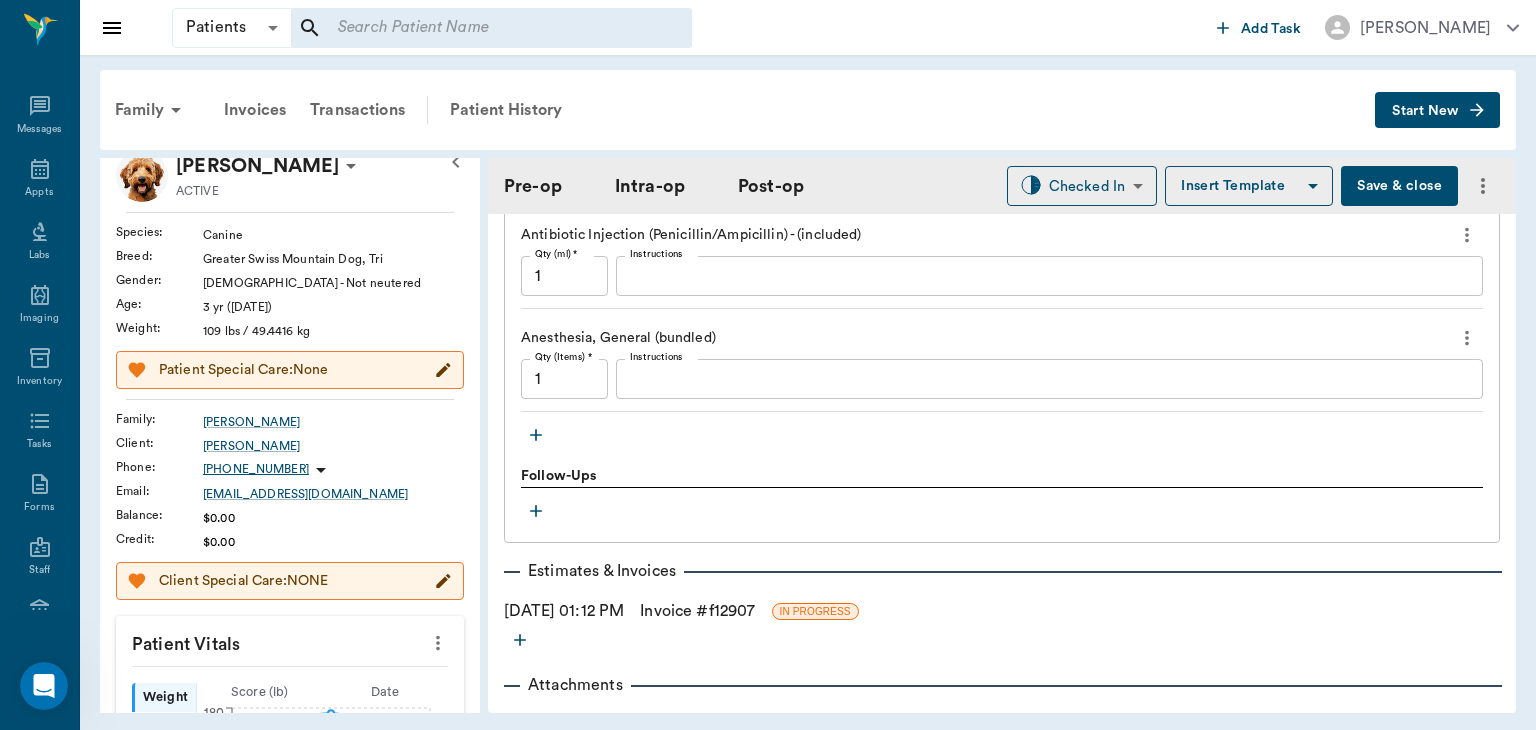 click on "Follow-Ups" at bounding box center (1002, 477) 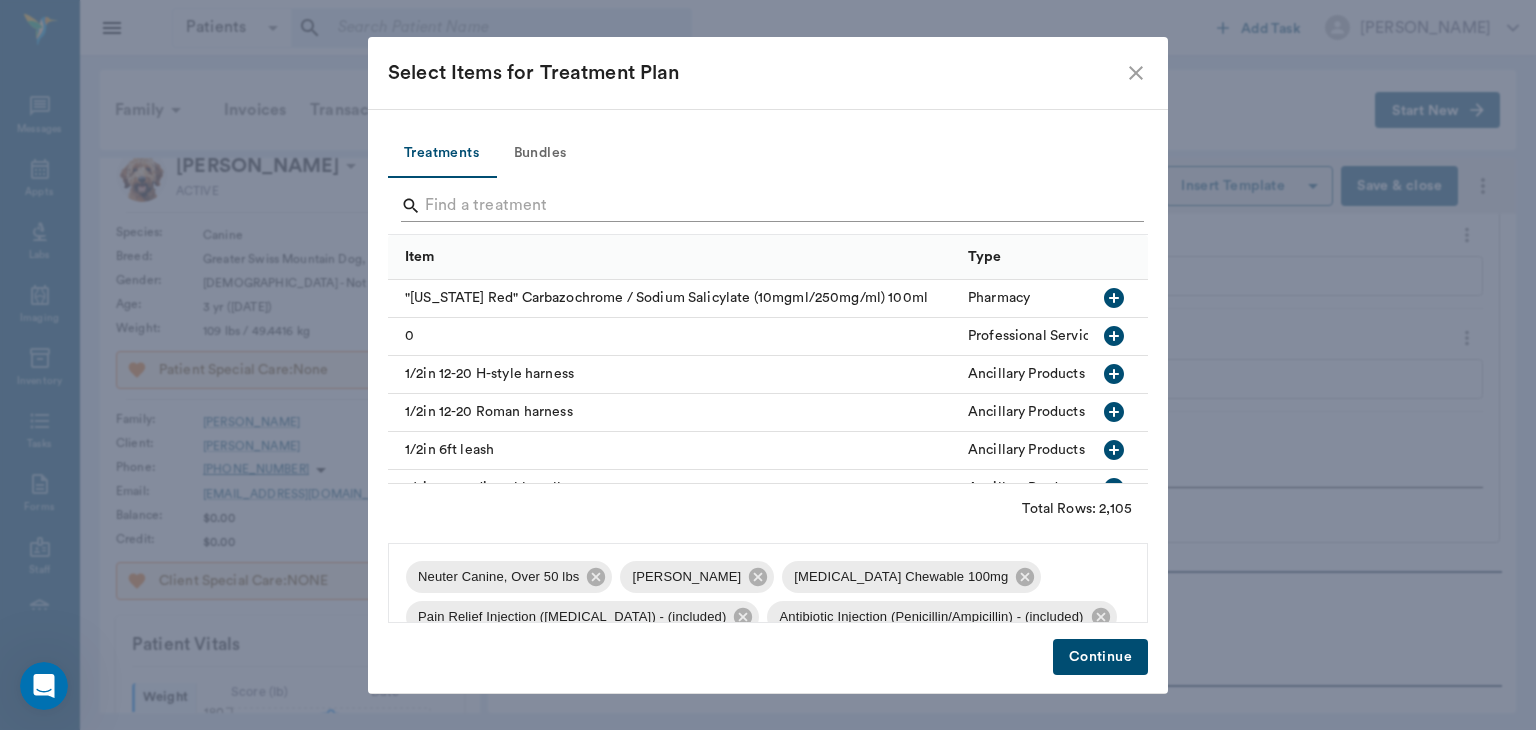 click at bounding box center [769, 206] 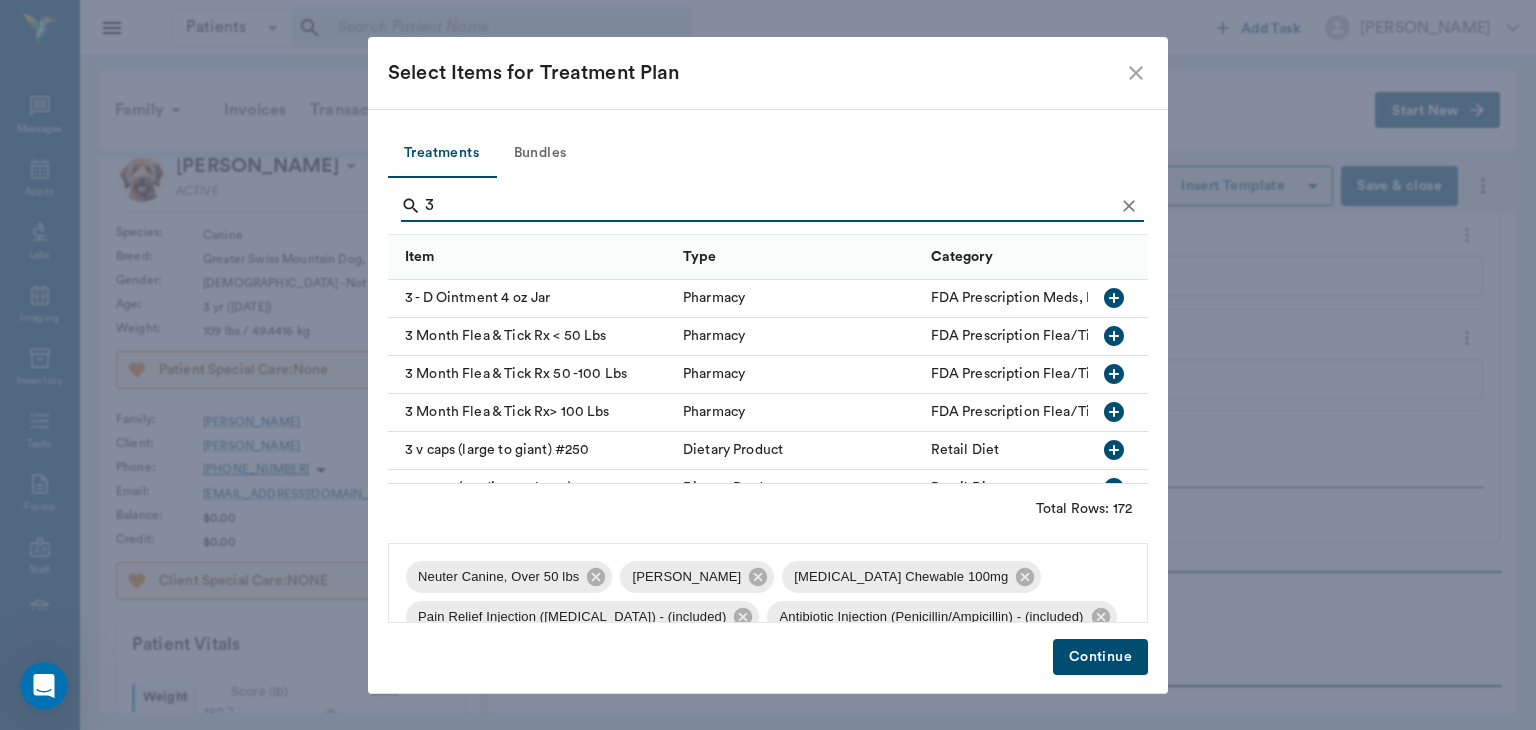type on "3" 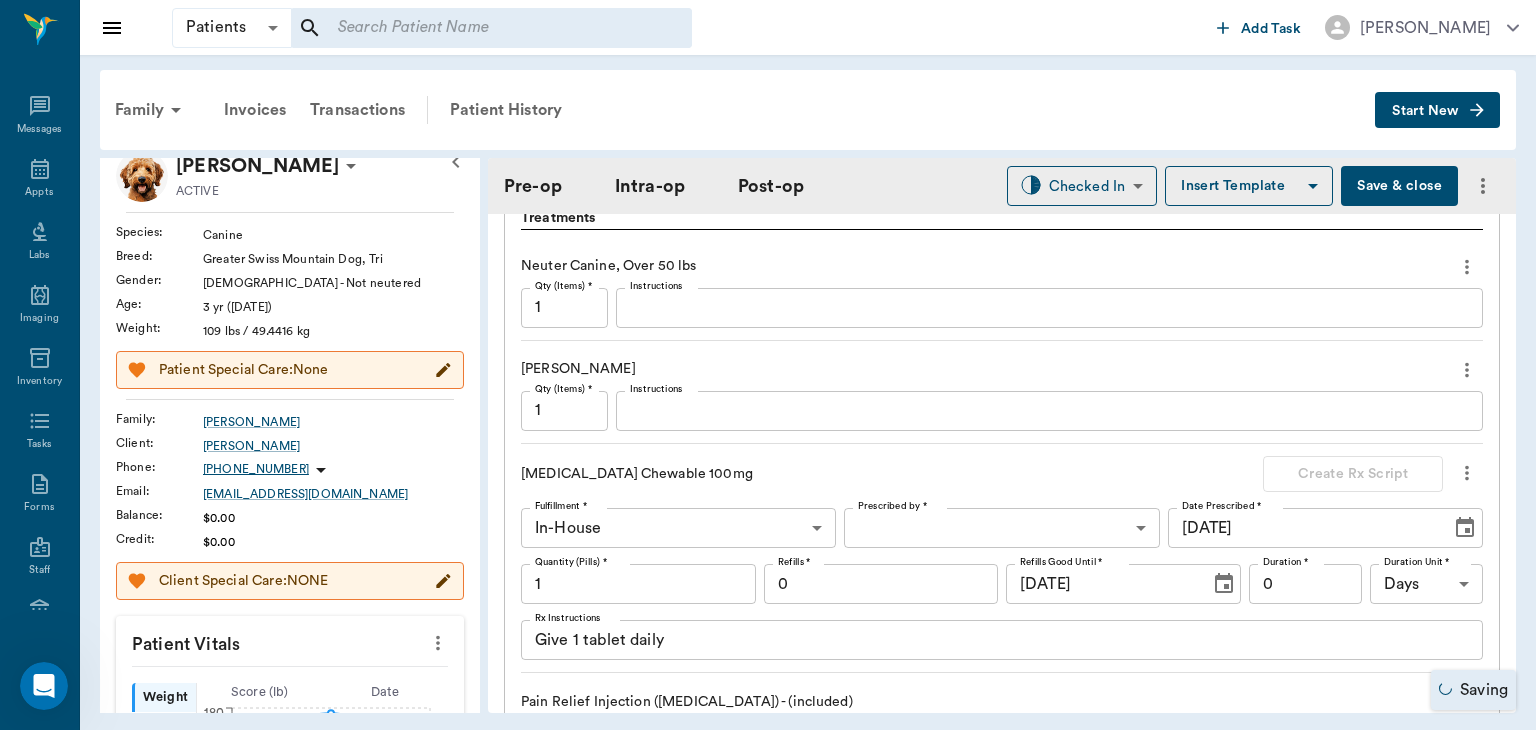 scroll, scrollTop: 1727, scrollLeft: 0, axis: vertical 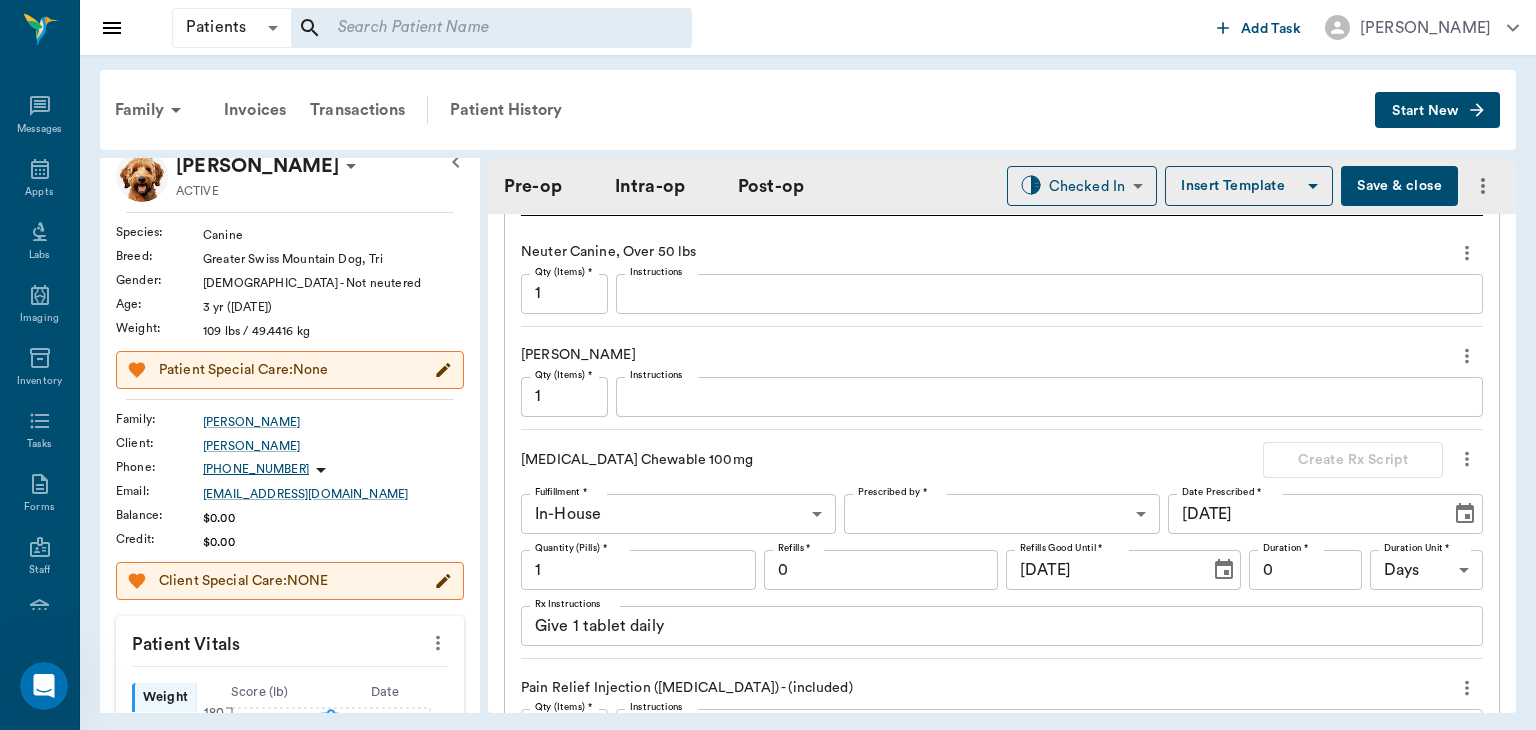 click on "Patients Patients ​ ​ Add Task [PERSON_NAME] Nectar Messages Appts Labs Imaging Inventory Tasks Forms Staff Reports Lookup Settings Family Invoices Transactions Patient History Start New [PERSON_NAME]     ACTIVE   Species : Canine Breed : Greater Swiss Mountain Dog, Tri Gender : [DEMOGRAPHIC_DATA] - Not neutered Age : [DEMOGRAPHIC_DATA] yr ([DATE]) Weight : 109 lbs / 49.4416 kg Patient Special Care:  None Family : [PERSON_NAME] Client : [PERSON_NAME] Phone : [PHONE_NUMBER] Email : [EMAIL_ADDRESS][DOMAIN_NAME] Balance : $0.00 Credit : $0.00 Client Special Care:  NONE Patient Vitals Weight BCS HR Temp Resp BP Dia Pain Perio Score ( lb ) Date [DATE] 9AM 0 45 90 135 180 Ongoing diagnosis Current Rx Reminders 3 Month Flea & Tick Rx> 100 Lbs [DATE] Upcoming appointments Surgery [DATE] Schedule Appointment Pre-op Intra-op Post-op Checked In CHECKED_IN ​ Insert Template  Save & close Provider [PERSON_NAME] 63ec2f075fda476ae8351a4d Provider Assistant [PERSON_NAME] 63ec2e7e52e12b0ba117b124 Assistant Date [DATE] Date Procedure NEUTER 1 1" at bounding box center [768, 365] 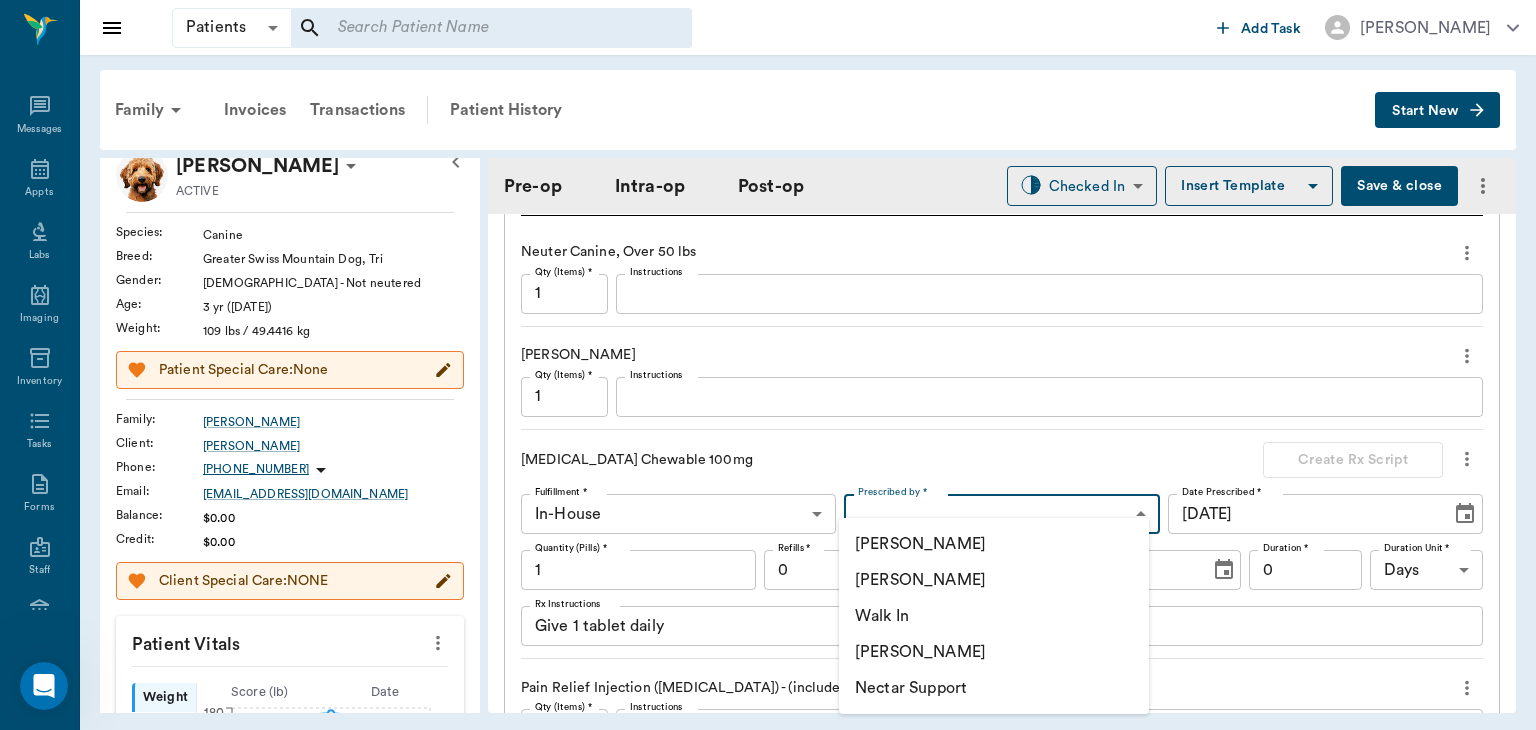 click on "[PERSON_NAME]" at bounding box center [994, 580] 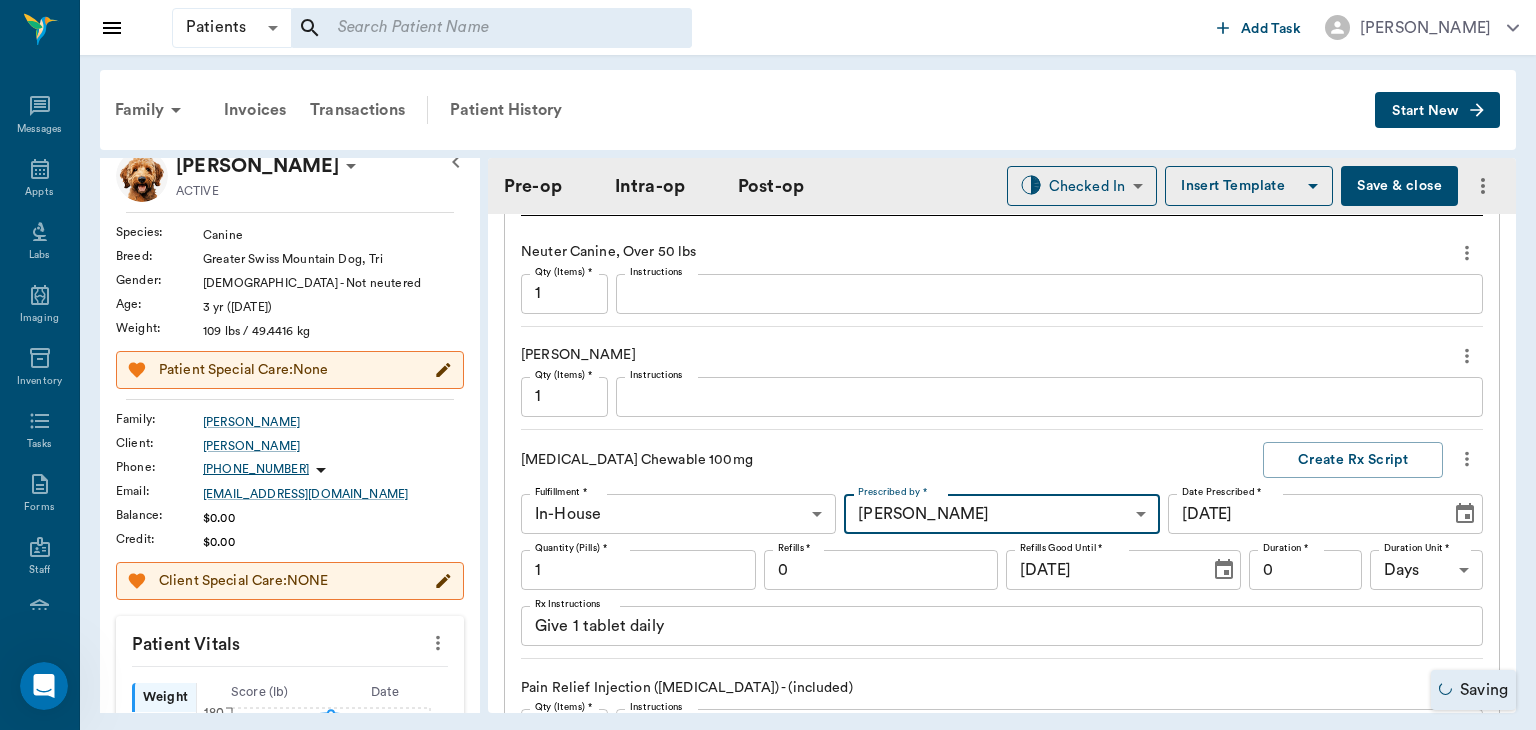 click on "1" at bounding box center [638, 570] 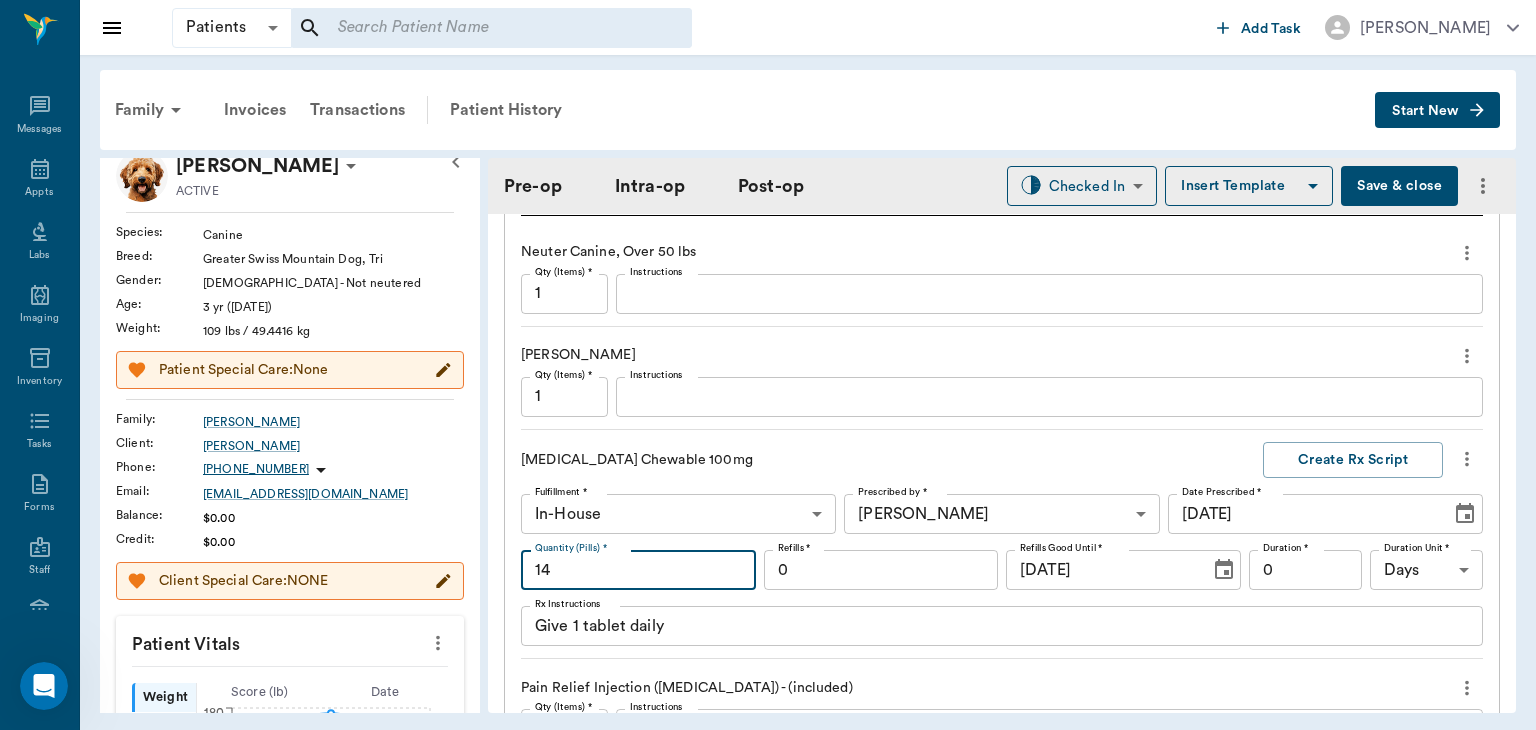 type on "14" 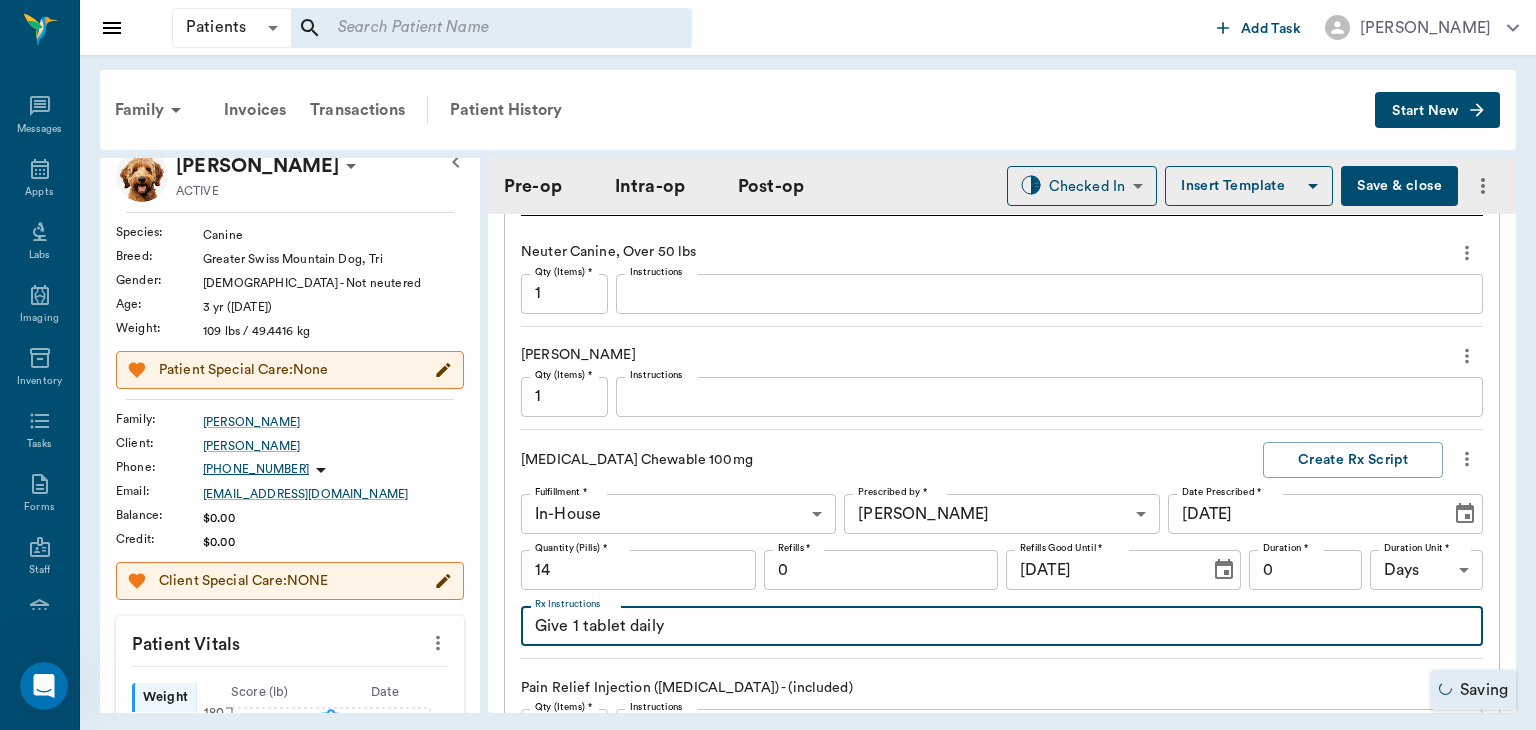 click on "Give 1 tablet daily" at bounding box center [1002, 626] 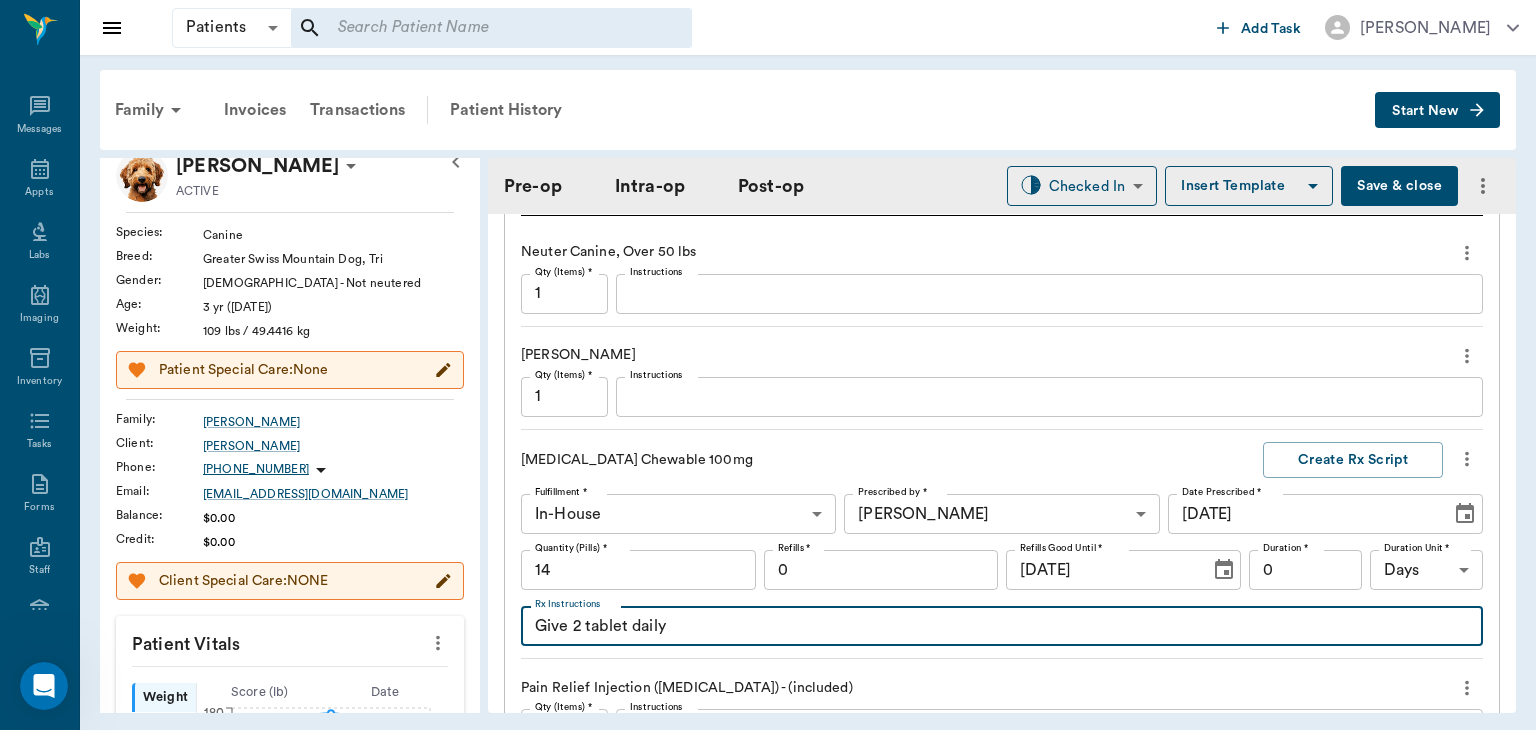 click on "Give 2 tablet daily" at bounding box center [1002, 626] 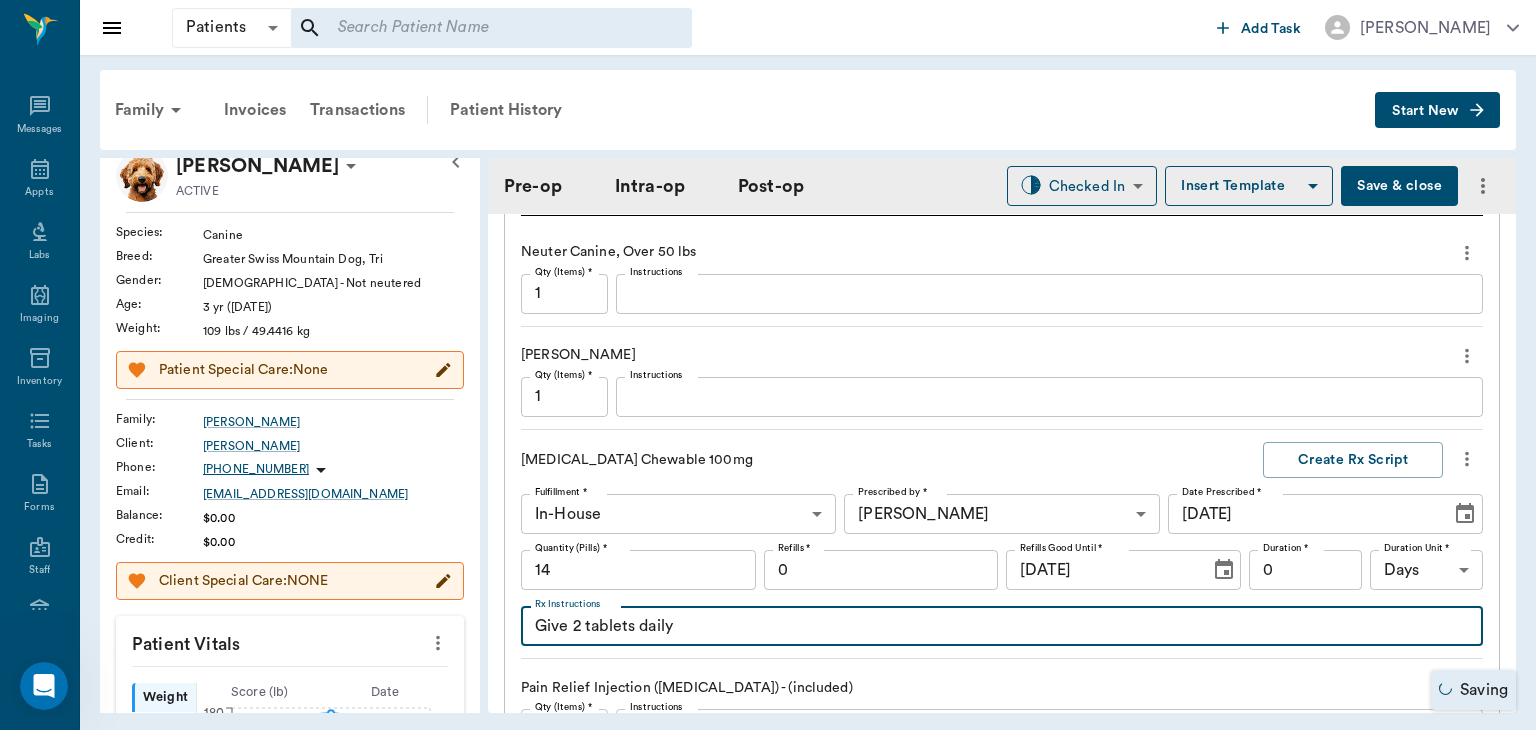 click on "Give 2 tablets daily" at bounding box center [1002, 626] 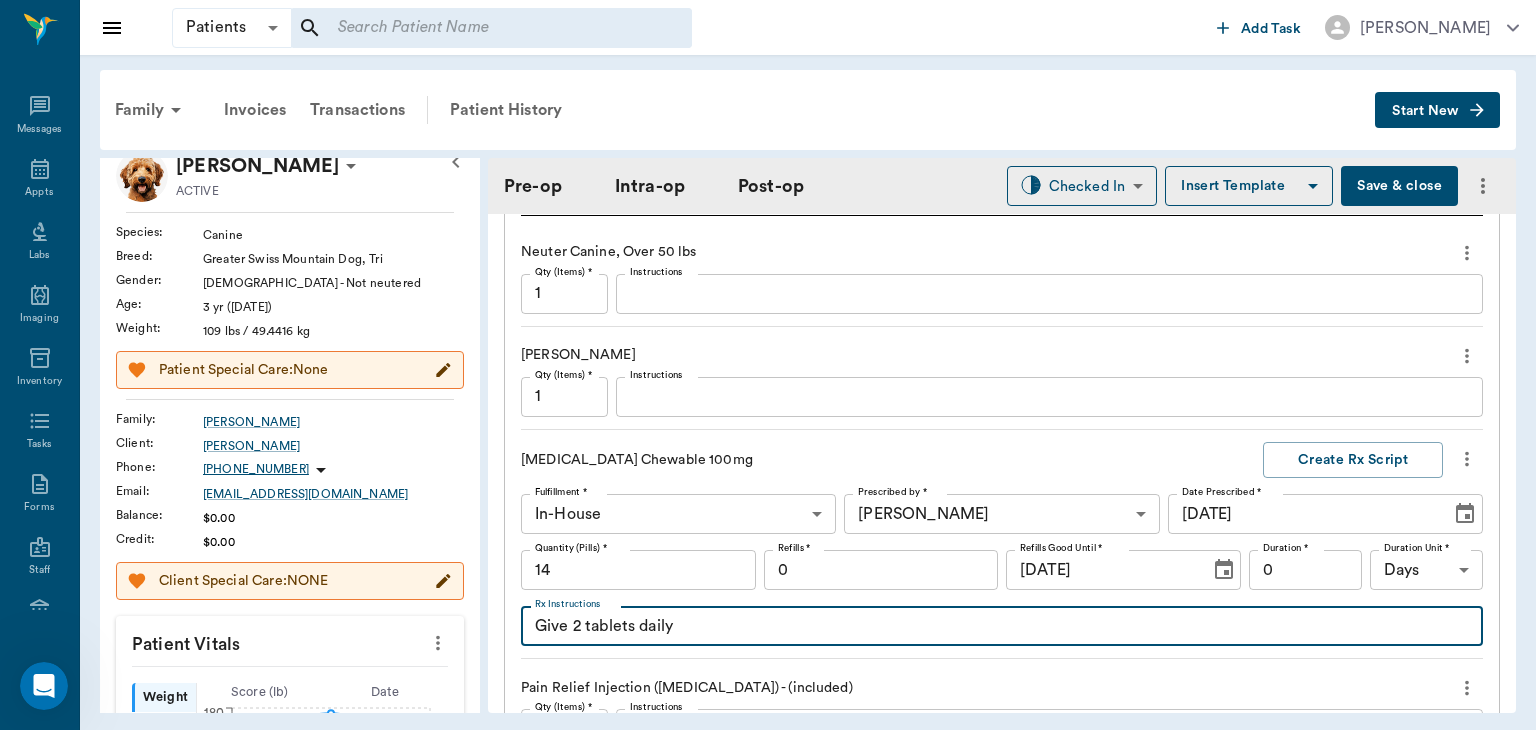 type on "Give 2 tablets daily" 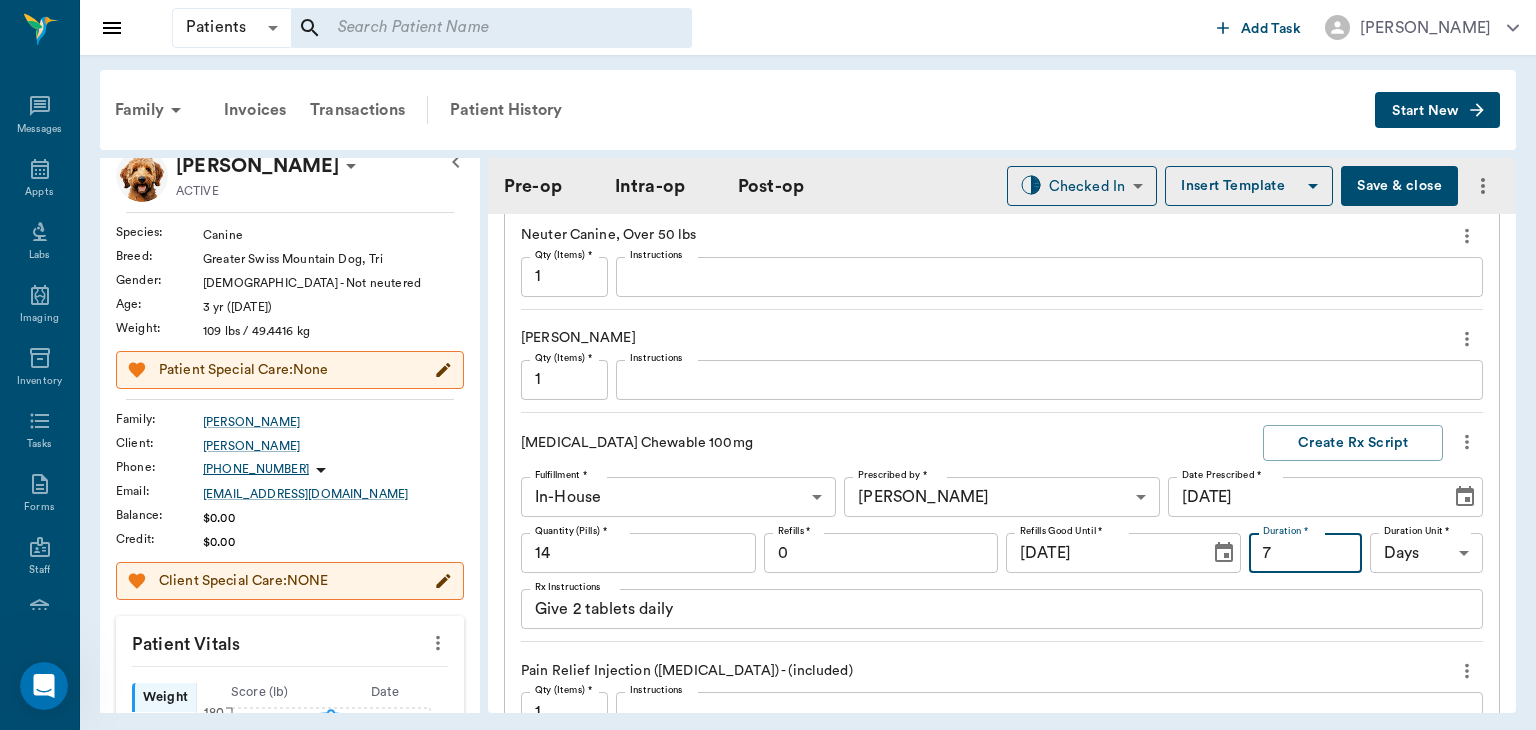 scroll, scrollTop: 1732, scrollLeft: 0, axis: vertical 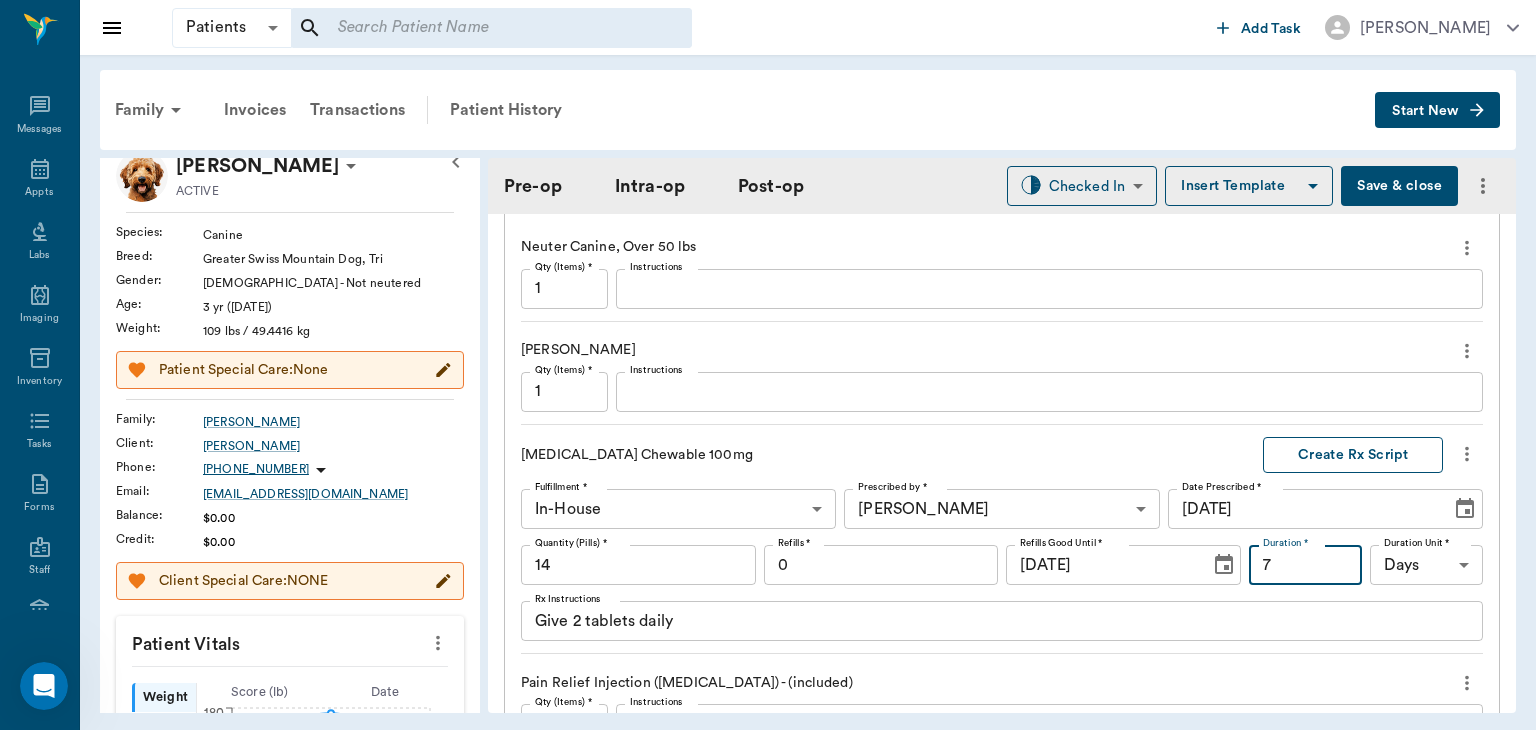type on "7" 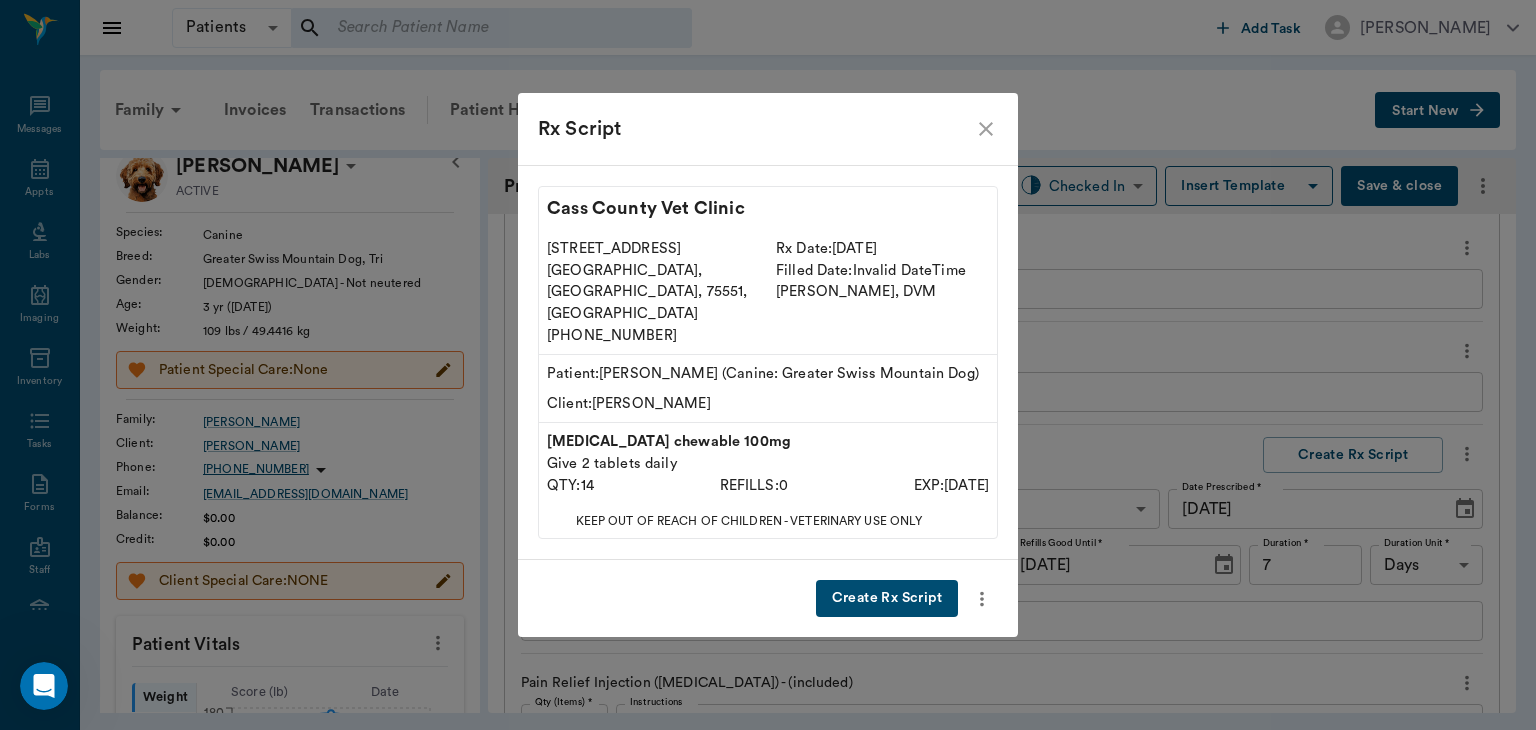 click on "Create Rx Script" at bounding box center (887, 598) 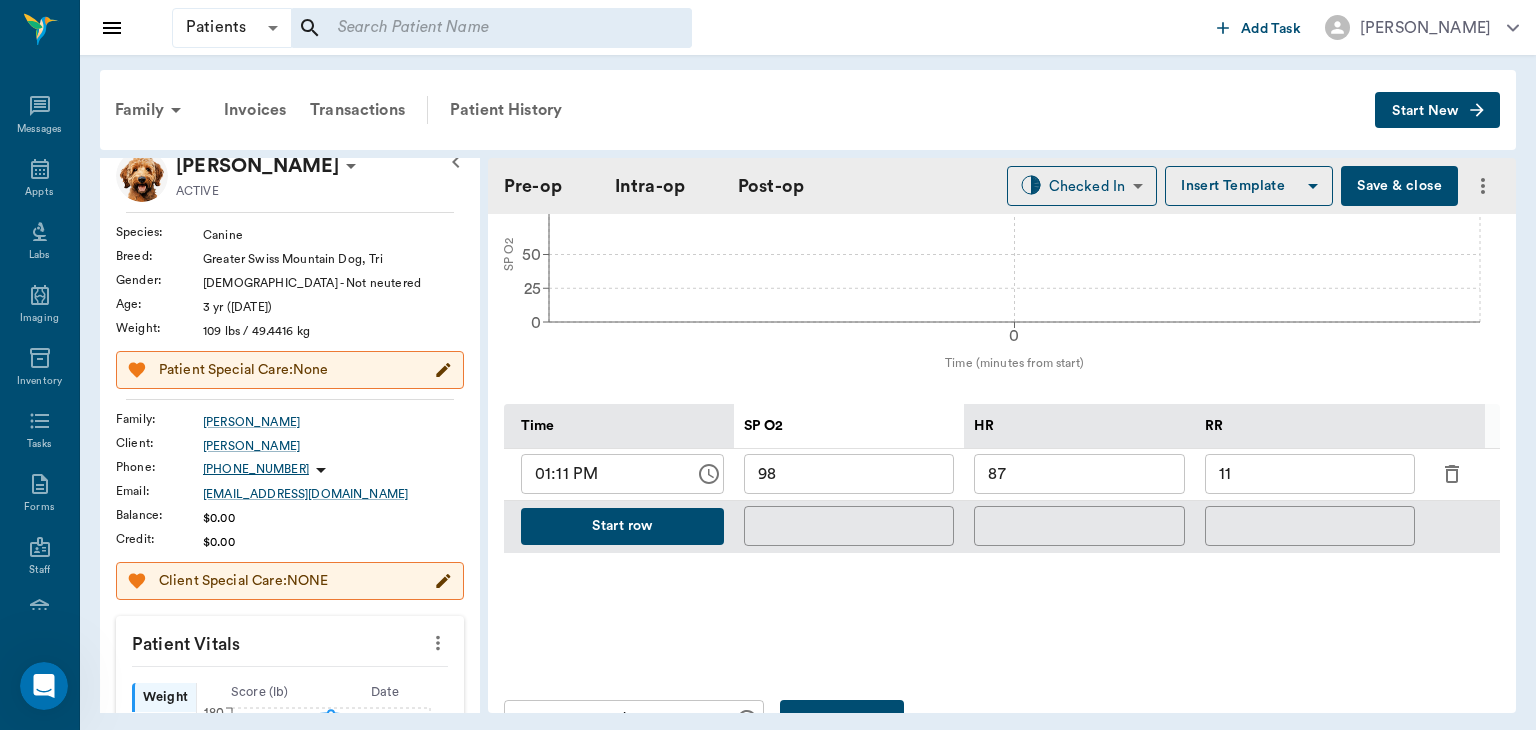 scroll, scrollTop: 785, scrollLeft: 0, axis: vertical 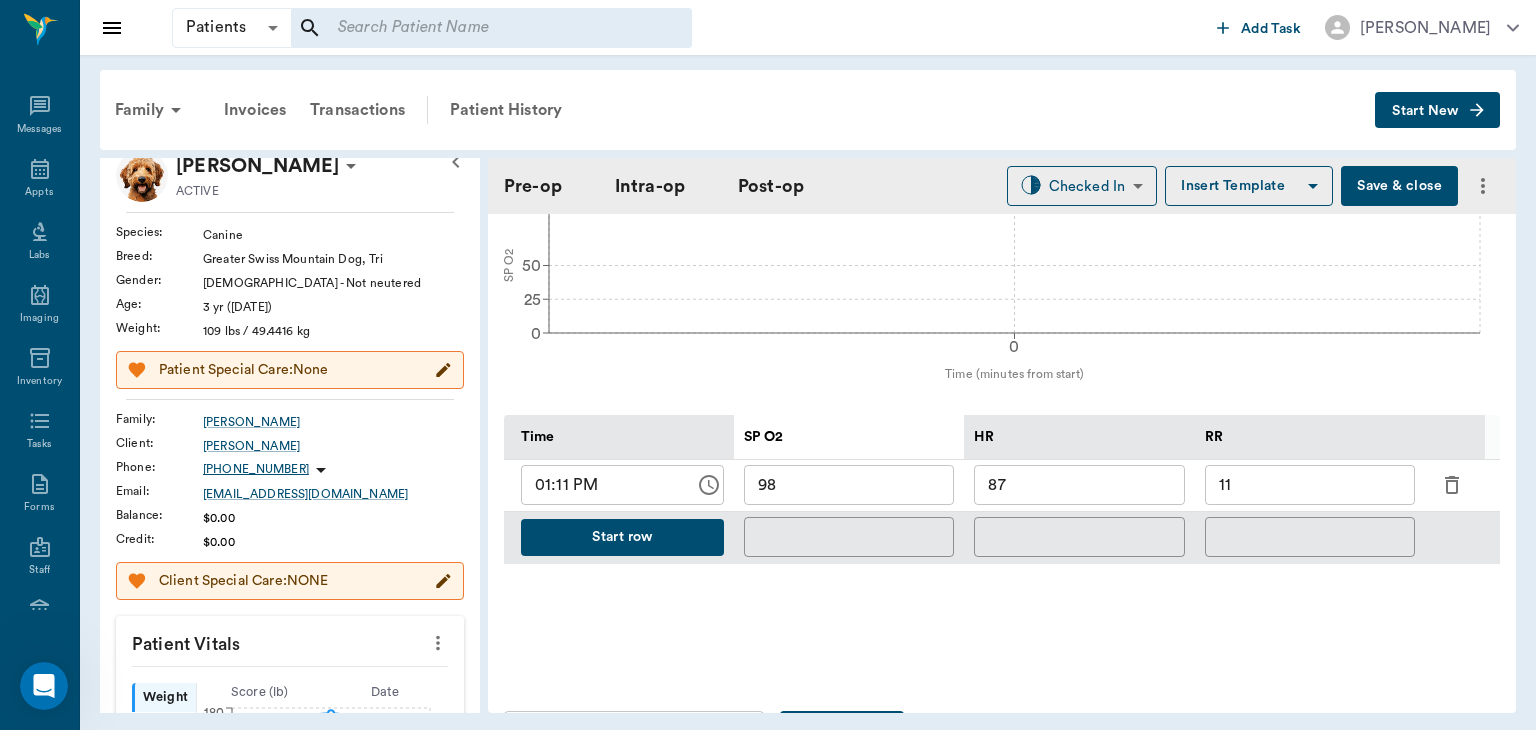 click on "Start row" at bounding box center [622, 537] 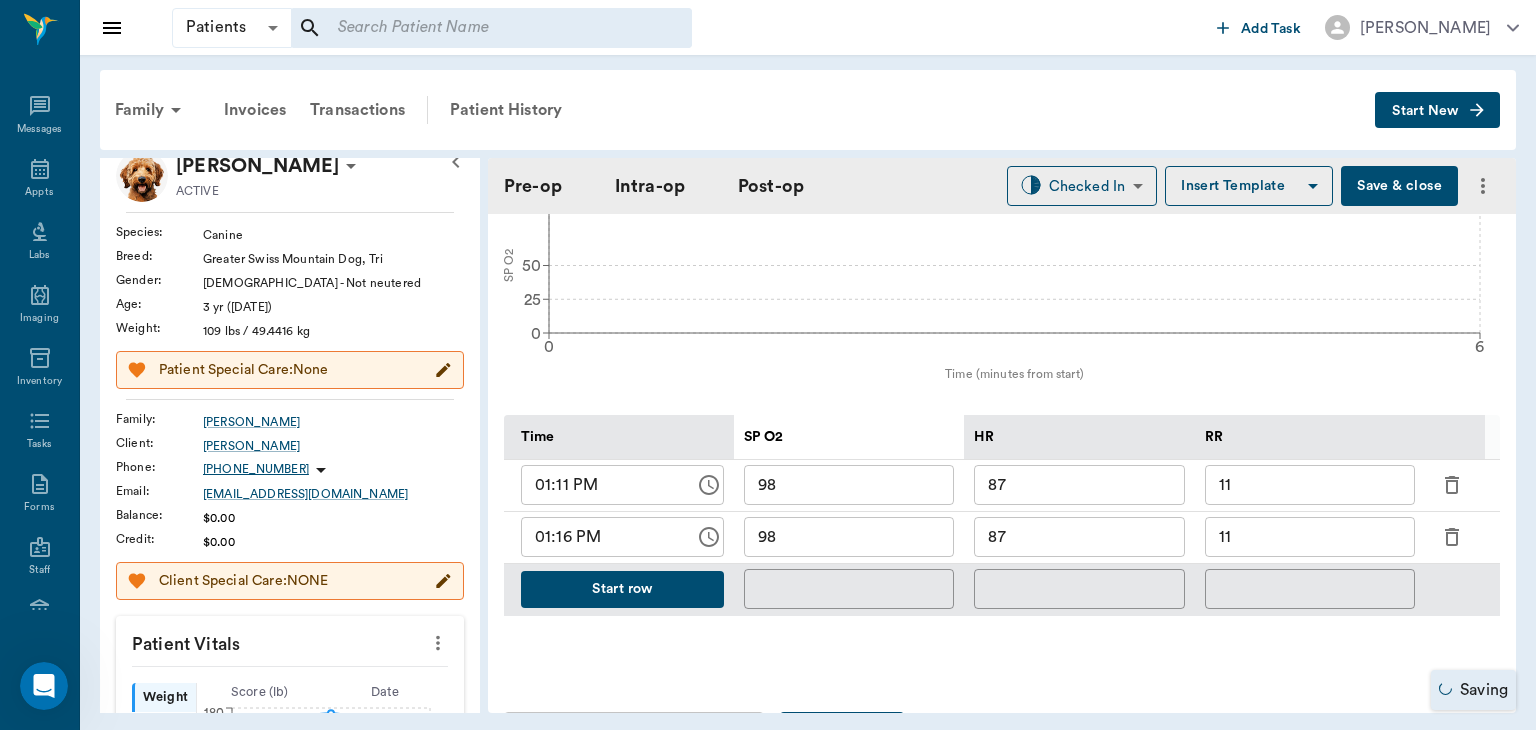 click on "87" at bounding box center (1079, 537) 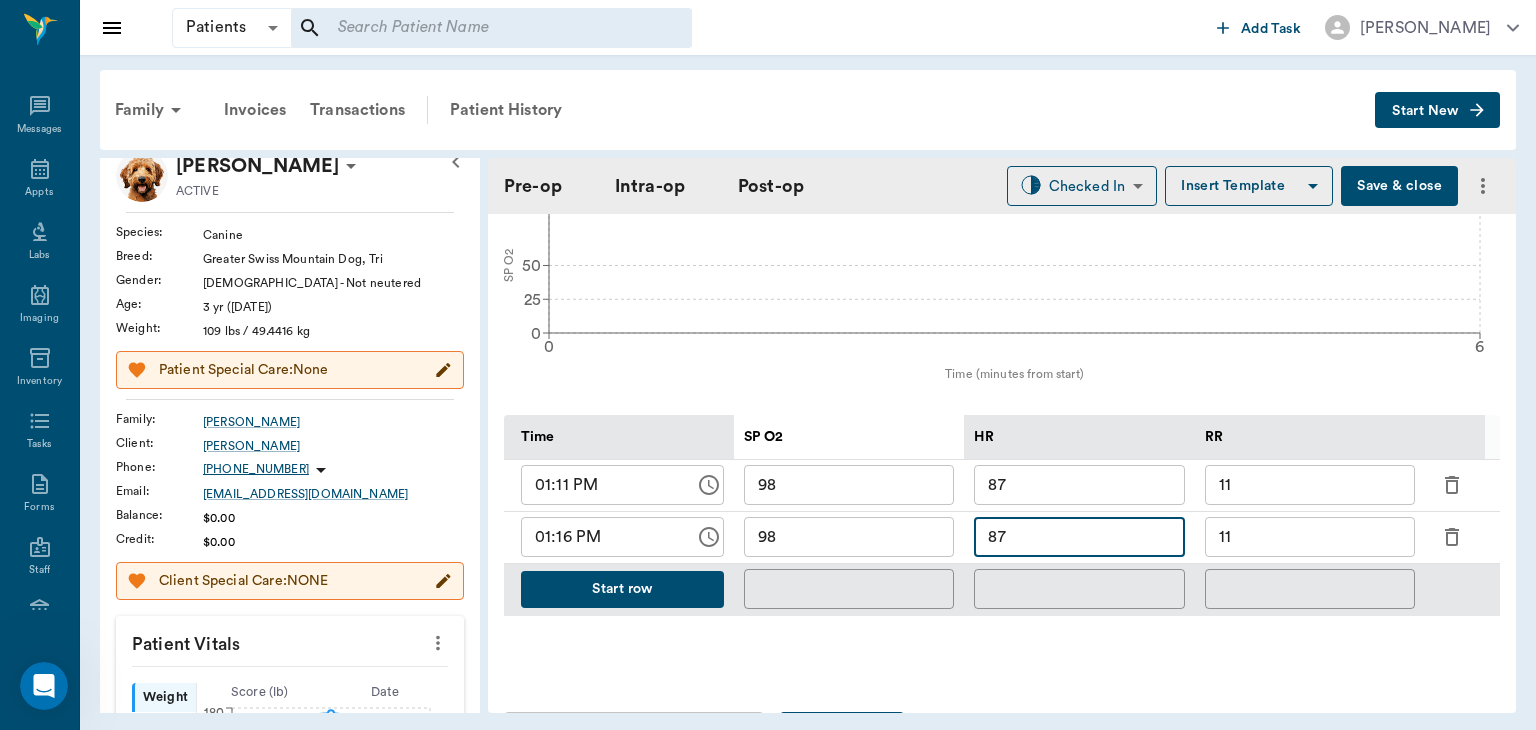 type on "8" 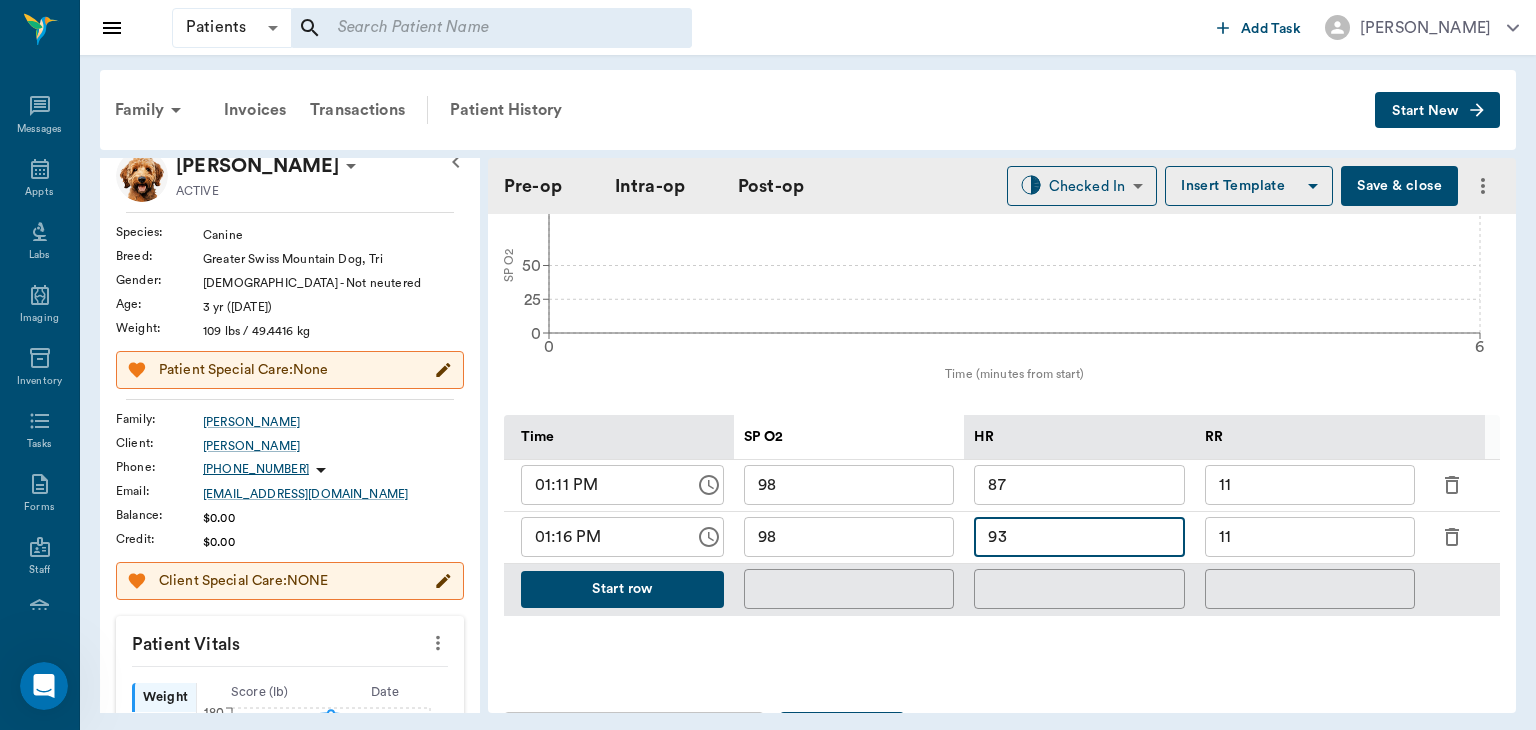 type on "93" 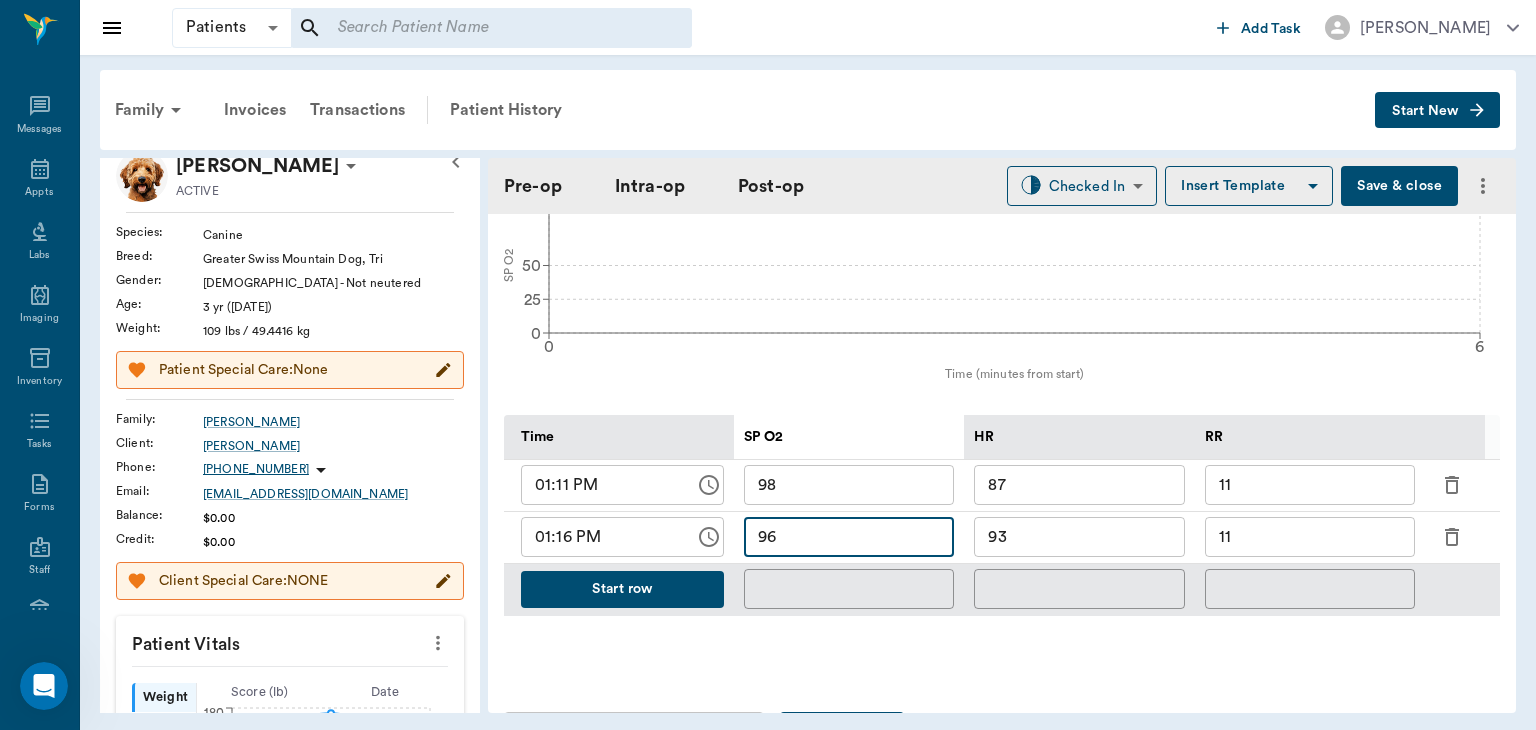 type on "96" 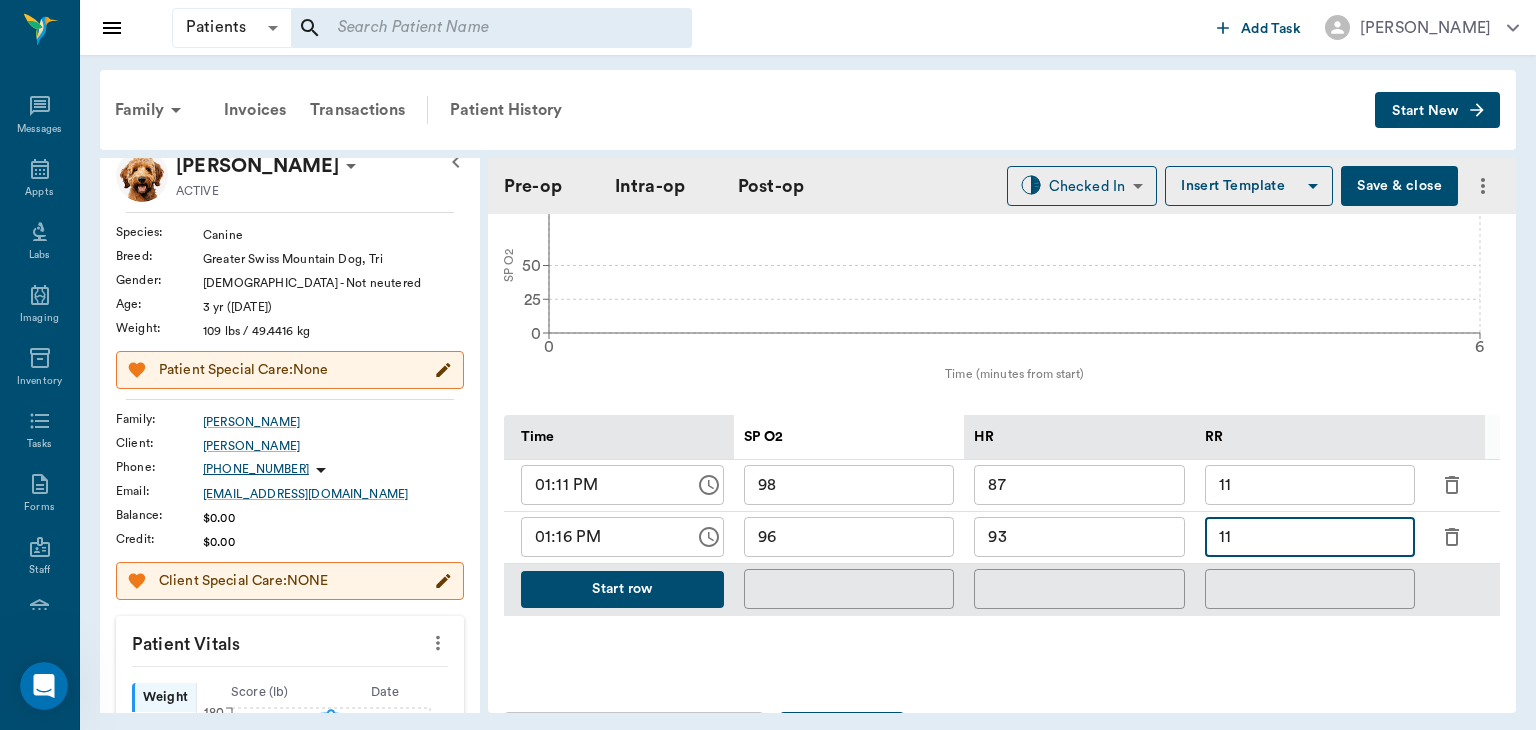 type on "1" 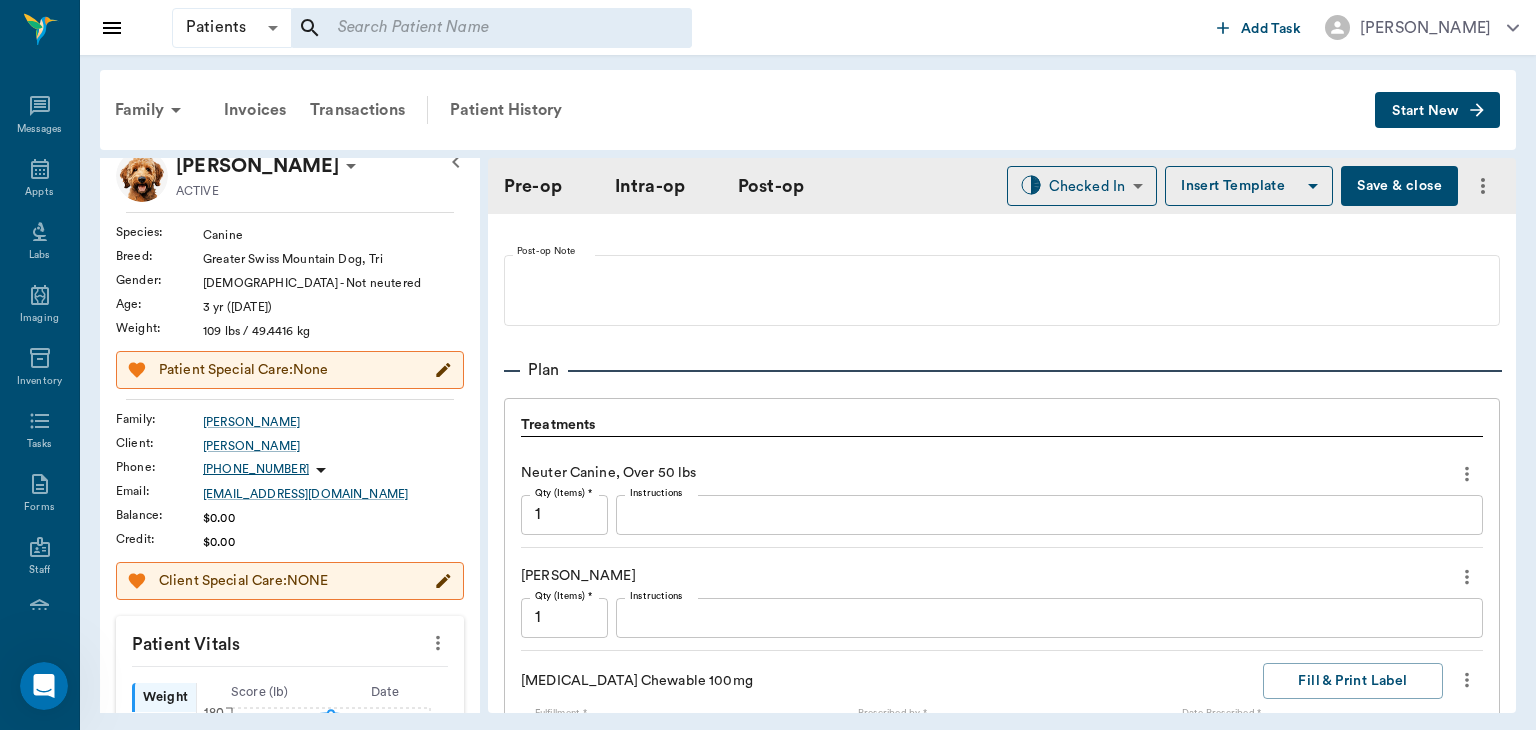 scroll, scrollTop: 1512, scrollLeft: 0, axis: vertical 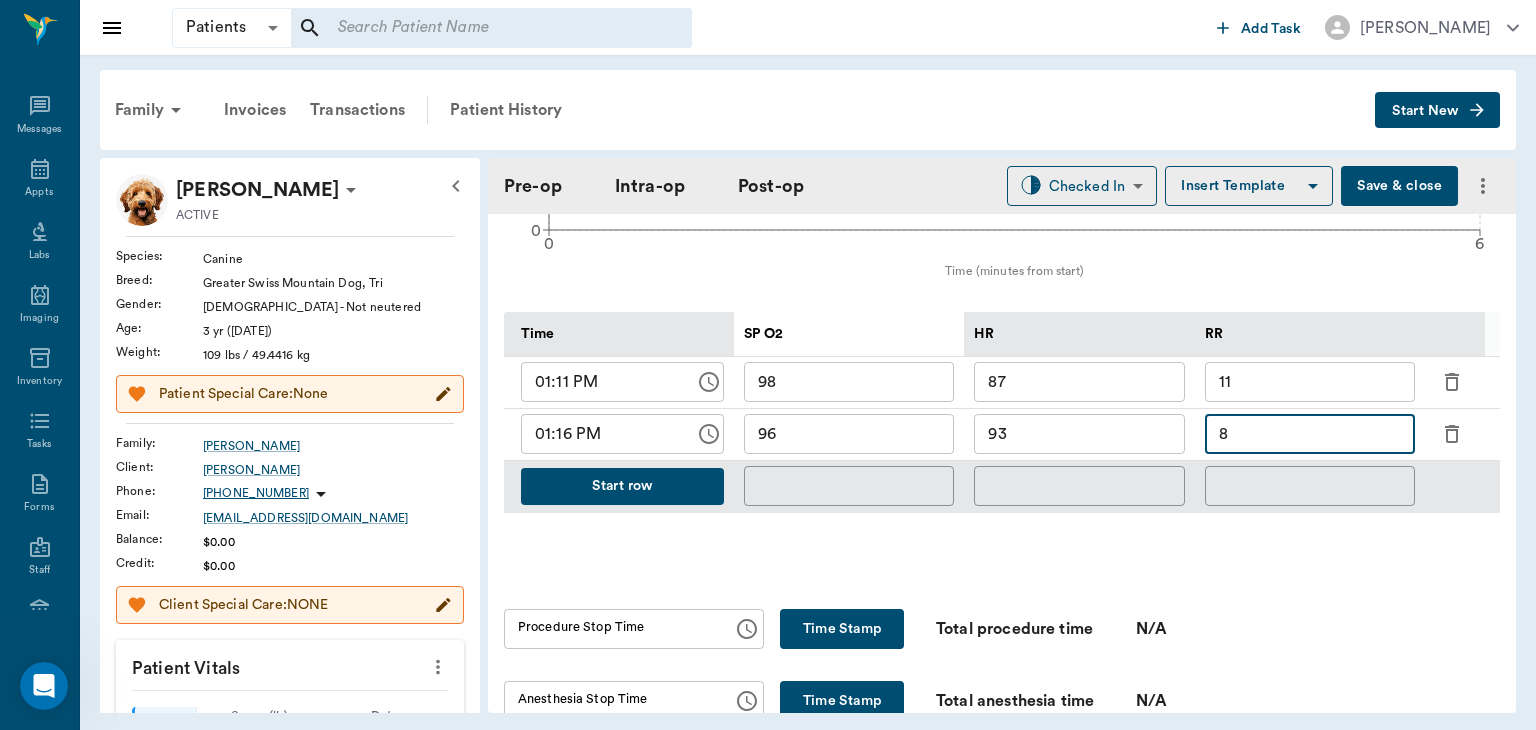 type on "8" 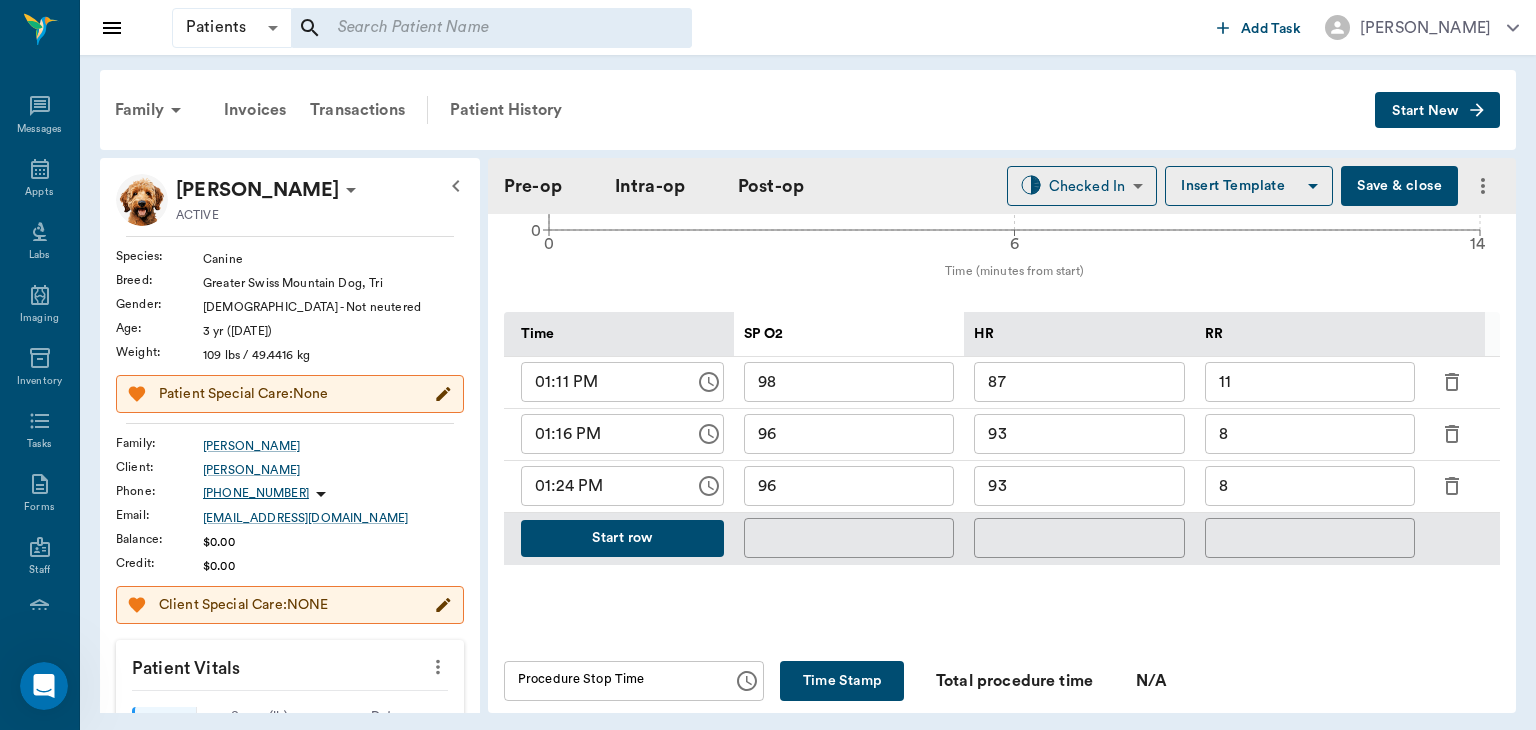 click on "93" at bounding box center [1079, 486] 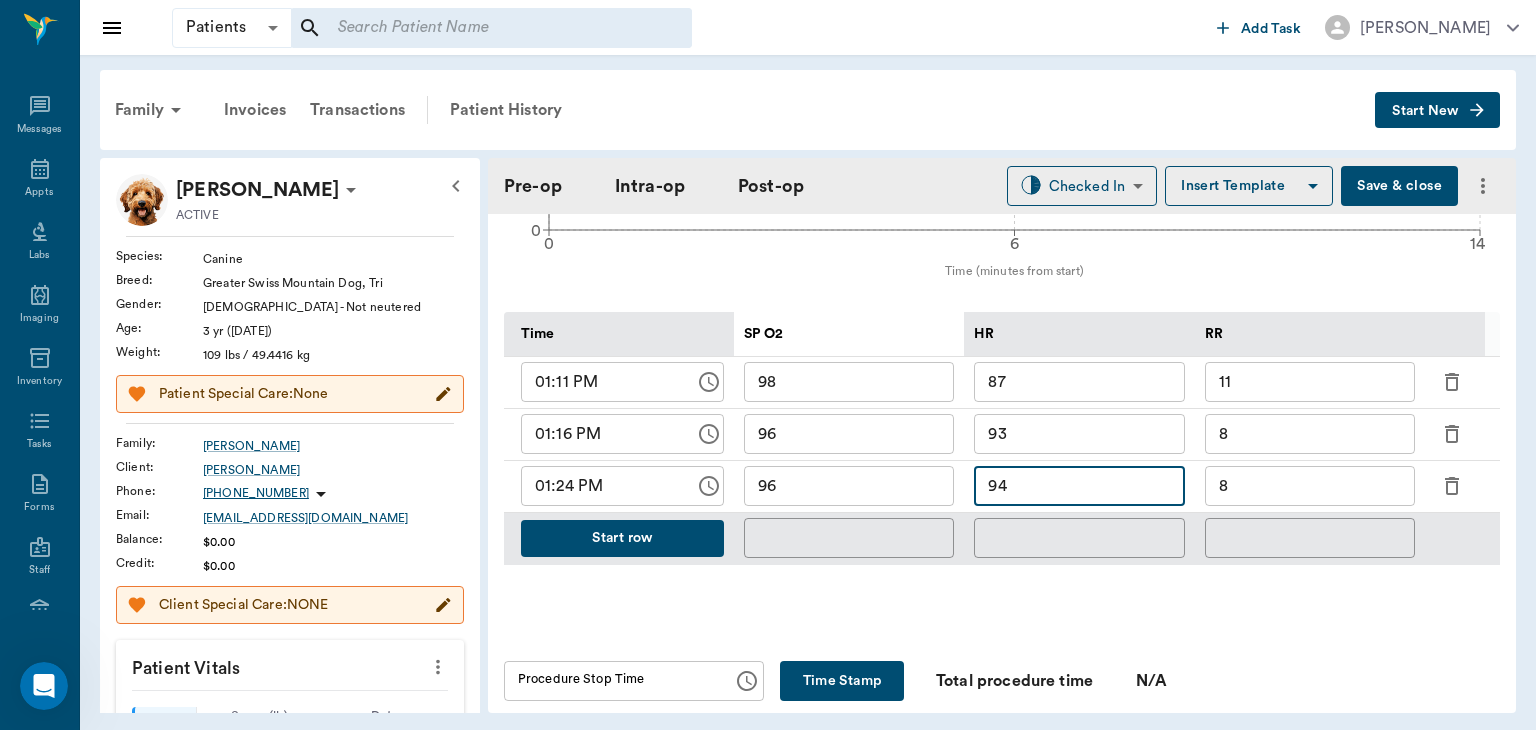 type on "94" 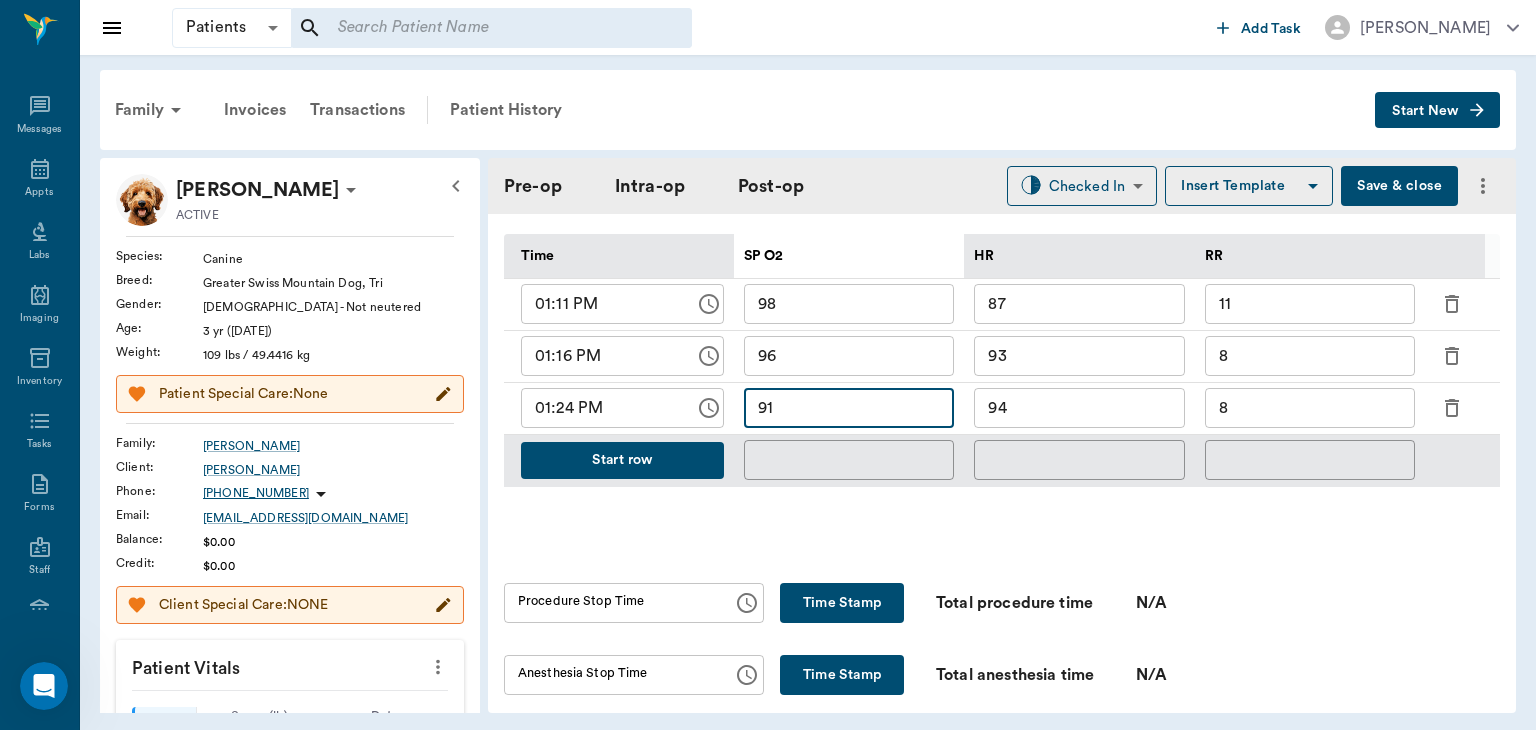 scroll, scrollTop: 968, scrollLeft: 0, axis: vertical 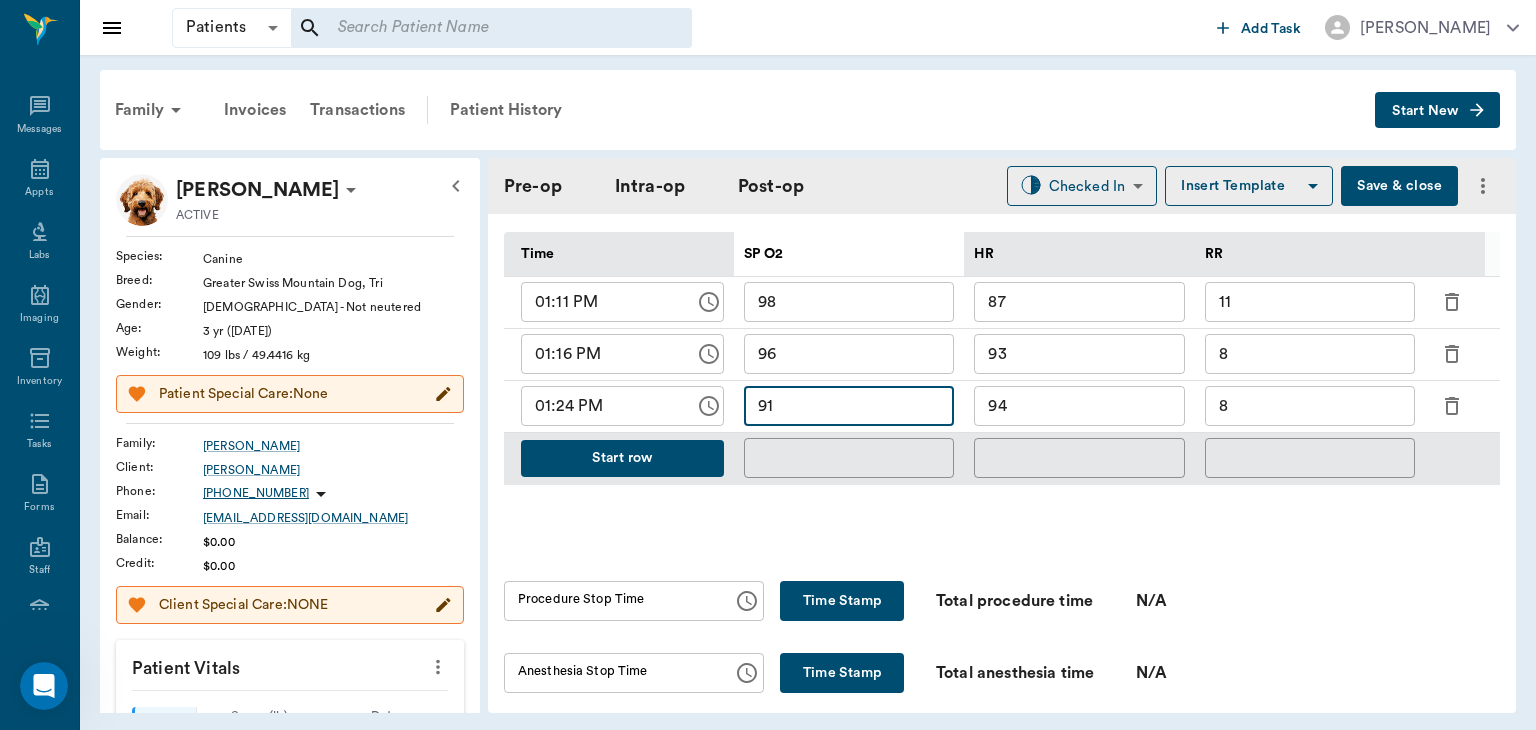 type on "91" 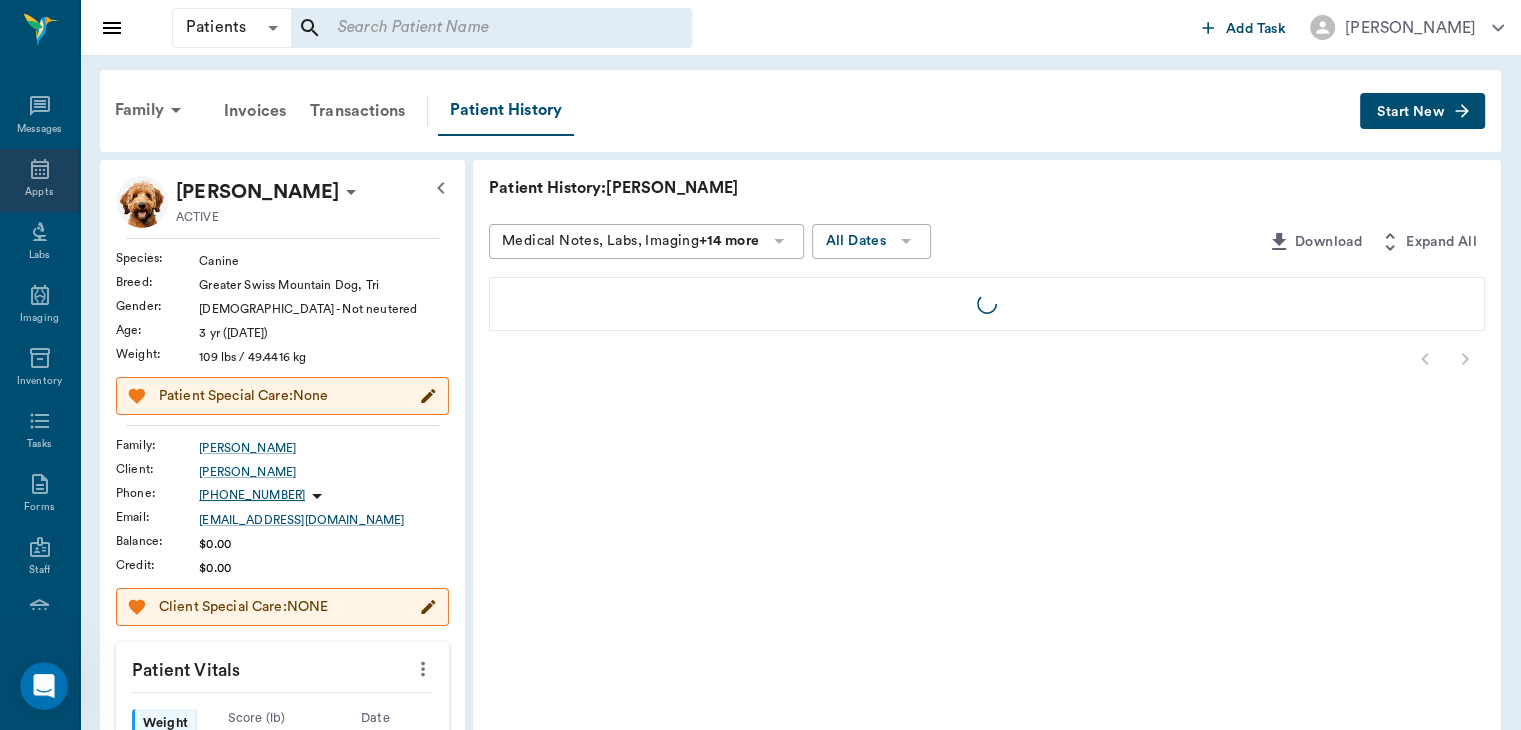 click 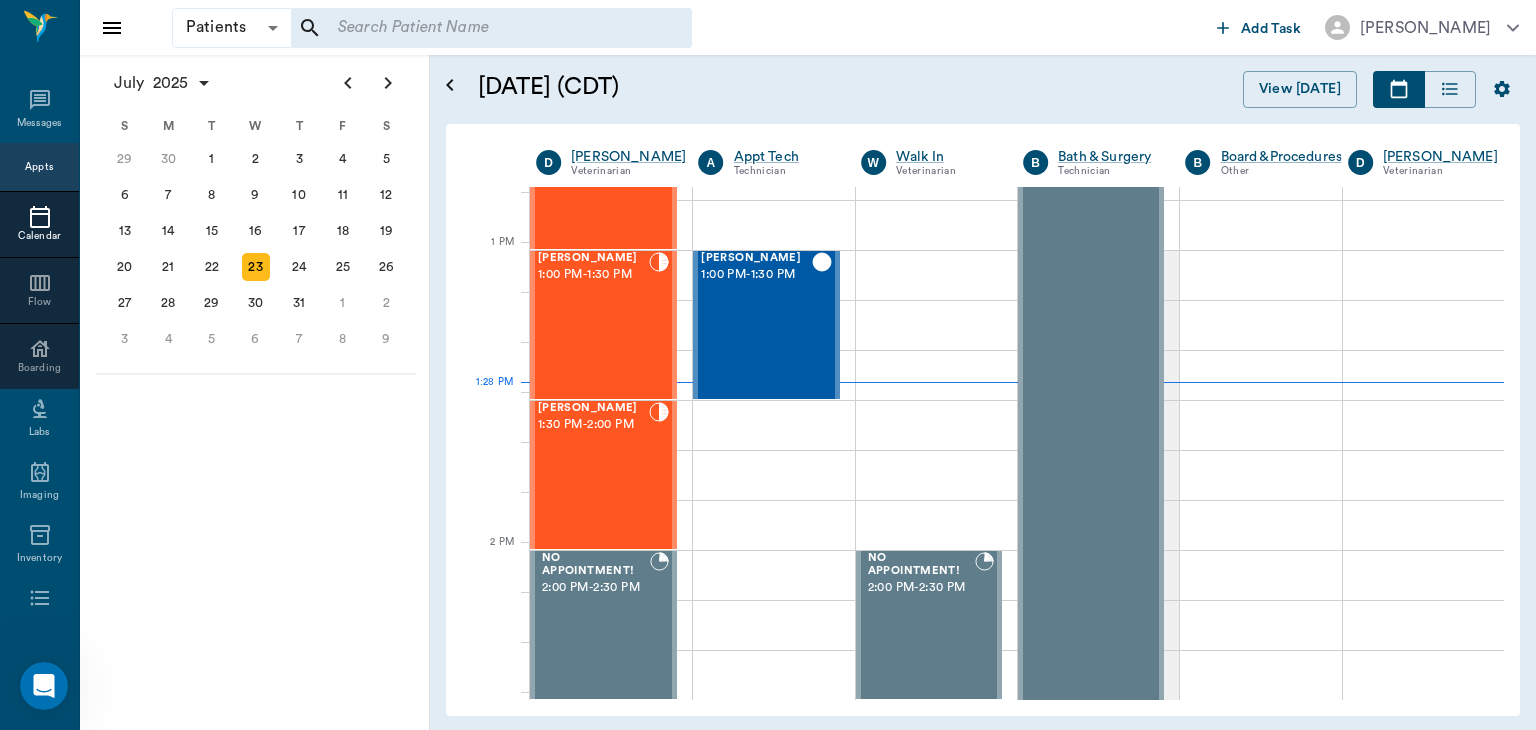 scroll, scrollTop: 1438, scrollLeft: 0, axis: vertical 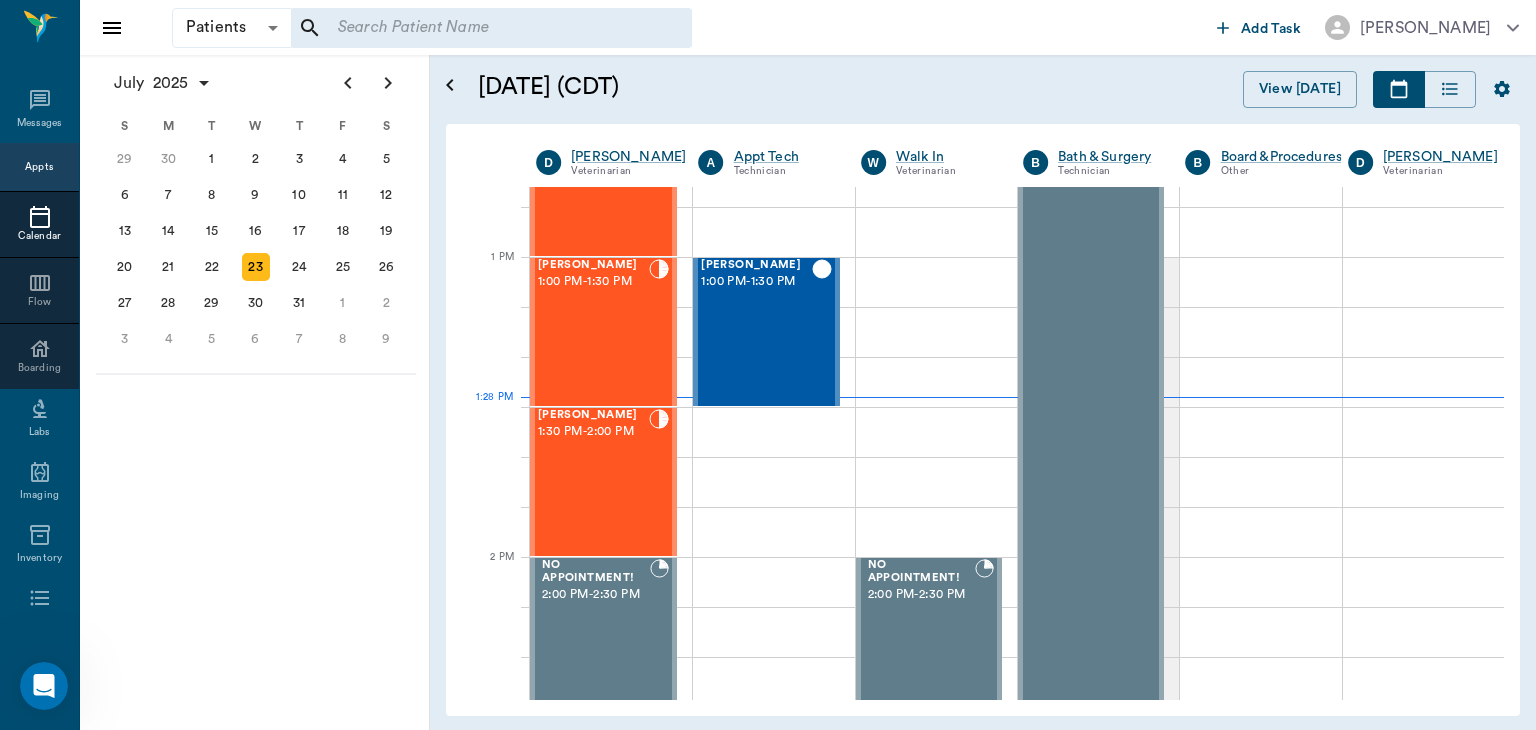 click on "[PERSON_NAME] 1:00 PM  -  1:30 PM" at bounding box center (593, 332) 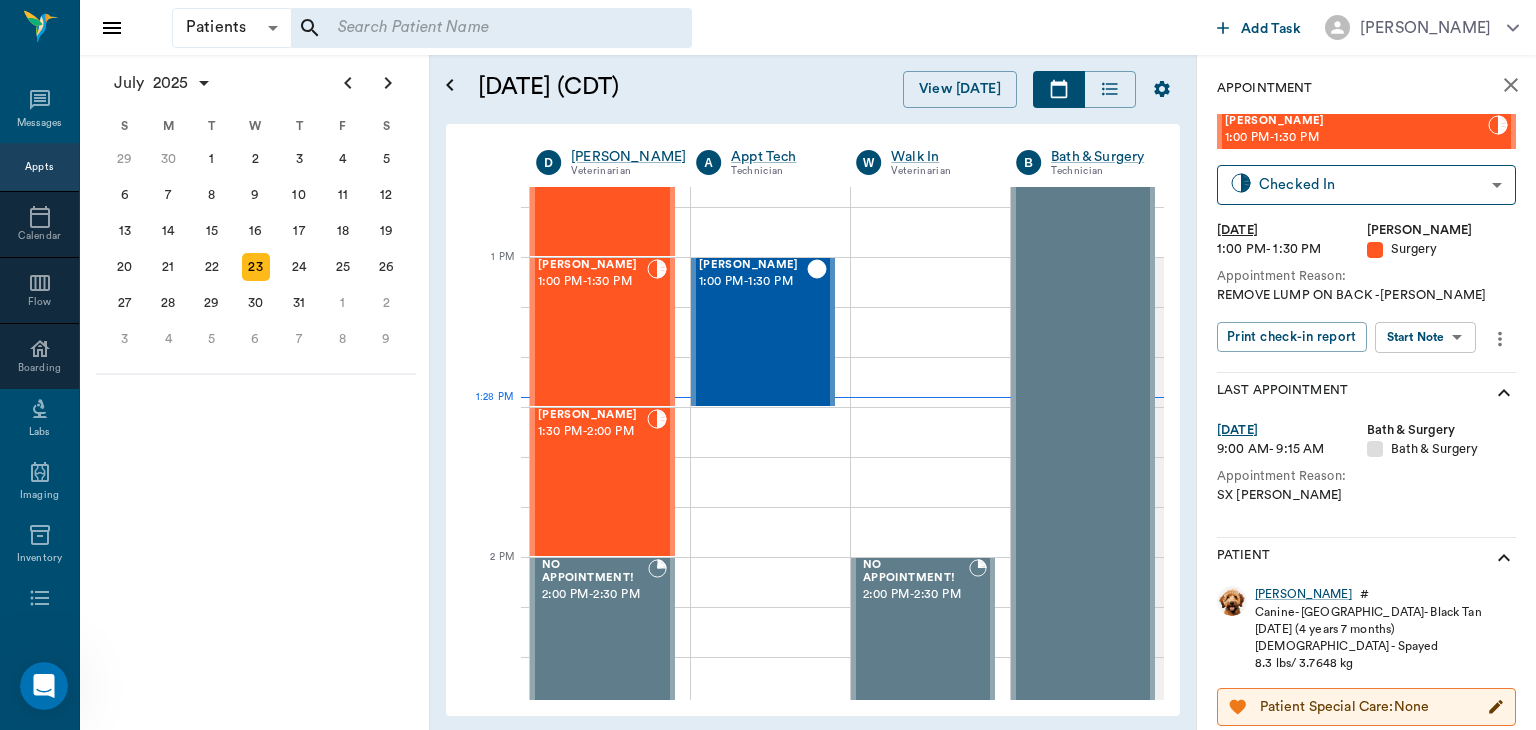 click on "Patients Patients ​ ​ Add Task [PERSON_NAME] Nectar Messages Appts Calendar Flow Boarding Labs Imaging Inventory Tasks Forms Staff Reports Lookup Settings [DATE] S M T W T F S [DATE] 2 3 4 5 6 7 8 9 10 11 12 13 14 15 16 17 18 19 20 21 22 23 24 25 26 27 28 29 [DATE] 1 2 3 4 5 6 7 8 9 10 11 12 S M T W T F S 29 [DATE] 1 2 3 4 5 6 7 8 9 10 11 12 13 14 15 16 17 18 19 20 21 22 23 24 25 26 27 28 29 30 [DATE] 1 2 3 4 5 6 7 8 9 S M T W T F S 27 28 29 30 [DATE] 1 2 3 4 5 6 7 8 9 10 11 12 13 14 15 16 17 18 19 20 21 22 23 24 25 26 27 28 29 30 31 [DATE] 2 3 4 5 6 [DATE] (CDT) View [DATE] [DATE] [DATE] [DATE] D [PERSON_NAME] Veterinarian A Appt Tech Technician W Walk In Veterinarian B Bath & Surgery Technician B Board &Procedures Other D [PERSON_NAME] Veterinarian 8 AM 9 AM 10 AM 11 AM 12 PM 1 PM 2 PM 3 PM 4 PM 5 PM 6 PM 7 PM 8 PM 1:28 PM NO APPOINTMENT! 8:00 AM  -  8:30 AM [PERSON_NAME] 8:30 AM  -  9:00 AM Zip [PERSON_NAME] 9:30 AM  -  10:00 AM NO APPOINTMENT! EMERGENCY ONLY! 11:30 AM  -   -" at bounding box center (768, 365) 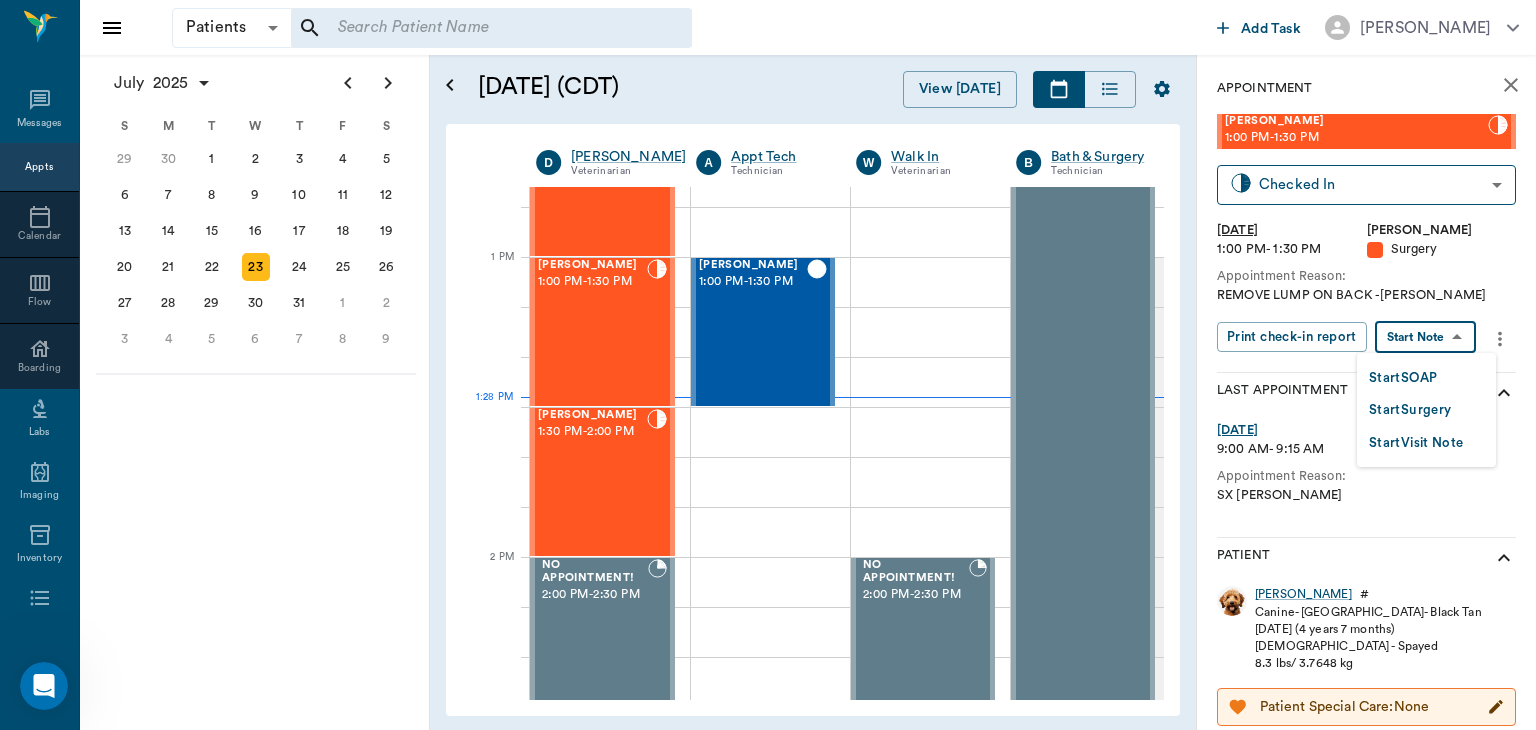 click on "Start  Surgery" at bounding box center [1410, 410] 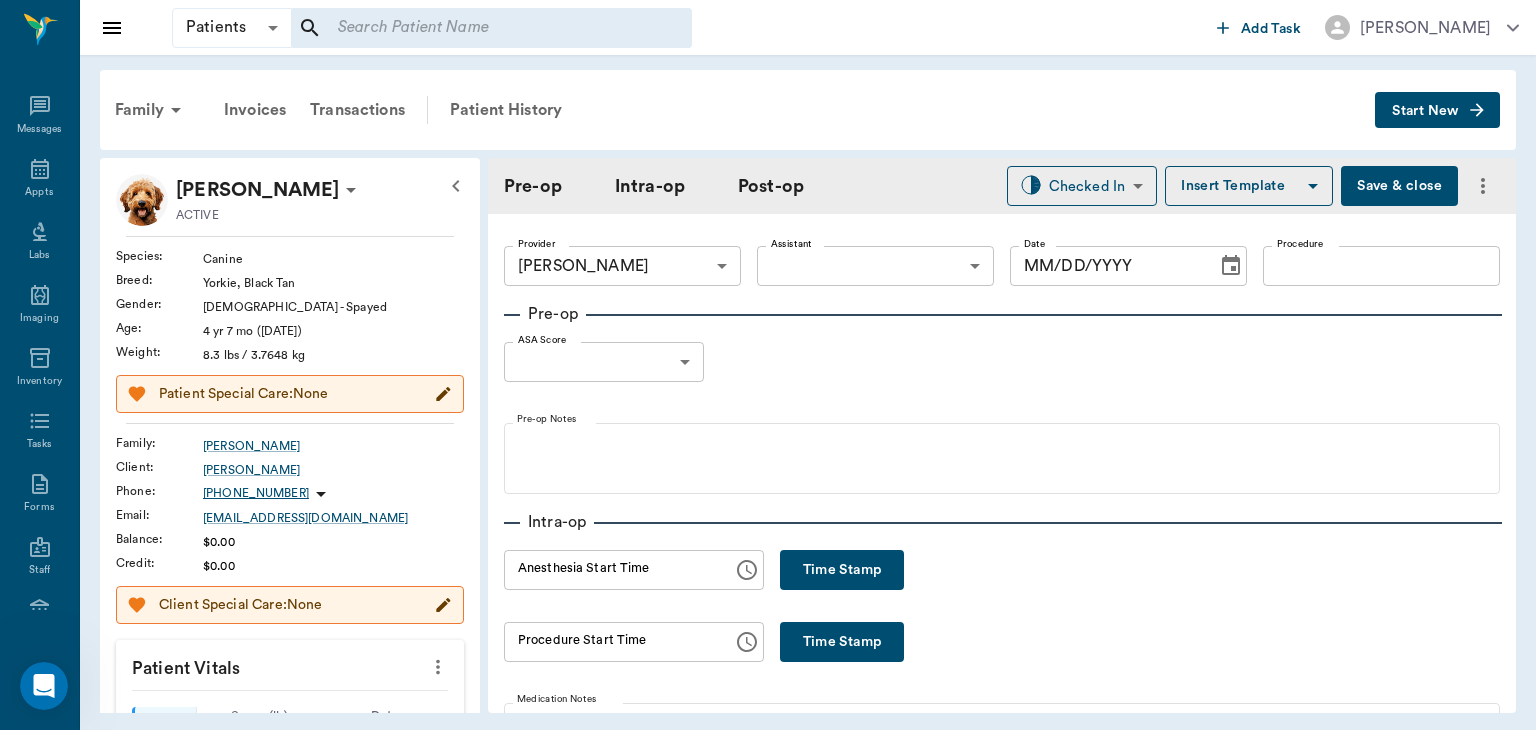 type on "63ec2f075fda476ae8351a4d" 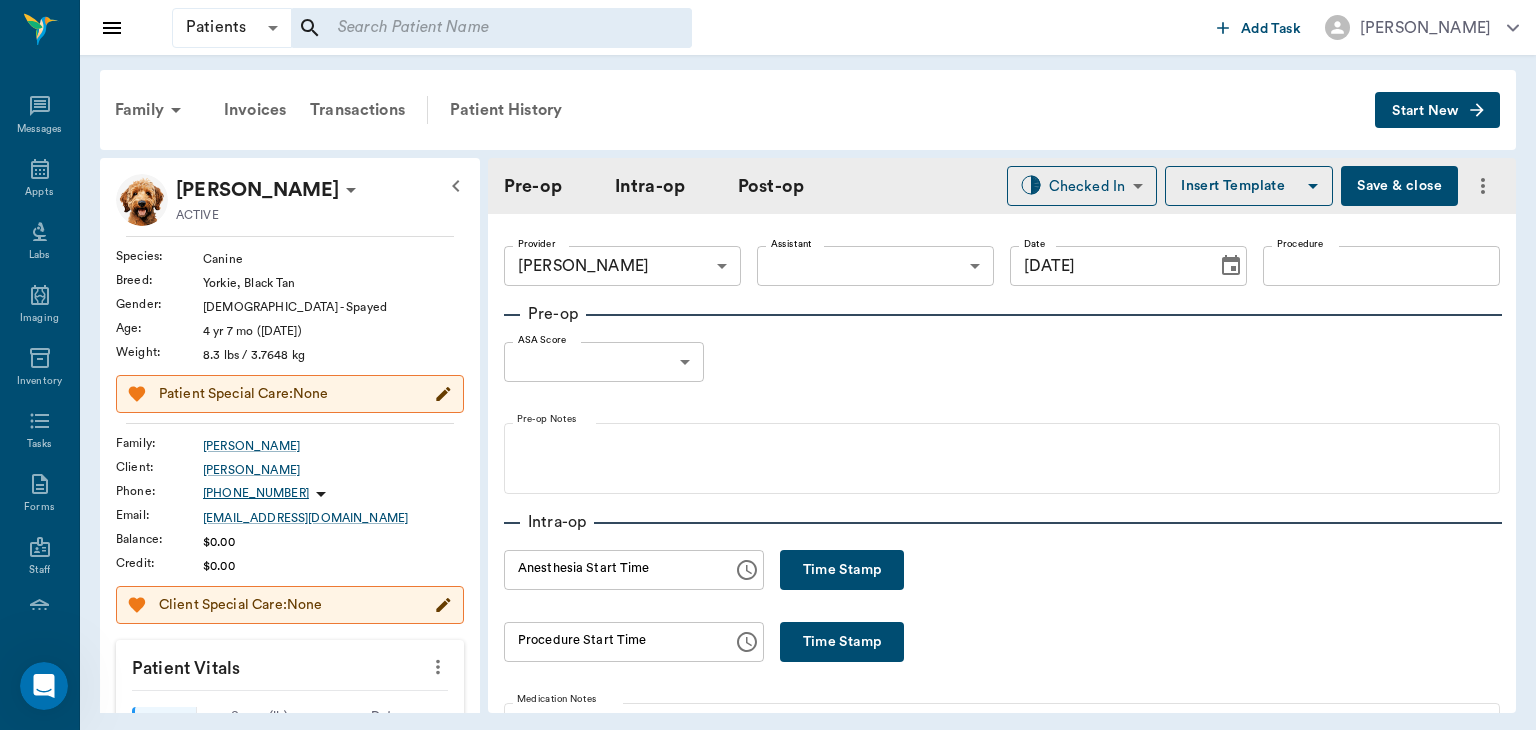 scroll, scrollTop: 36, scrollLeft: 0, axis: vertical 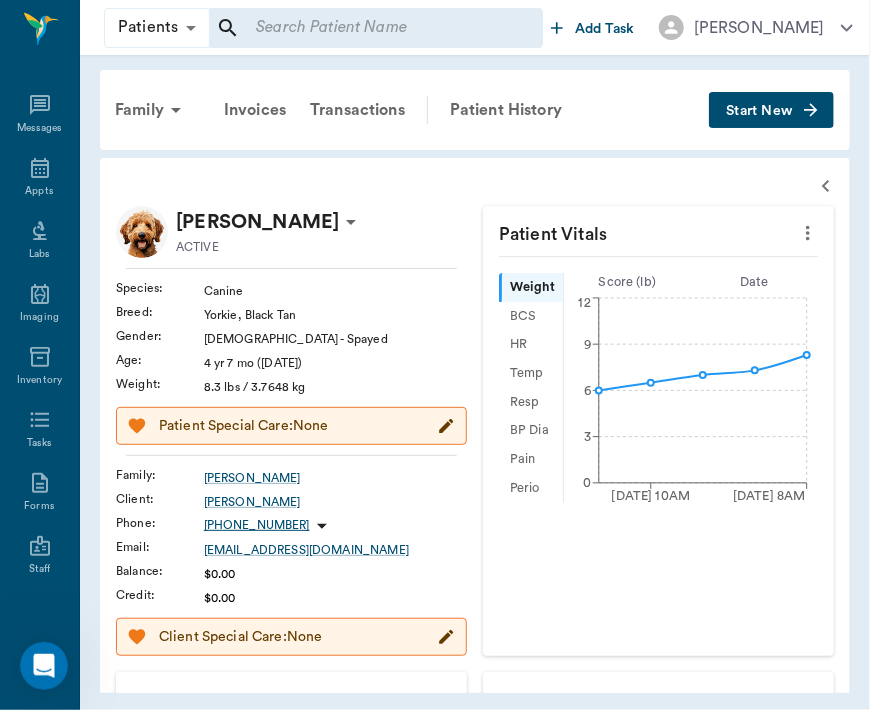 click 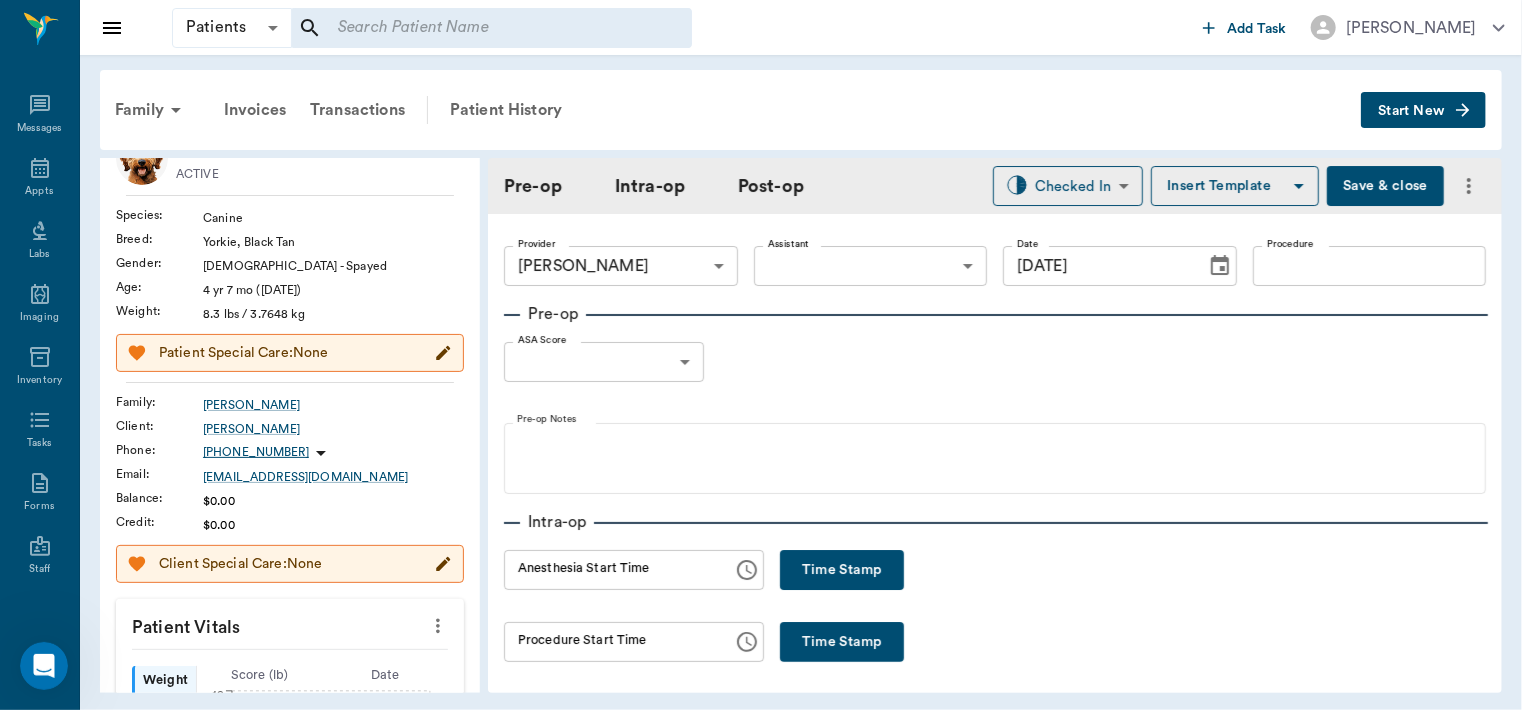 click on "Patients Patients ​ ​ Add Task [PERSON_NAME] Nectar Messages Appts Labs Imaging Inventory Tasks Forms Staff Reports Lookup Settings Family Invoices Transactions Patient History Start New [PERSON_NAME]     ACTIVE   Species : Canine Breed : [PERSON_NAME], Black Tan Gender : [DEMOGRAPHIC_DATA] - Spayed Age : [DEMOGRAPHIC_DATA] yr 7 mo ([DATE]) Weight : 8.3 lbs / 3.7648 kg Patient Special Care:  None Family : [PERSON_NAME] Client : [PERSON_NAME] Phone : [PHONE_NUMBER] Email : [EMAIL_ADDRESS][DOMAIN_NAME] Balance : $0.00 Credit : $0.00 Client Special Care:  None Patient Vitals Weight BCS HR Temp Resp BP Dia Pain Perio Score ( lb ) Date [DATE] 10AM [DATE] 8AM 0 3 6 9 12 Ongoing diagnosis Current Rx fortiflora sa packet [DATE] amoxicillin/ [MEDICAL_DATA] drops [DATE] Reminders Distemper/Parvo Vaccination Annual [DATE] Corona Vaccination Annual [DATE] [MEDICAL_DATA] Canine 1 Yr [DATE] [MEDICAL_DATA] Vaccination Annual [DATE] Upcoming appointments Schedule Appointment Pre-op Intra-op Post-op Checked In CHECKED_IN ​ Insert Template  Provider ​" at bounding box center (761, 355) 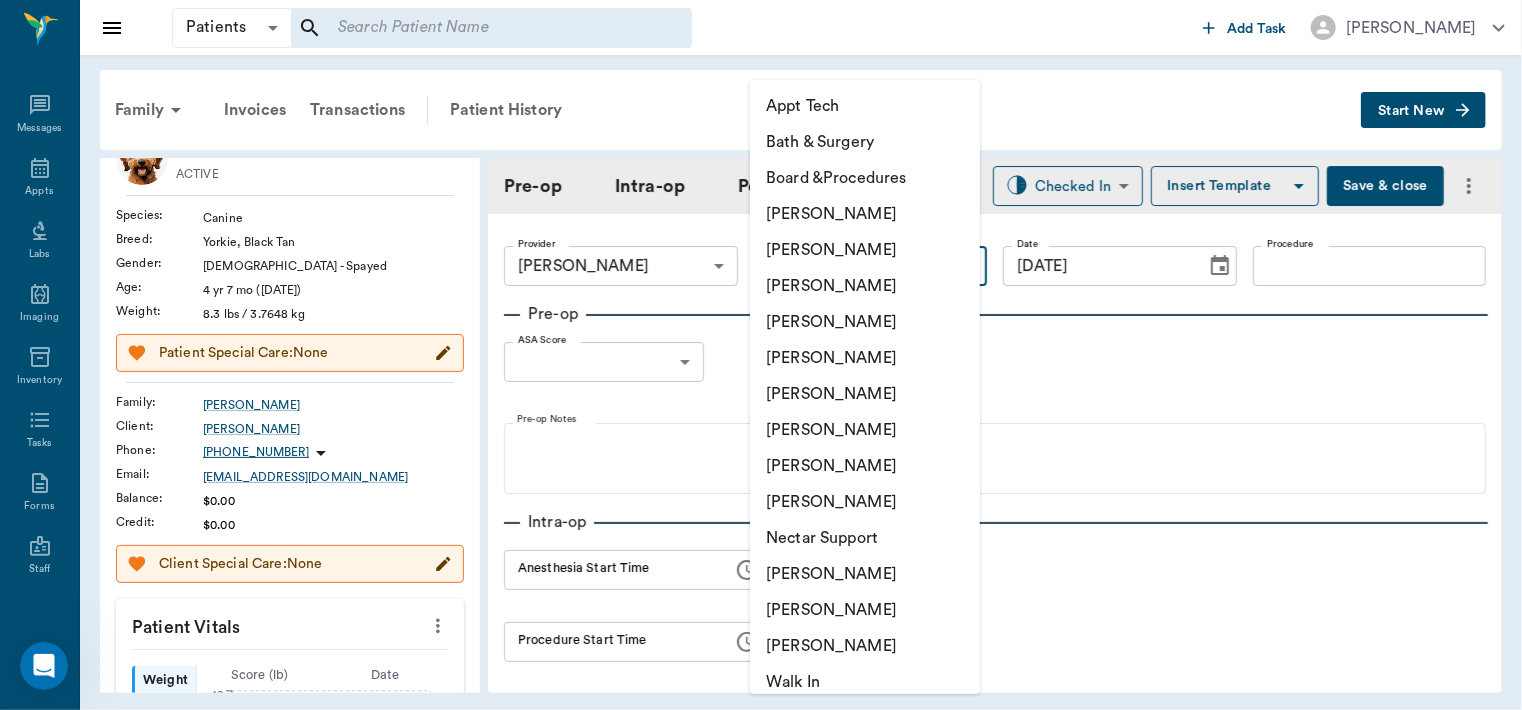 click on "[PERSON_NAME]" at bounding box center (865, 430) 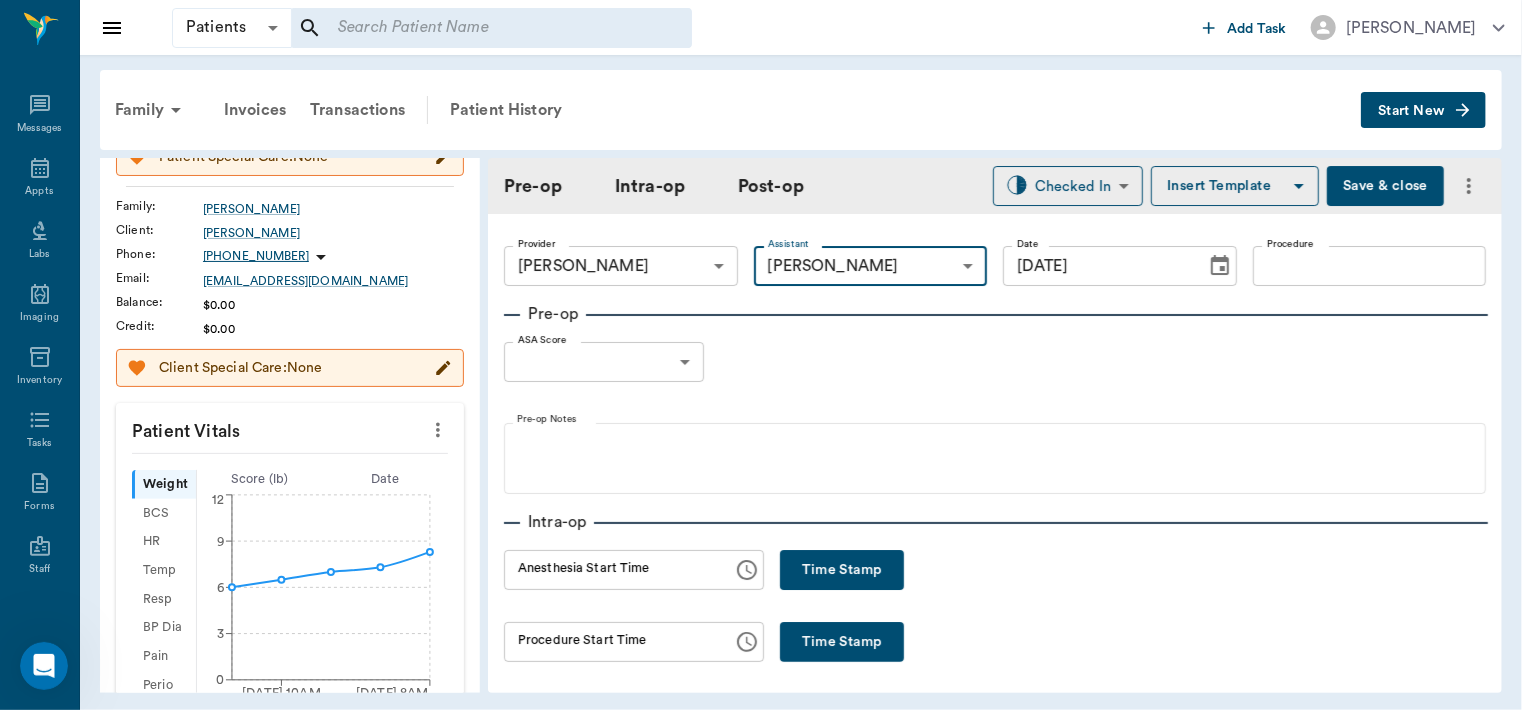 scroll, scrollTop: 238, scrollLeft: 0, axis: vertical 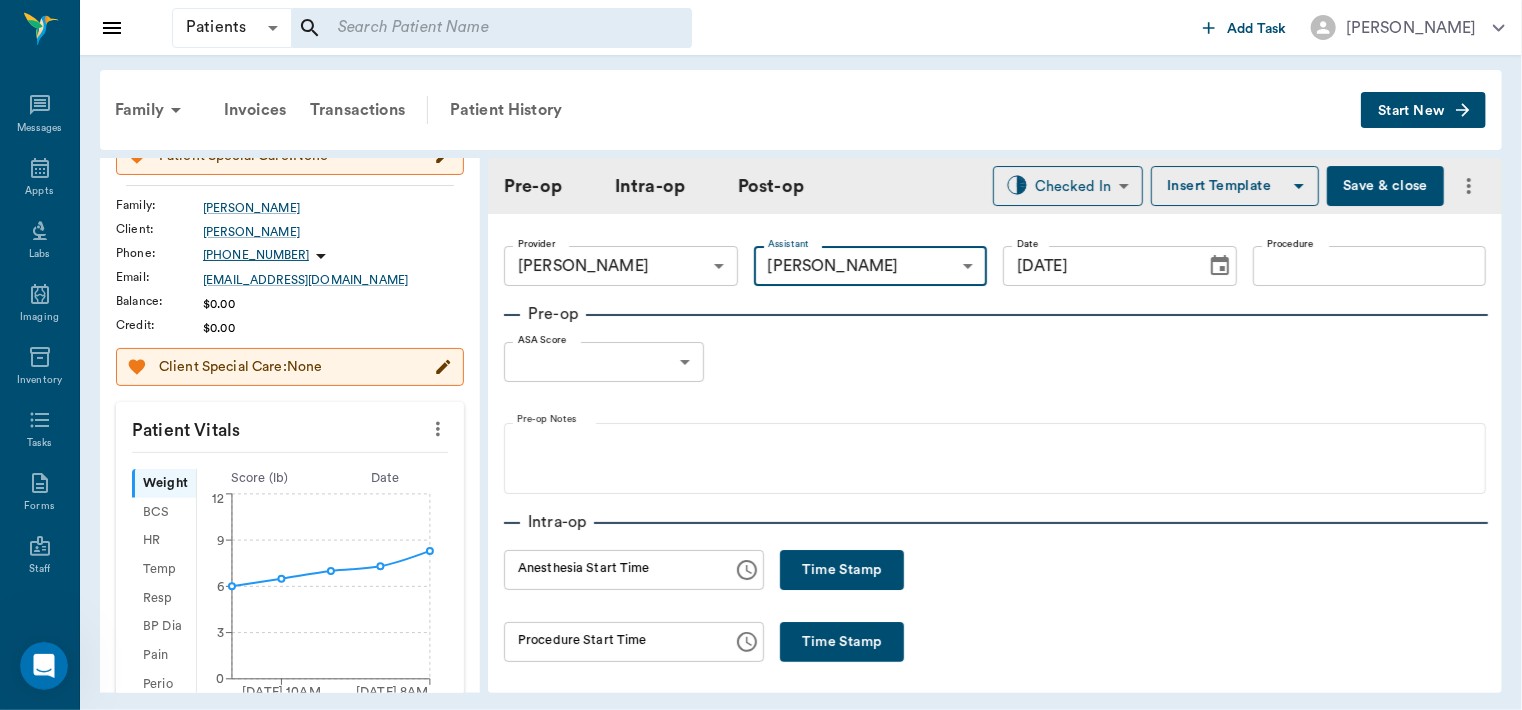 click 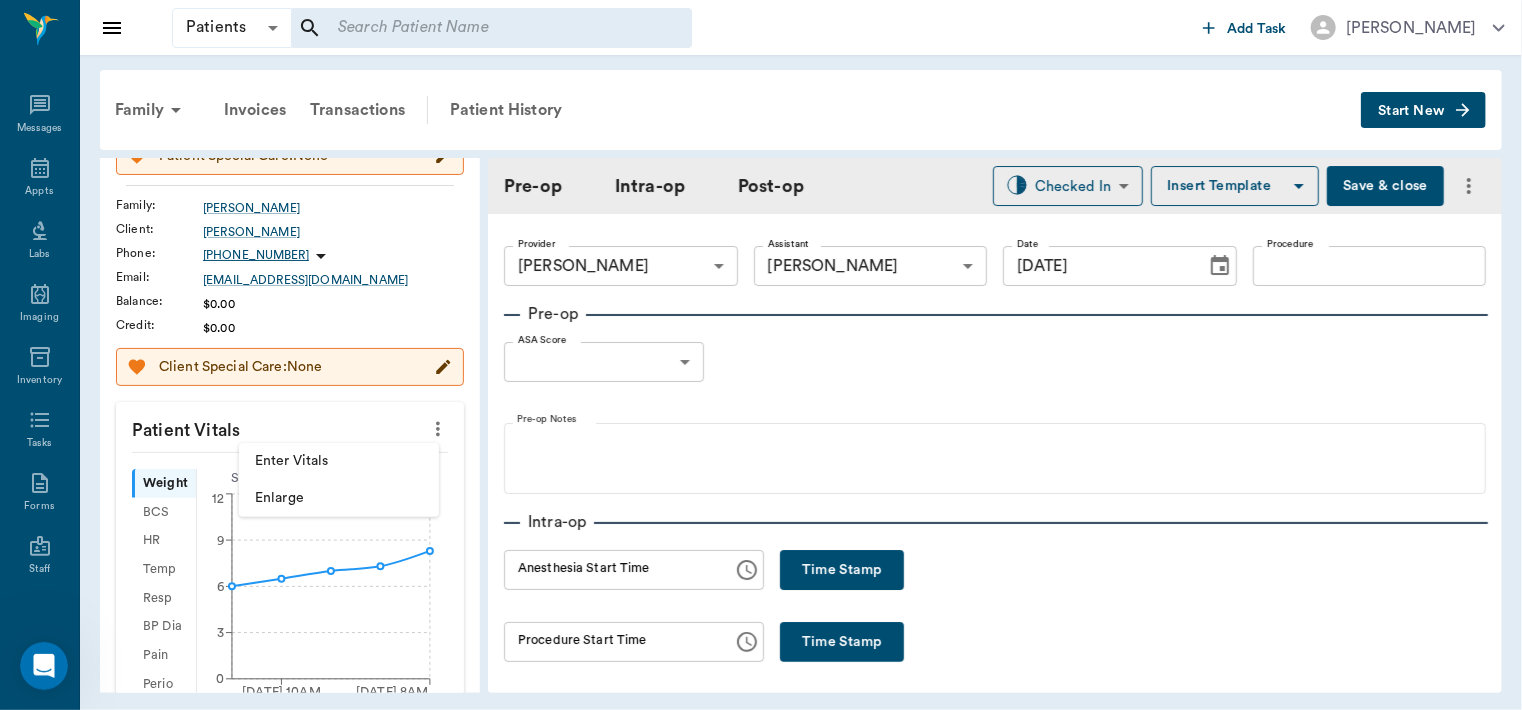 click on "Enter Vitals" at bounding box center (339, 461) 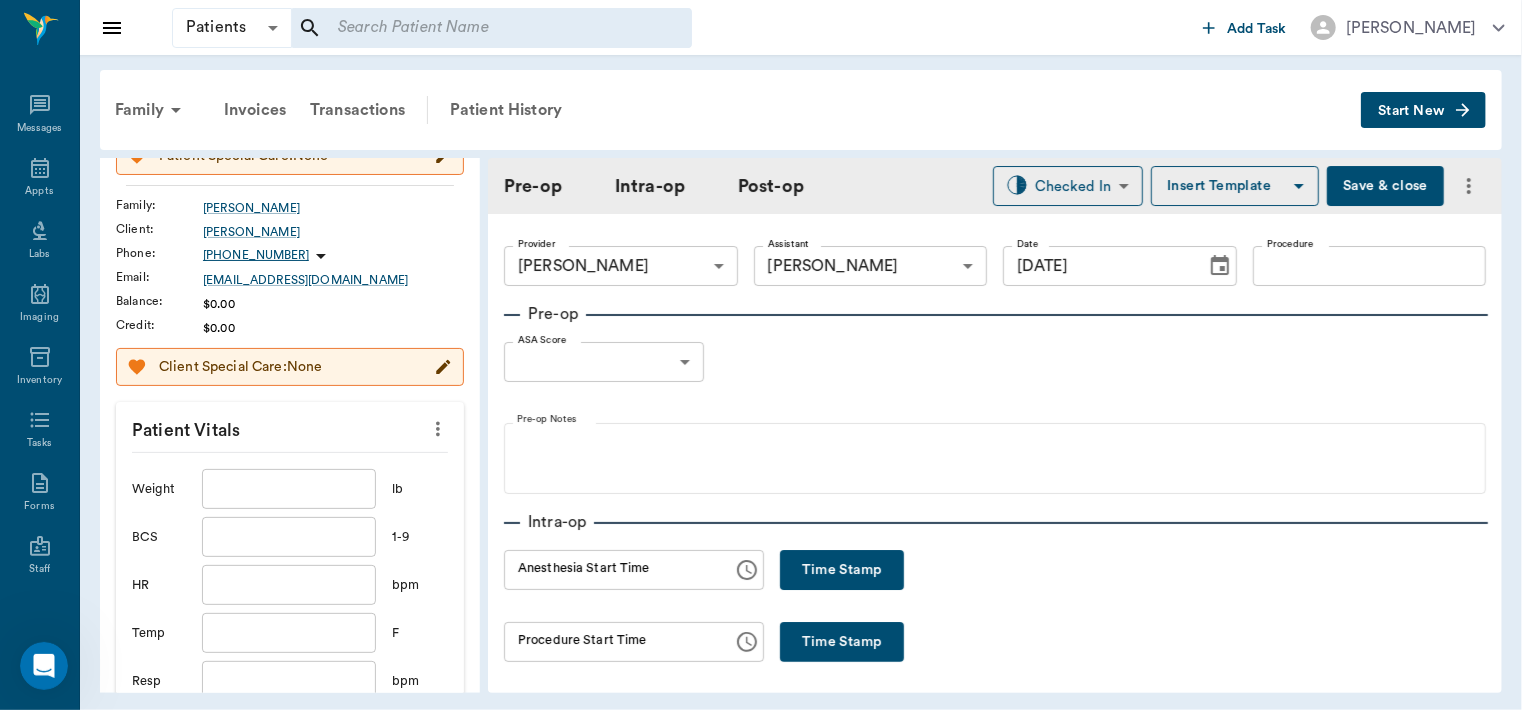 click at bounding box center (289, 489) 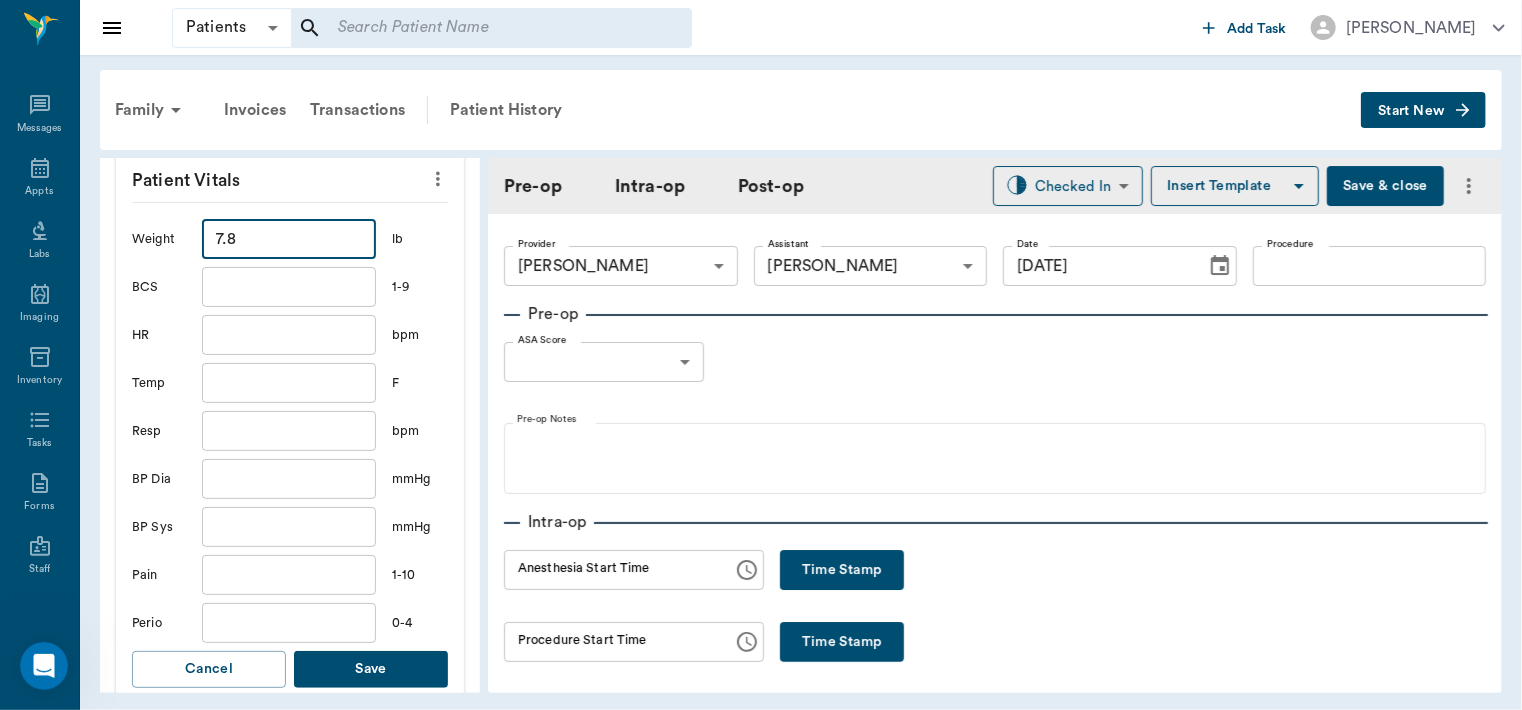scroll, scrollTop: 491, scrollLeft: 0, axis: vertical 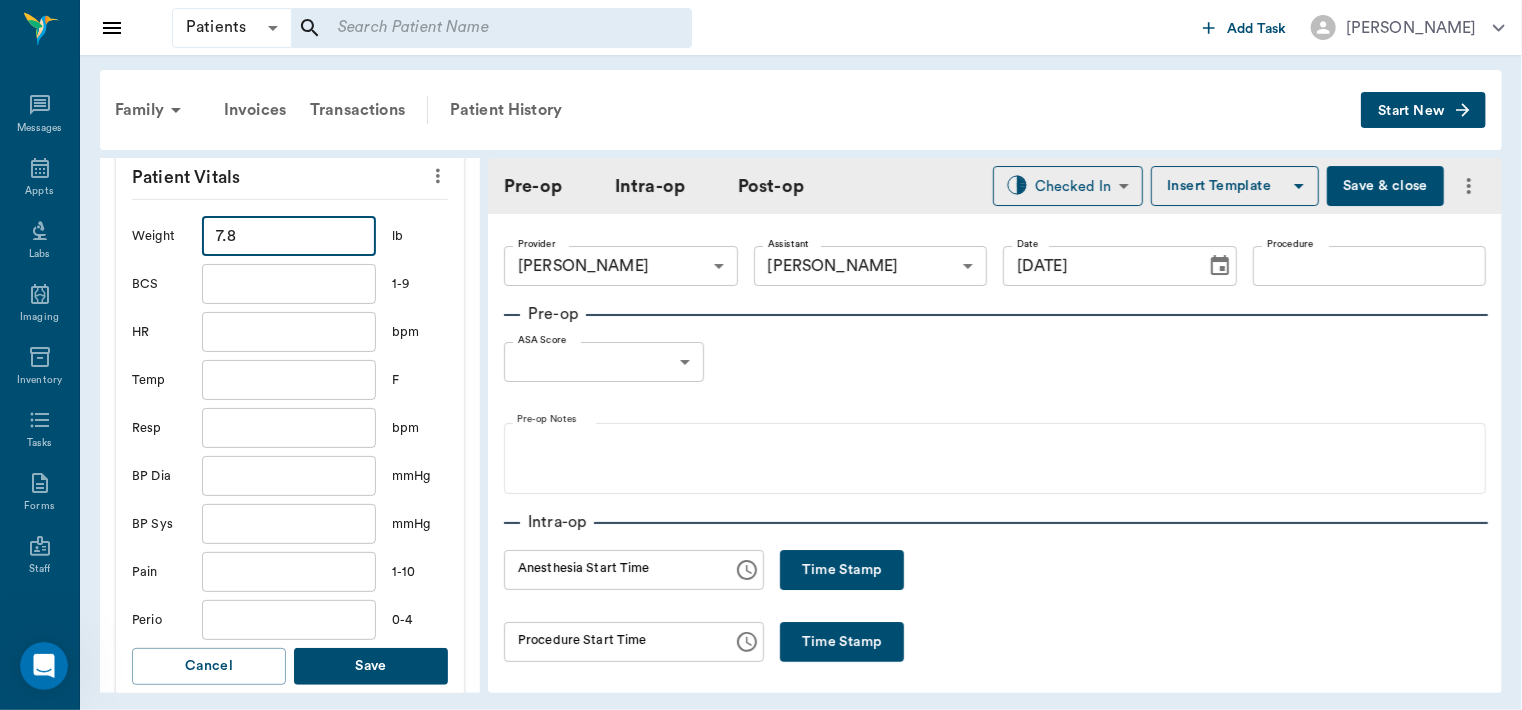 type on "7.8" 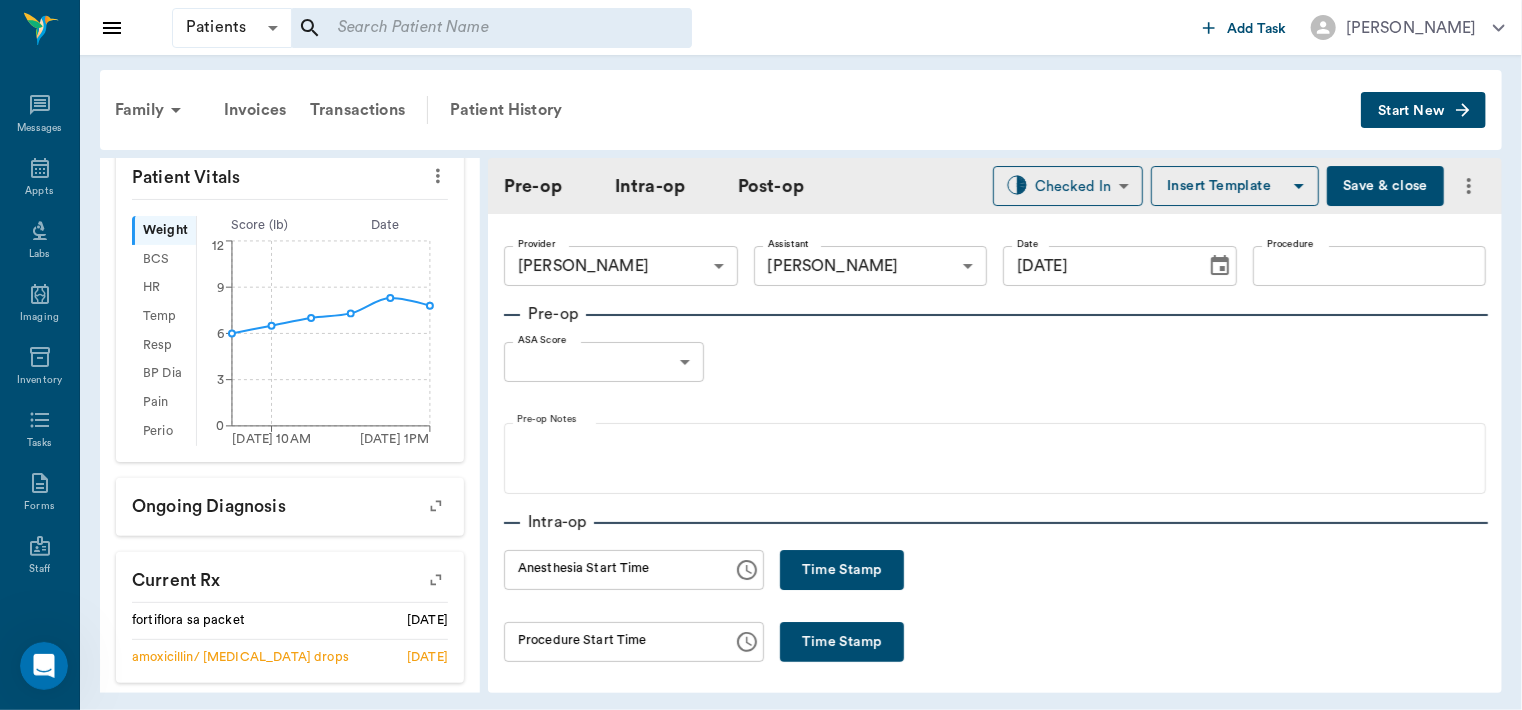 click on "Procedure" at bounding box center [1370, 266] 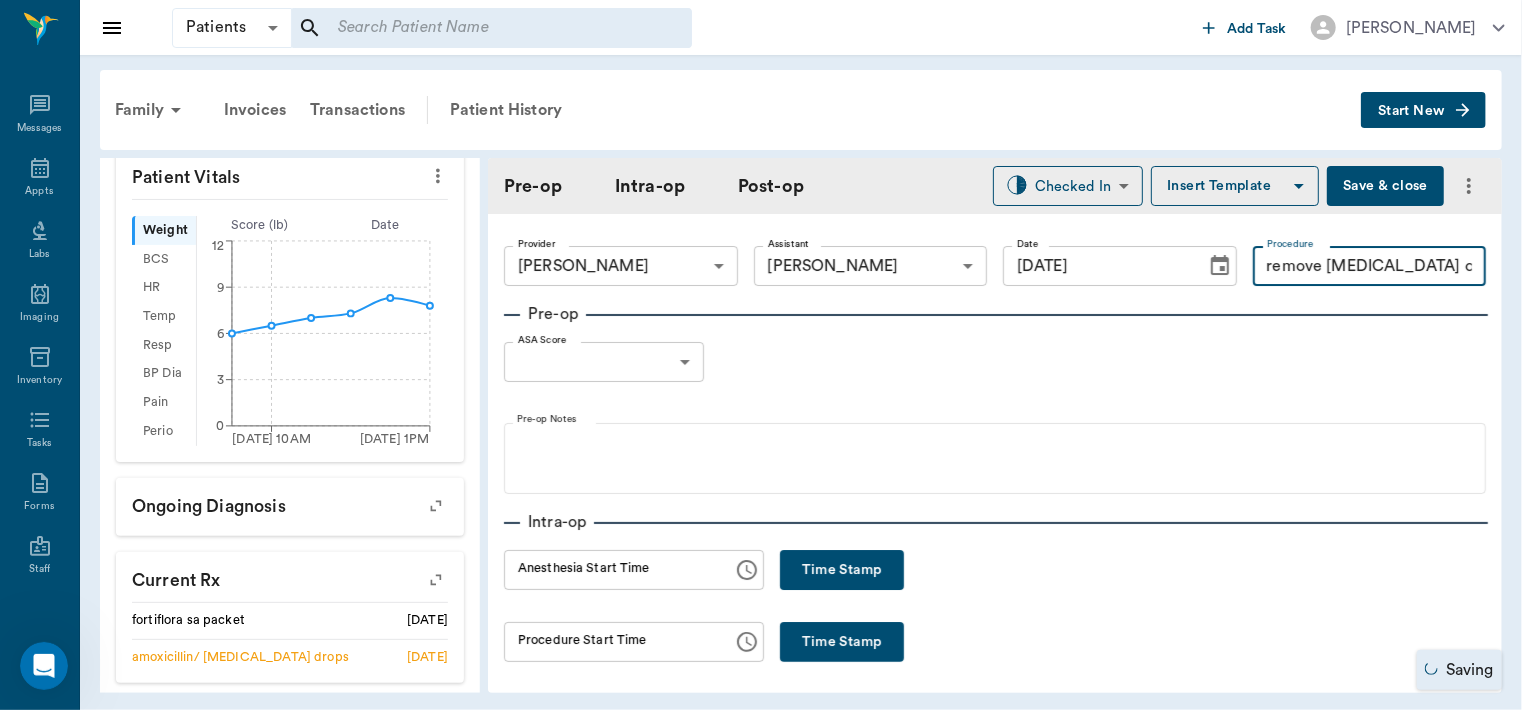 type on "remove [MEDICAL_DATA] on back" 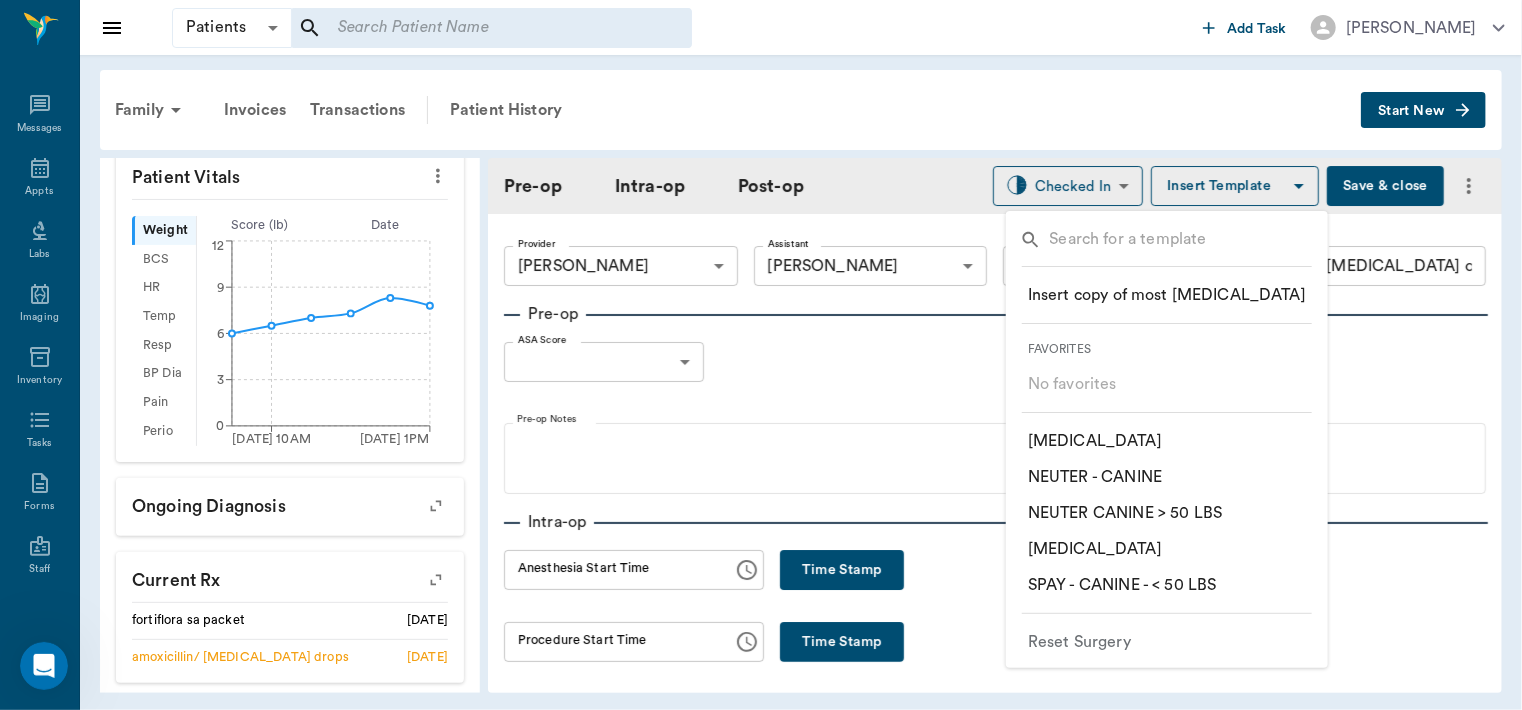 click at bounding box center [1182, 241] 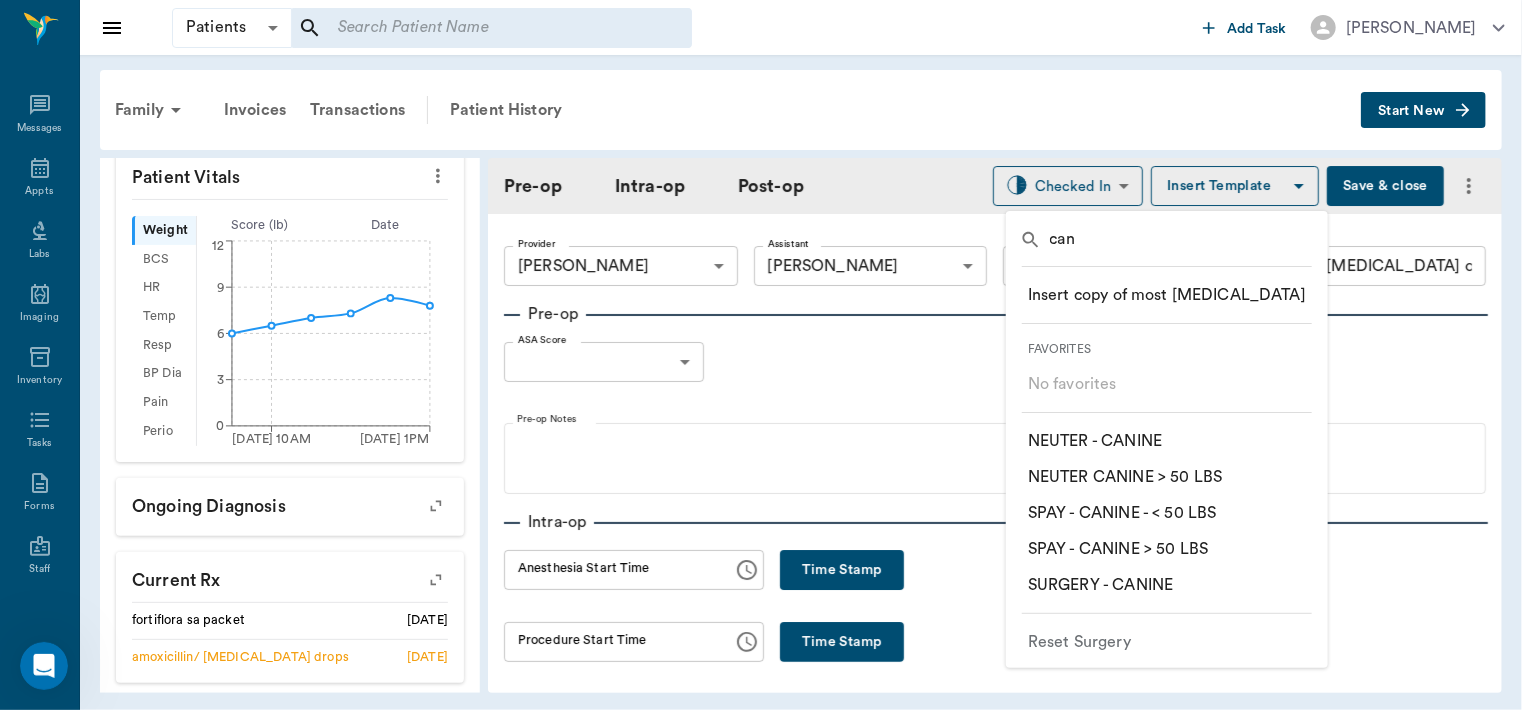 type on "can" 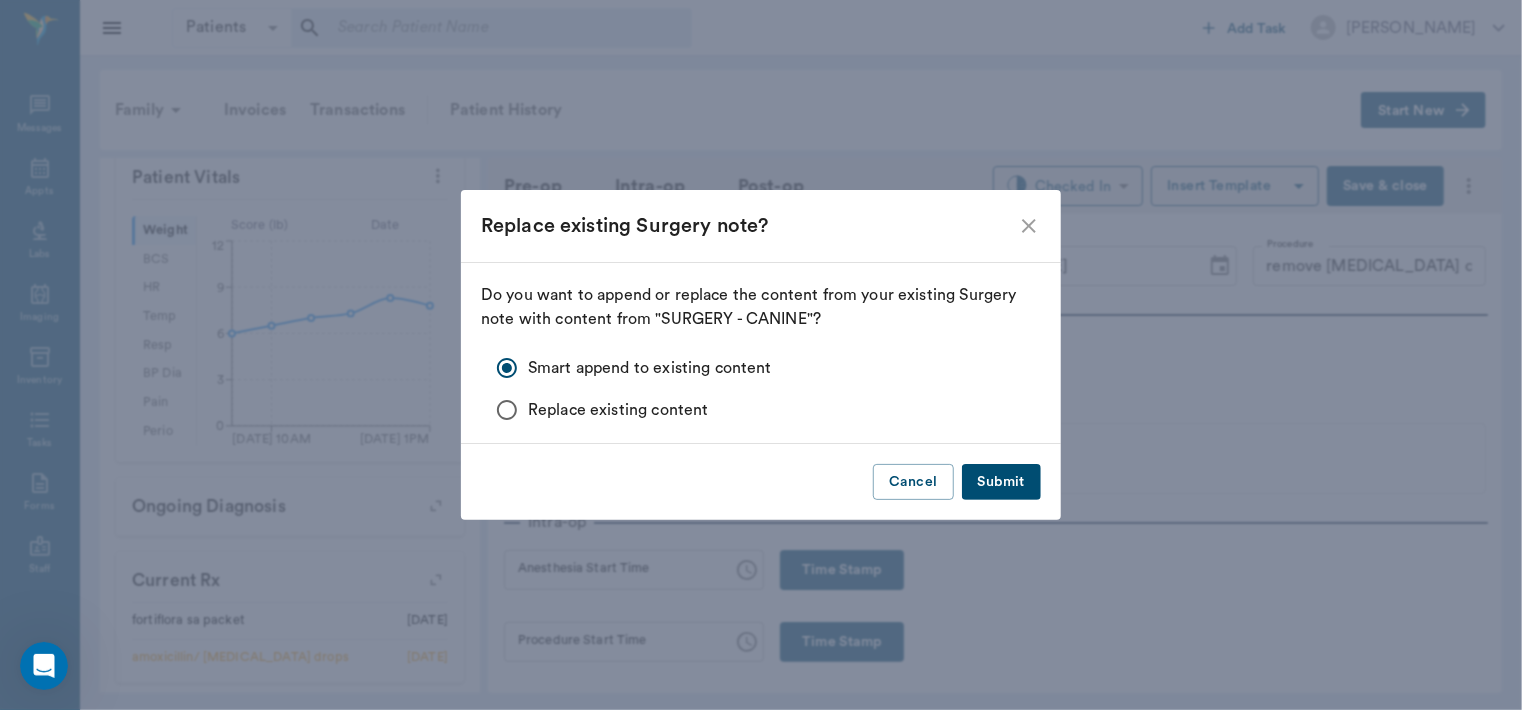 click on "Submit" at bounding box center (1001, 482) 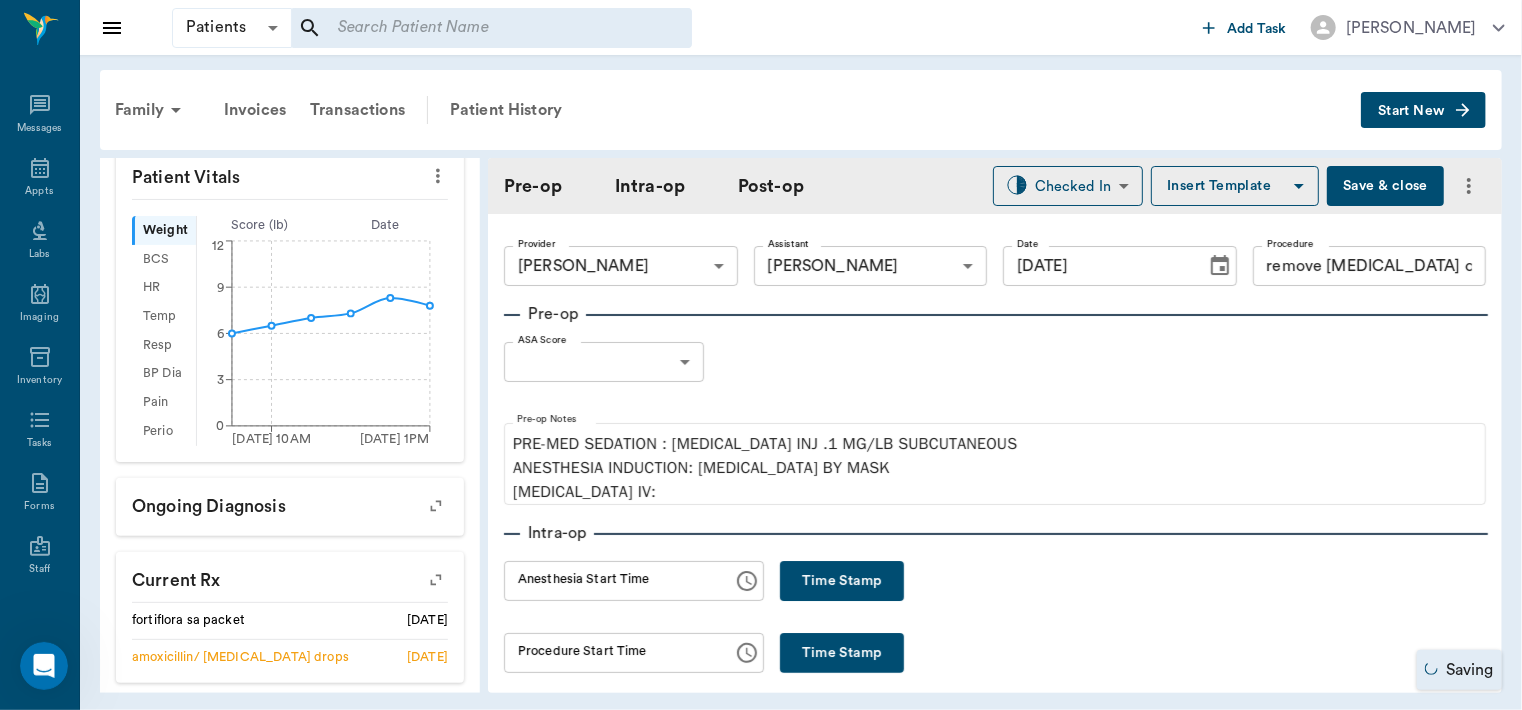 click on "Patients Patients ​ ​ Add Task [PERSON_NAME] Nectar Messages Appts Labs Imaging Inventory Tasks Forms Staff Reports Lookup Settings Family Invoices Transactions Patient History Start New [PERSON_NAME]     ACTIVE   Species : Canine Breed : Yorkie, Black Tan Gender : [DEMOGRAPHIC_DATA] - Spayed Age : [DEMOGRAPHIC_DATA] yr 7 mo ([DATE]) Weight : 7.8 lbs / 3.538 kg Patient Special Care:  None Family : [PERSON_NAME] Client : [PERSON_NAME] Phone : [PHONE_NUMBER] Email : [EMAIL_ADDRESS][DOMAIN_NAME] Balance : $0.00 Credit : $0.00 Client Special Care:  None Patient Vitals Weight BCS HR Temp Resp BP Dia Pain Perio Score ( lb ) Date [DATE] 10AM [DATE] 1PM 0 3 6 9 12 Ongoing diagnosis Current Rx fortiflora sa packet [DATE] amoxicillin/ [MEDICAL_DATA] drops [DATE] Reminders Distemper/Parvo Vaccination Annual [DATE] Corona Vaccination Annual [DATE] [MEDICAL_DATA] Canine 1 Yr [DATE] [MEDICAL_DATA] Vaccination Annual [DATE] Upcoming appointments Schedule Appointment Pre-op Intra-op Post-op Checked In CHECKED_IN ​ Insert Template  Save & close" at bounding box center (761, 355) 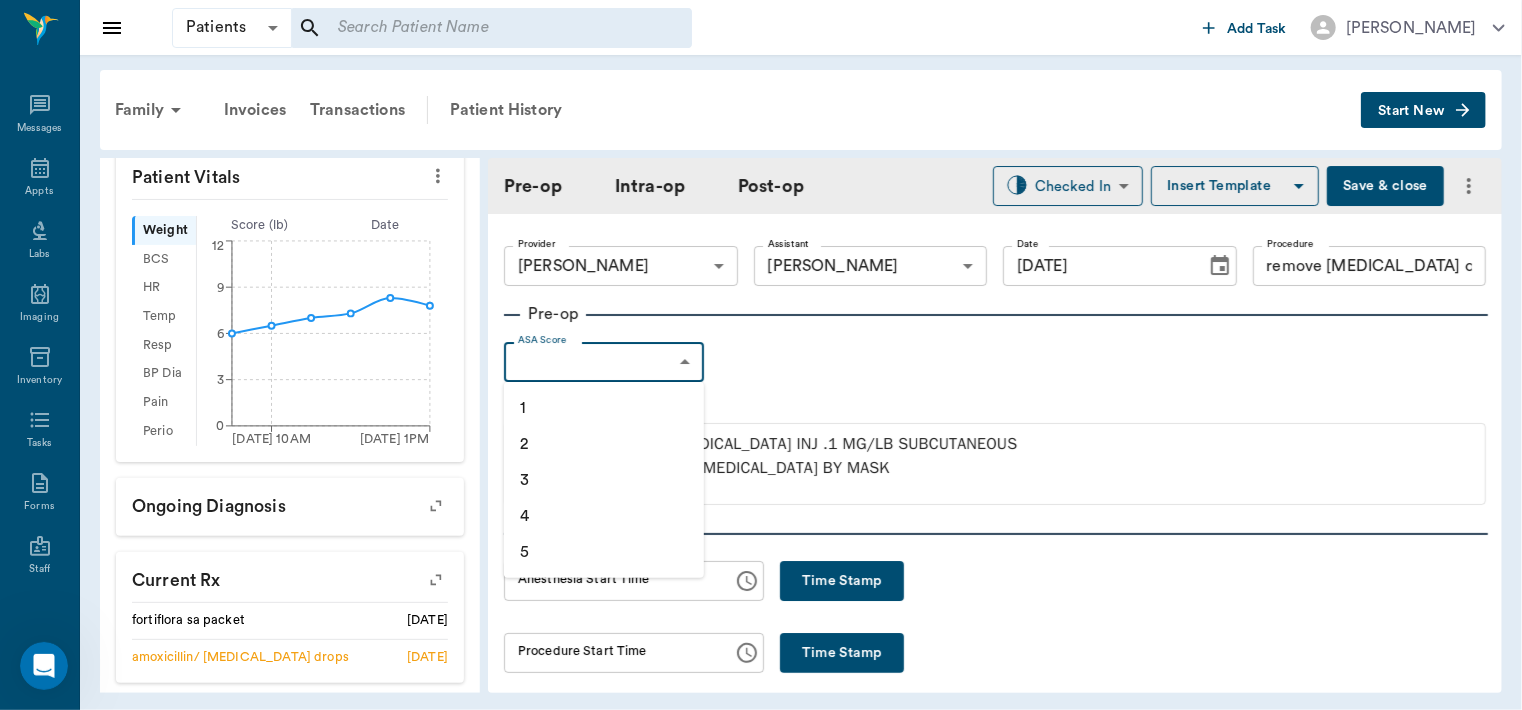 click on "1" at bounding box center [604, 408] 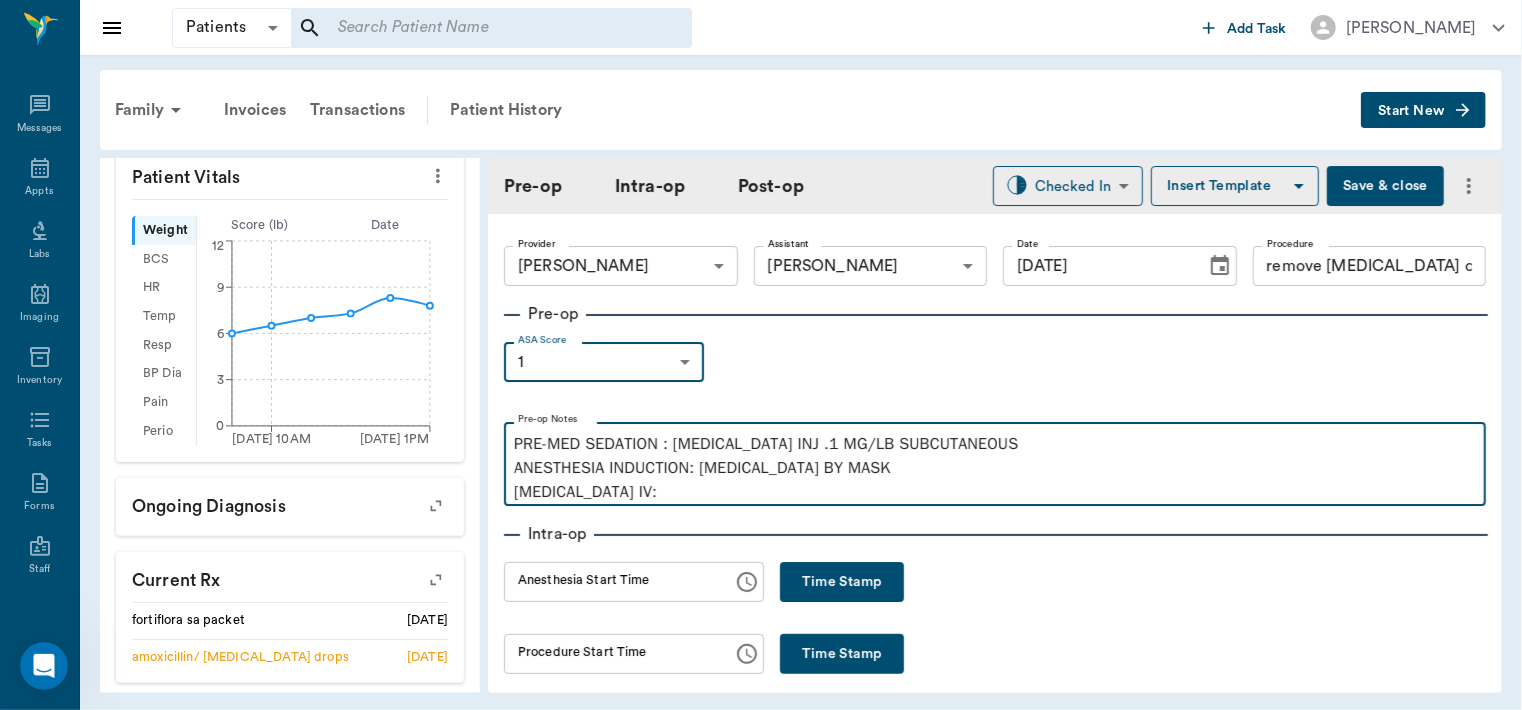 click on "PRE-MED SEDATION : [MEDICAL_DATA] INJ .1 MG/LB SUBCUTANEOUS ANESTHESIA INDUCTION: [MEDICAL_DATA] BY MASK [MEDICAL_DATA] IV:" at bounding box center (995, 468) 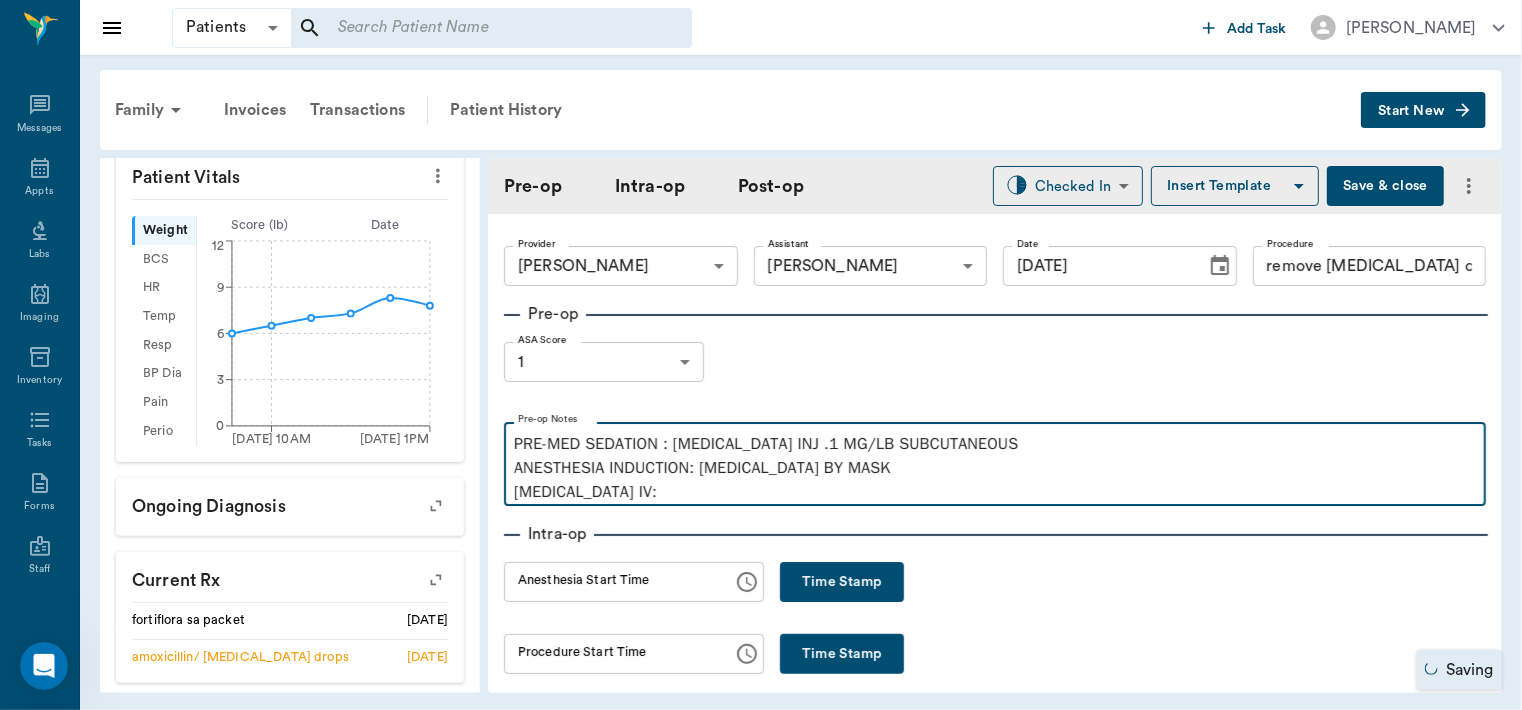 type 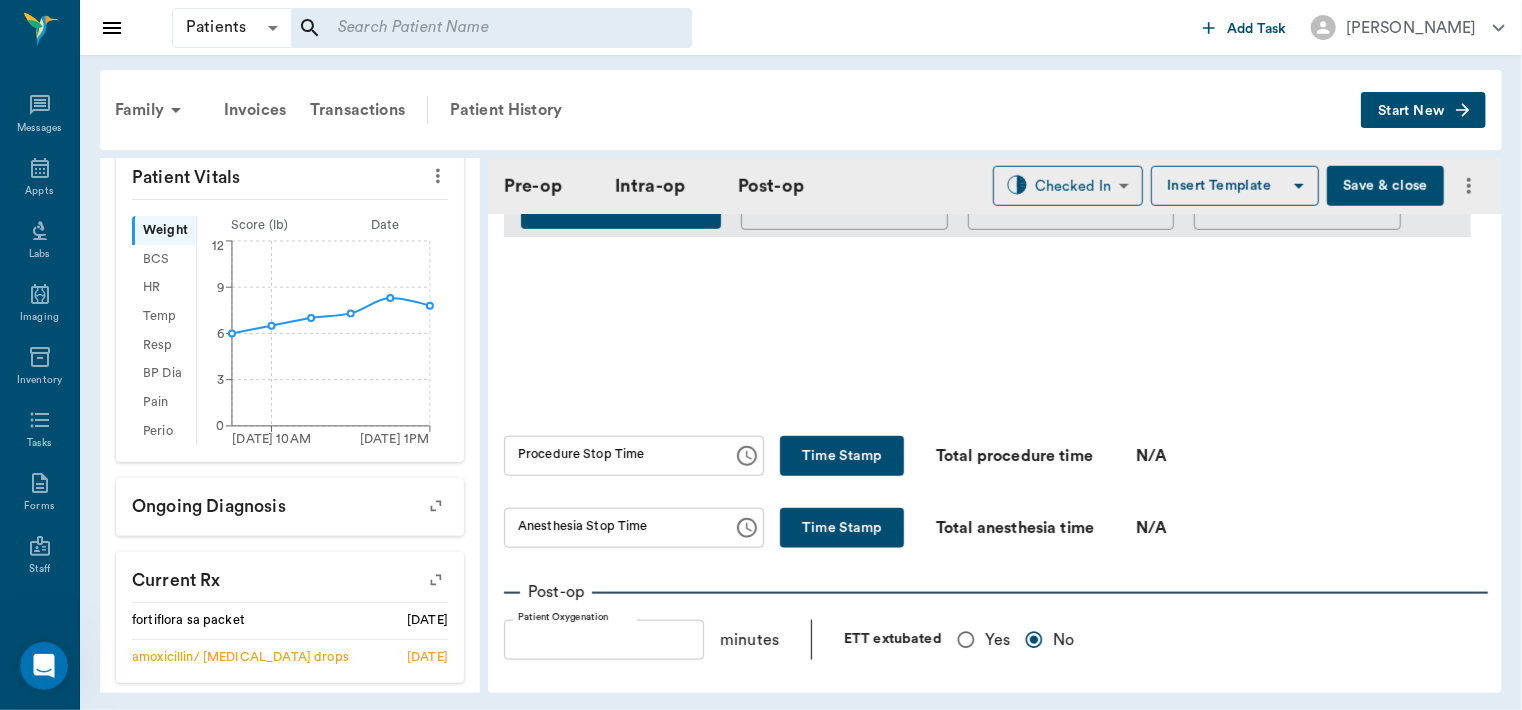 scroll, scrollTop: 1066, scrollLeft: 0, axis: vertical 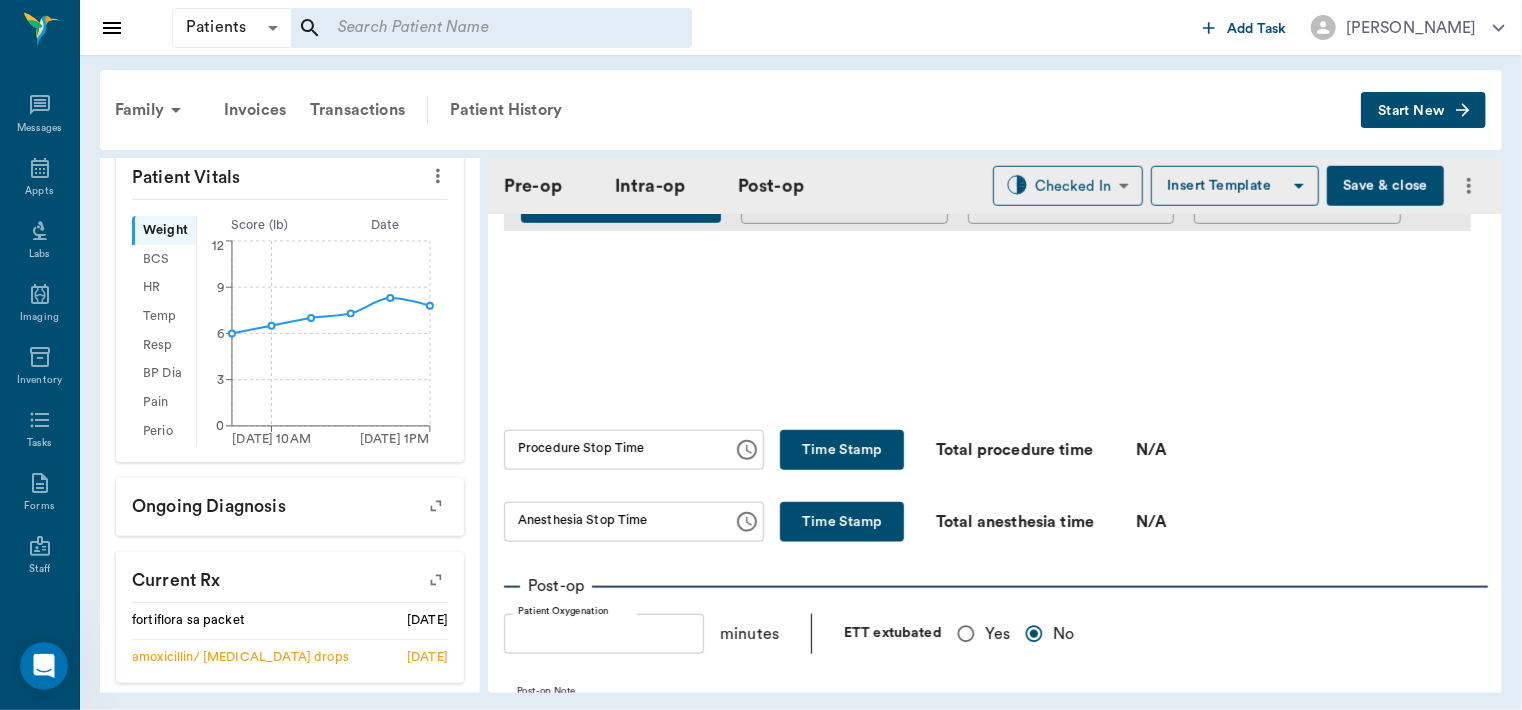 click on "Yes" at bounding box center (966, 634) 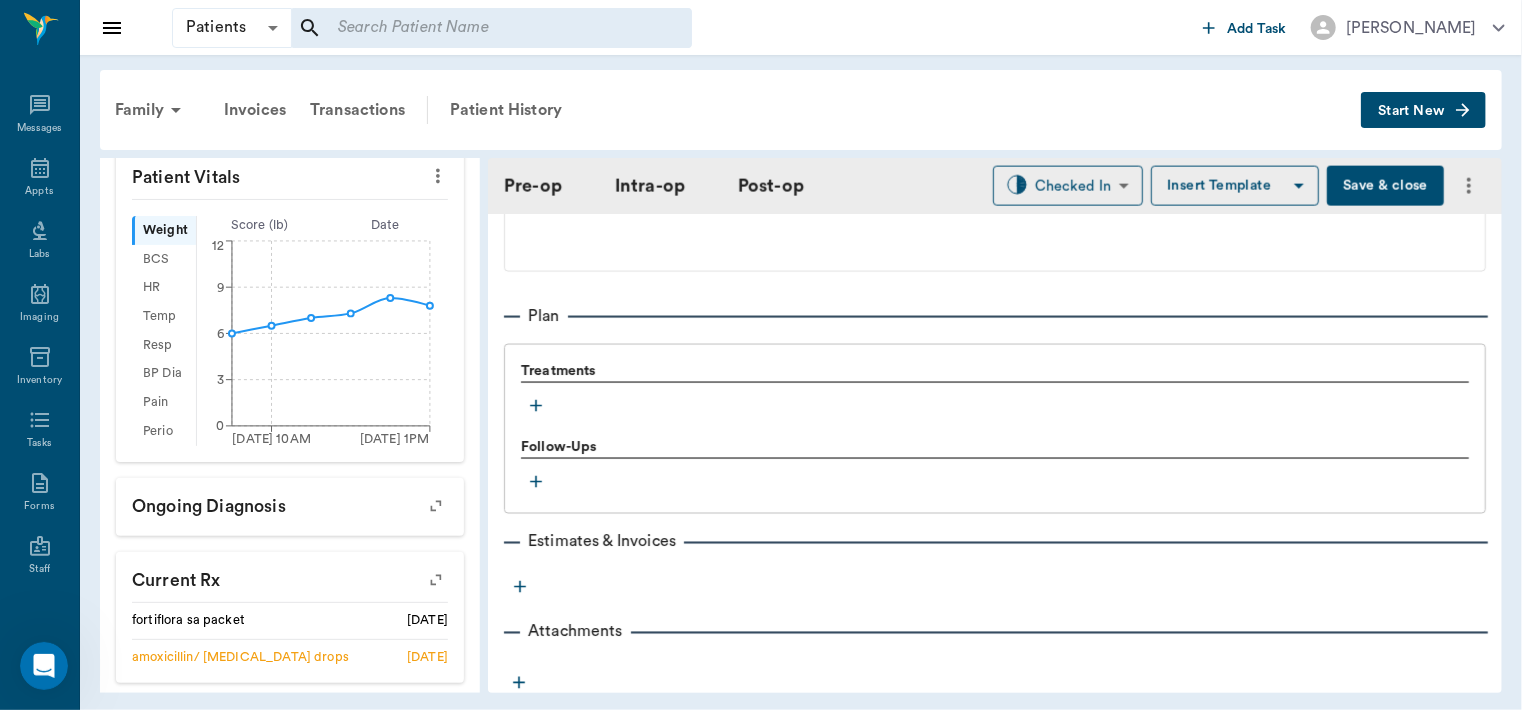 scroll, scrollTop: 1566, scrollLeft: 0, axis: vertical 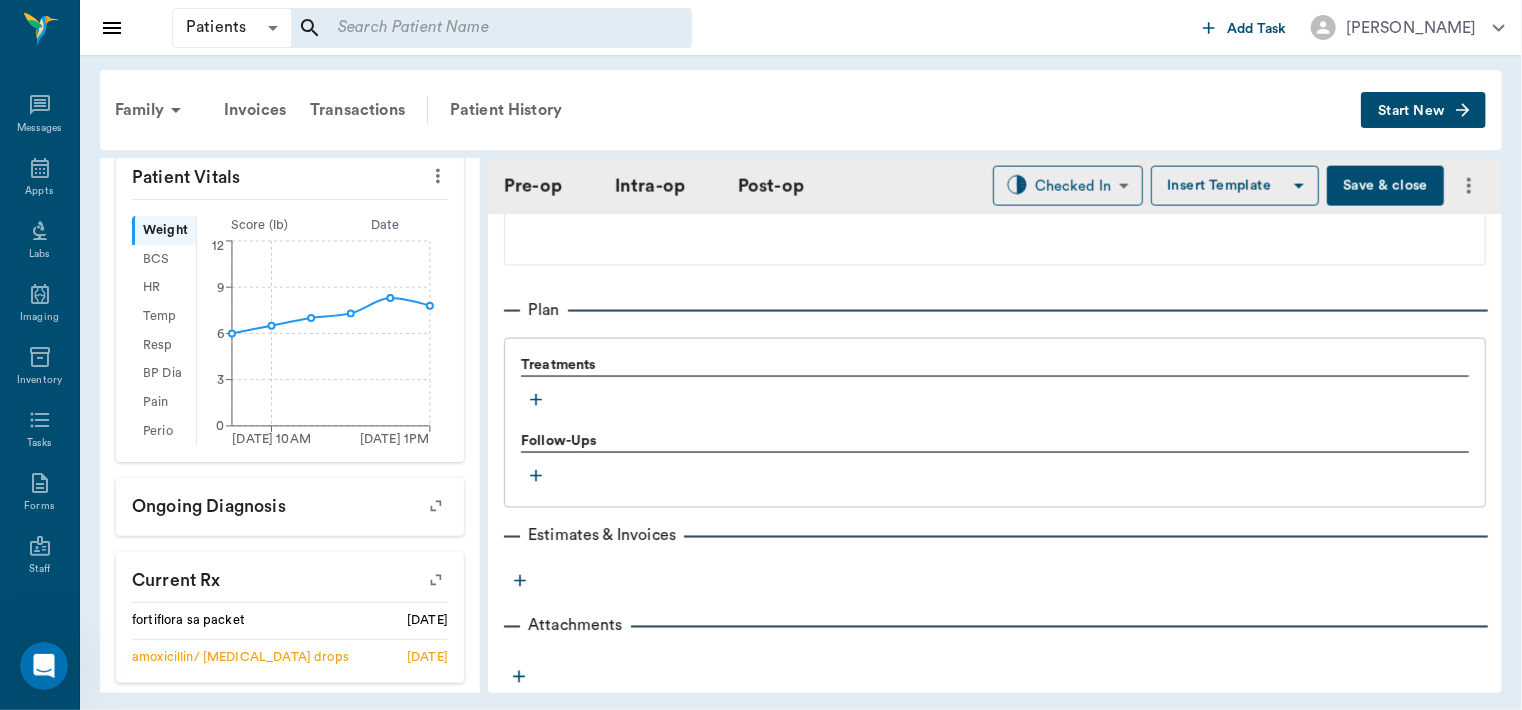 click 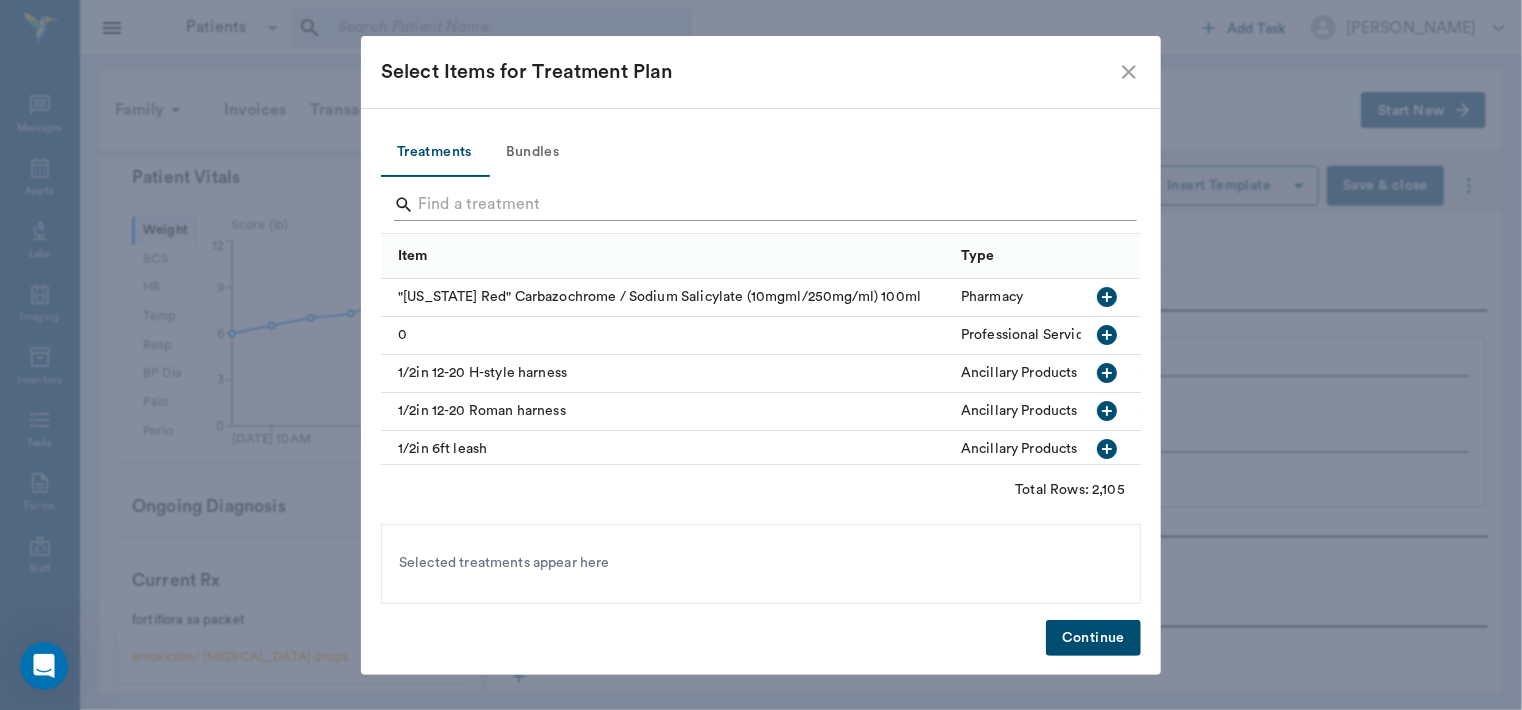 click at bounding box center (762, 205) 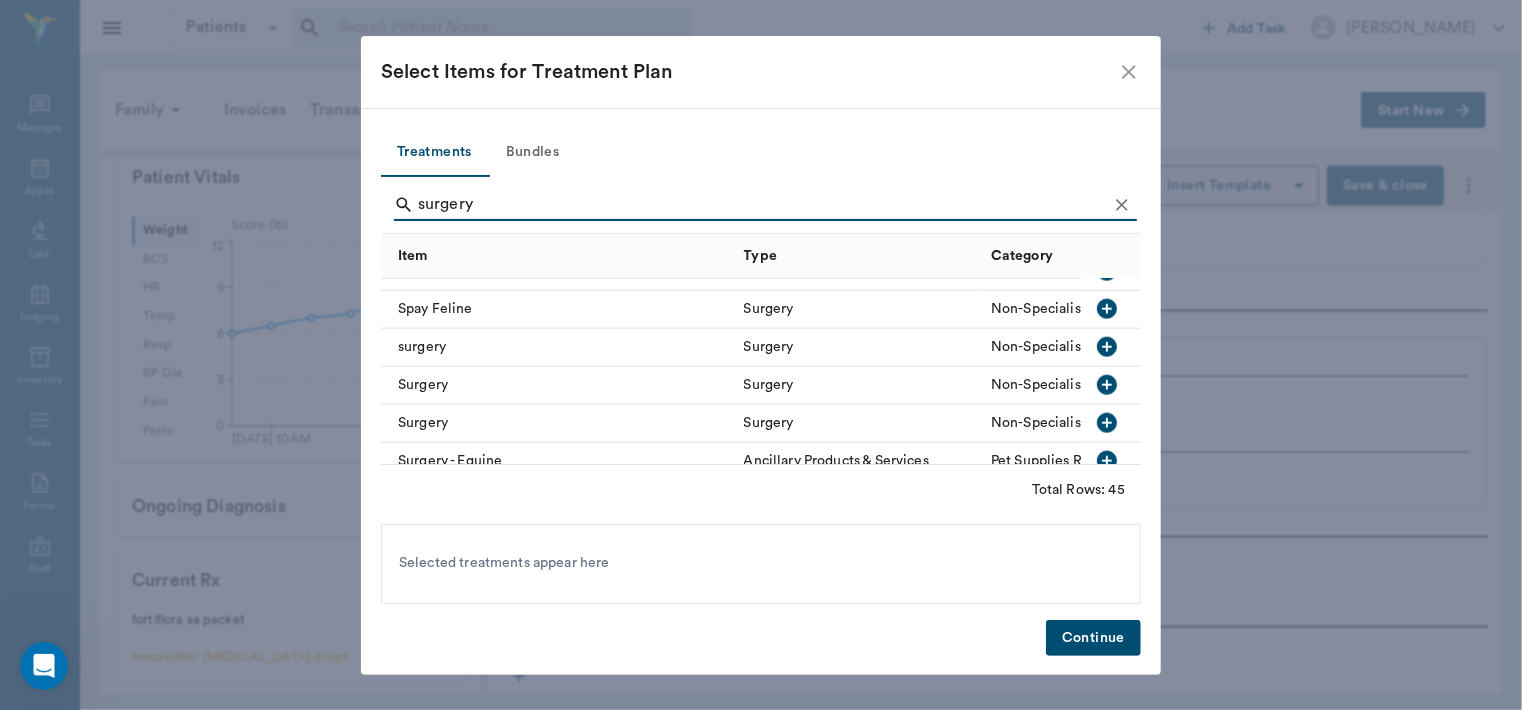 scroll, scrollTop: 1293, scrollLeft: 0, axis: vertical 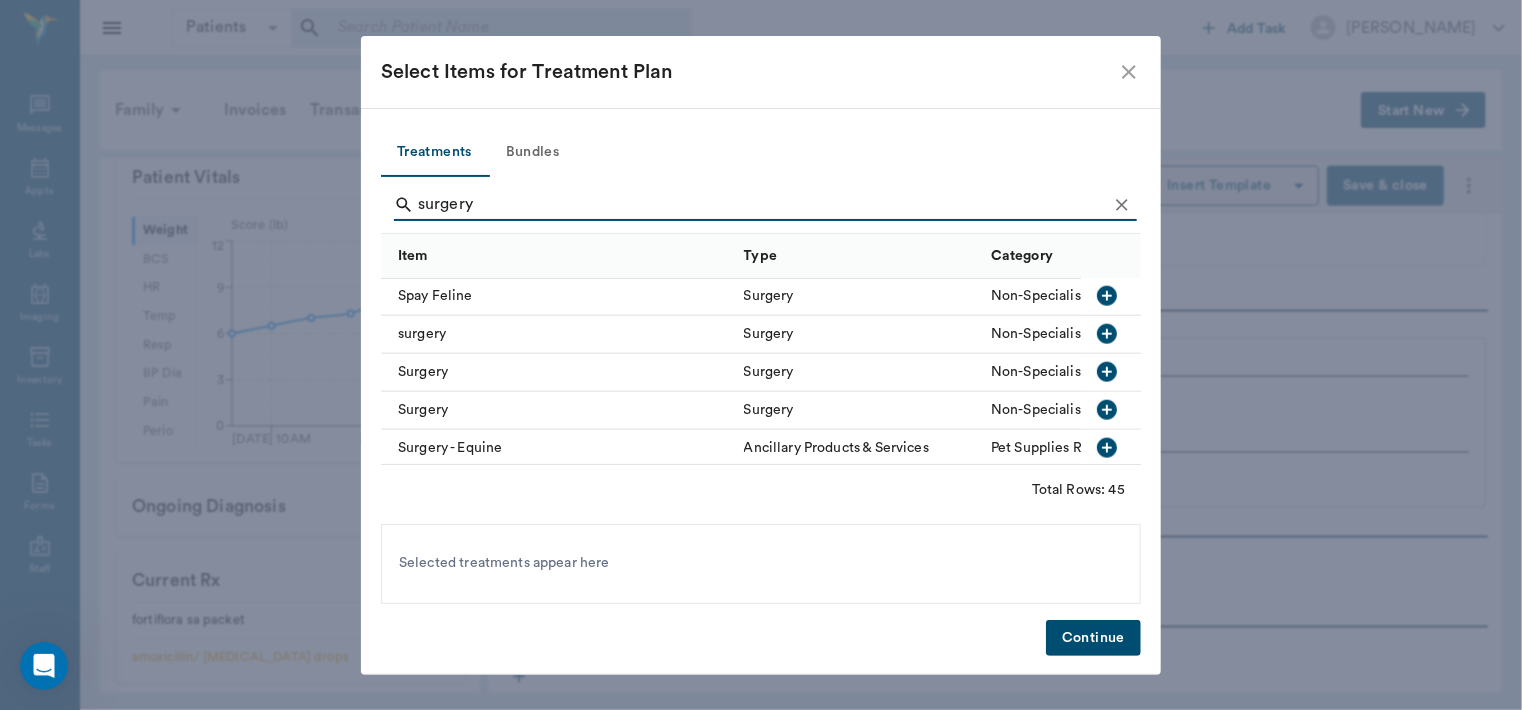 type on "surgery" 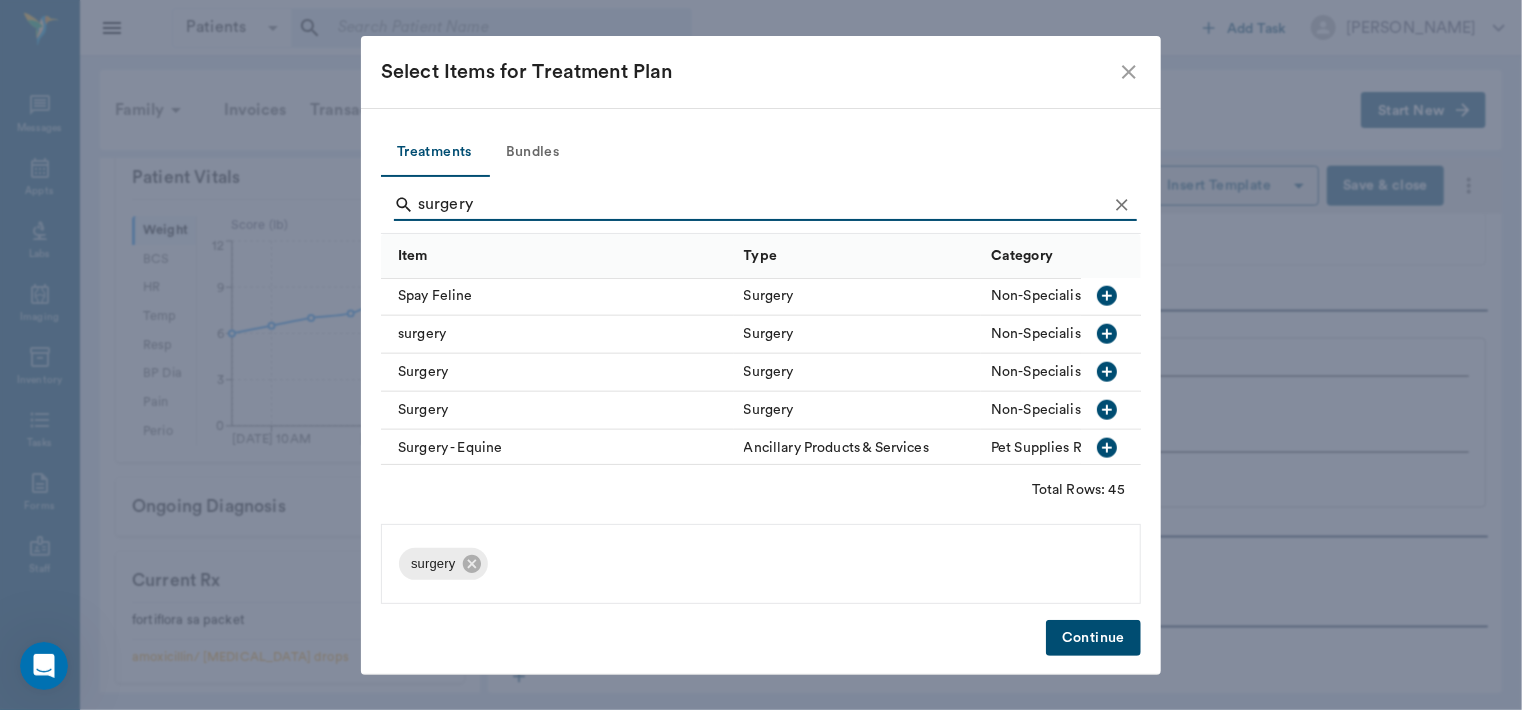 click on "Continue" at bounding box center (1093, 638) 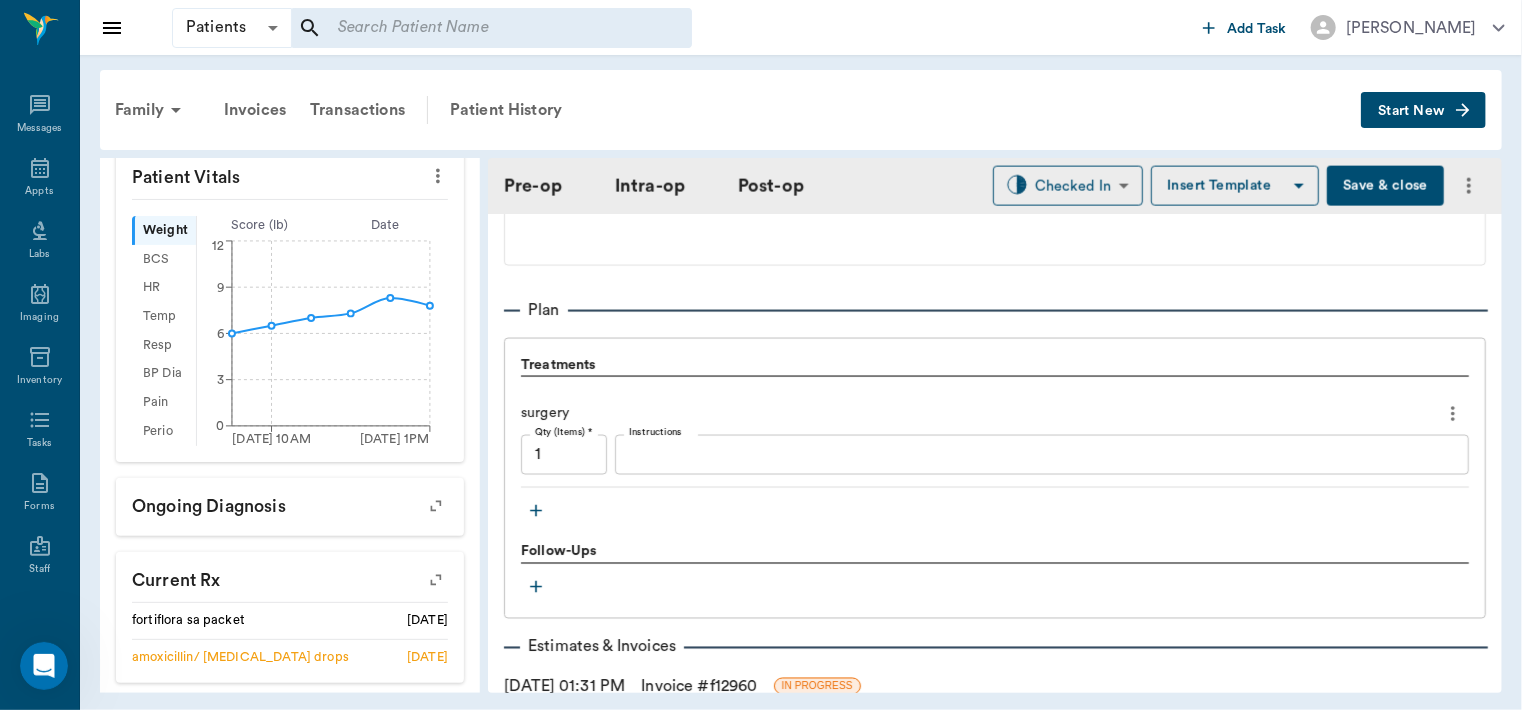click 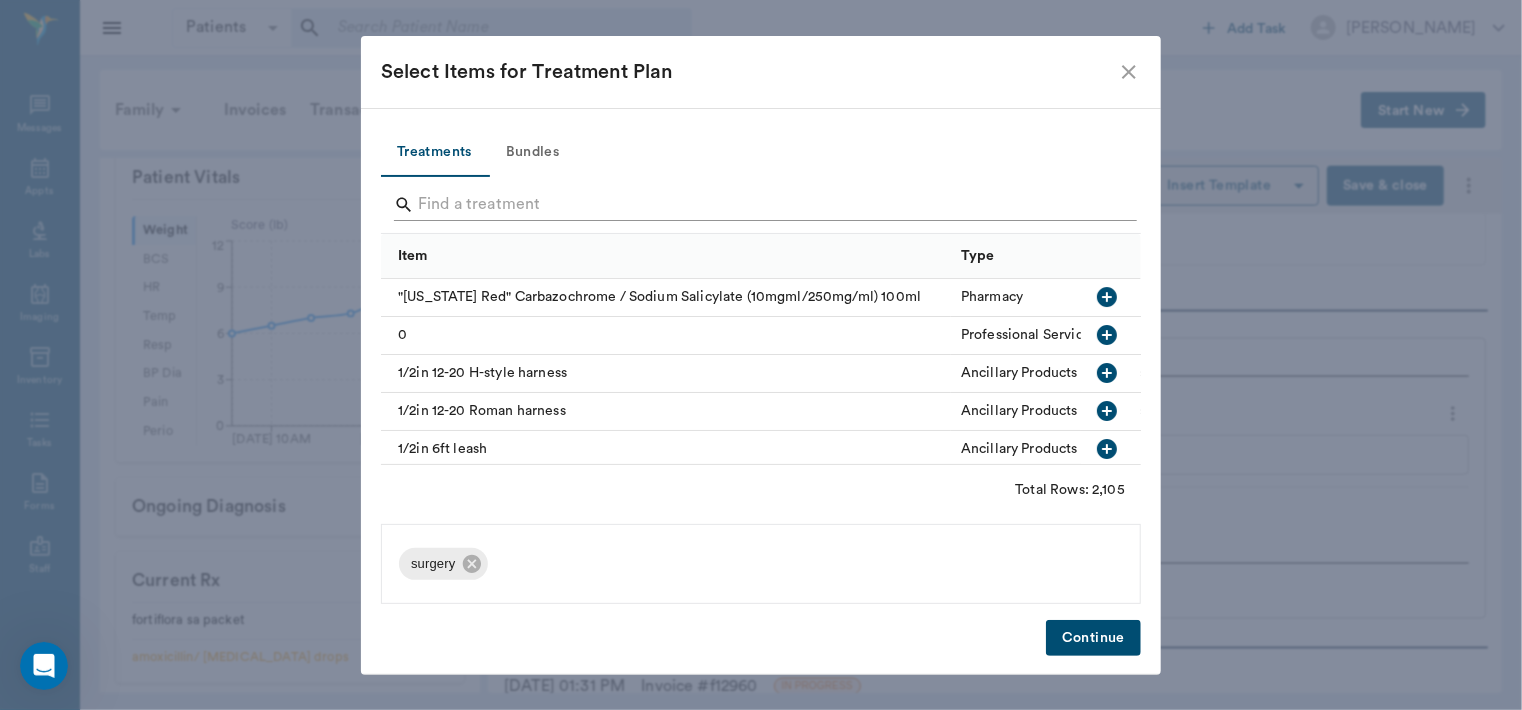 click at bounding box center [762, 205] 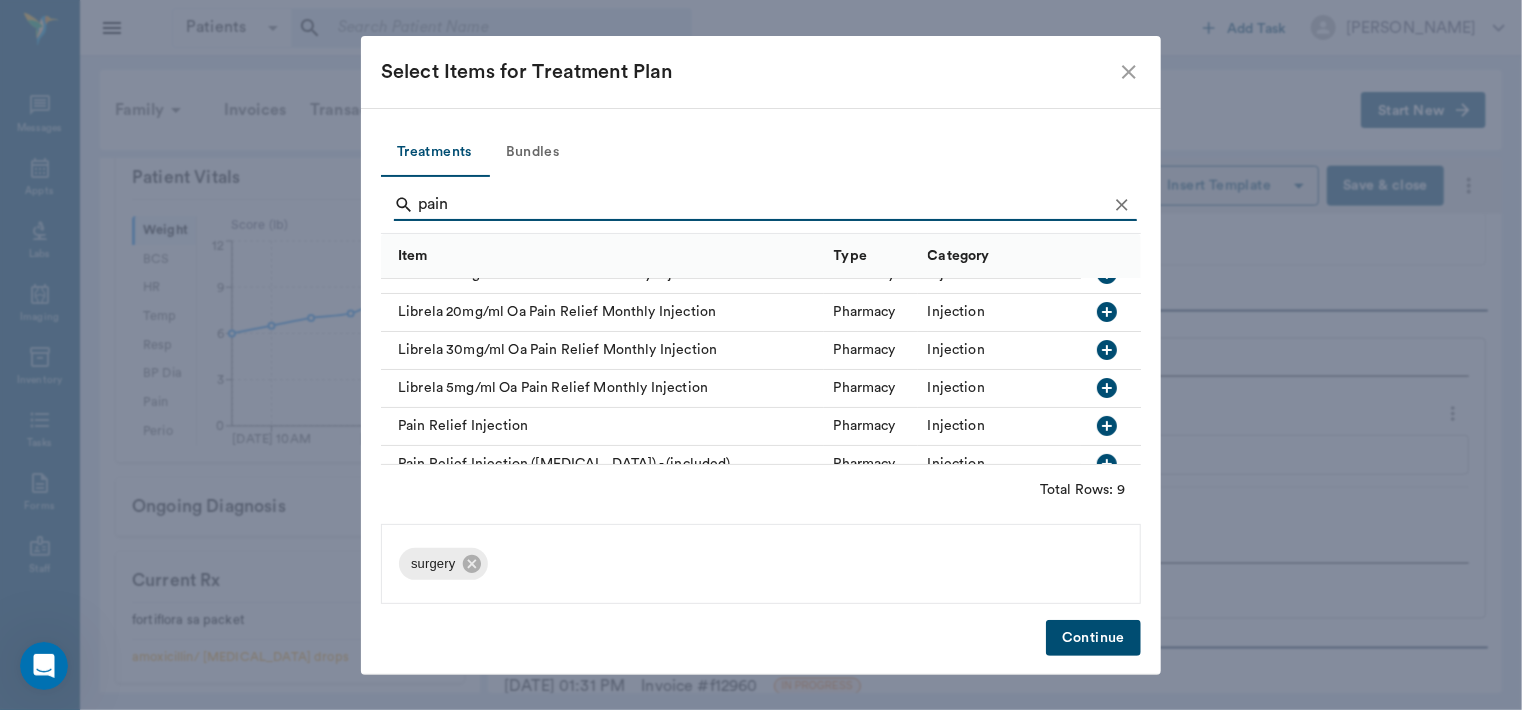 scroll, scrollTop: 171, scrollLeft: 0, axis: vertical 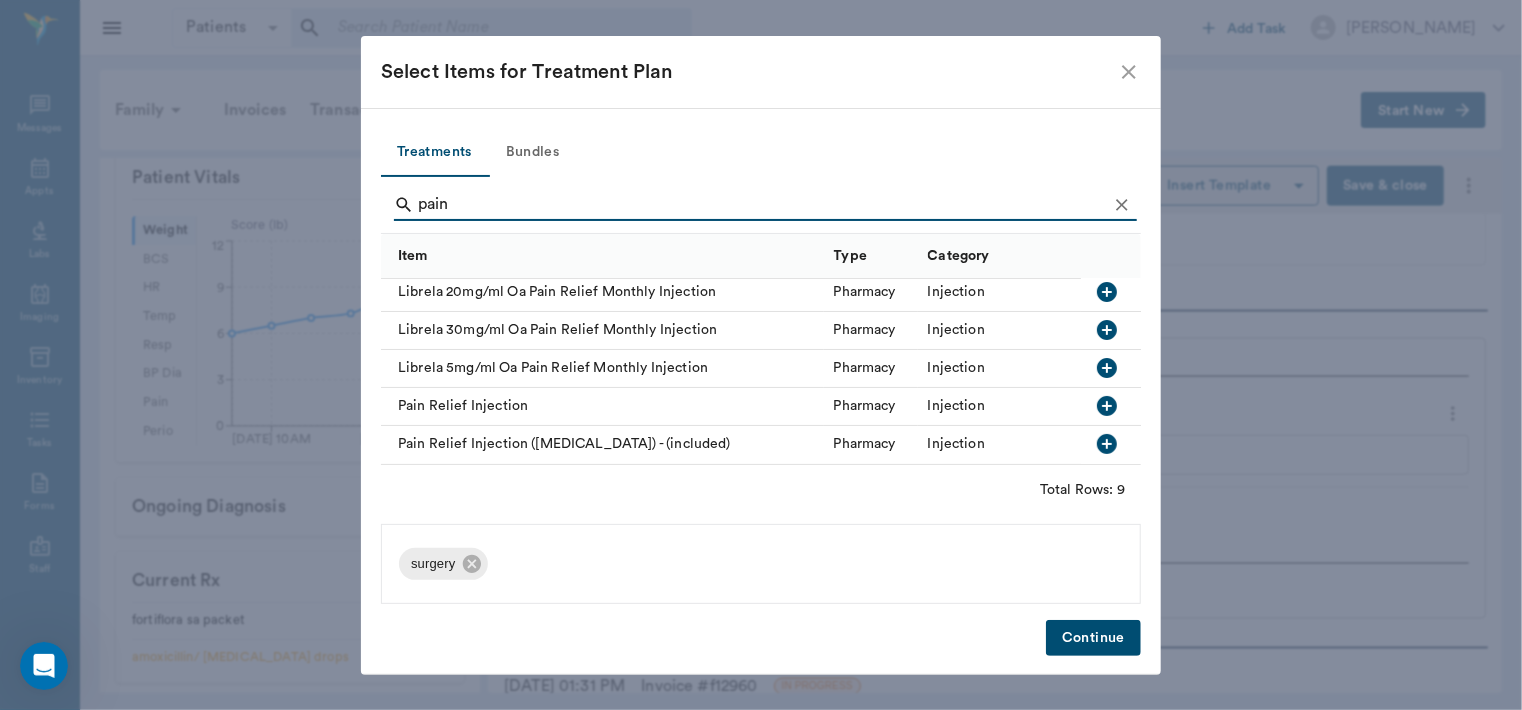 type on "pain" 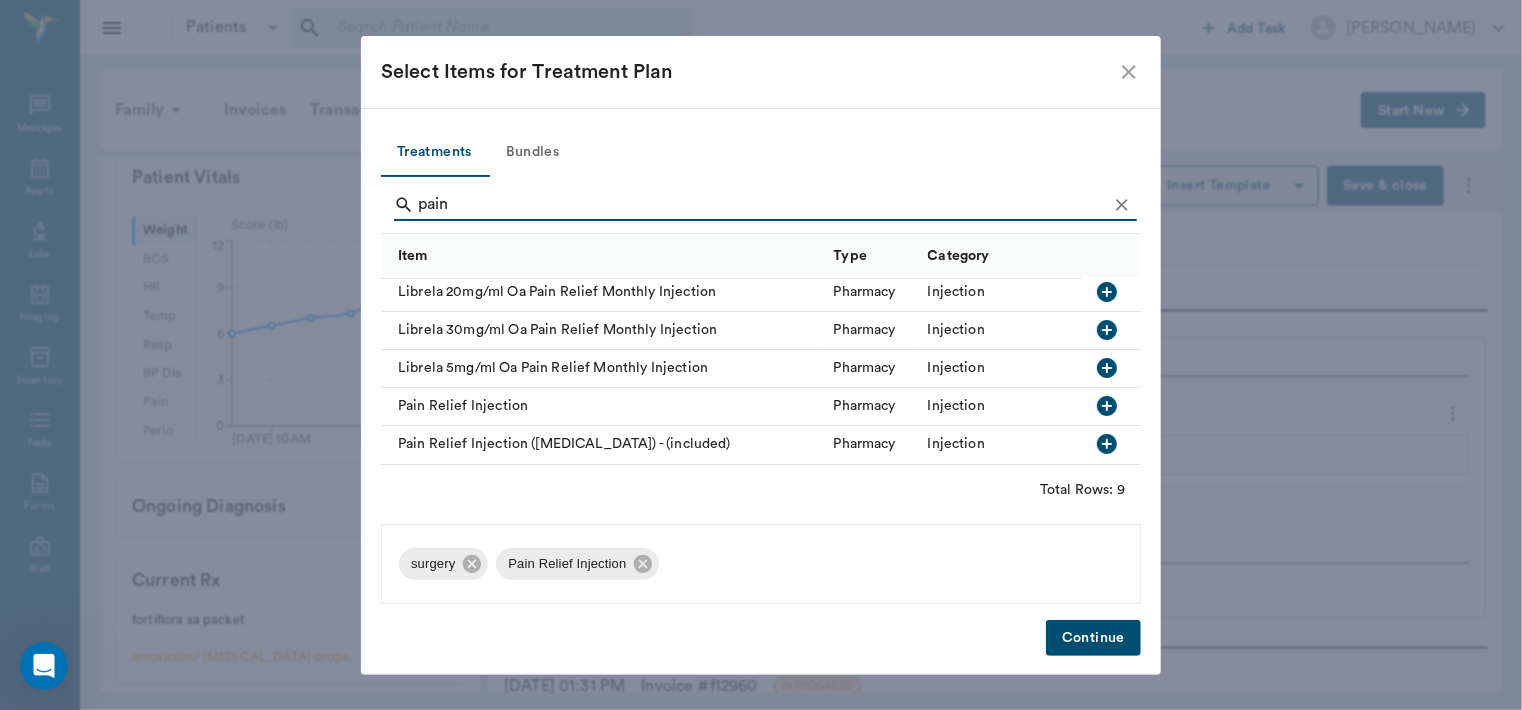 click on "Continue" at bounding box center (1093, 638) 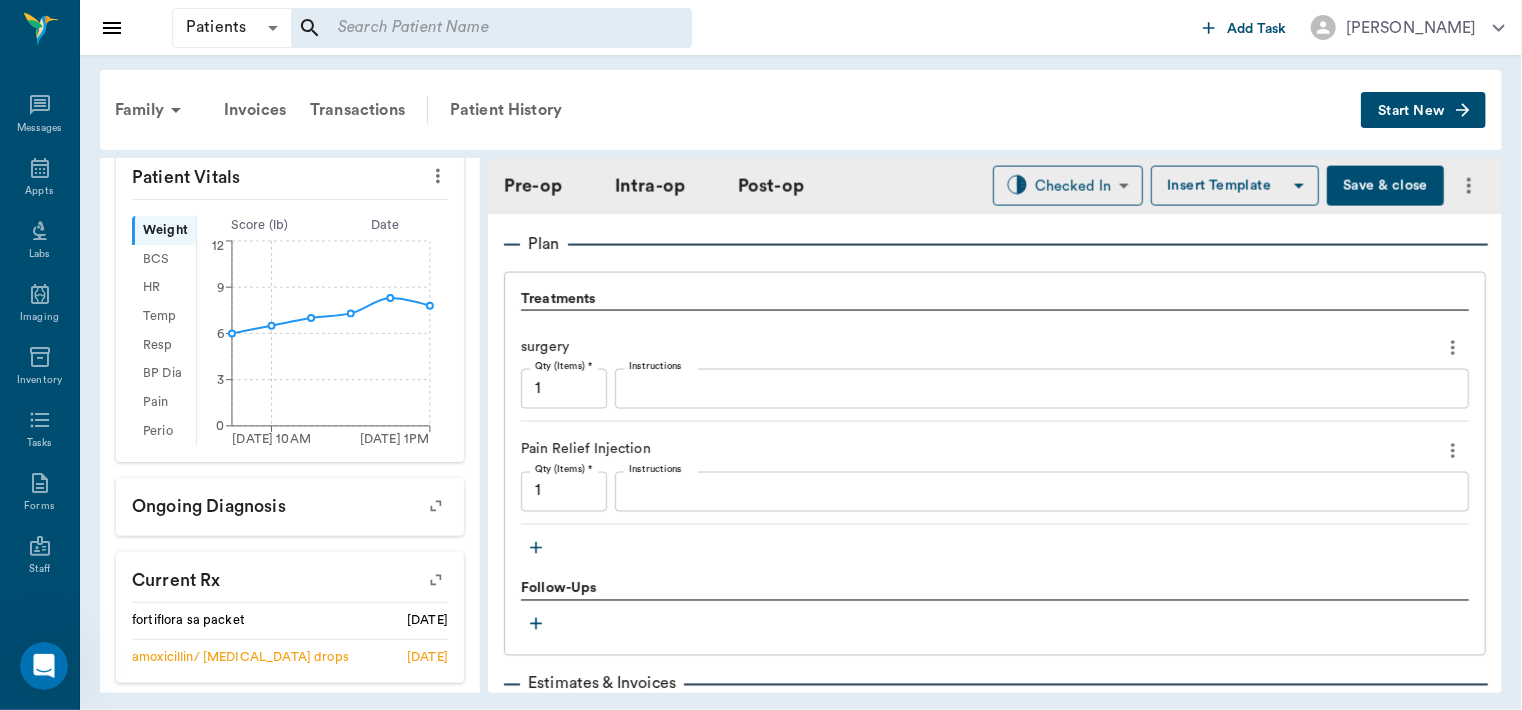 scroll, scrollTop: 1645, scrollLeft: 0, axis: vertical 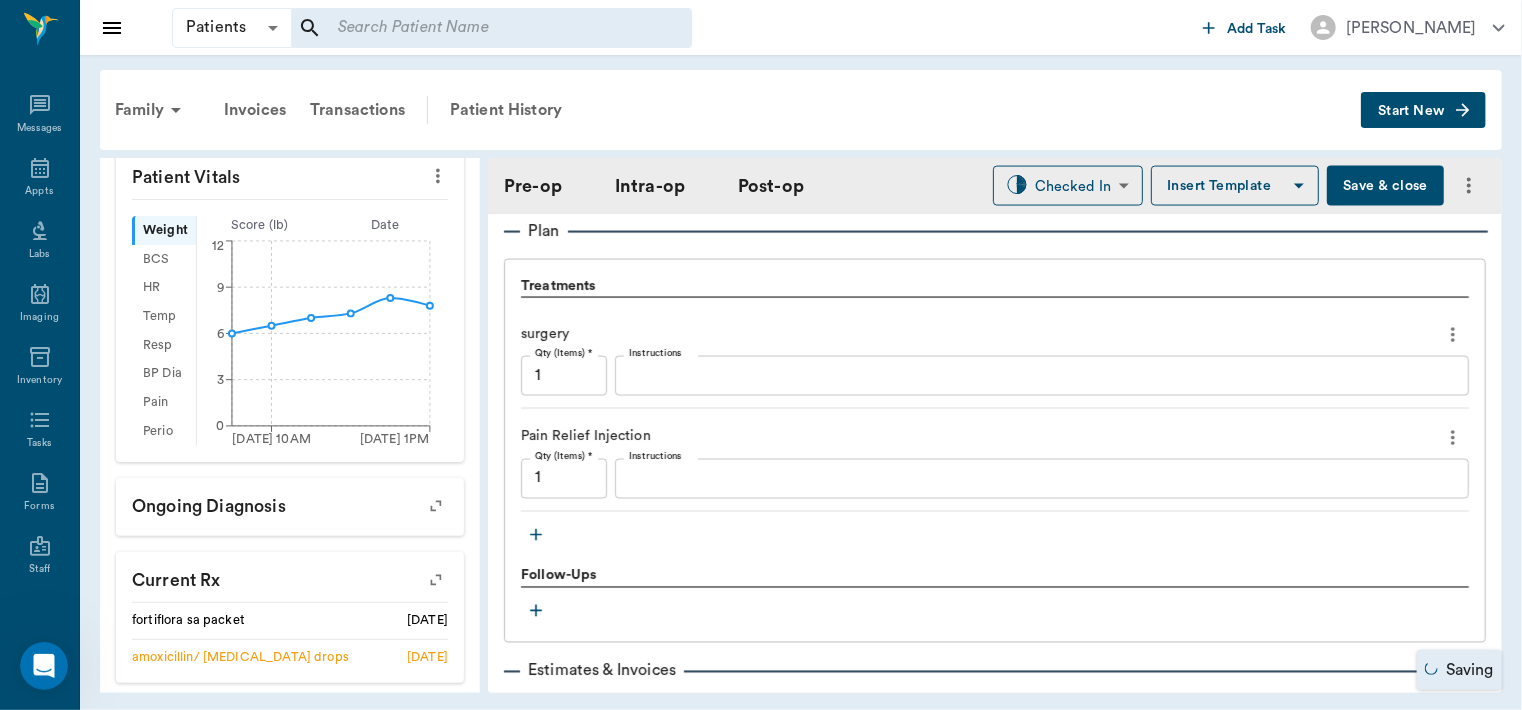 click 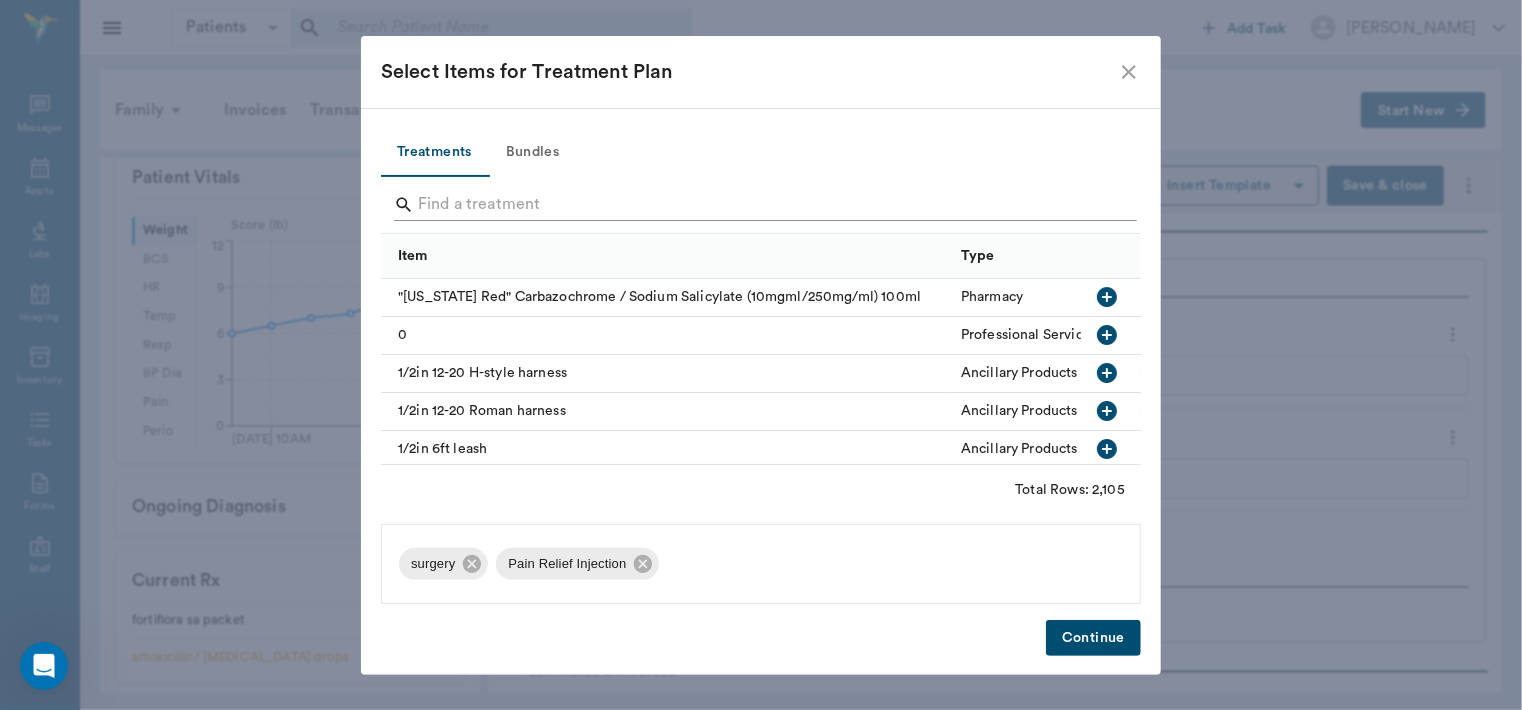 click at bounding box center (762, 205) 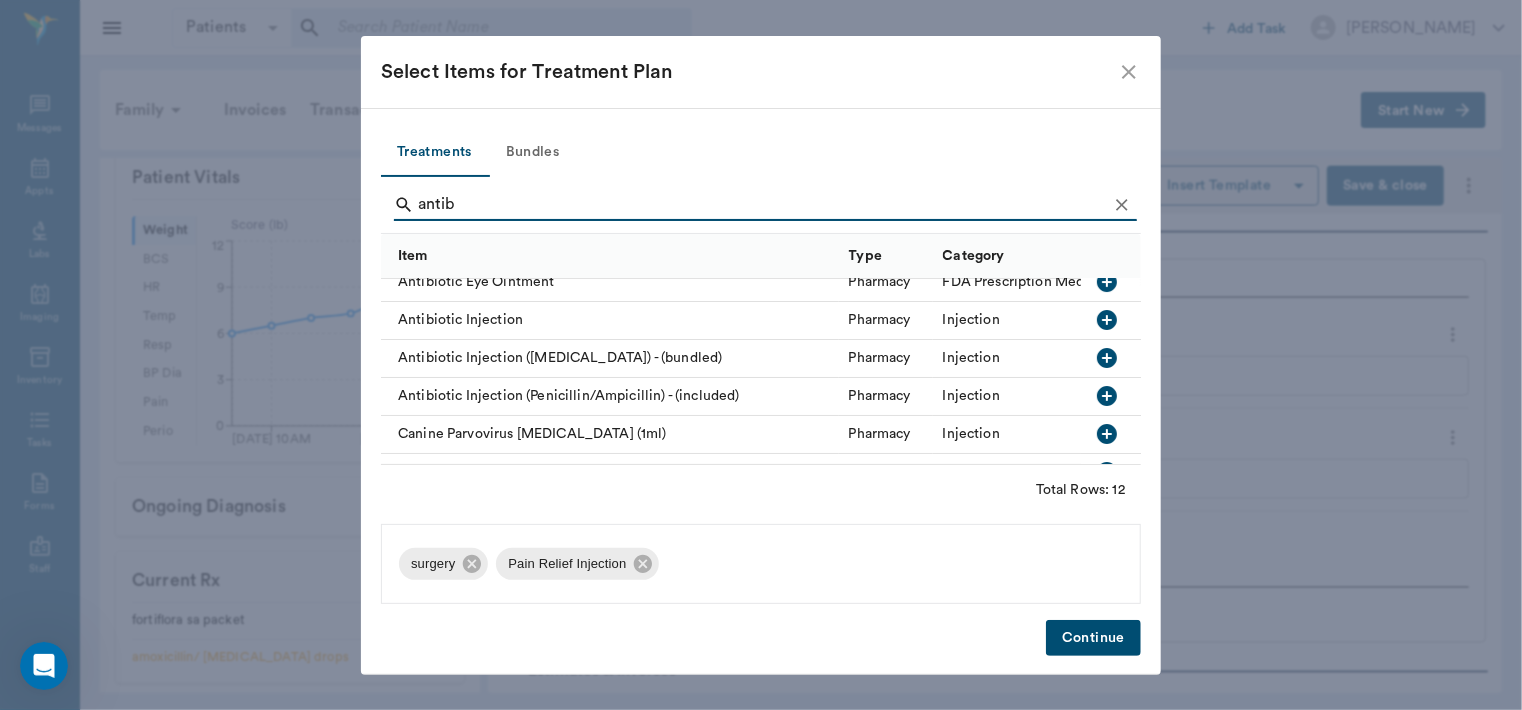 scroll, scrollTop: 4, scrollLeft: 0, axis: vertical 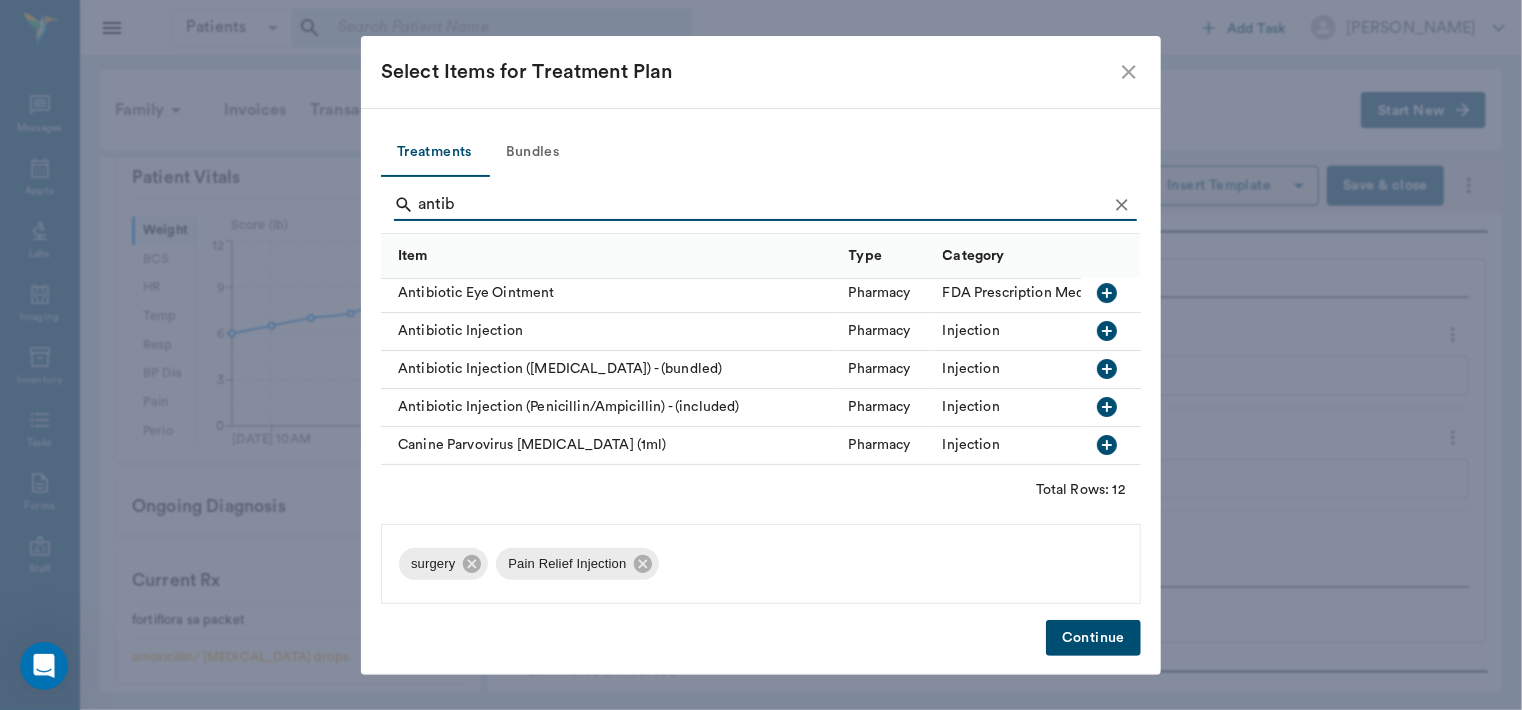 type on "antib" 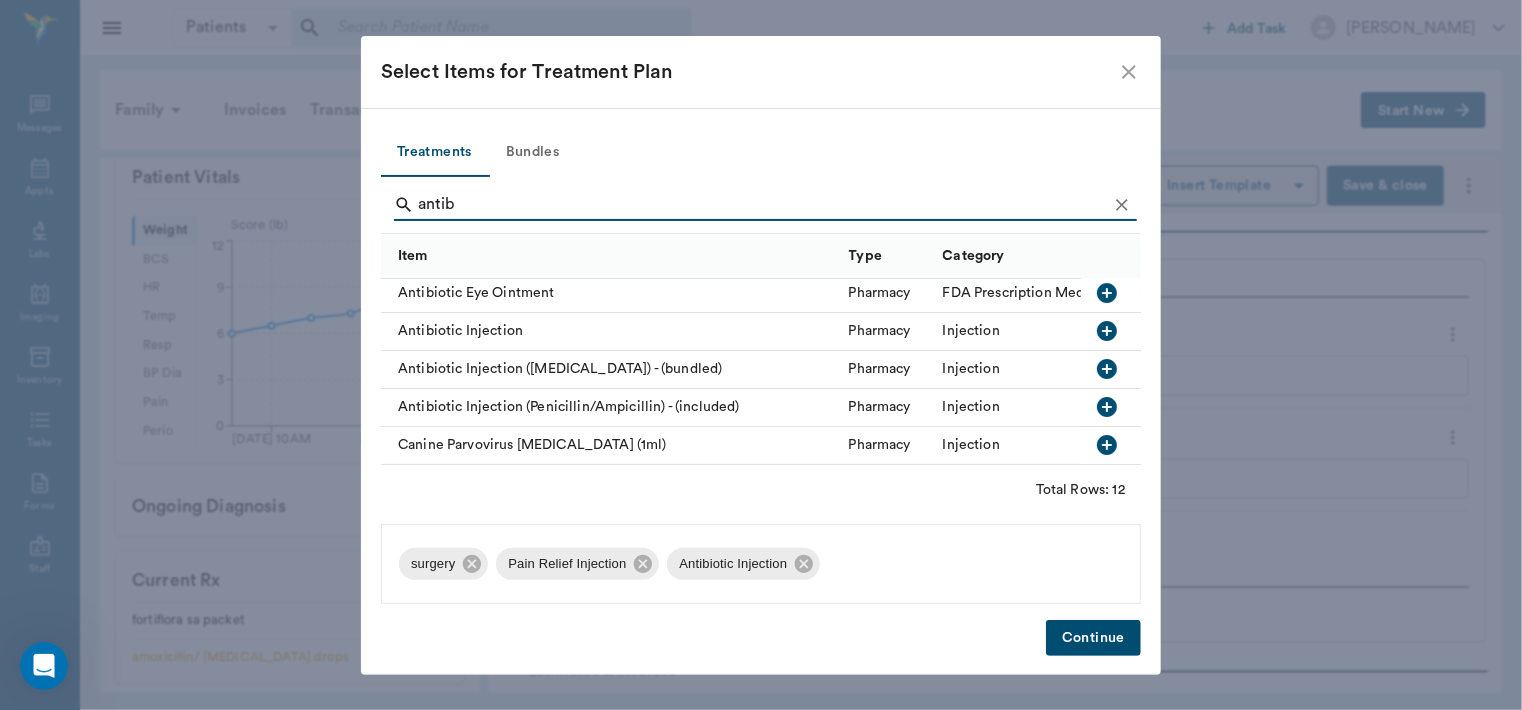 click on "Continue" at bounding box center (1093, 638) 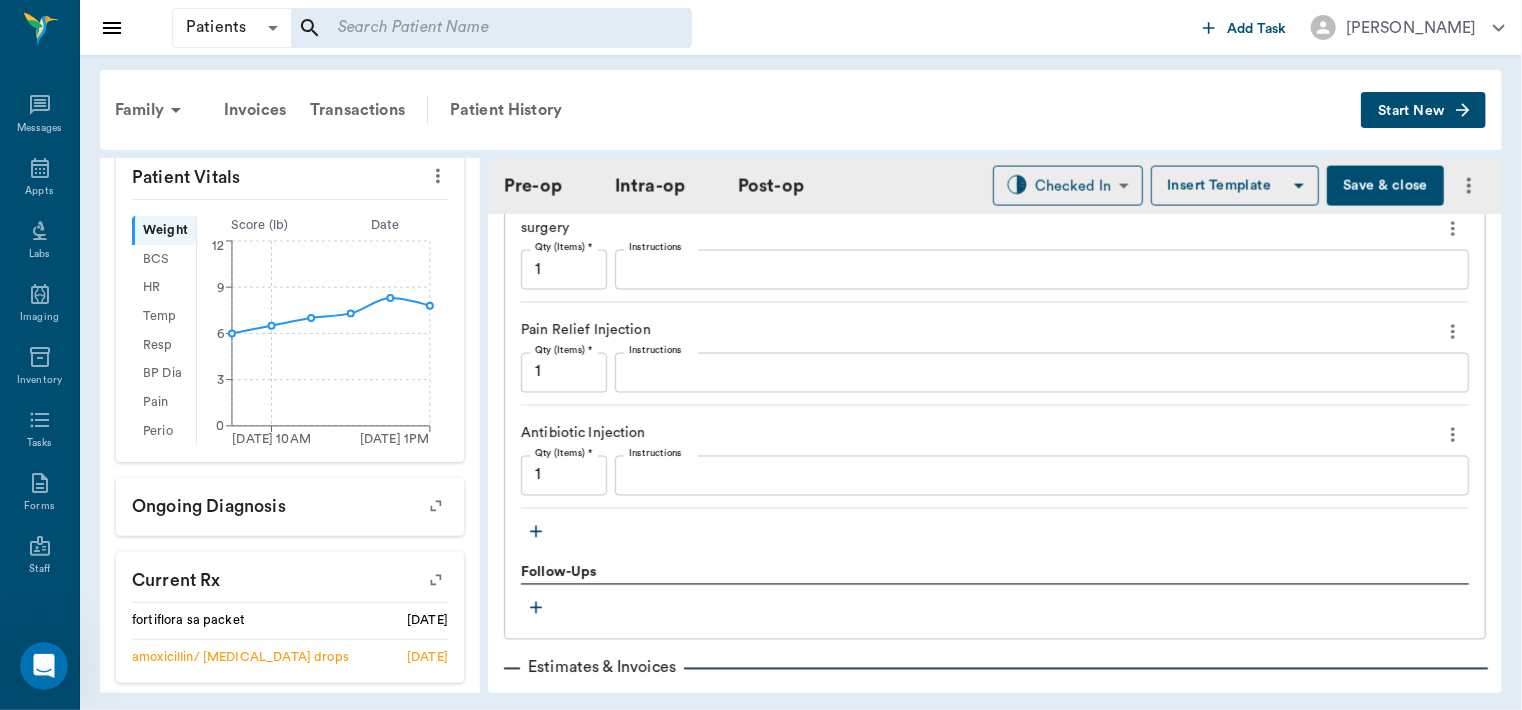 scroll, scrollTop: 1732, scrollLeft: 0, axis: vertical 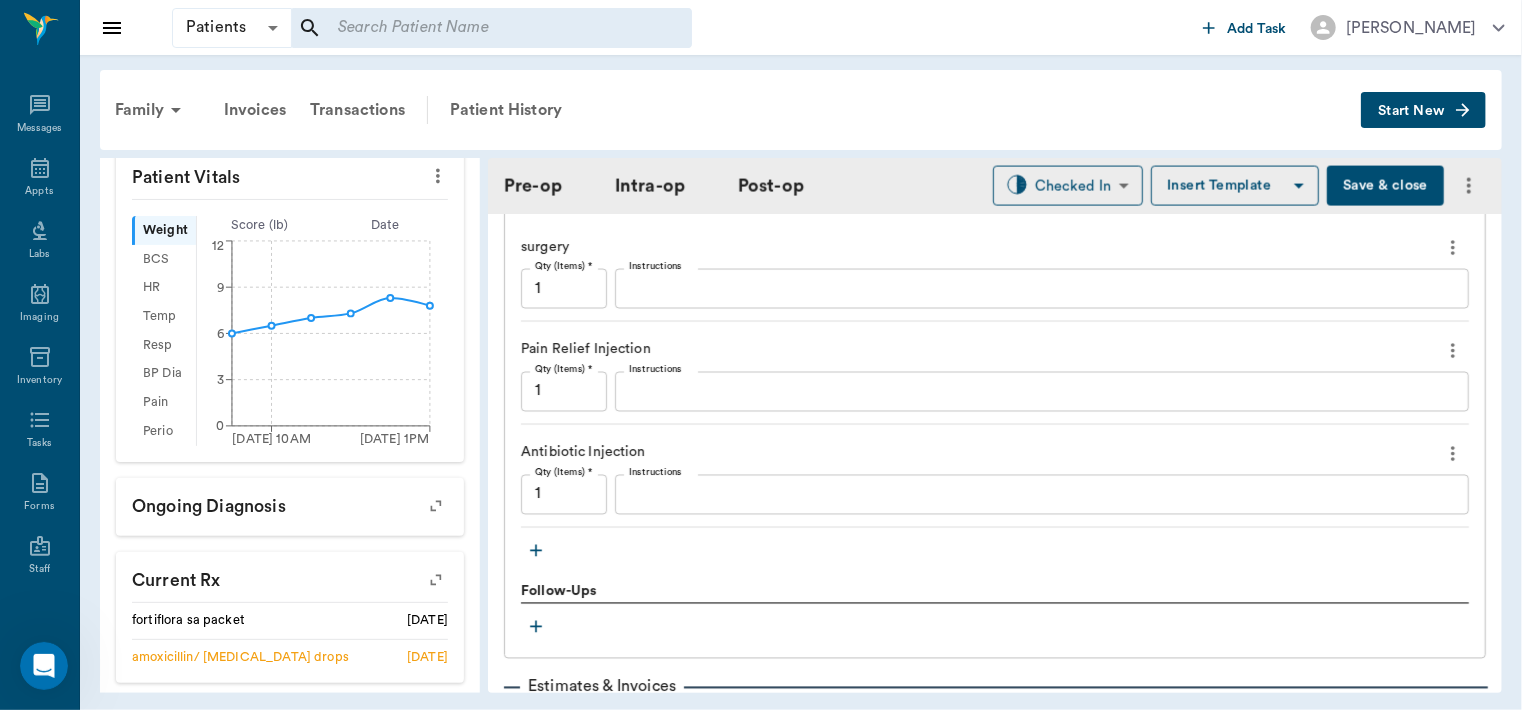 click 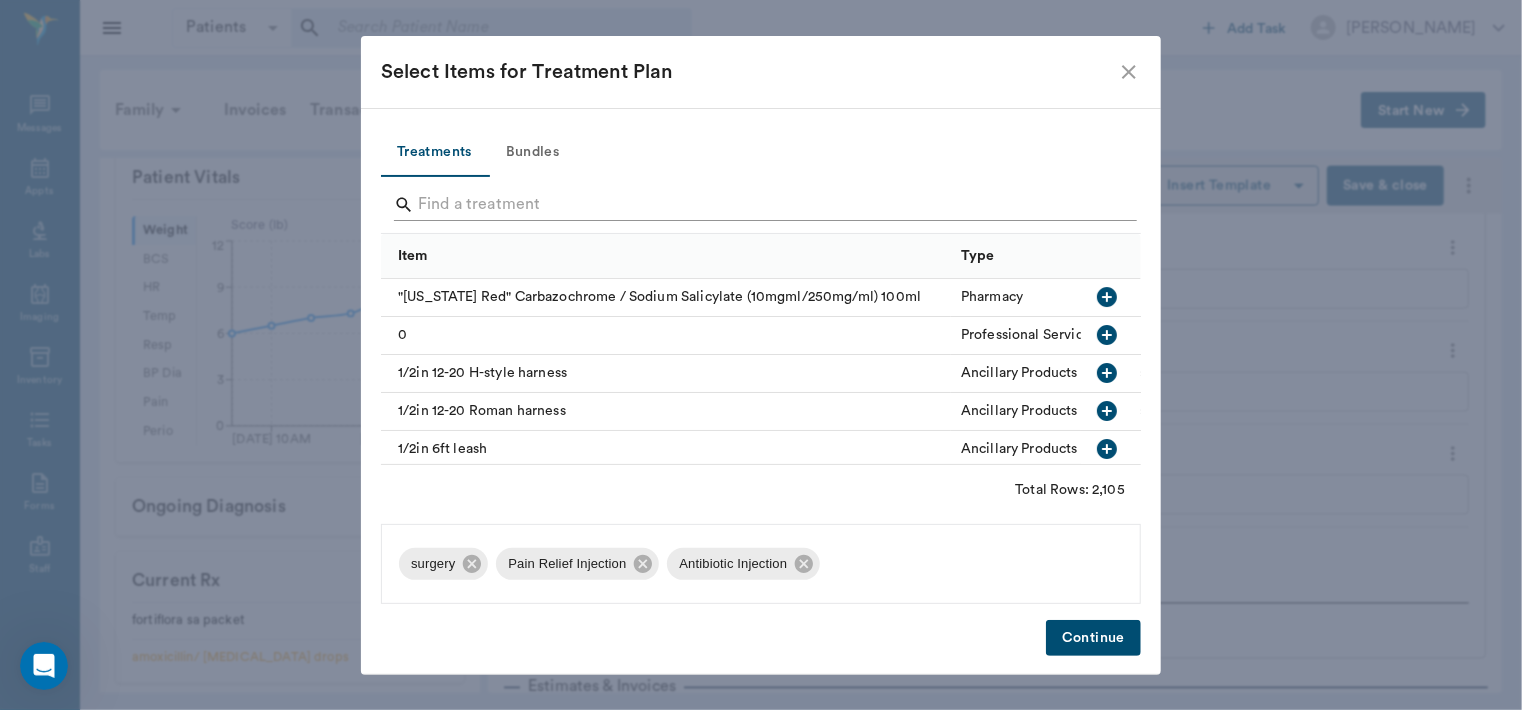 click at bounding box center (762, 205) 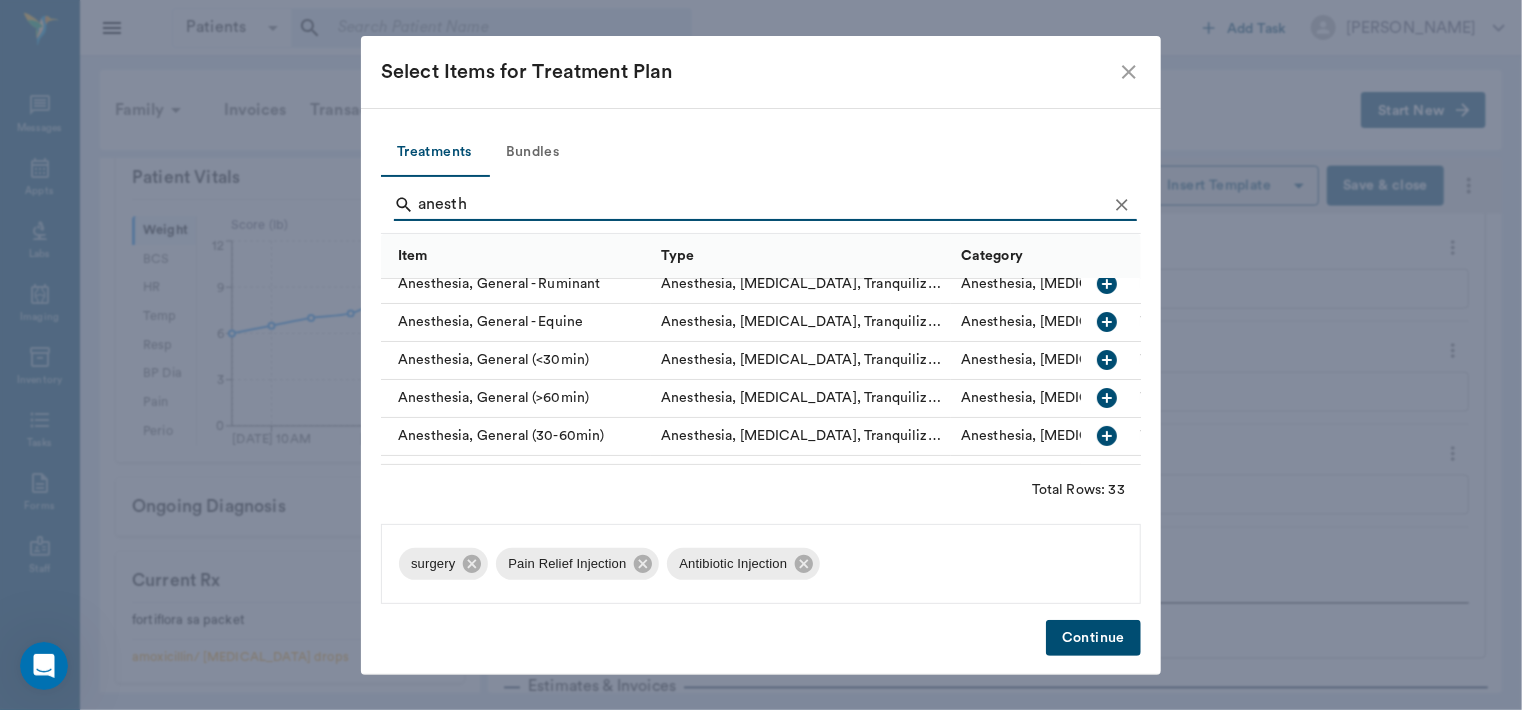 scroll, scrollTop: 131, scrollLeft: 0, axis: vertical 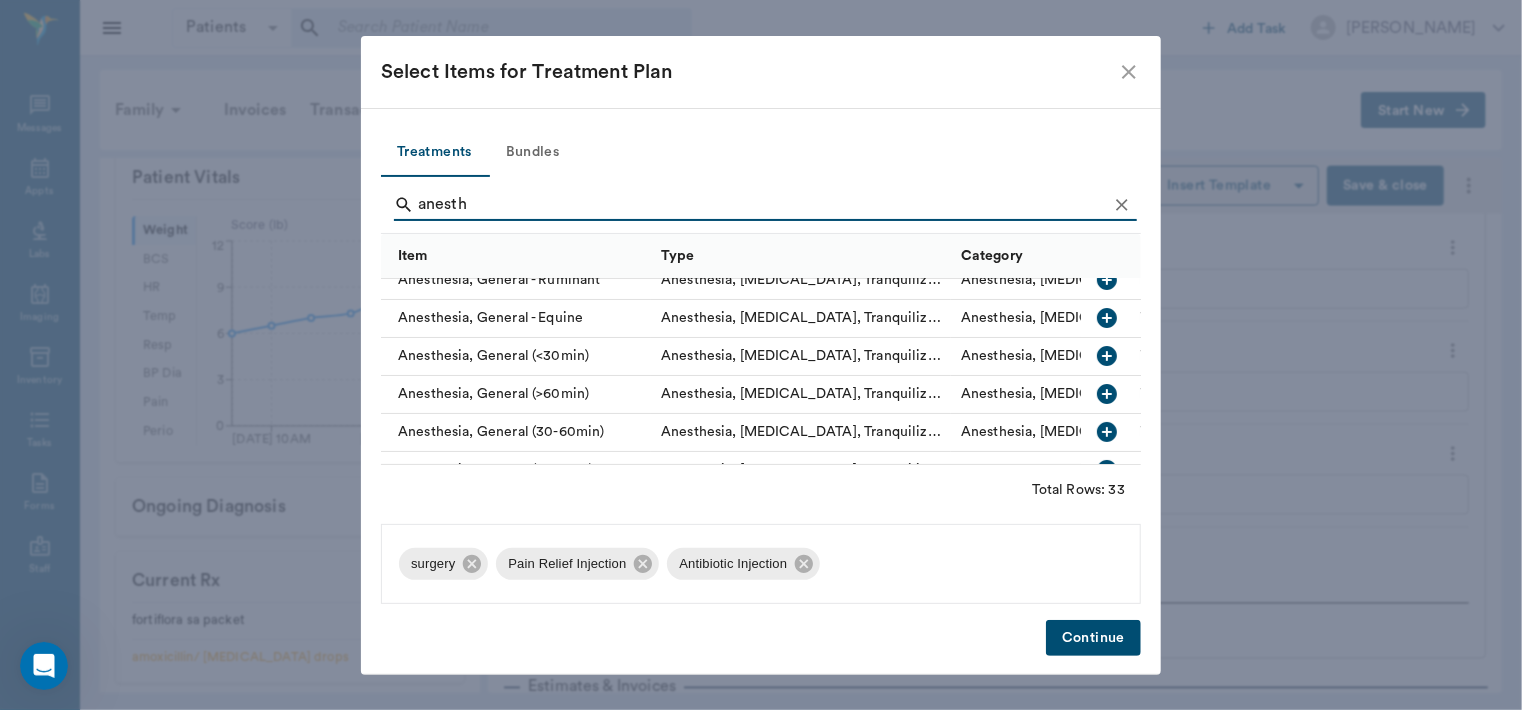 type on "anesth" 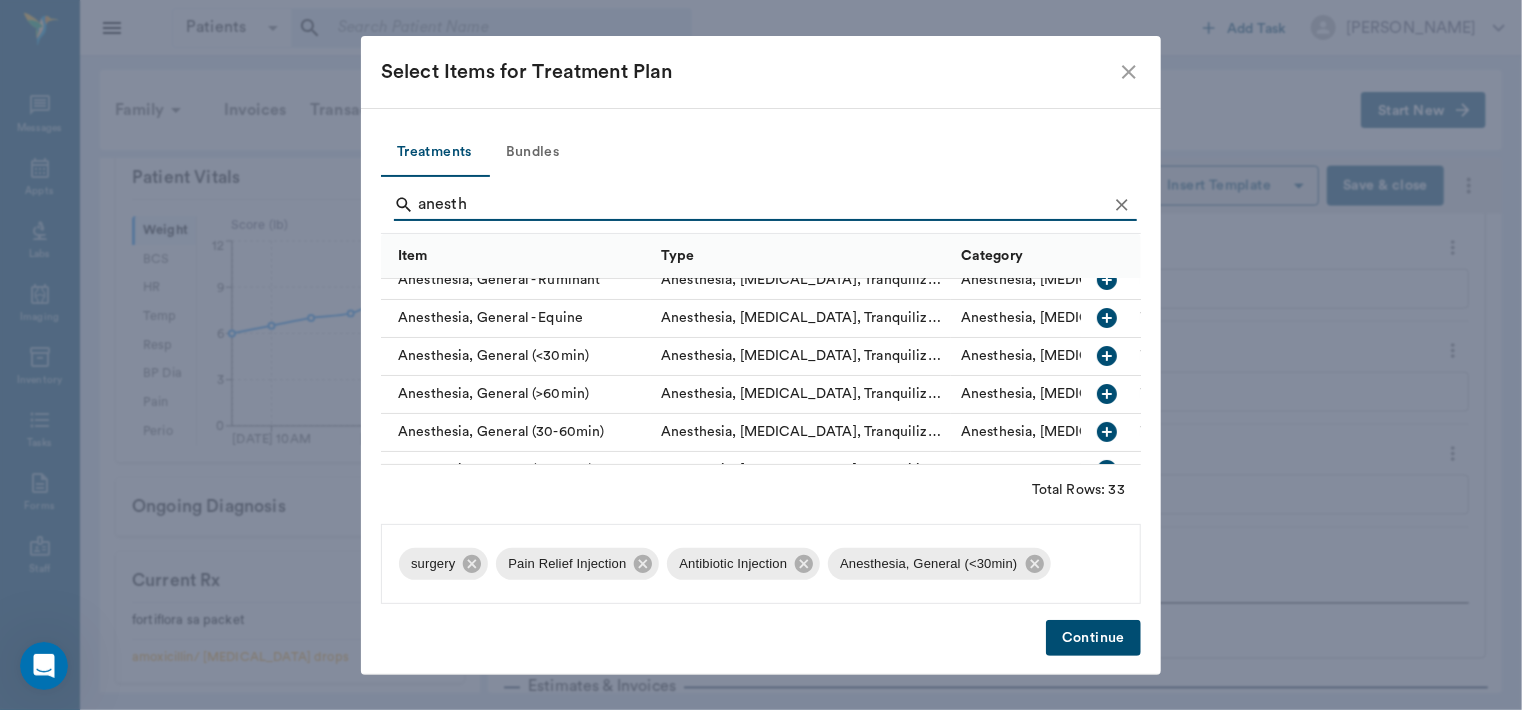 click on "Continue" at bounding box center (1093, 638) 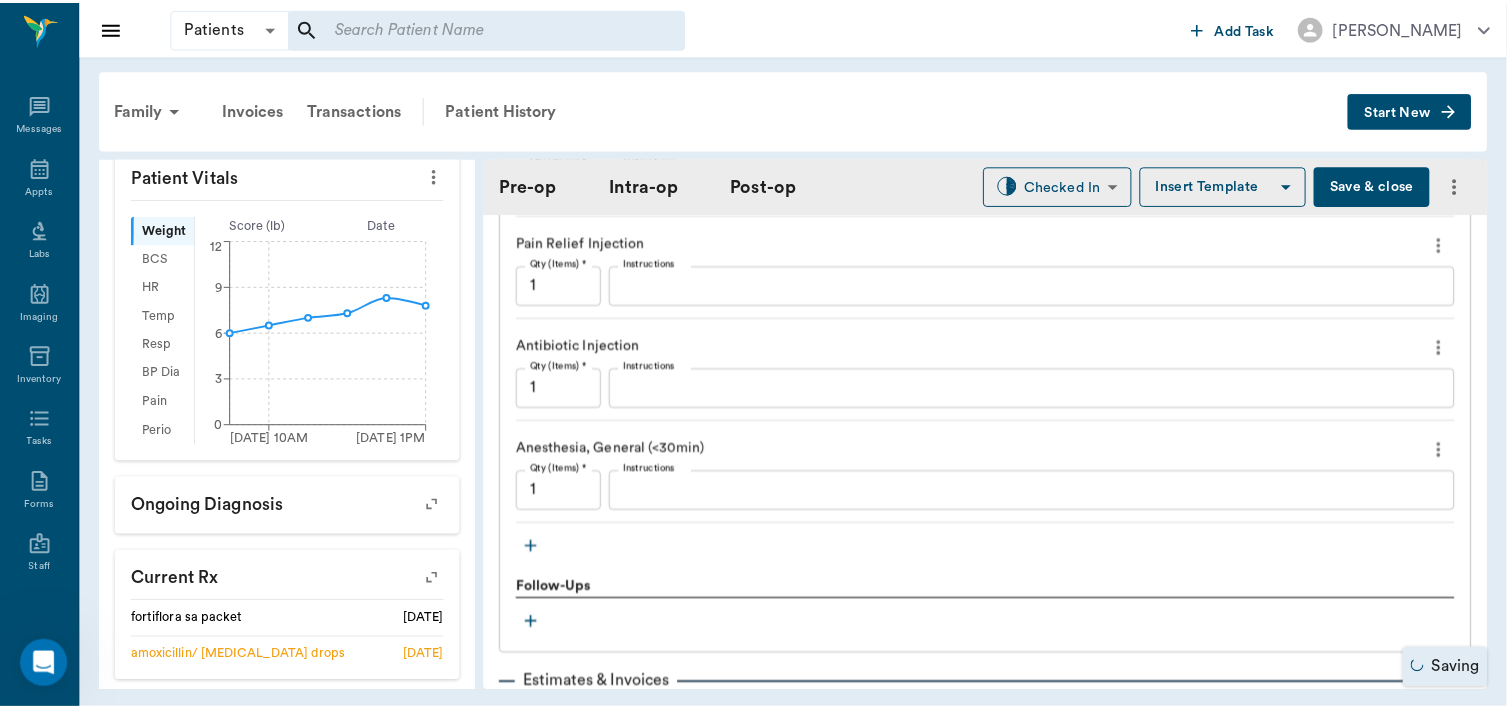 scroll, scrollTop: 1848, scrollLeft: 0, axis: vertical 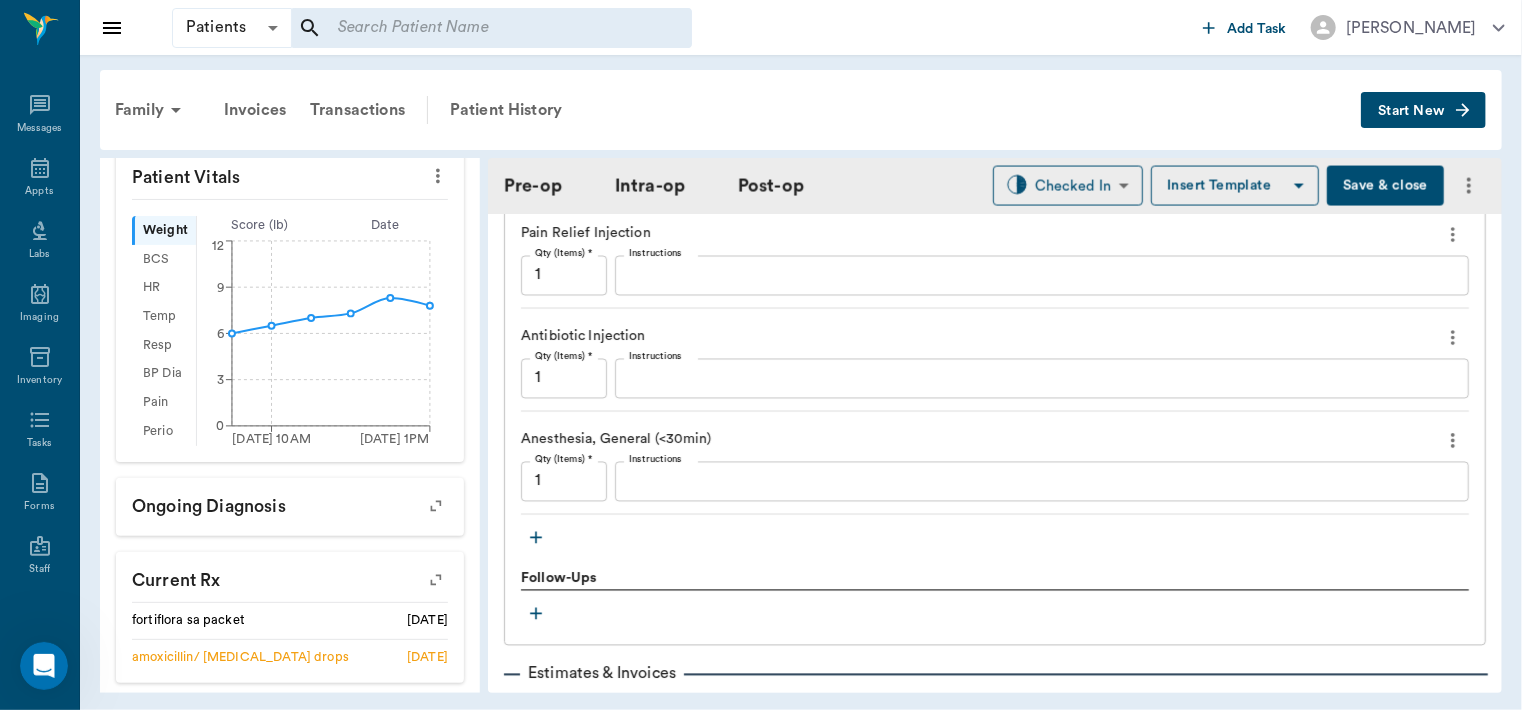 click on "Save & close" at bounding box center [1385, 186] 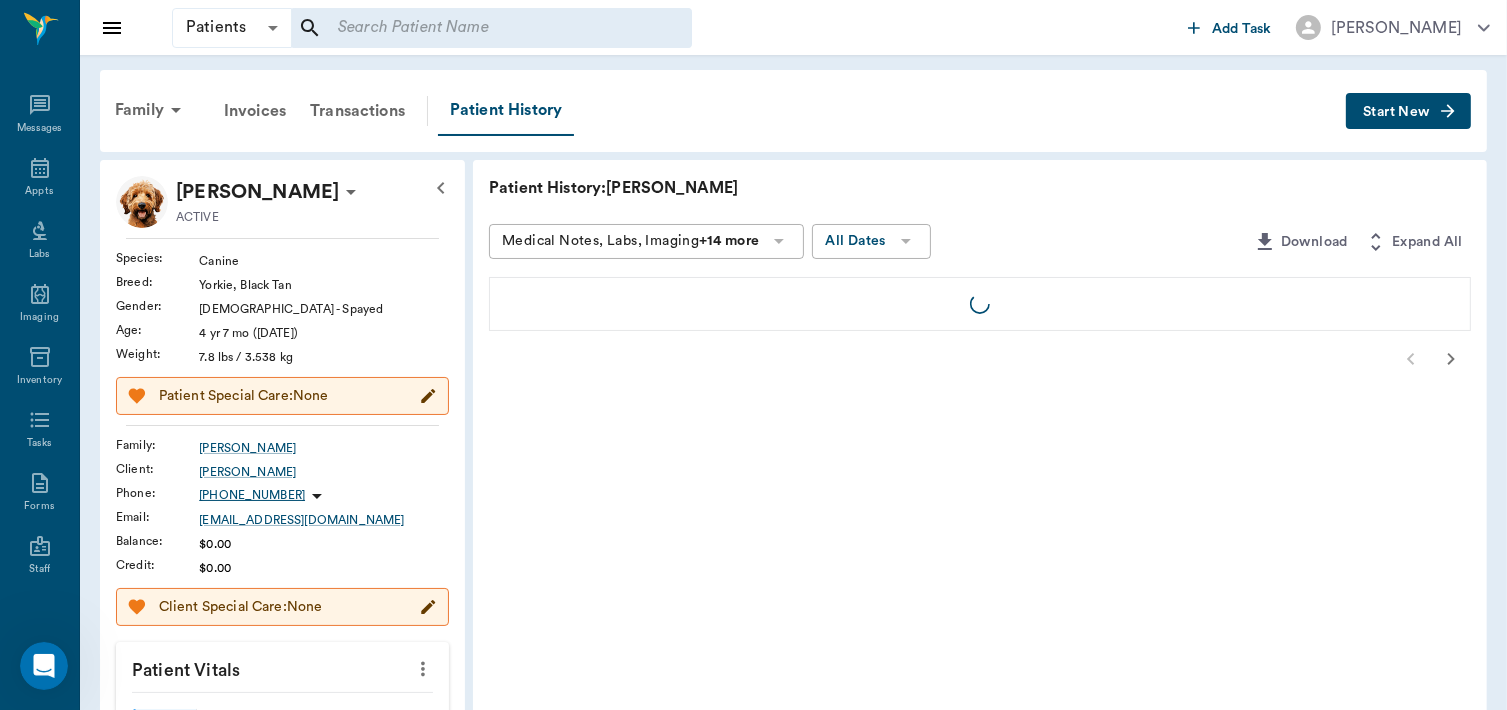 scroll, scrollTop: 0, scrollLeft: 0, axis: both 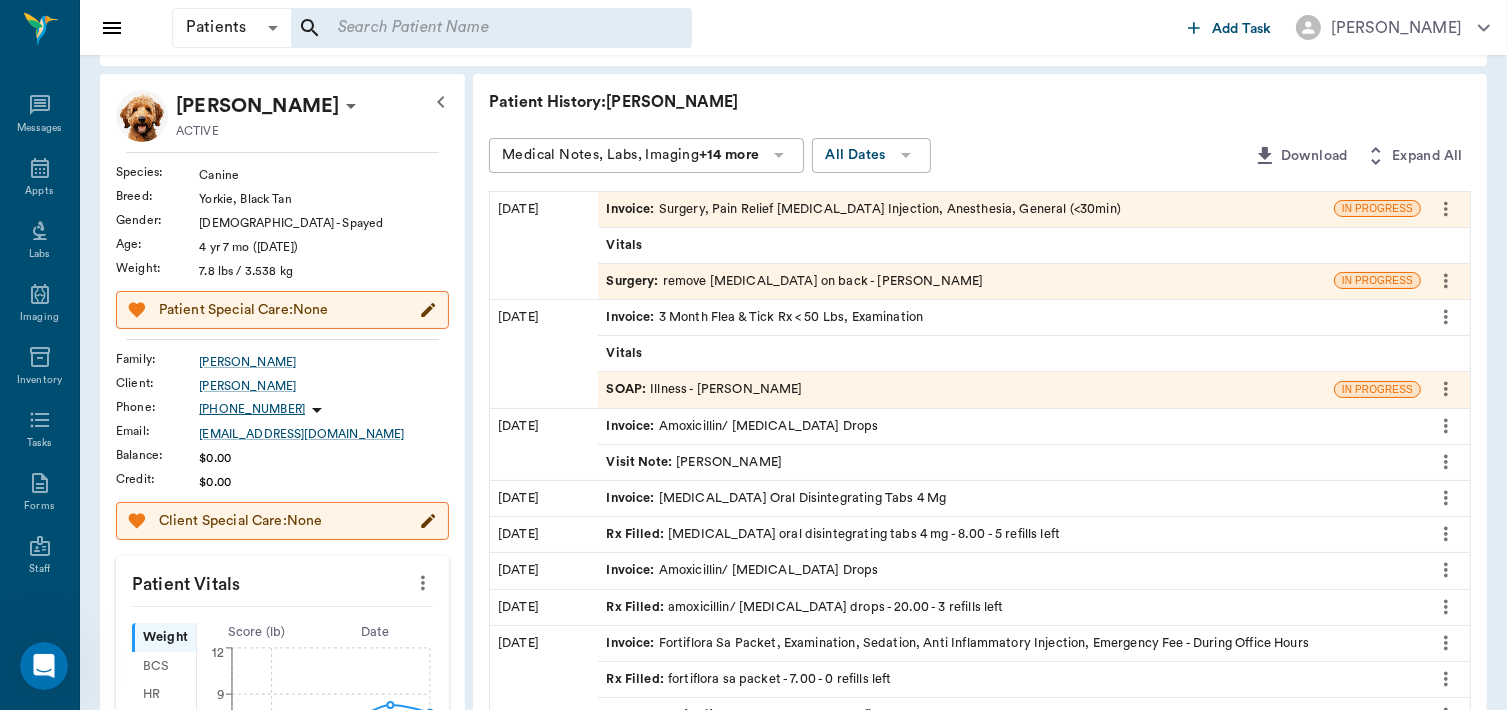 click on "SOAP :" at bounding box center [628, 389] 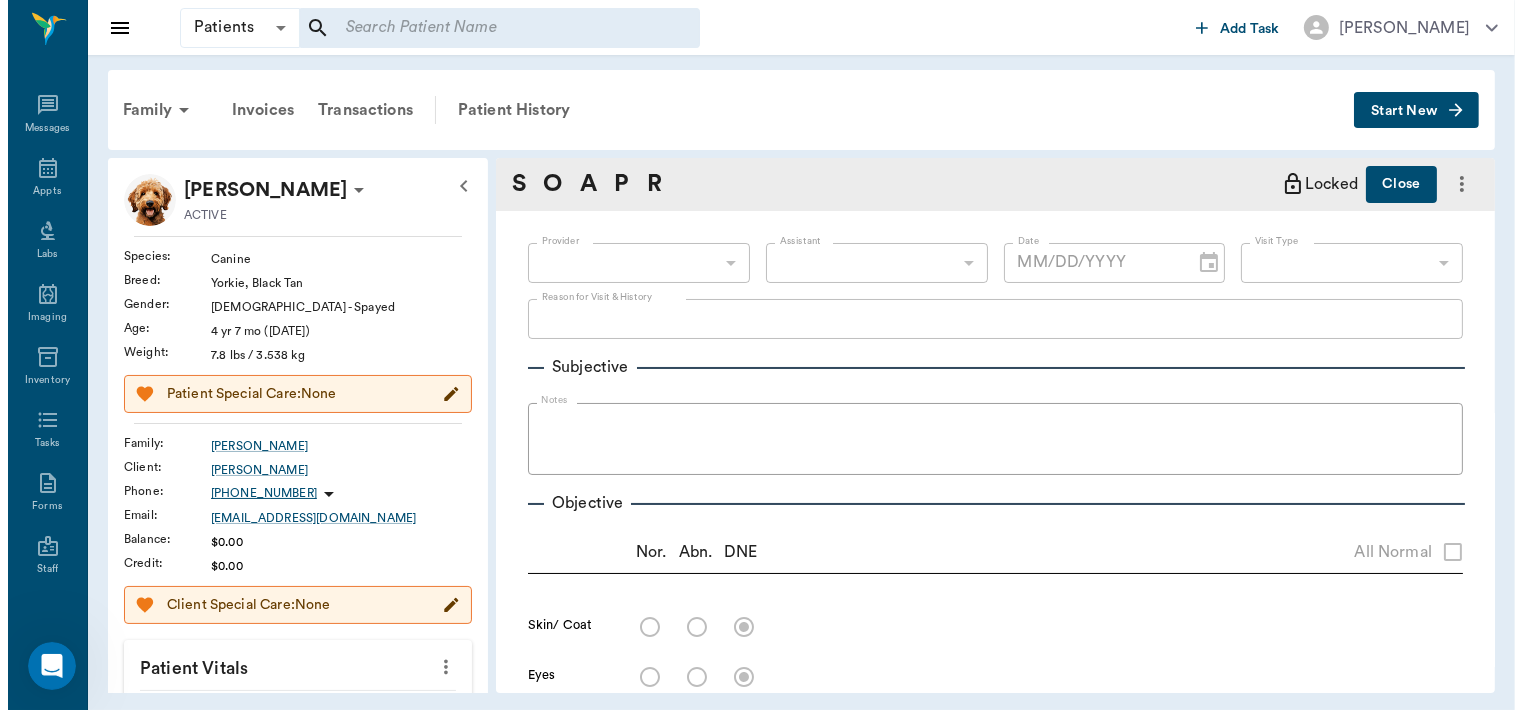 scroll, scrollTop: 0, scrollLeft: 0, axis: both 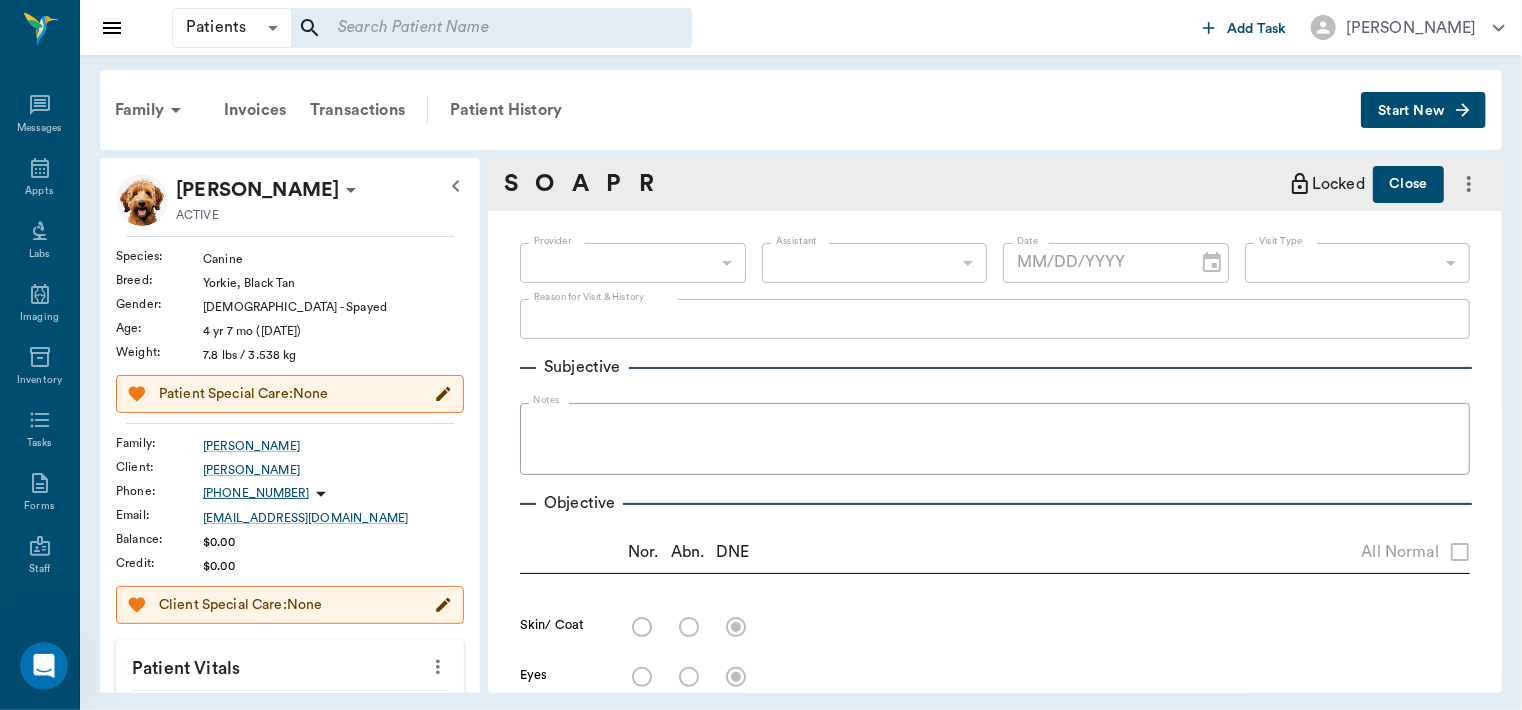 type on "63ec2f075fda476ae8351a4d" 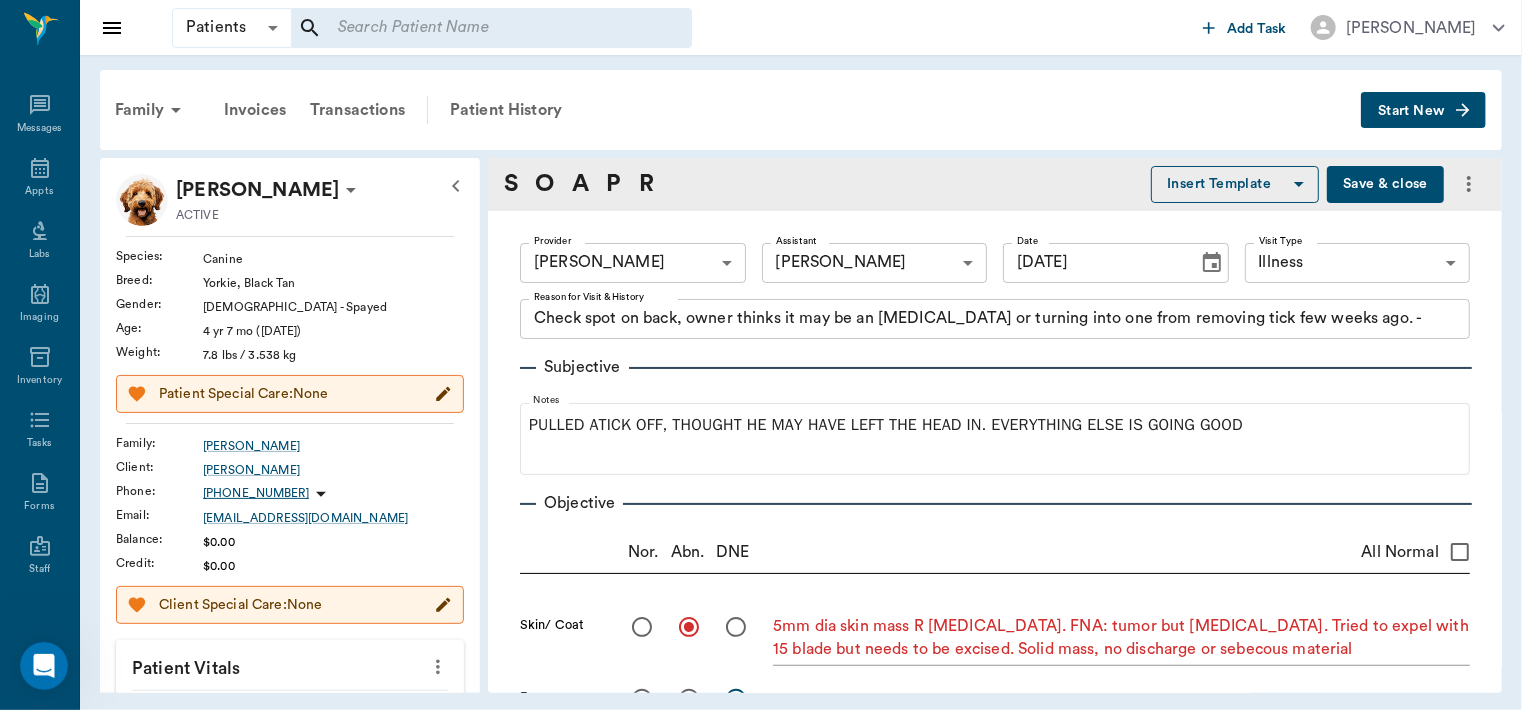 type on "[DATE]" 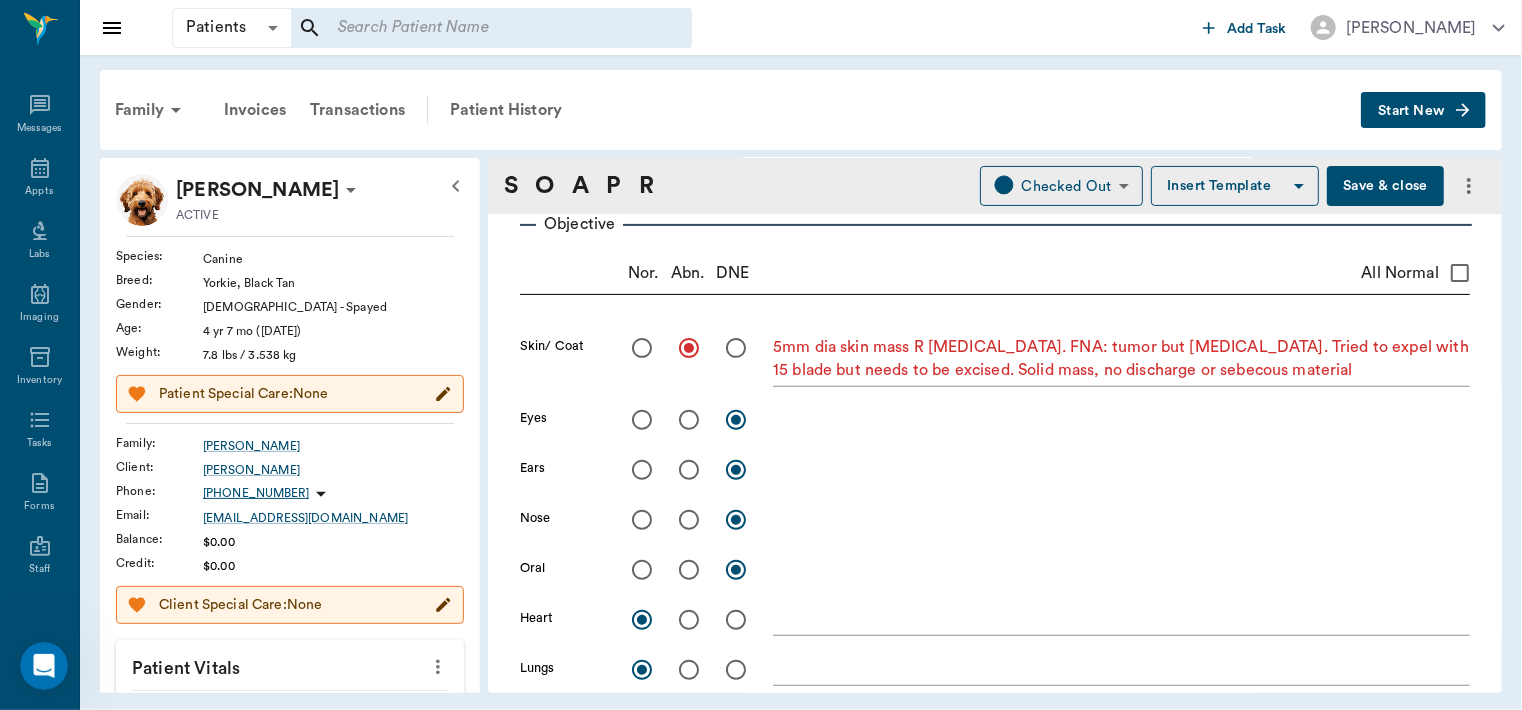 click on "x" at bounding box center [1121, 471] 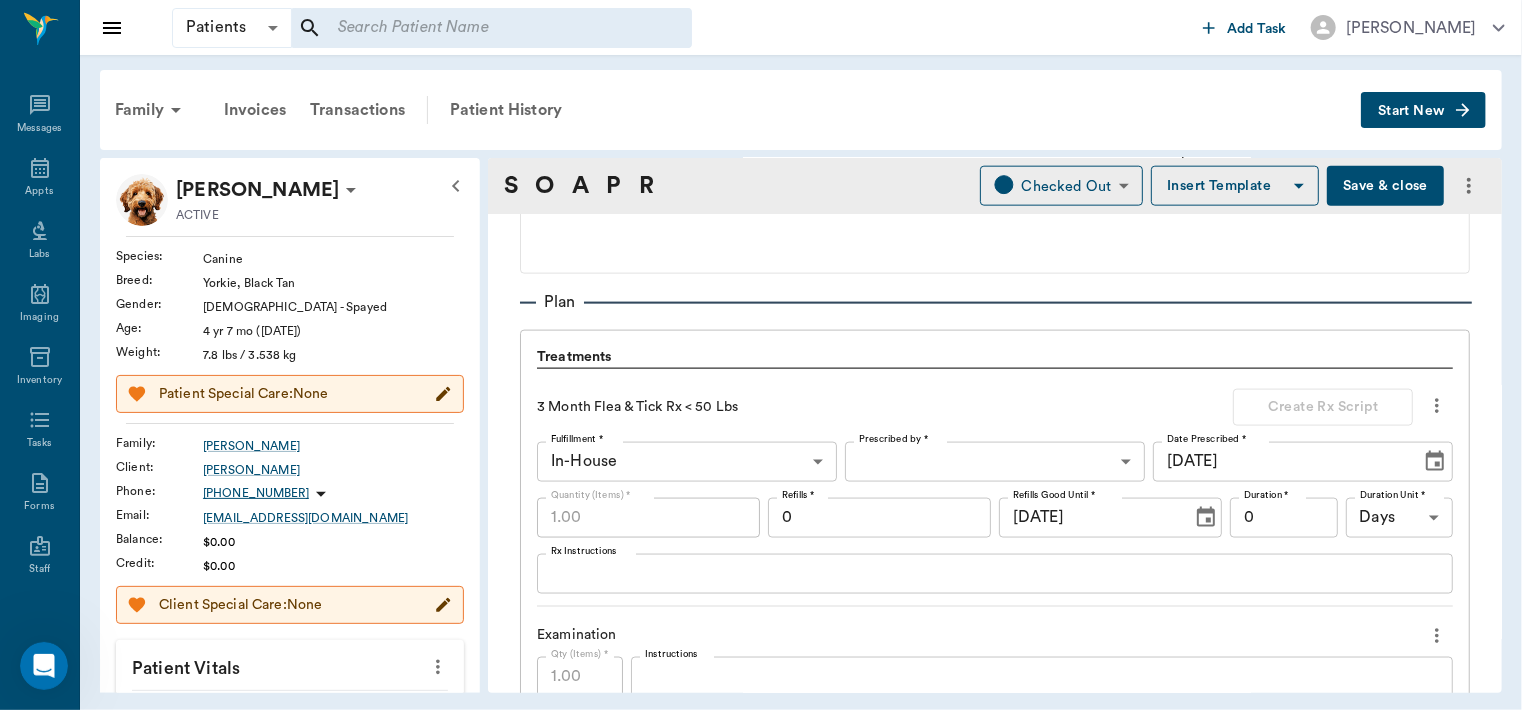 click on "x Rx Instructions" at bounding box center [995, 574] 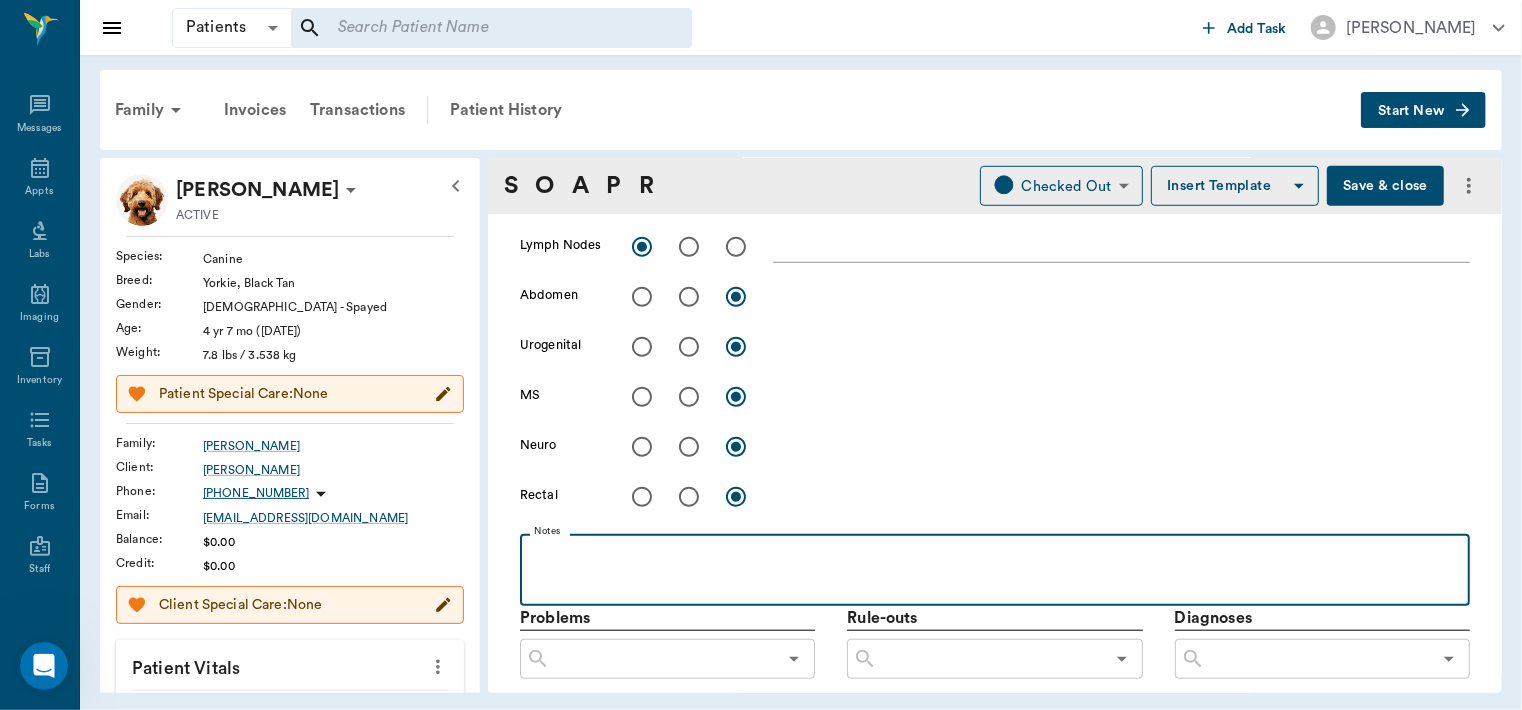 click at bounding box center [995, 556] 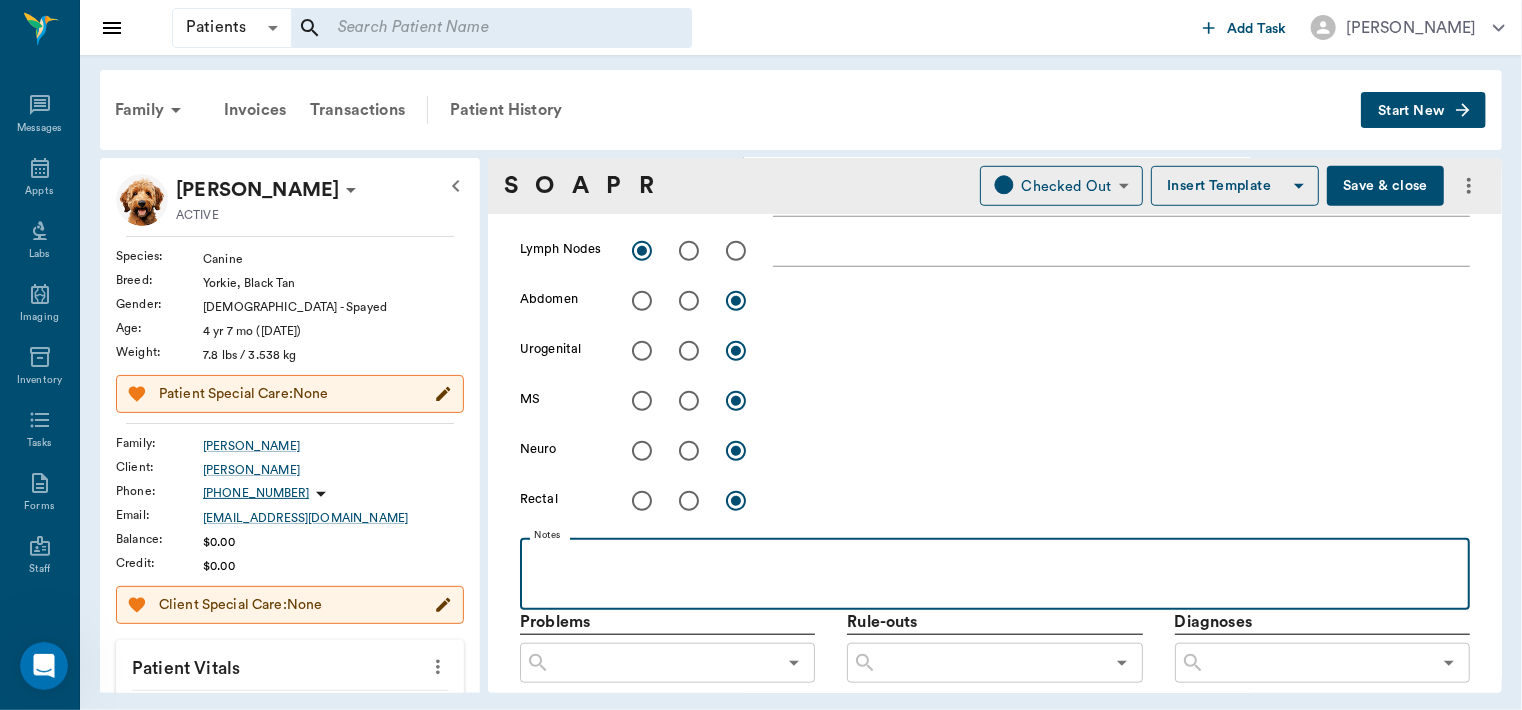 click at bounding box center (995, 560) 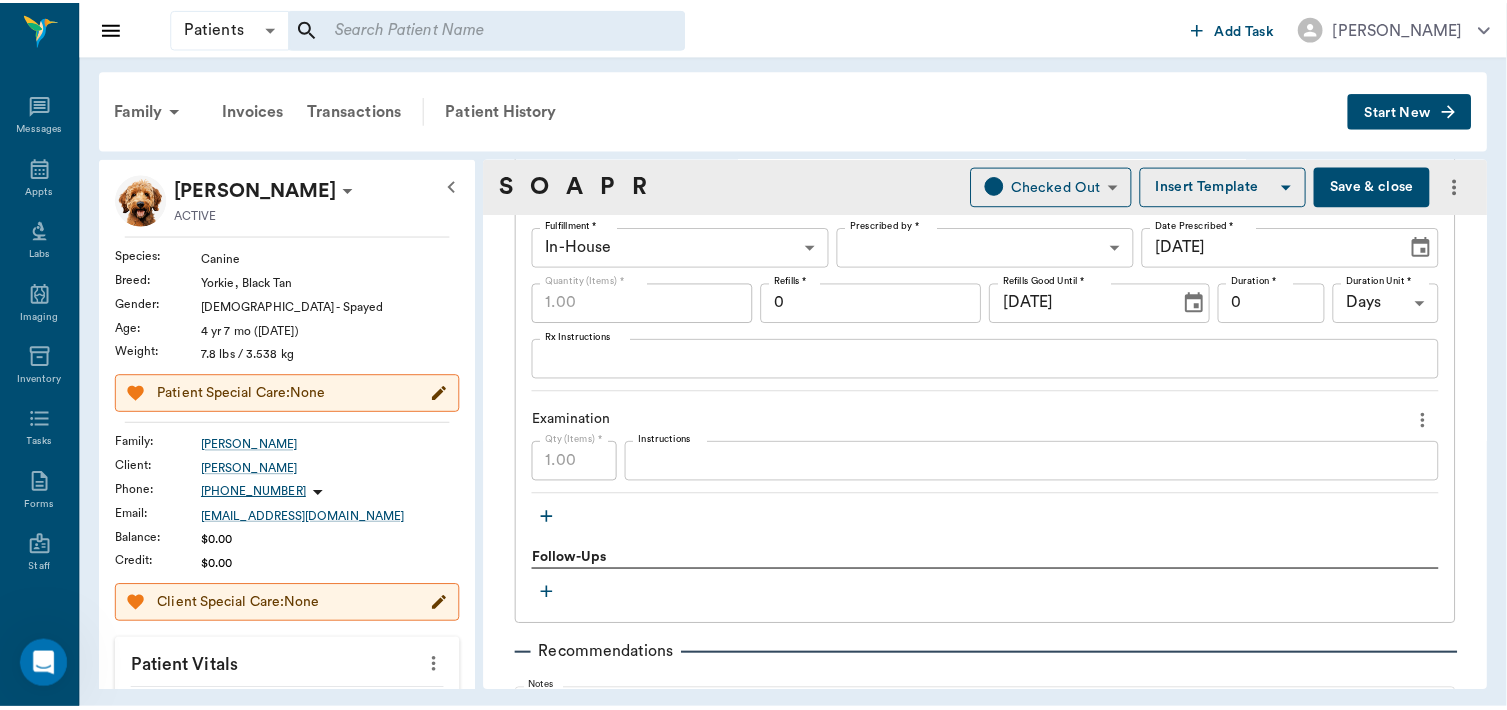 scroll, scrollTop: 1512, scrollLeft: 0, axis: vertical 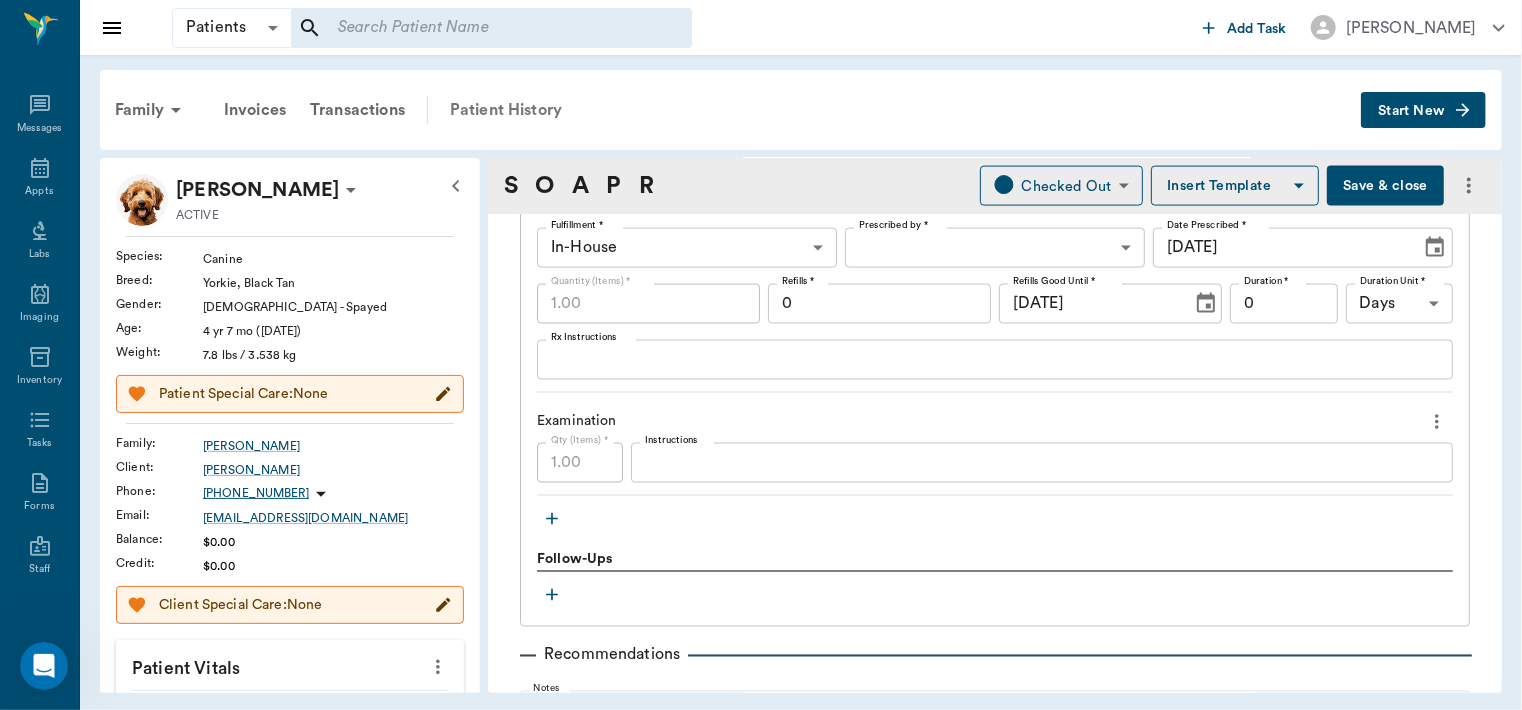 click on "Patient History" at bounding box center (506, 110) 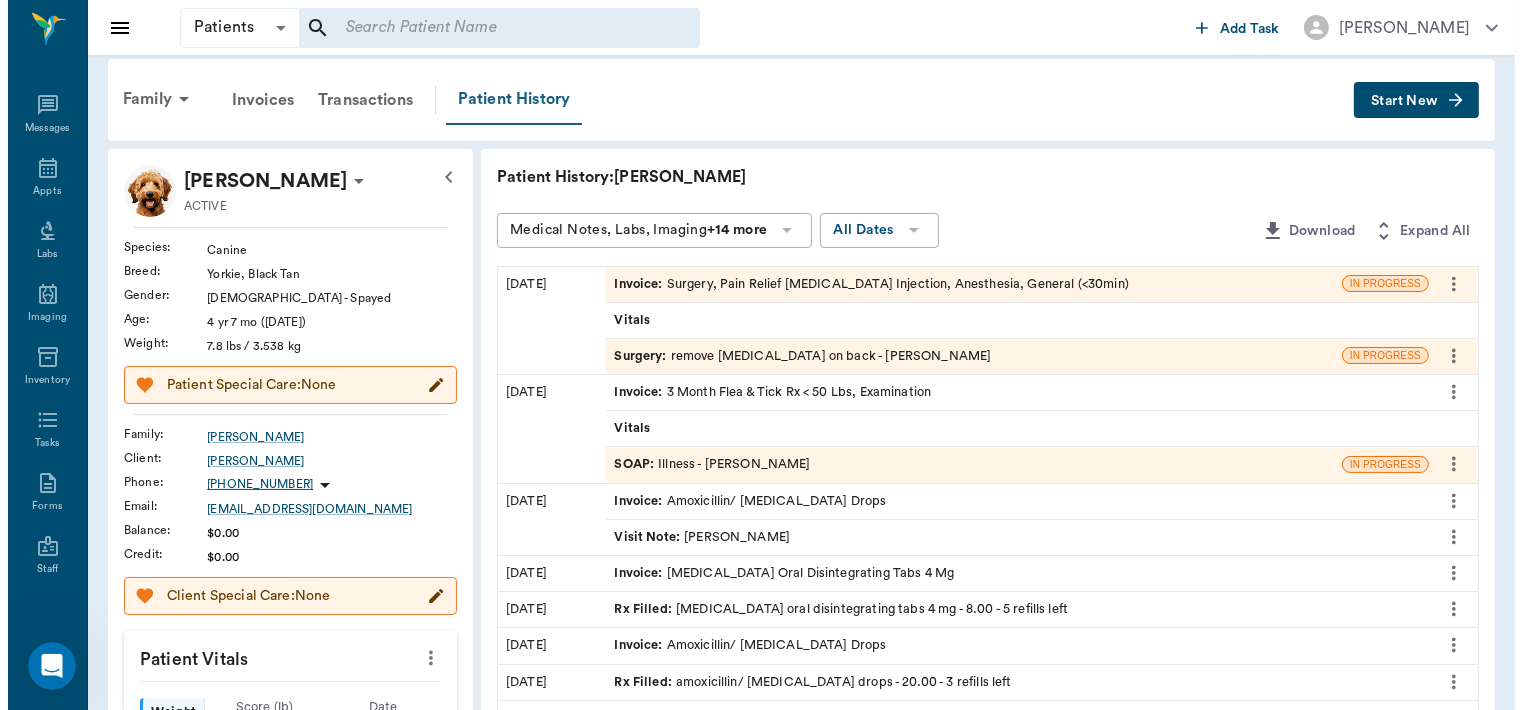 scroll, scrollTop: 0, scrollLeft: 0, axis: both 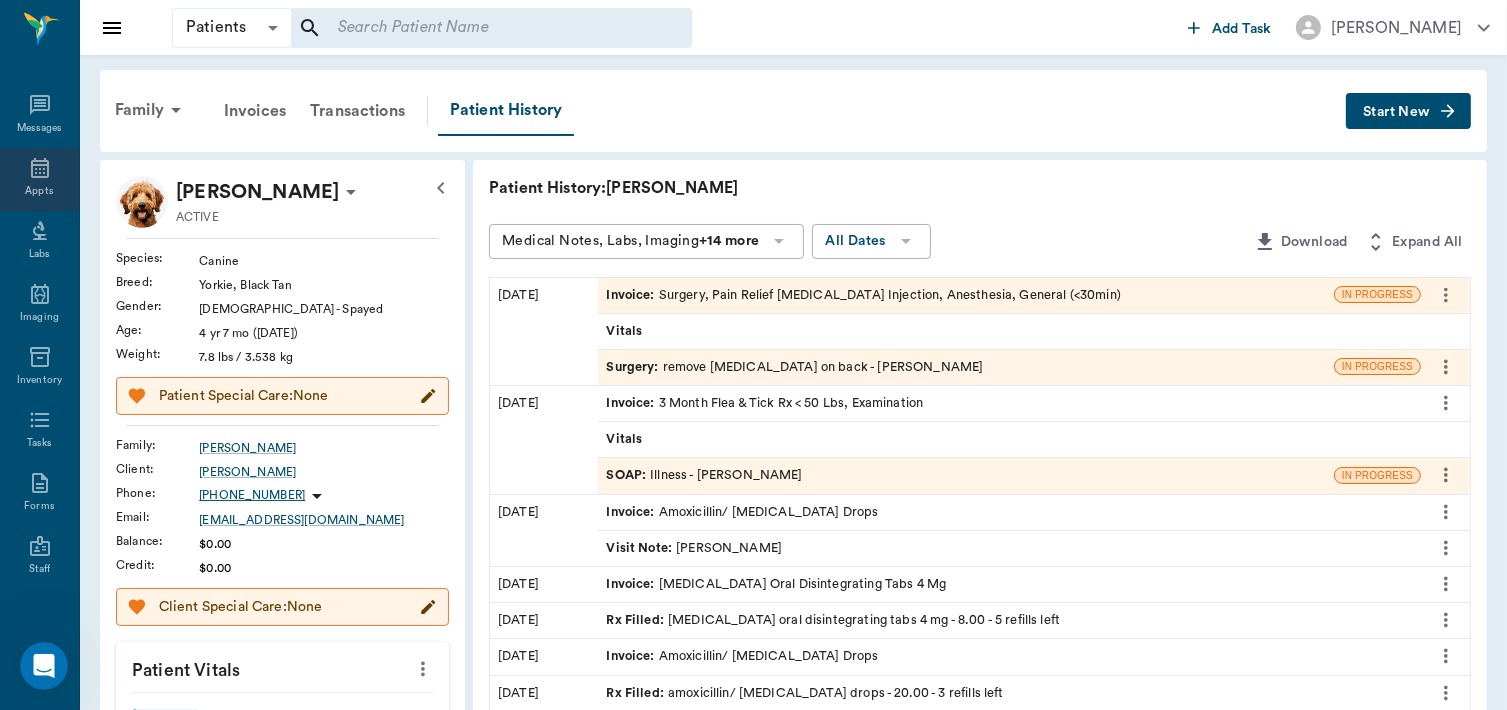 click 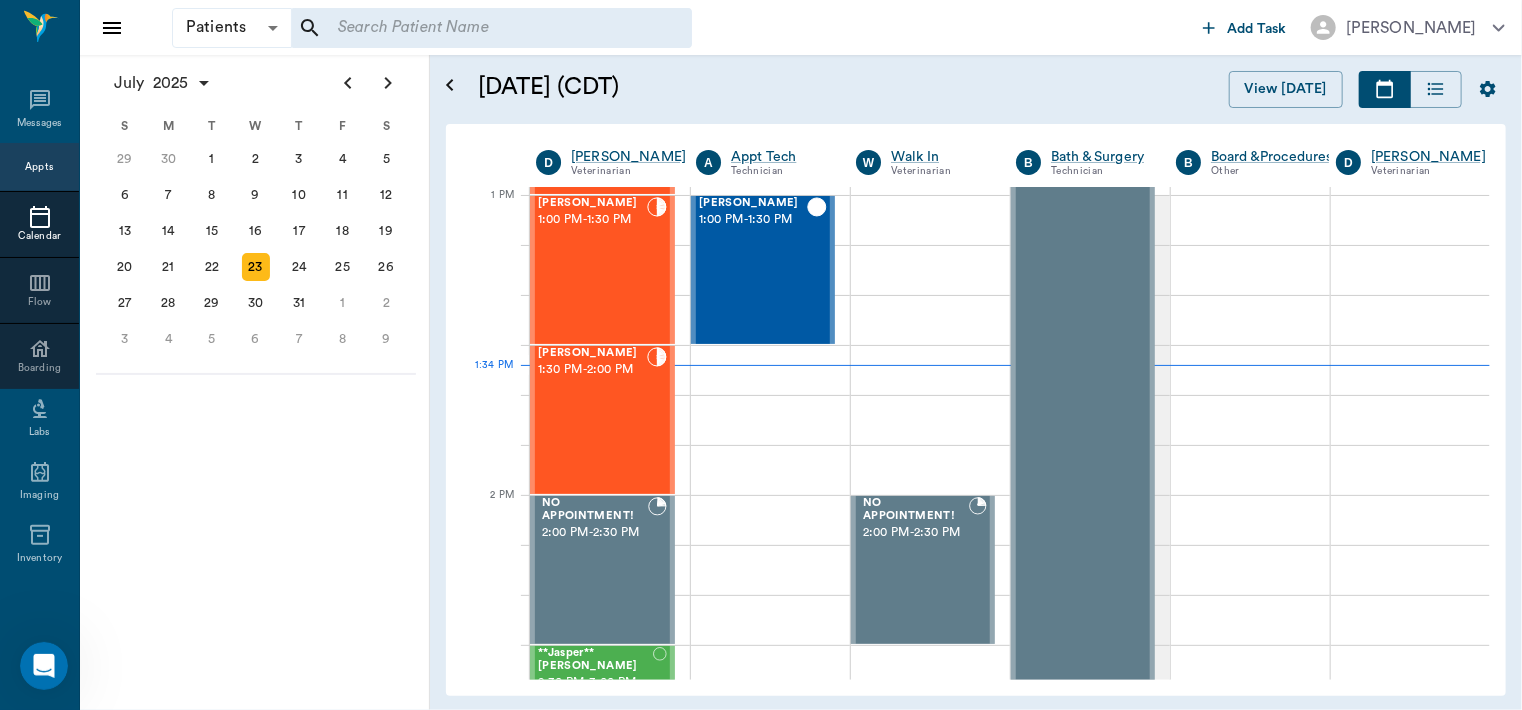 scroll, scrollTop: 1500, scrollLeft: 0, axis: vertical 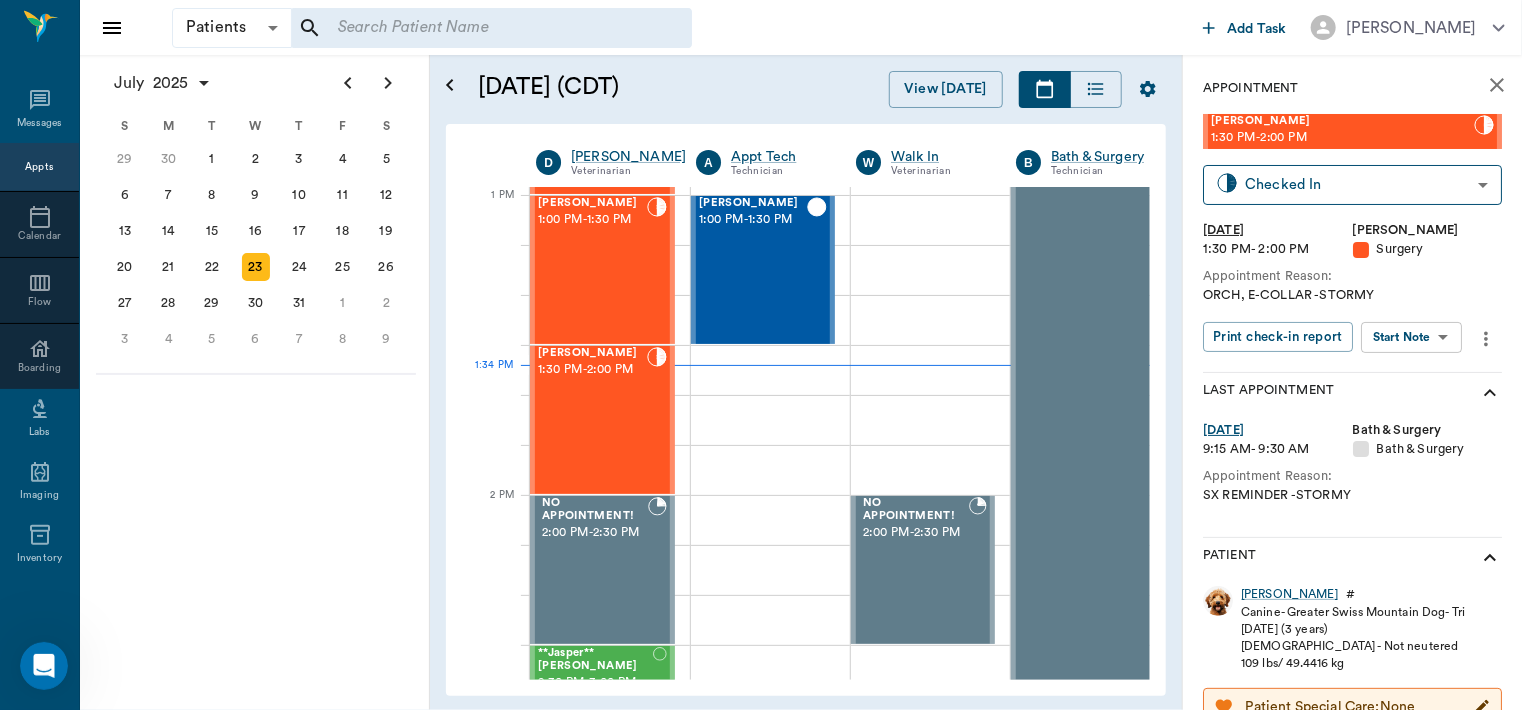 click on "Patients Patients ​ ​ Add Task [PERSON_NAME] Nectar Messages Appts Calendar Flow Boarding Labs Imaging Inventory Tasks Forms Staff Reports Lookup Settings [DATE] S M T W T F S [DATE] 2 3 4 5 6 7 8 9 10 11 12 13 14 15 16 17 18 19 20 21 22 23 24 25 26 27 28 29 [DATE] 1 2 3 4 5 6 7 8 9 10 11 12 S M T W T F S 29 [DATE] 1 2 3 4 5 6 7 8 9 10 11 12 13 14 15 16 17 18 19 20 21 22 23 24 25 26 27 28 29 30 [DATE] 1 2 3 4 5 6 7 8 9 S M T W T F S 27 28 29 30 [DATE] 1 2 3 4 5 6 7 8 9 10 11 12 13 14 15 16 17 18 19 20 21 22 23 24 25 26 27 28 29 30 31 [DATE] 2 3 4 5 6 [DATE] (CDT) View [DATE] [DATE] [DATE] [DATE] D [PERSON_NAME] Veterinarian A Appt Tech Technician W Walk In Veterinarian B Bath & Surgery Technician B Board &Procedures Other D [PERSON_NAME] Veterinarian 8 AM 9 AM 10 AM 11 AM 12 PM 1 PM 2 PM 3 PM 4 PM 5 PM 6 PM 7 PM 8 PM 1:34 PM NO APPOINTMENT! 8:00 AM  -  8:30 AM [PERSON_NAME] 8:30 AM  -  9:00 AM Zip [PERSON_NAME] 9:30 AM  -  10:00 AM NO APPOINTMENT! EMERGENCY ONLY! 11:30 AM  -   -" at bounding box center [761, 355] 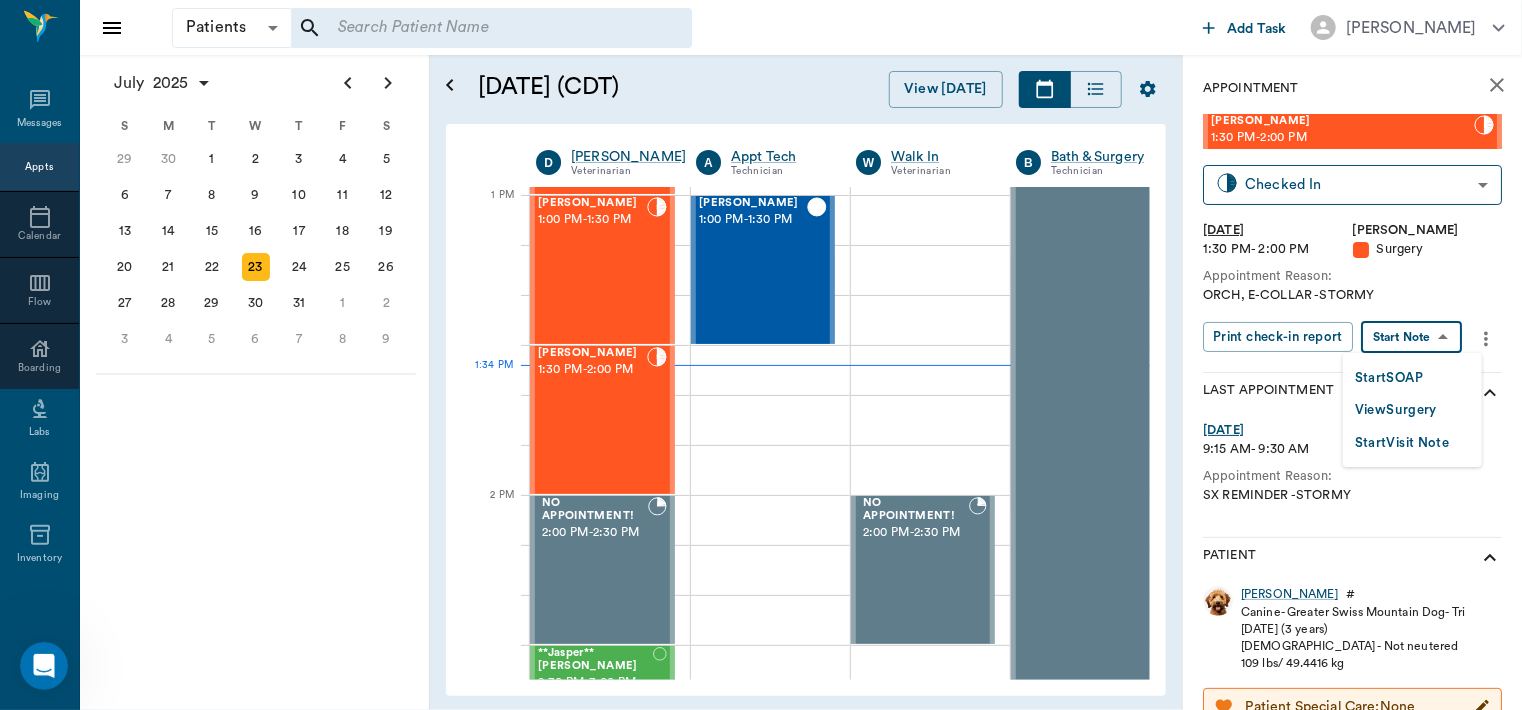 click on "View  Surgery" at bounding box center [1396, 410] 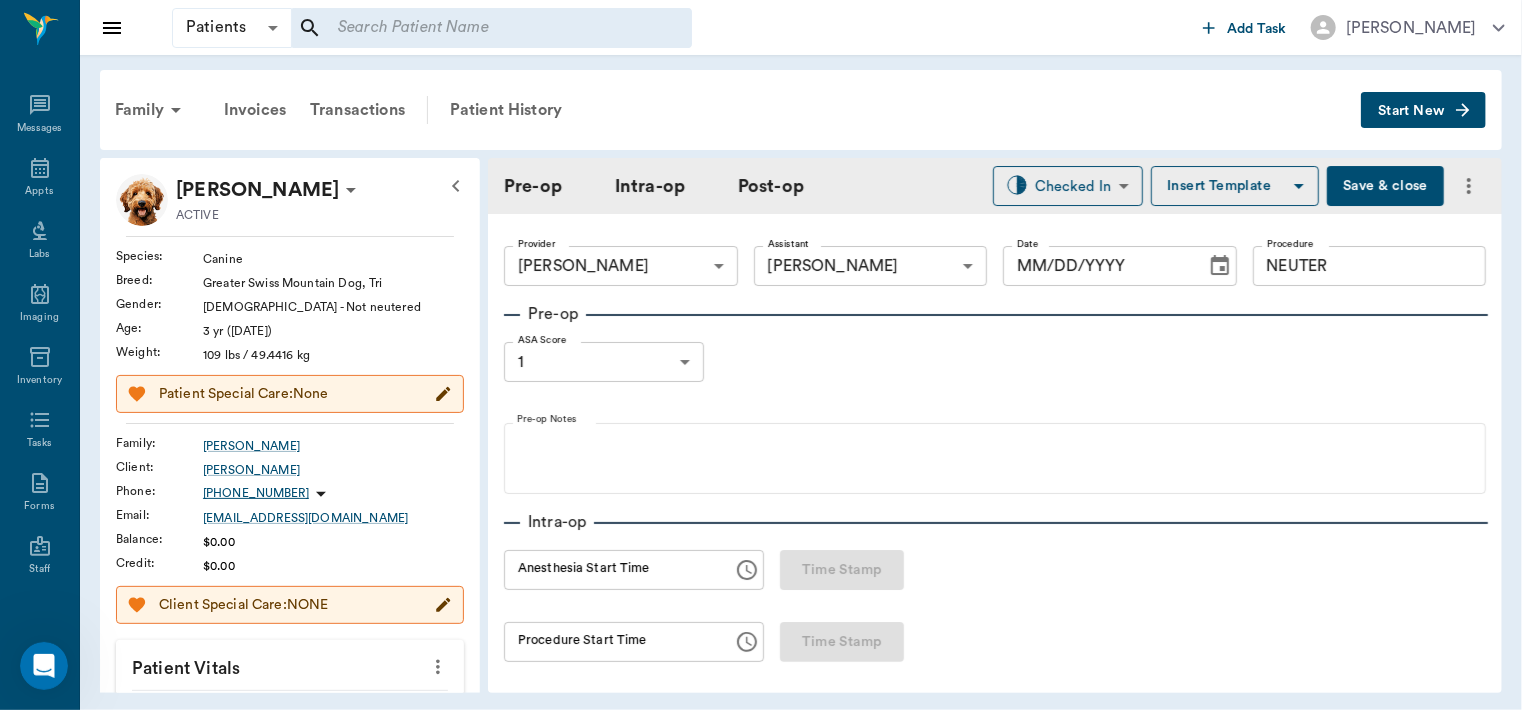 type on "63ec2f075fda476ae8351a4d" 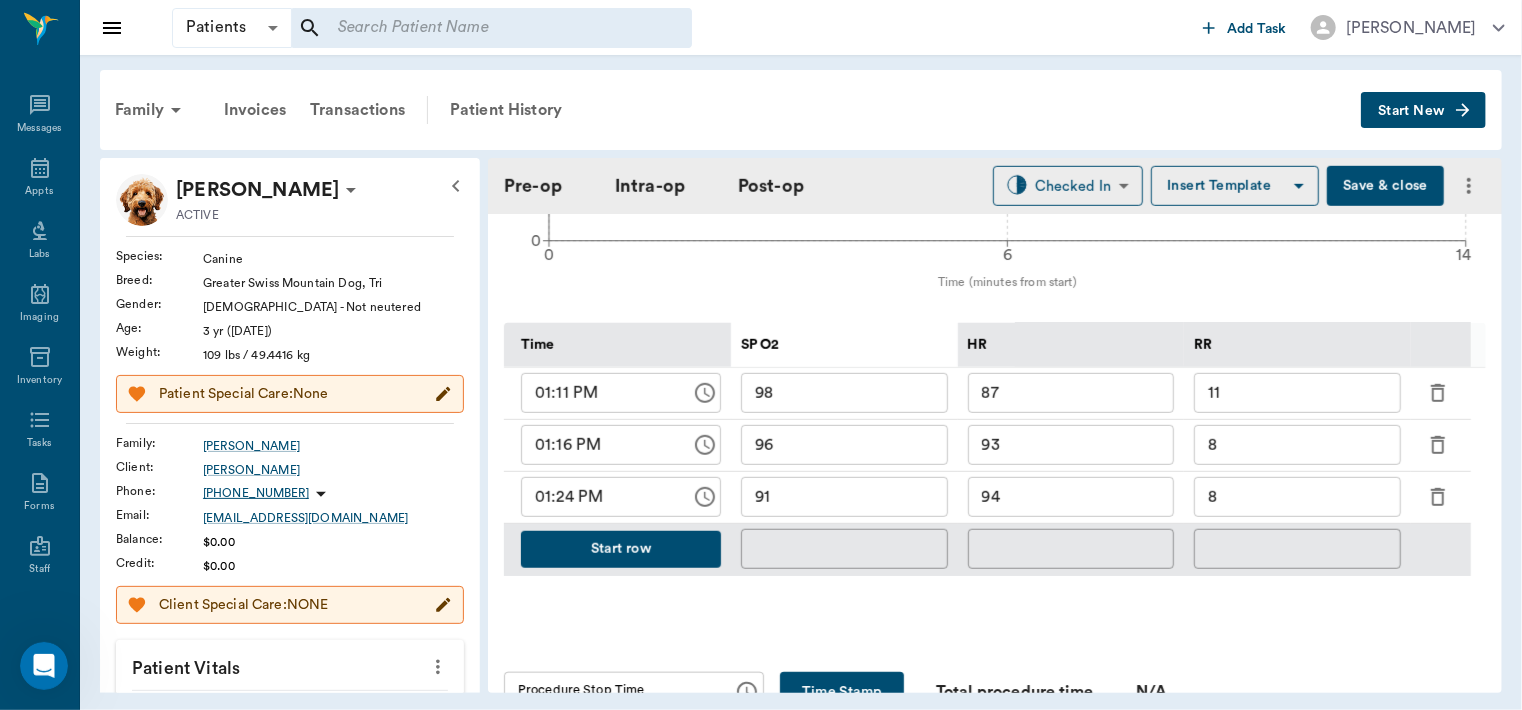 scroll, scrollTop: 872, scrollLeft: 0, axis: vertical 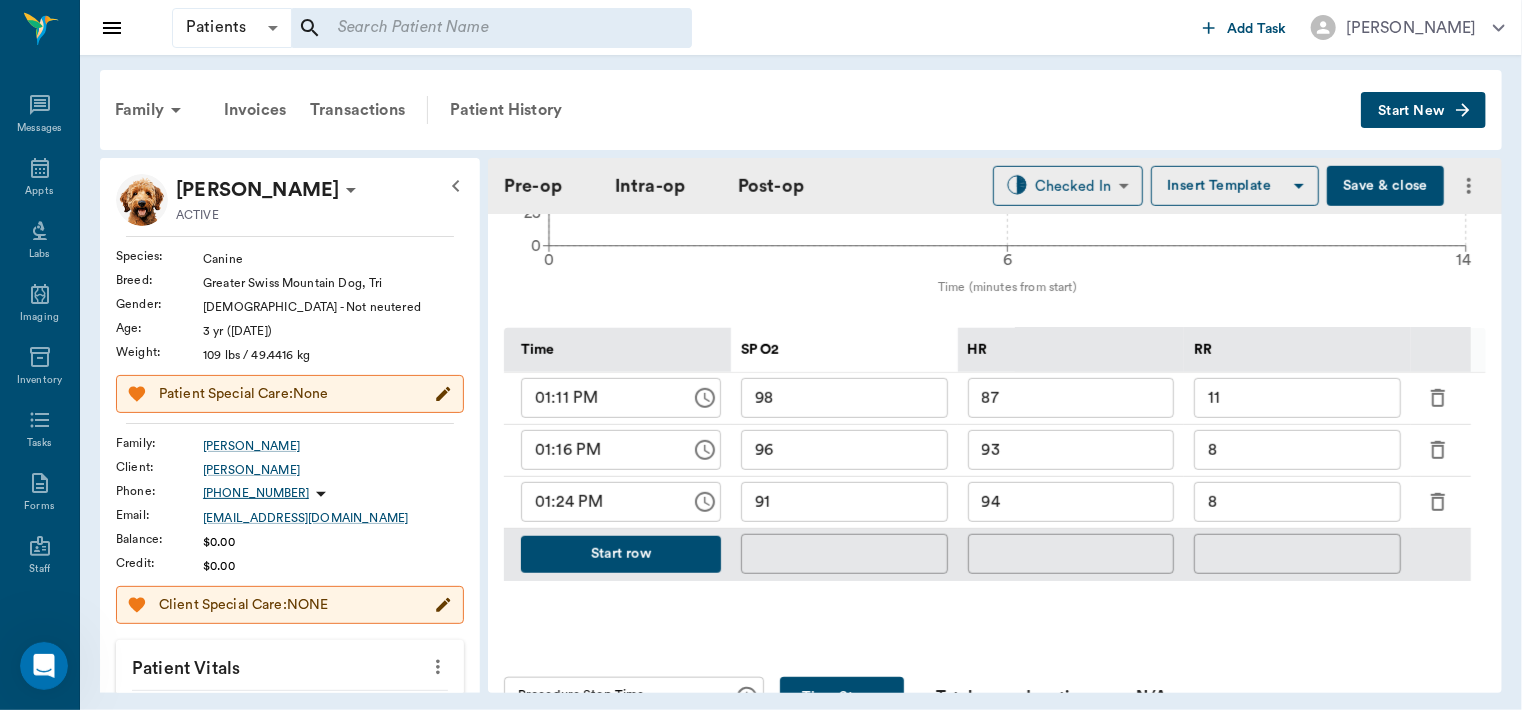 click on "Start row" at bounding box center (621, 554) 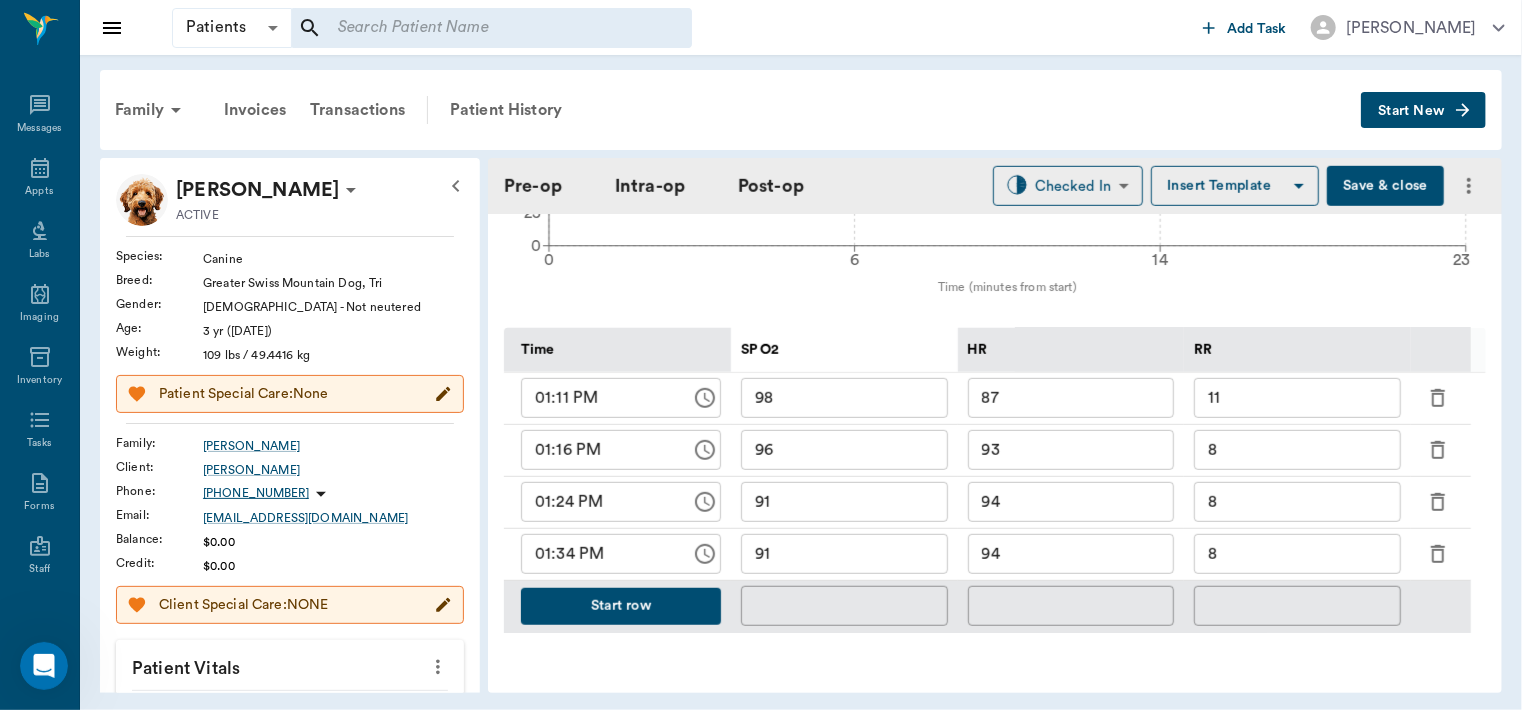 click on "94" at bounding box center [1071, 554] 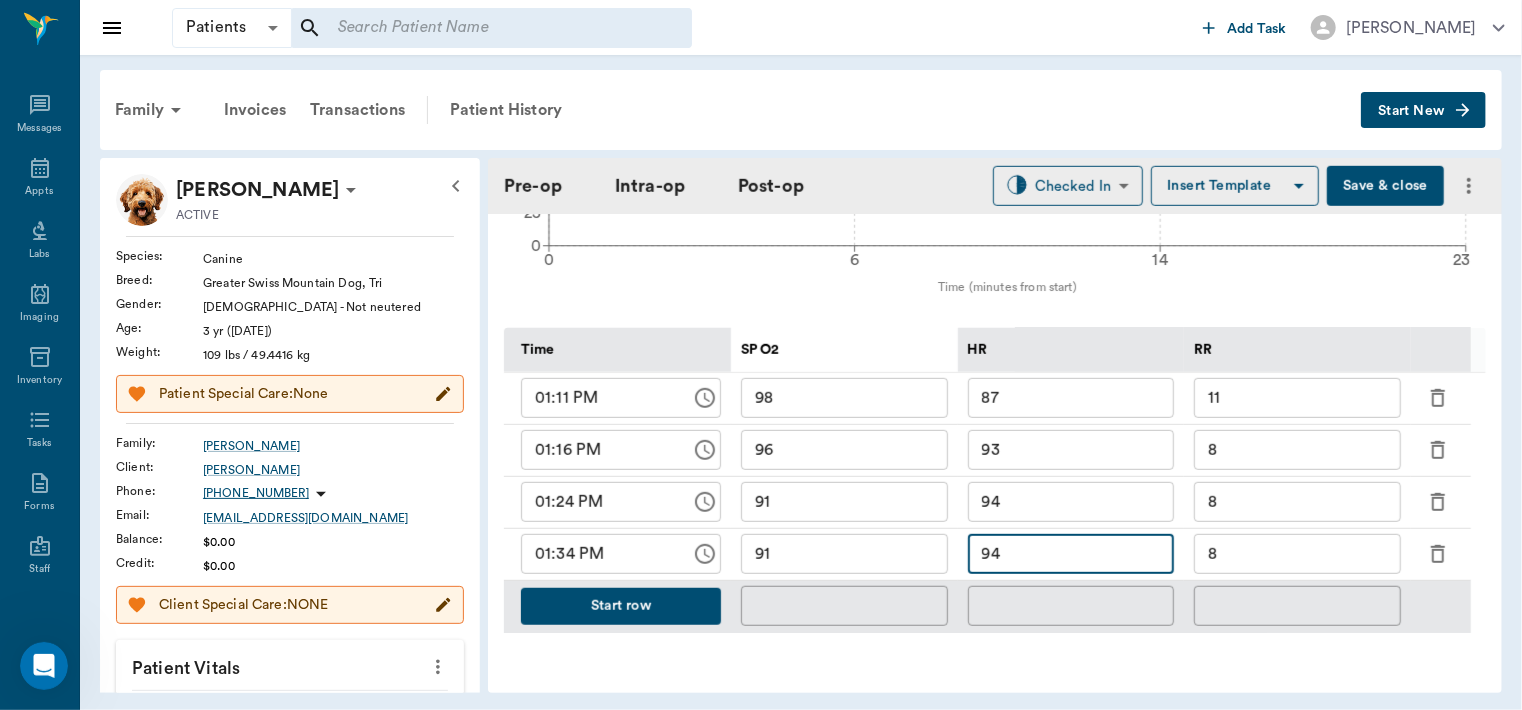 type on "9" 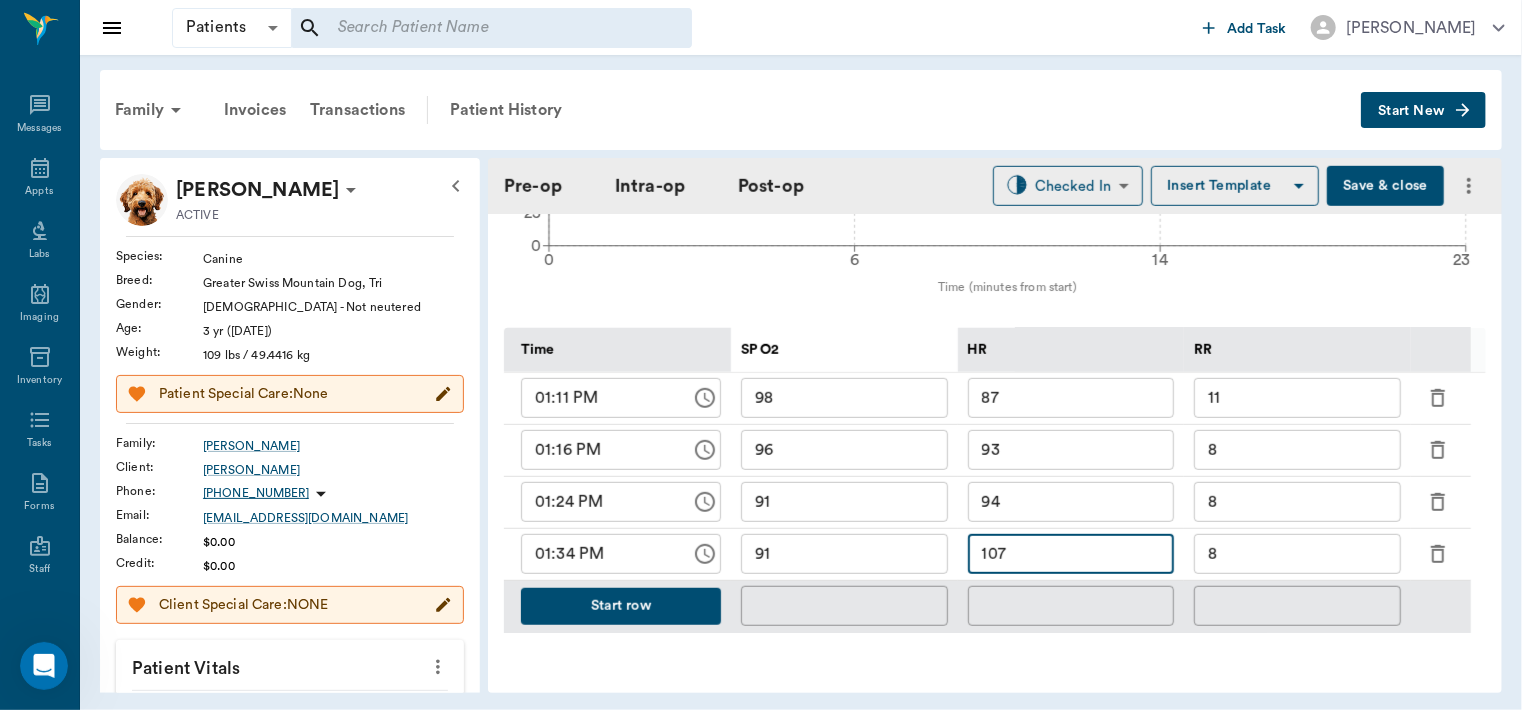 type on "107" 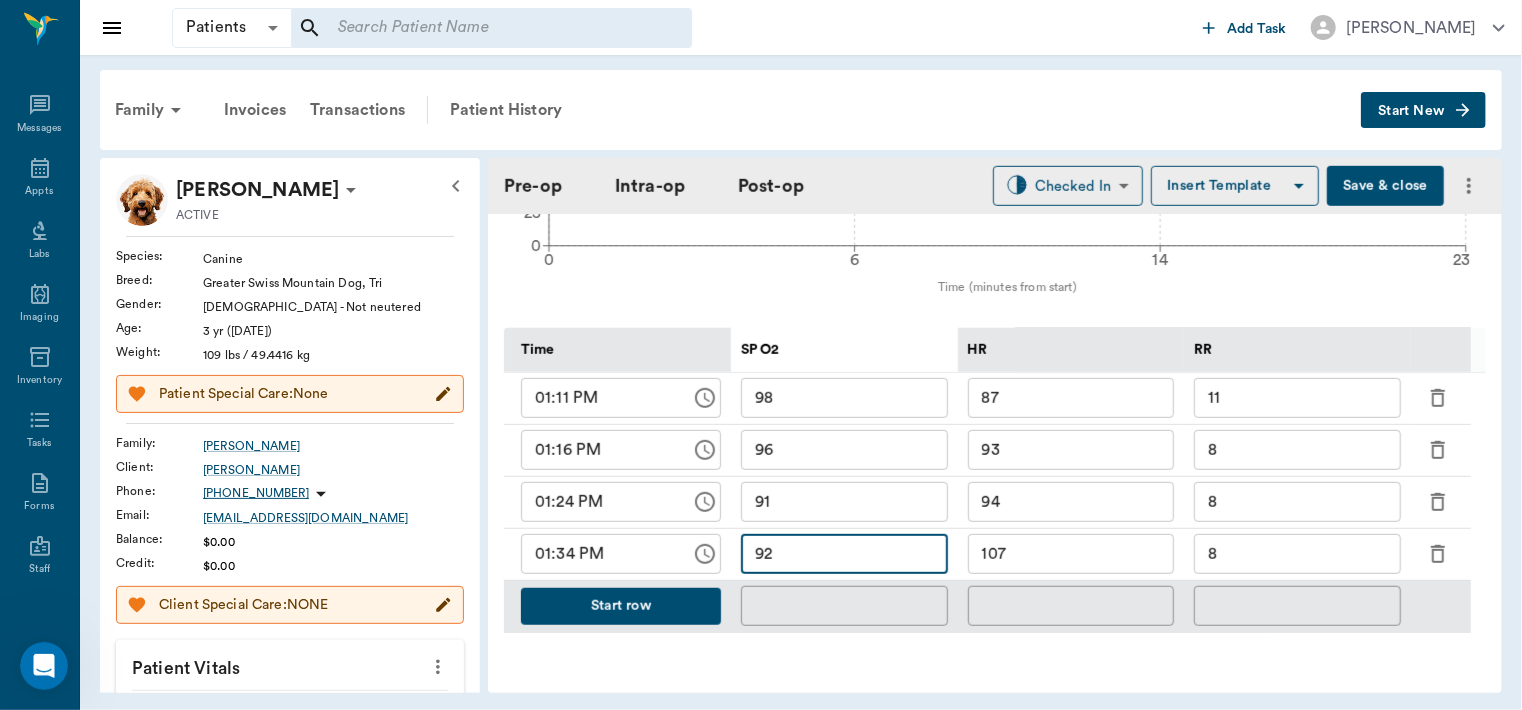 type on "92" 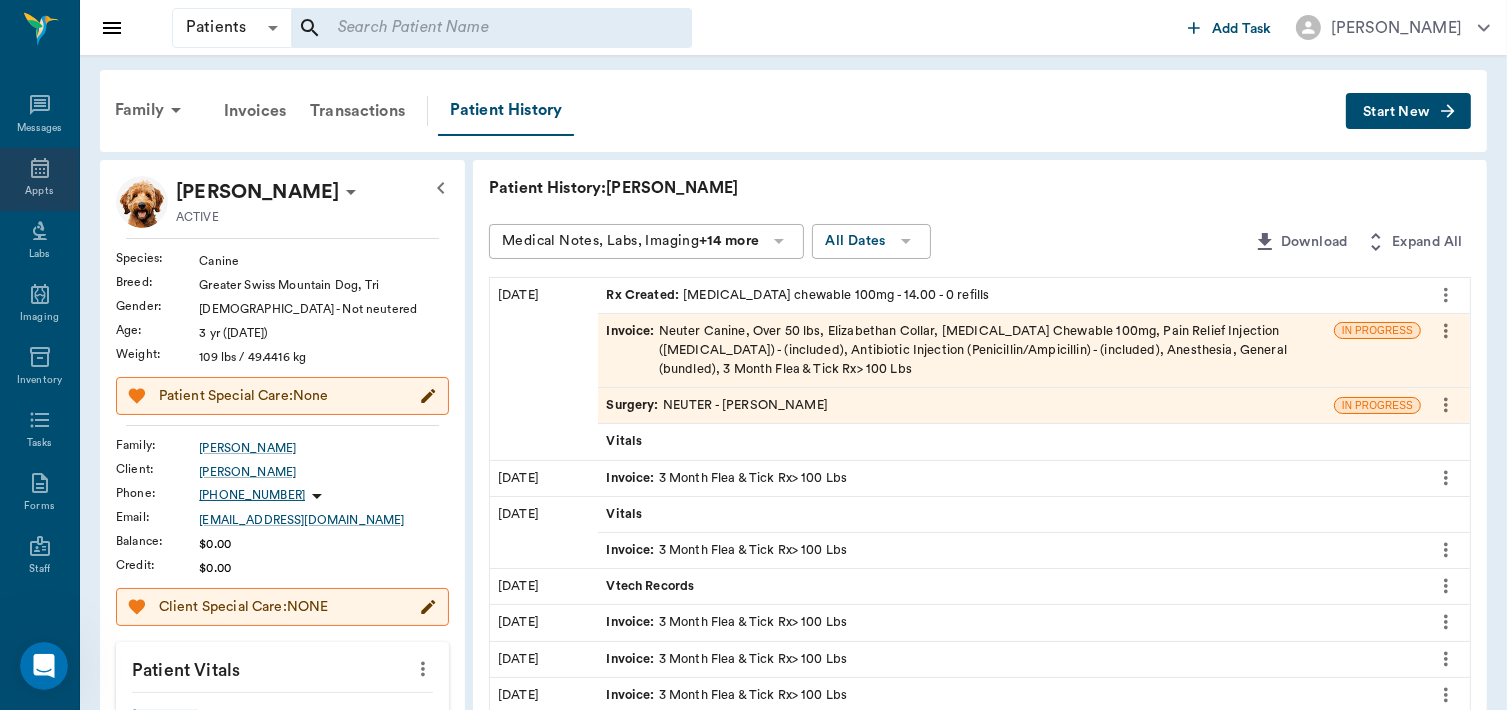 click 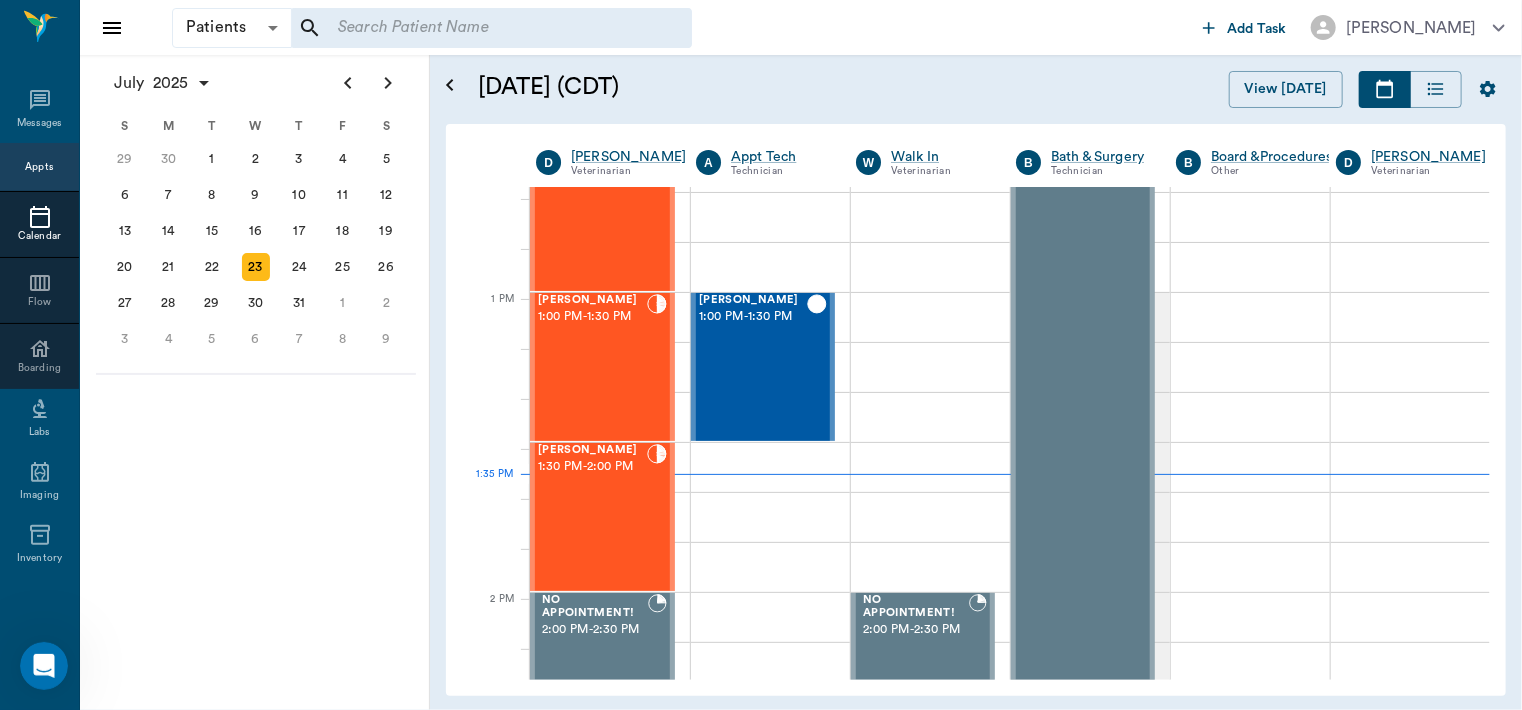 scroll, scrollTop: 1388, scrollLeft: 0, axis: vertical 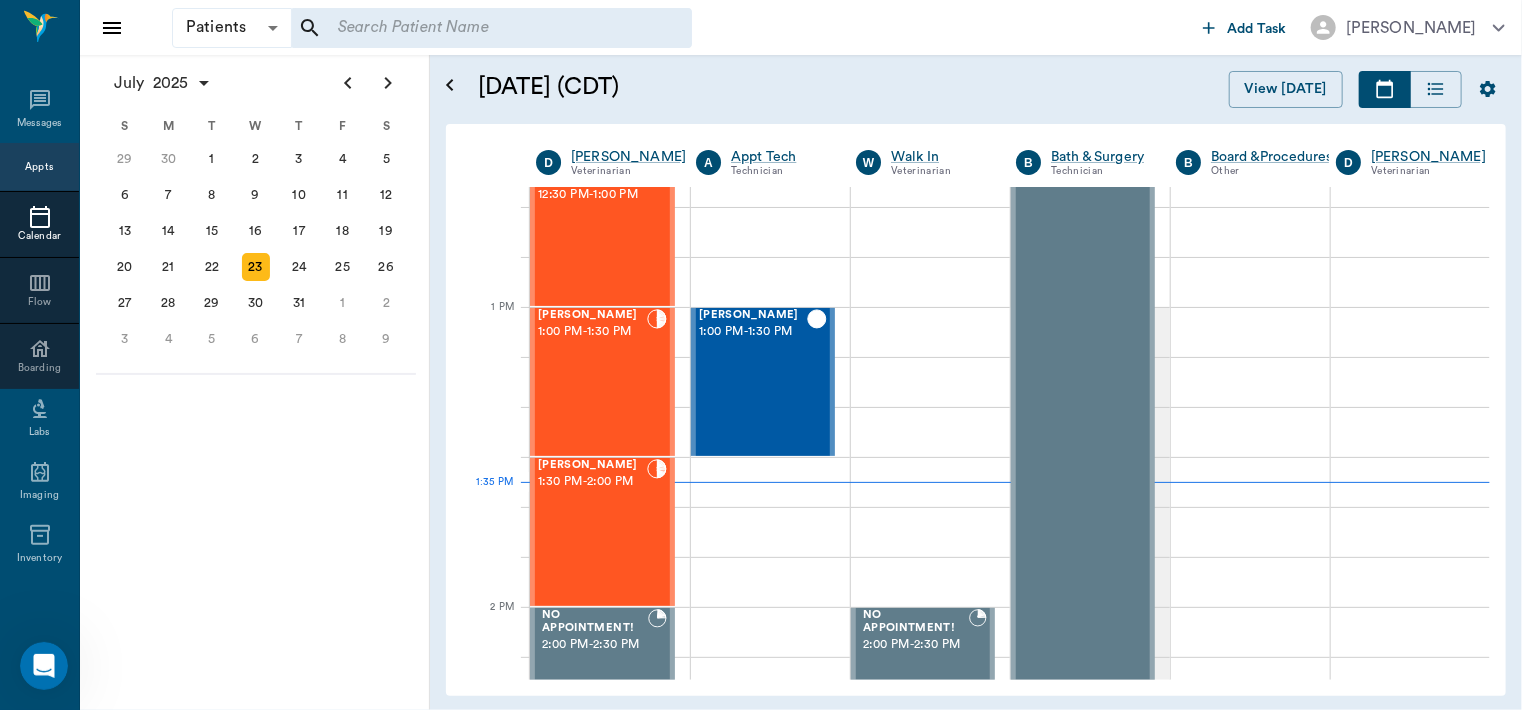 click on "[PERSON_NAME] 1:00 PM  -  1:30 PM" at bounding box center (592, 382) 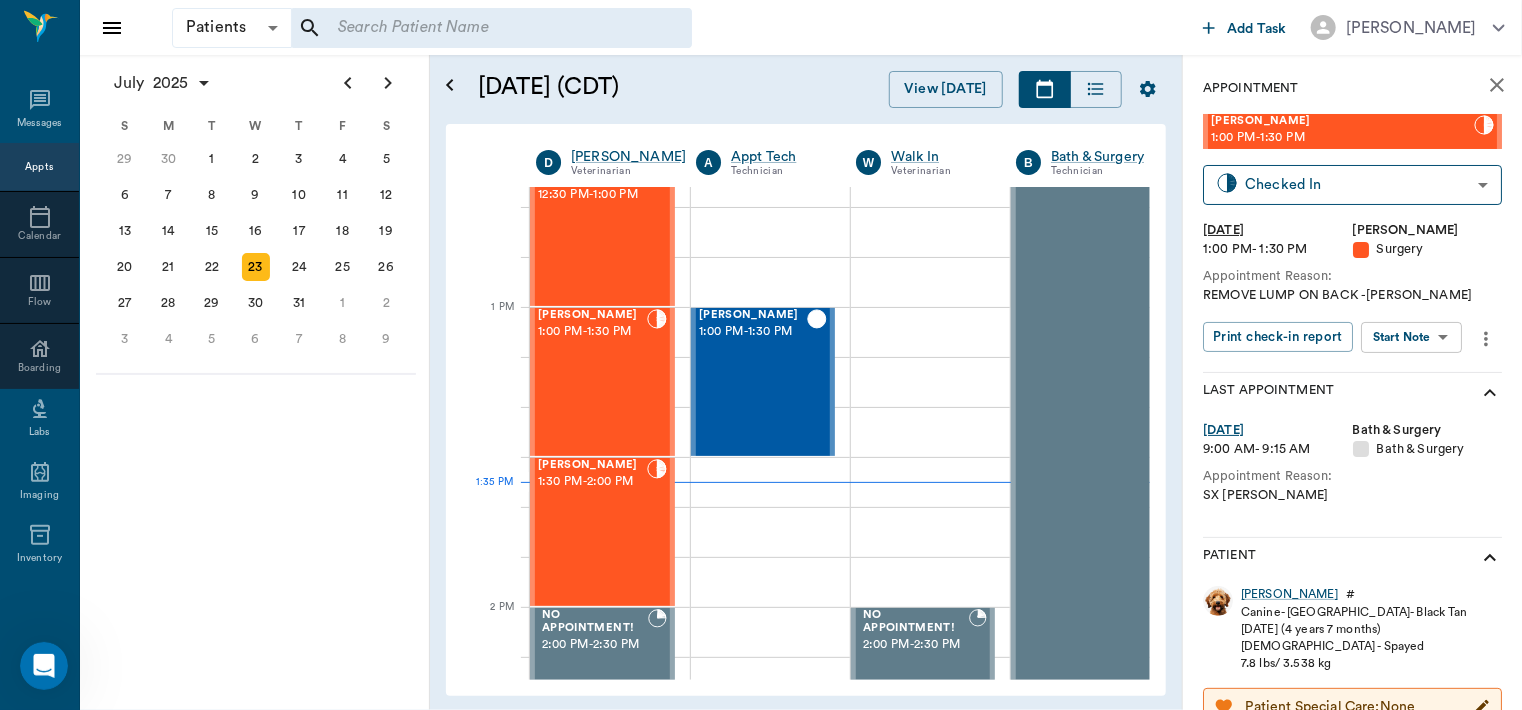 click on "Patients Patients ​ ​ Add Task [PERSON_NAME] Nectar Messages Appts Calendar Flow Boarding Labs Imaging Inventory Tasks Forms Staff Reports Lookup Settings [DATE] S M T W T F S [DATE] 2 3 4 5 6 7 8 9 10 11 12 13 14 15 16 17 18 19 20 21 22 23 24 25 26 27 28 29 [DATE] 1 2 3 4 5 6 7 8 9 10 11 12 S M T W T F S 29 [DATE] 1 2 3 4 5 6 7 8 9 10 11 12 13 14 15 16 17 18 19 20 21 22 23 24 25 26 27 28 29 30 [DATE] 1 2 3 4 5 6 7 8 9 S M T W T F S 27 28 29 30 [DATE] 1 2 3 4 5 6 7 8 9 10 11 12 13 14 15 16 17 18 19 20 21 22 23 24 25 26 27 28 29 30 31 [DATE] 2 3 4 5 6 [DATE] (CDT) View [DATE] [DATE] [DATE] [DATE] D [PERSON_NAME] Veterinarian A Appt Tech Technician W Walk In Veterinarian B Bath & Surgery Technician B Board &Procedures Other D [PERSON_NAME] Veterinarian 8 AM 9 AM 10 AM 11 AM 12 PM 1 PM 2 PM 3 PM 4 PM 5 PM 6 PM 7 PM 8 PM 1:35 PM NO APPOINTMENT! 8:00 AM  -  8:30 AM [PERSON_NAME] 8:30 AM  -  9:00 AM Zip [PERSON_NAME] 9:30 AM  -  10:00 AM NO APPOINTMENT! EMERGENCY ONLY! 11:30 AM  -   -" at bounding box center [761, 355] 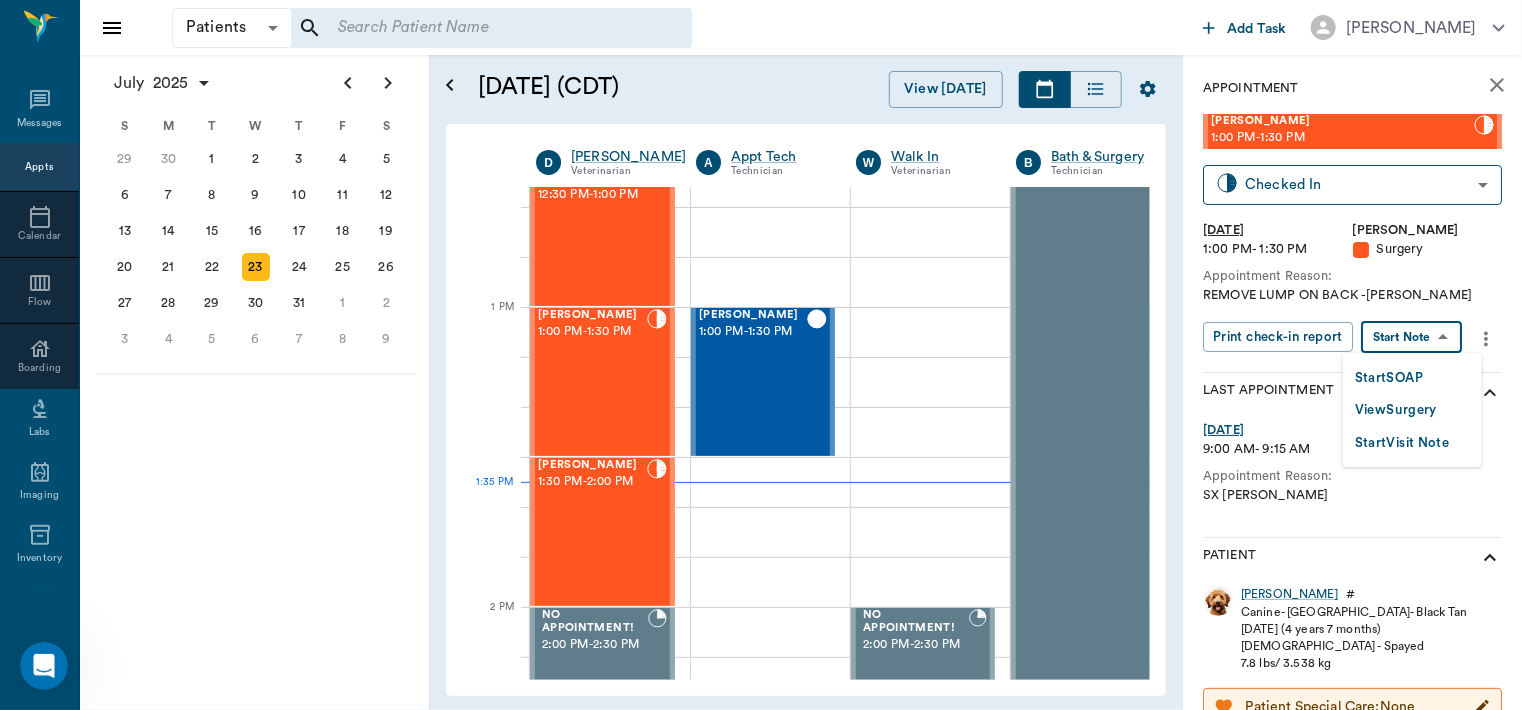 click on "View  Surgery" at bounding box center (1396, 410) 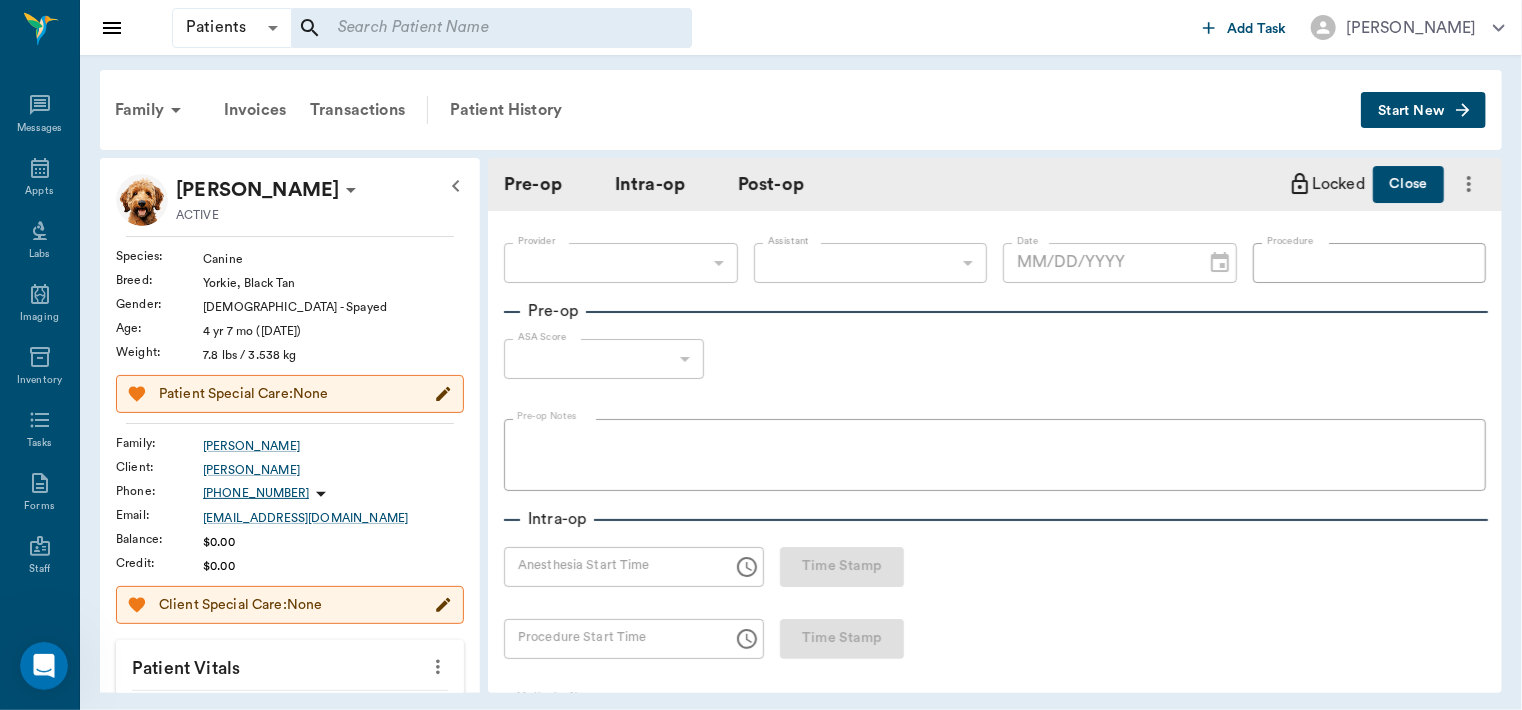 type on "63ec2f075fda476ae8351a4d" 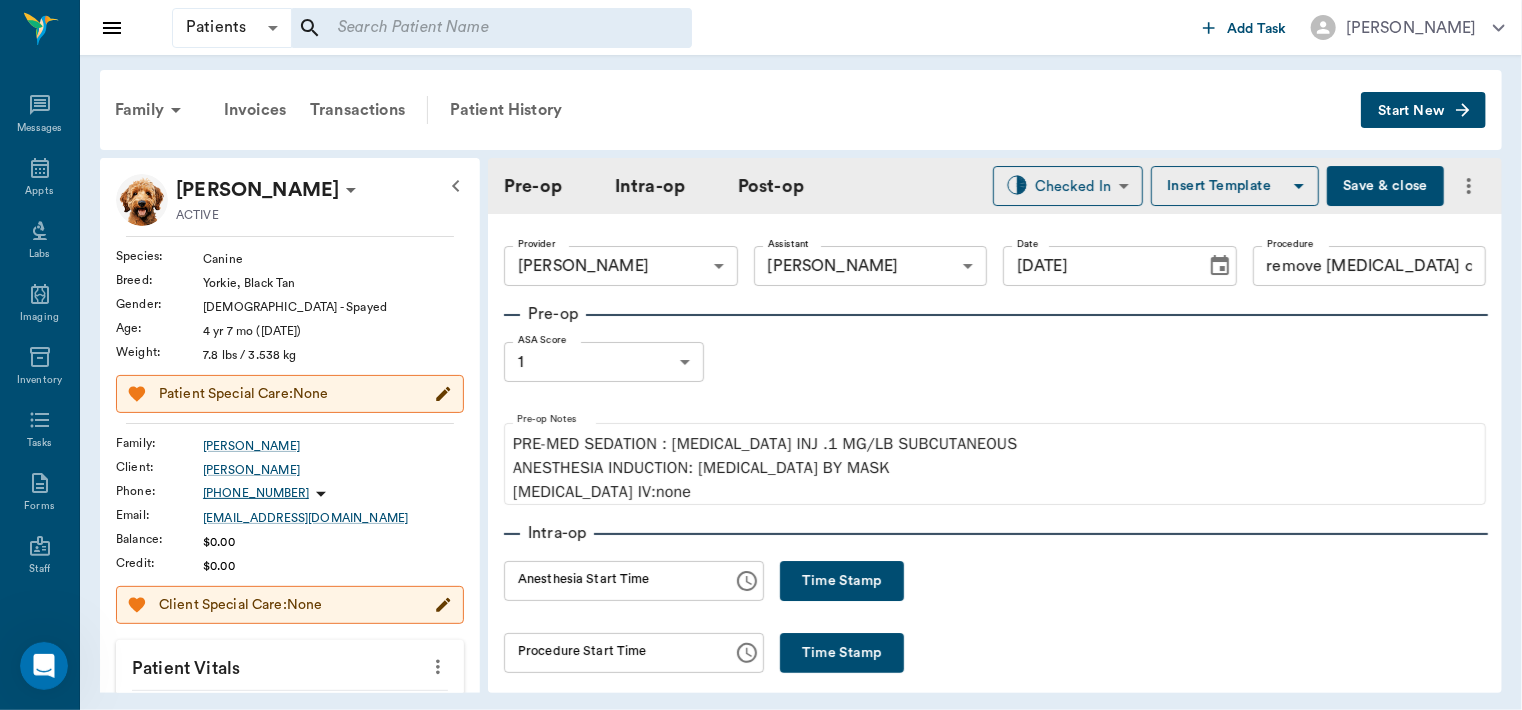 type on "[DATE]" 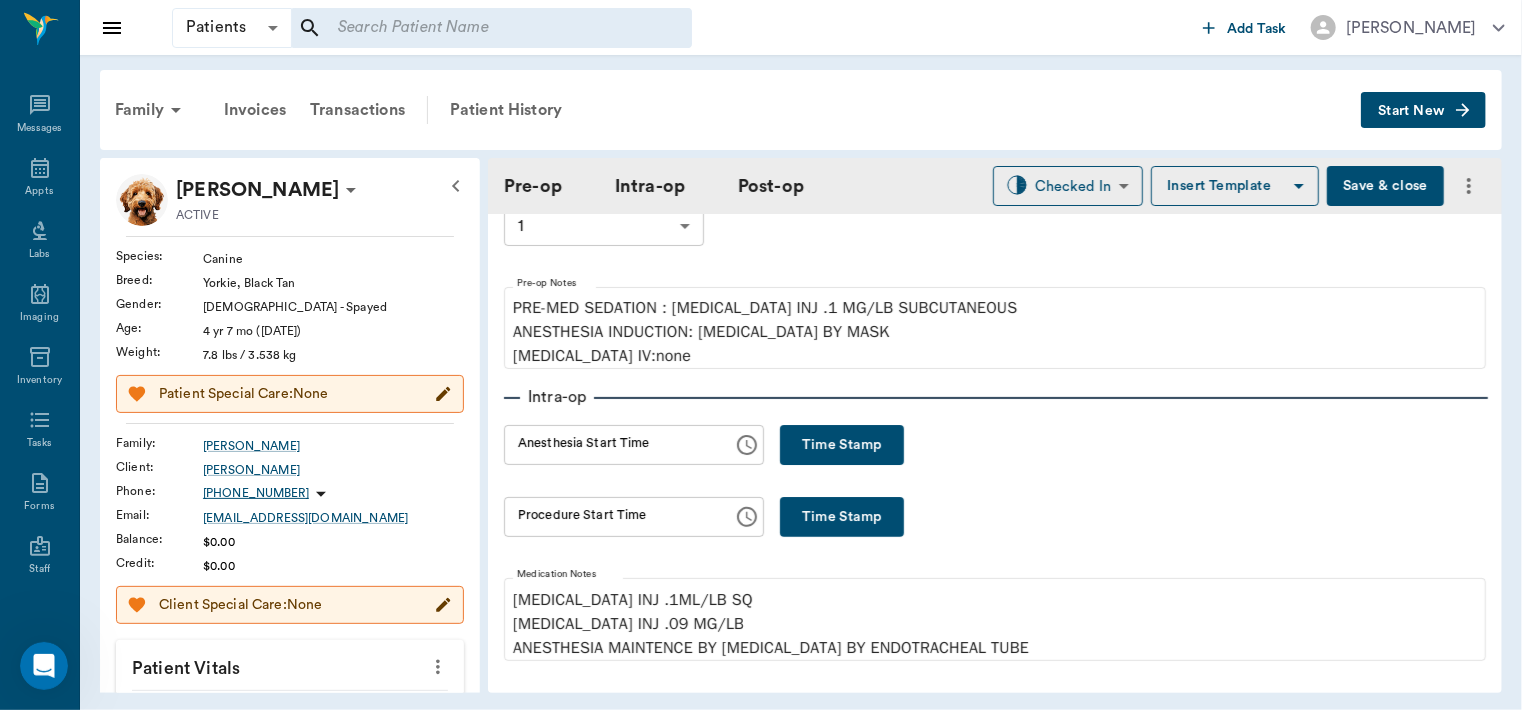 scroll, scrollTop: 132, scrollLeft: 0, axis: vertical 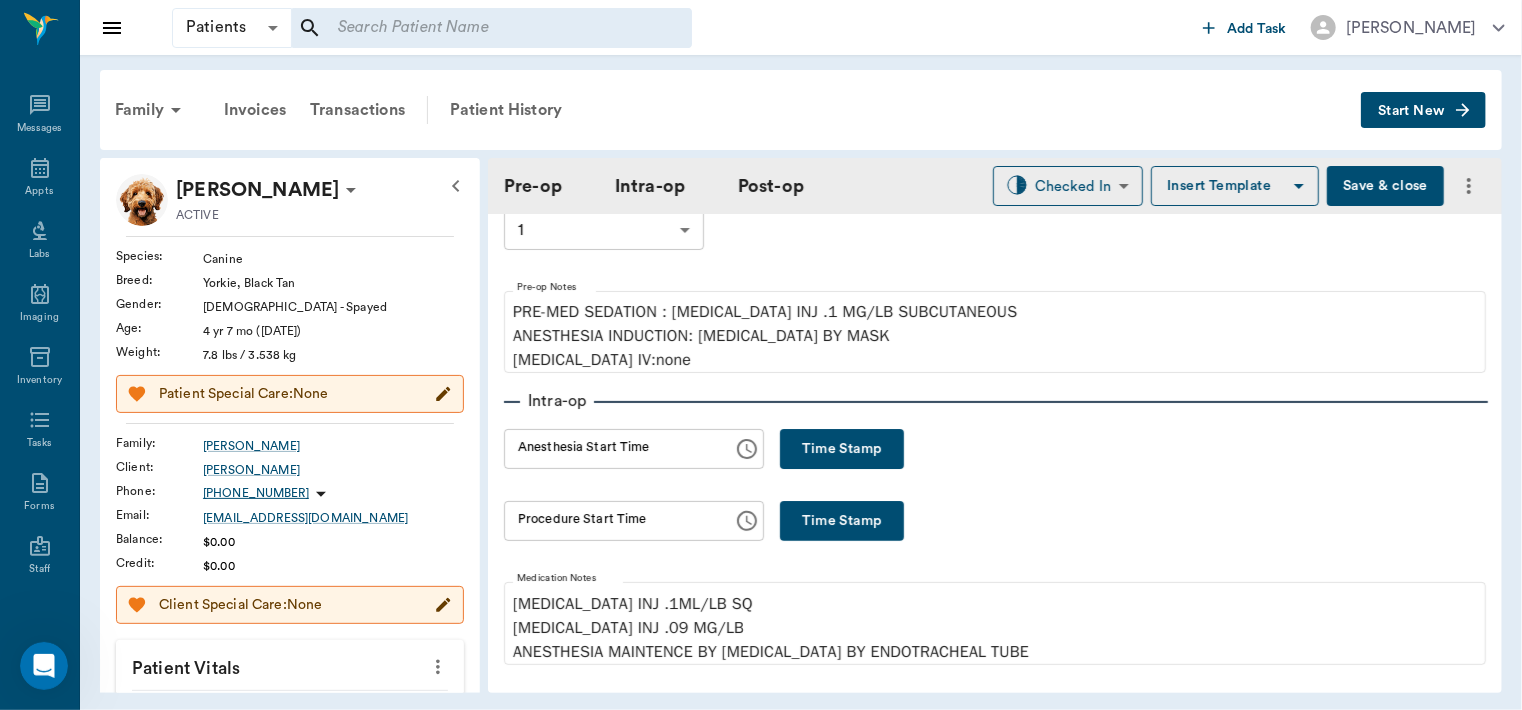 click on "Time Stamp" at bounding box center (842, 449) 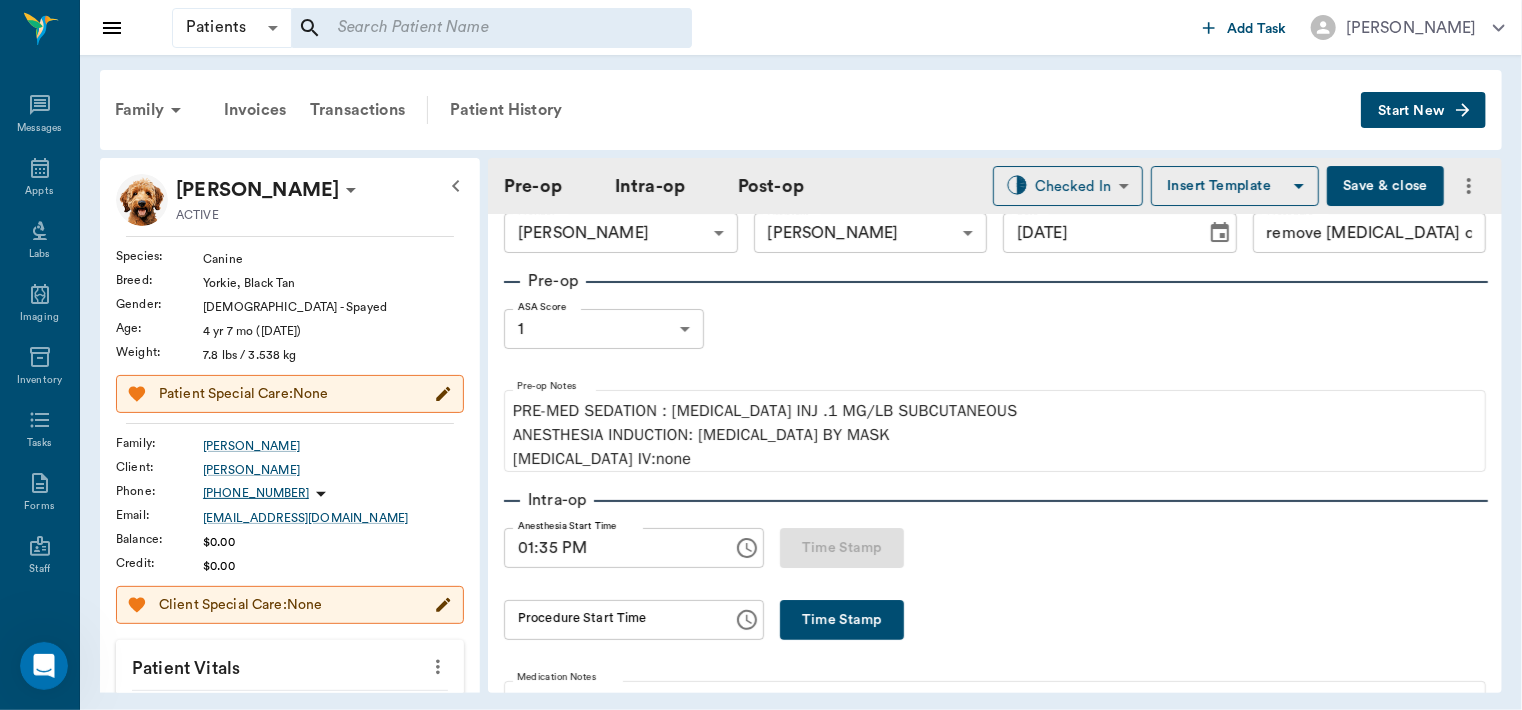 scroll, scrollTop: 0, scrollLeft: 0, axis: both 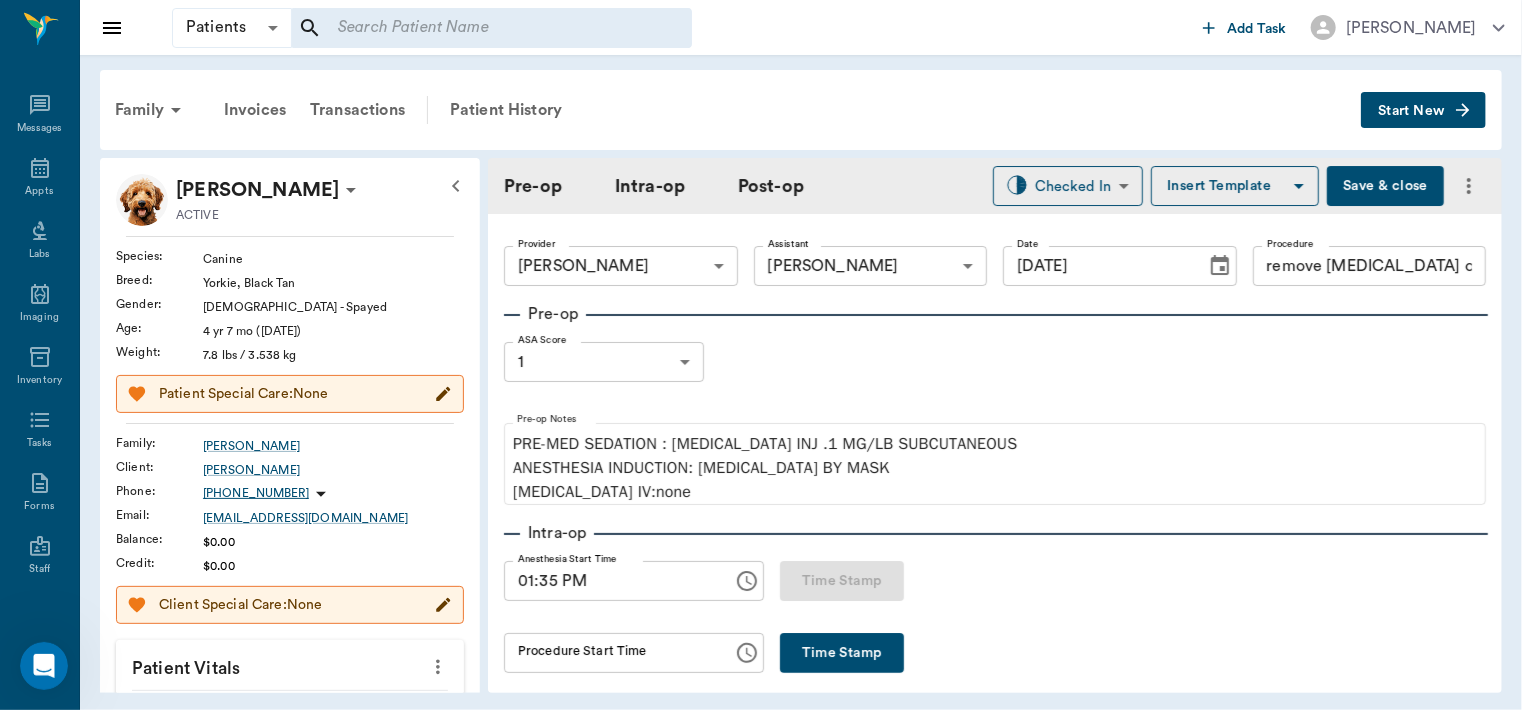 click on "Save & close" at bounding box center (1385, 186) 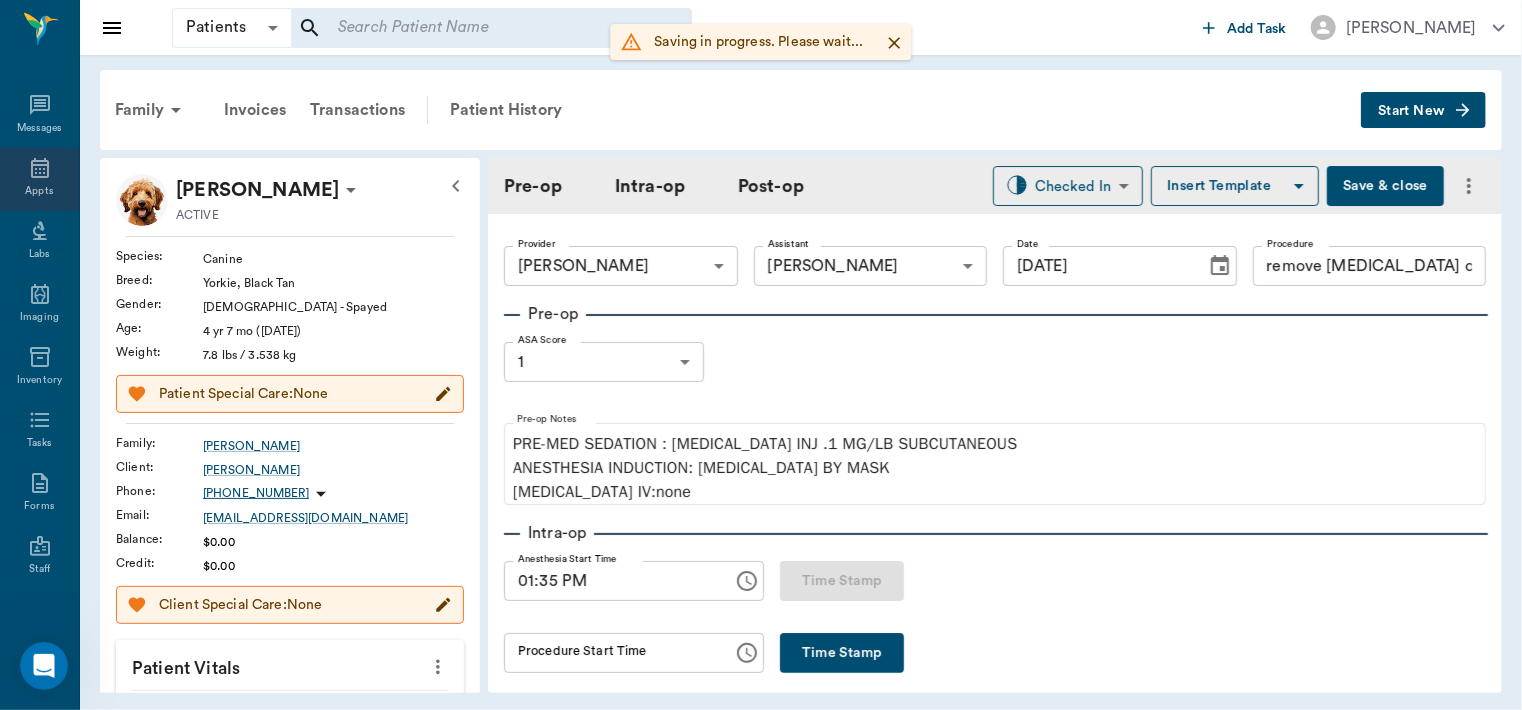 click on "Appts" at bounding box center (39, 191) 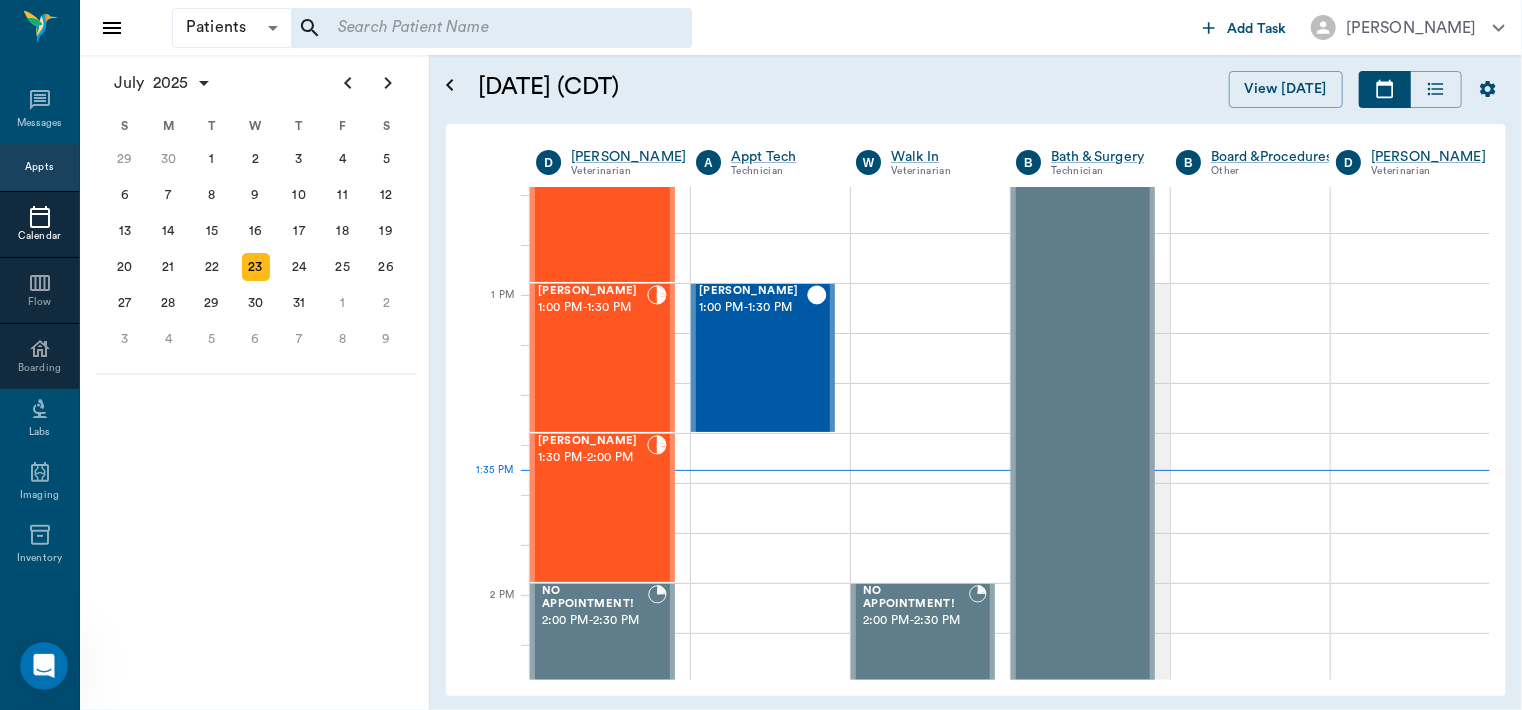scroll, scrollTop: 1413, scrollLeft: 0, axis: vertical 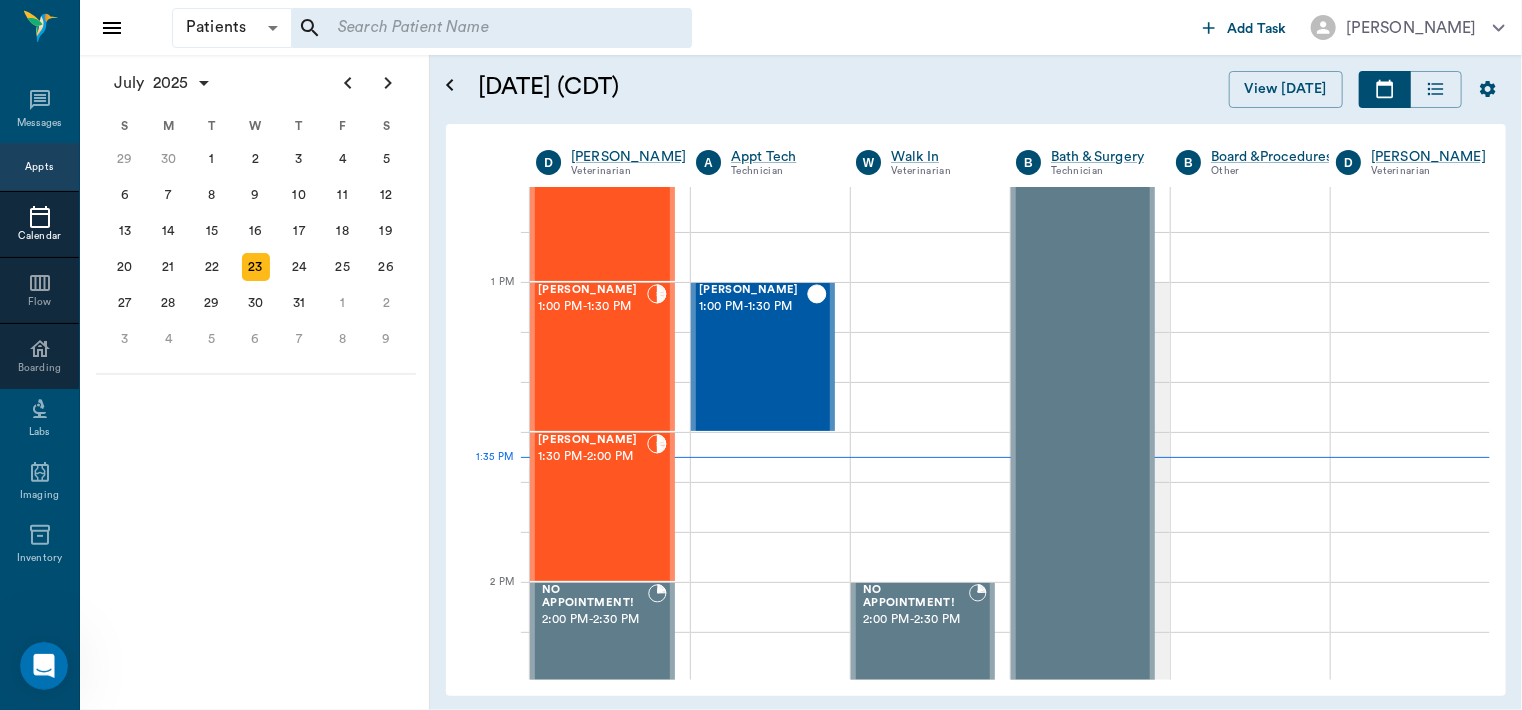 click on "[PERSON_NAME] 1:30 PM  -  2:00 PM" at bounding box center (592, 507) 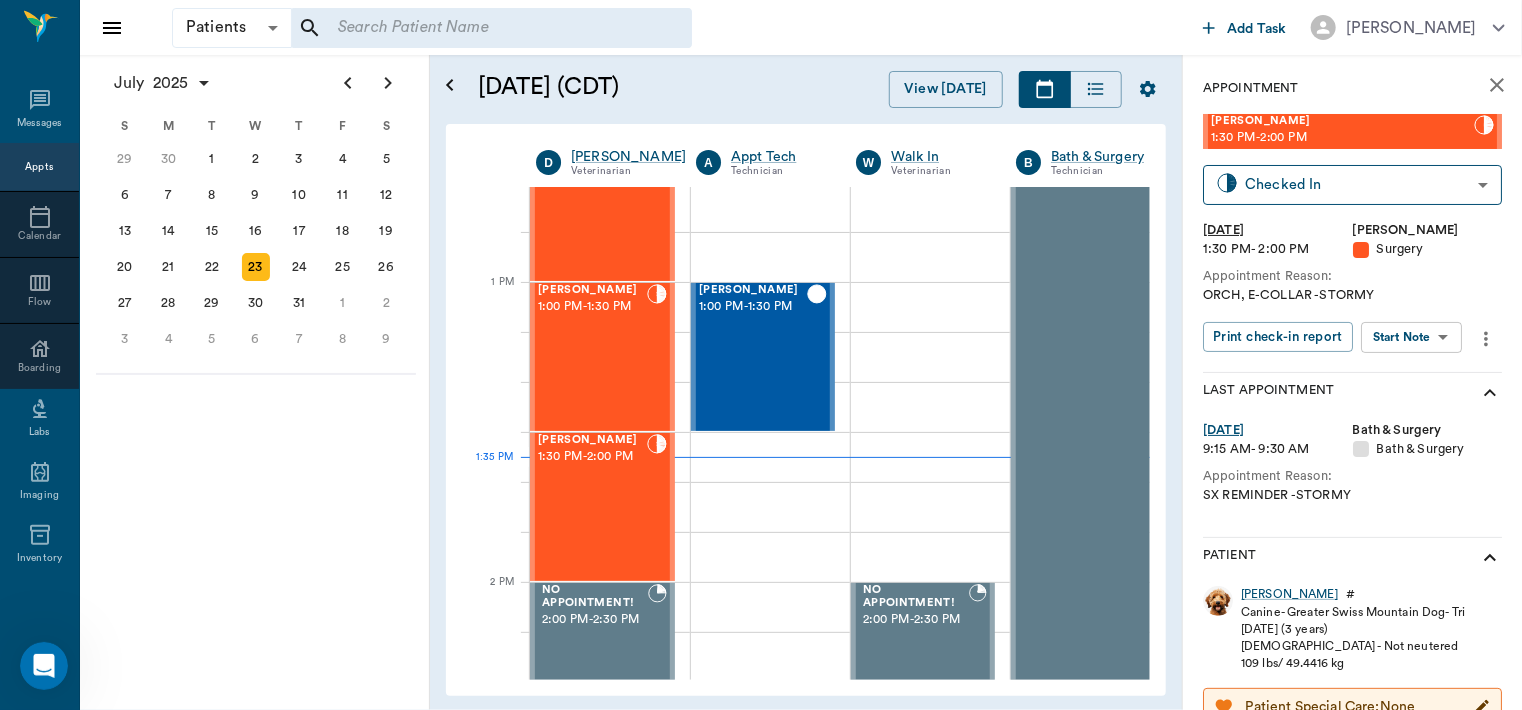 click on "Patients Patients ​ ​ Add Task [PERSON_NAME] Nectar Messages Appts Calendar Flow Boarding Labs Imaging Inventory Tasks Forms Staff Reports Lookup Settings [DATE] S M T W T F S [DATE] 2 3 4 5 6 7 8 9 10 11 12 13 14 15 16 17 18 19 20 21 22 23 24 25 26 27 28 29 [DATE] 1 2 3 4 5 6 7 8 9 10 11 12 S M T W T F S 29 [DATE] 1 2 3 4 5 6 7 8 9 10 11 12 13 14 15 16 17 18 19 20 21 22 23 24 25 26 27 28 29 30 [DATE] 1 2 3 4 5 6 7 8 9 S M T W T F S 27 28 29 30 [DATE] 1 2 3 4 5 6 7 8 9 10 11 12 13 14 15 16 17 18 19 20 21 22 23 24 25 26 27 28 29 30 31 [DATE] 2 3 4 5 6 [DATE] (CDT) View [DATE] [DATE] [DATE] [DATE] D [PERSON_NAME] Veterinarian A Appt Tech Technician W Walk In Veterinarian B Bath & Surgery Technician B Board &Procedures Other D [PERSON_NAME] Veterinarian 8 AM 9 AM 10 AM 11 AM 12 PM 1 PM 2 PM 3 PM 4 PM 5 PM 6 PM 7 PM 8 PM 1:35 PM NO APPOINTMENT! 8:00 AM  -  8:30 AM [PERSON_NAME] 8:30 AM  -  9:00 AM Zip [PERSON_NAME] 9:30 AM  -  10:00 AM NO APPOINTMENT! EMERGENCY ONLY! 11:30 AM  -   -" at bounding box center (761, 355) 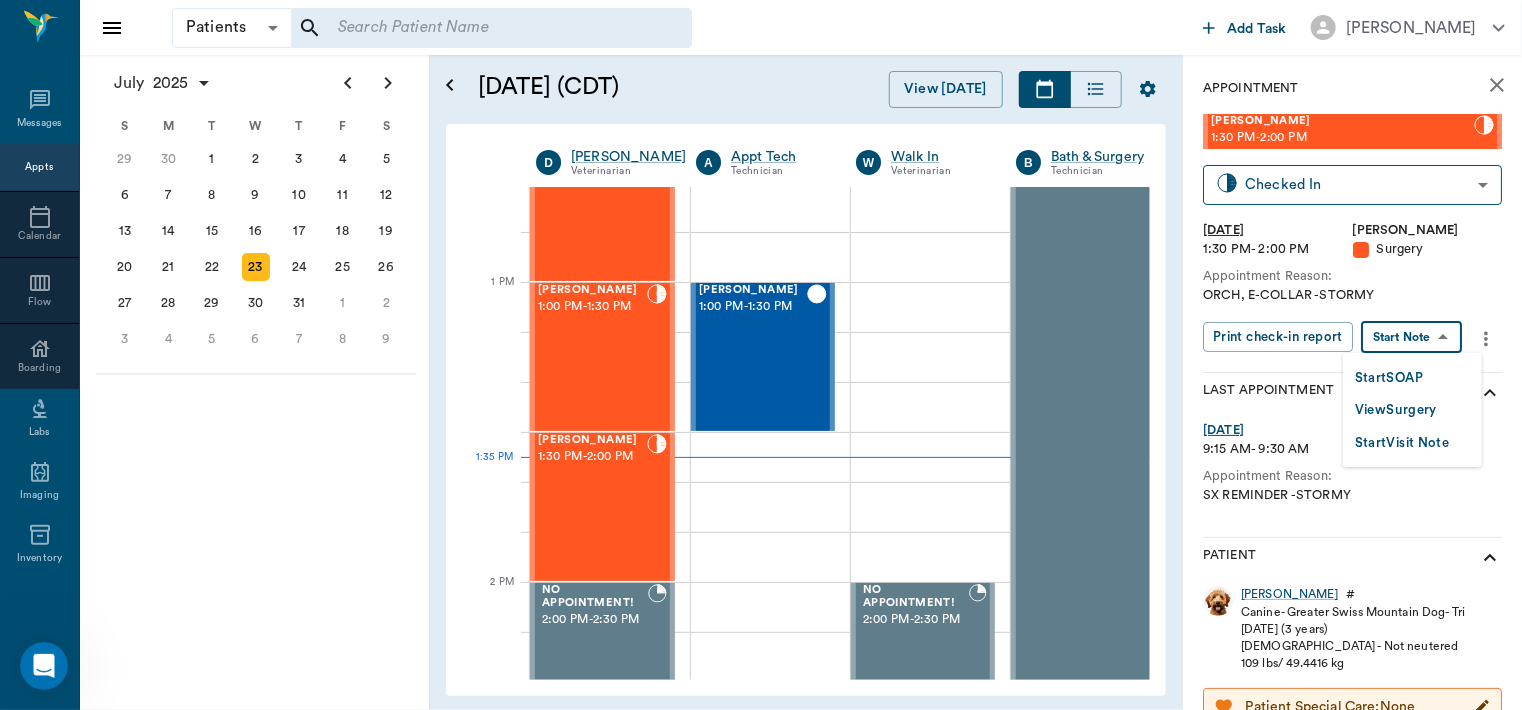 click on "View  Surgery" at bounding box center (1396, 410) 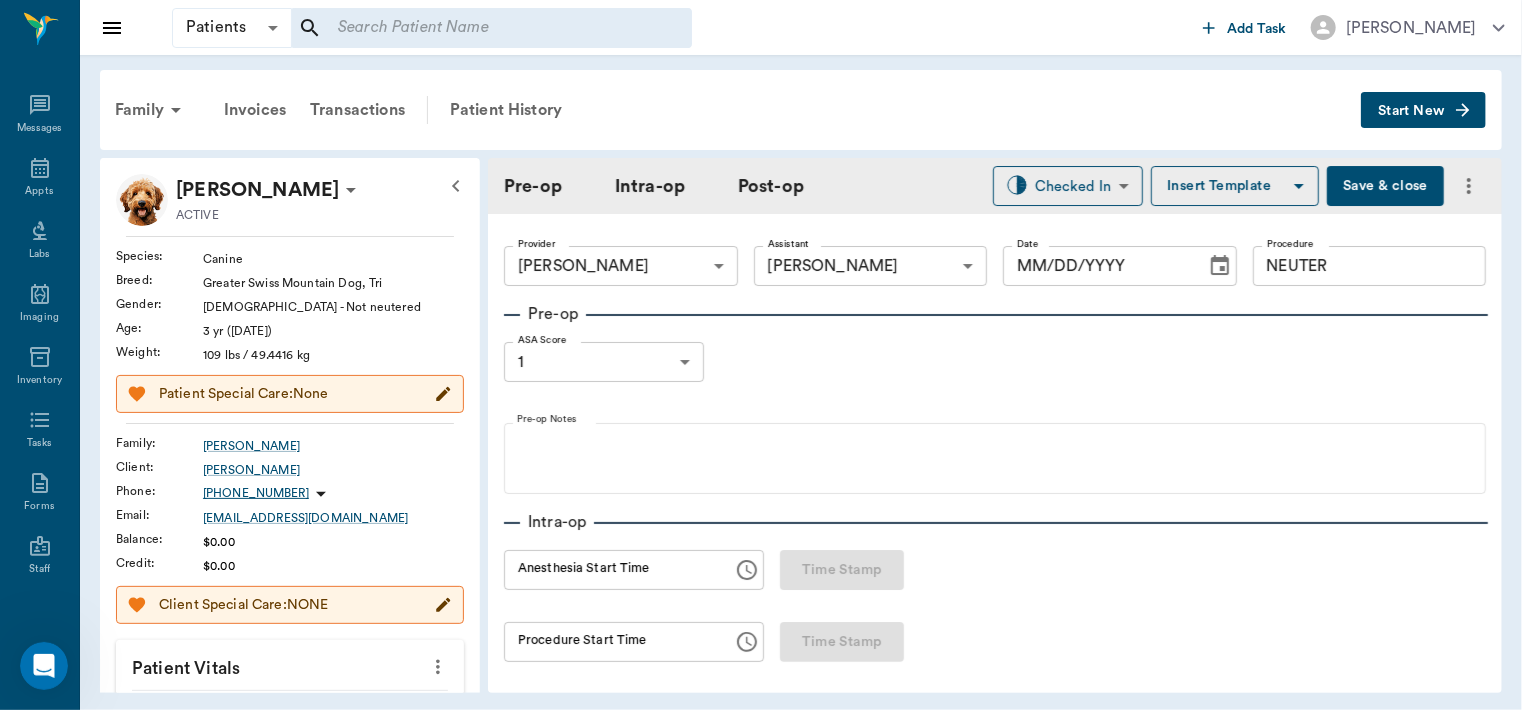 type on "63ec2f075fda476ae8351a4d" 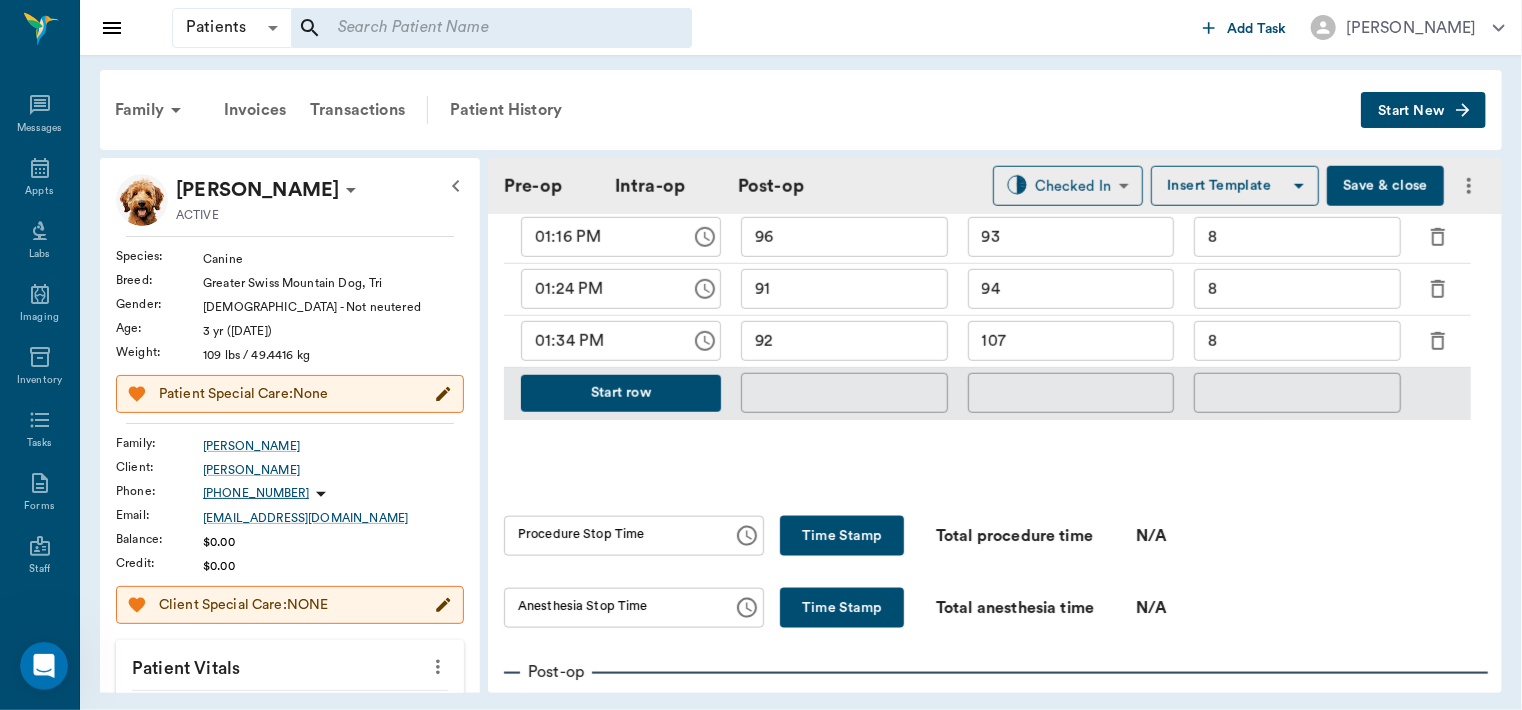 scroll, scrollTop: 1083, scrollLeft: 0, axis: vertical 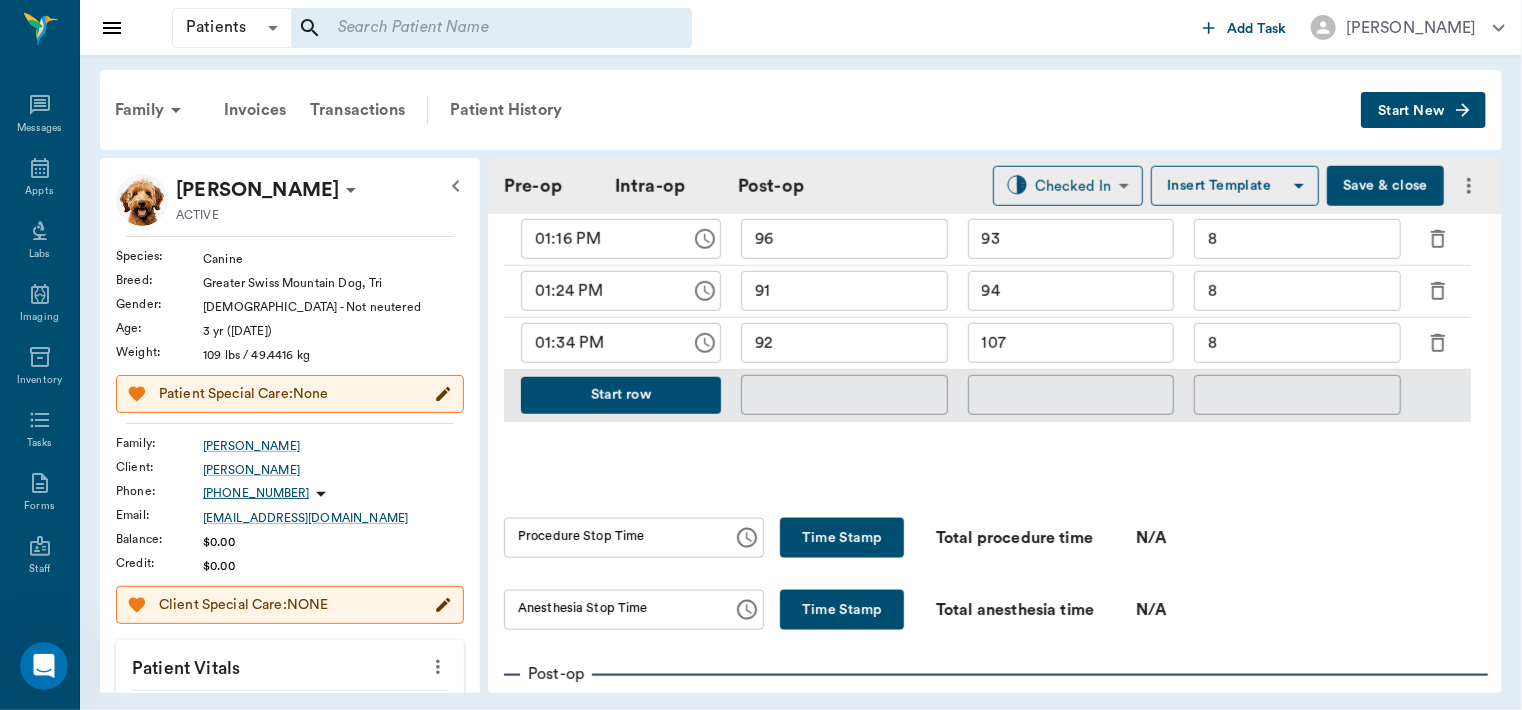 click on "Time Stamp" at bounding box center (842, 538) 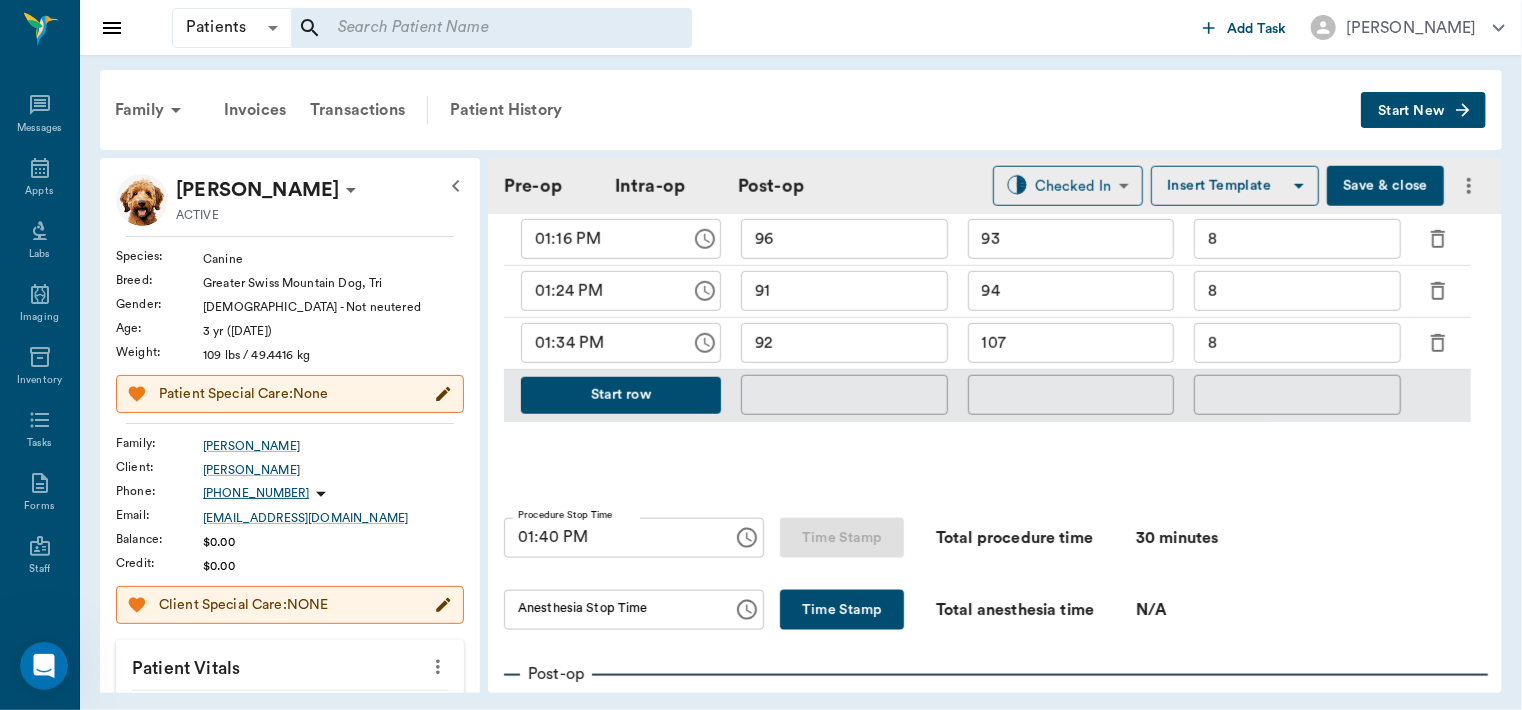 type on "01:40 PM" 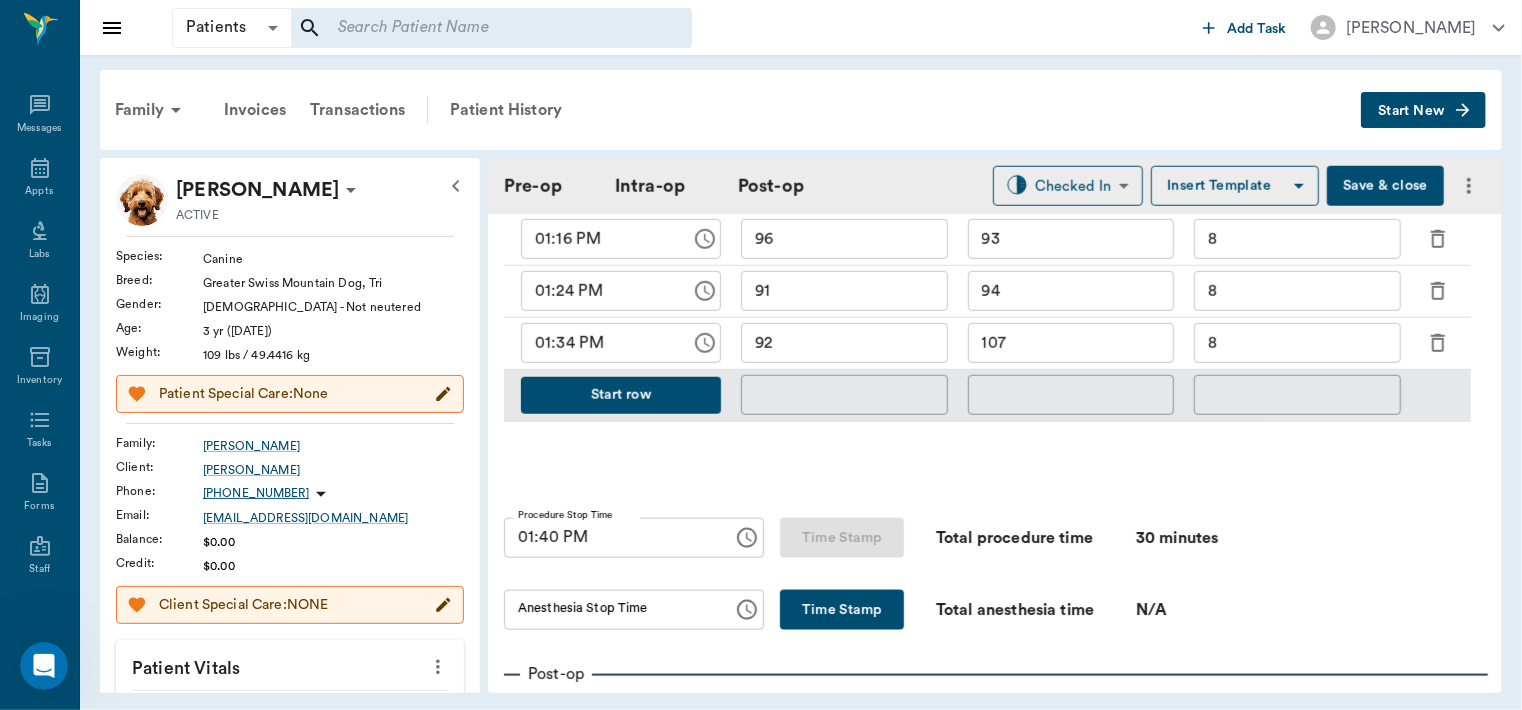 click on "Time Stamp" at bounding box center [842, 610] 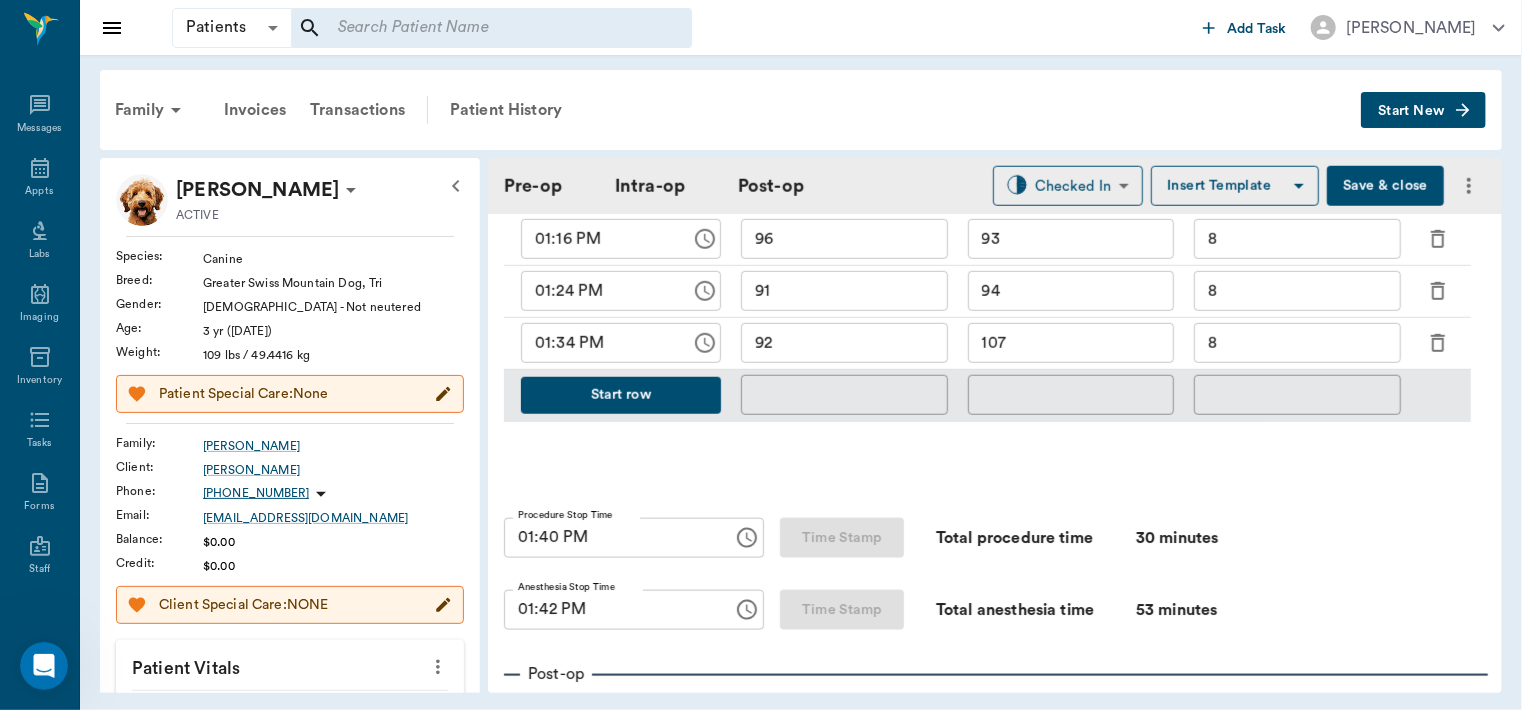 type on "01:42 PM" 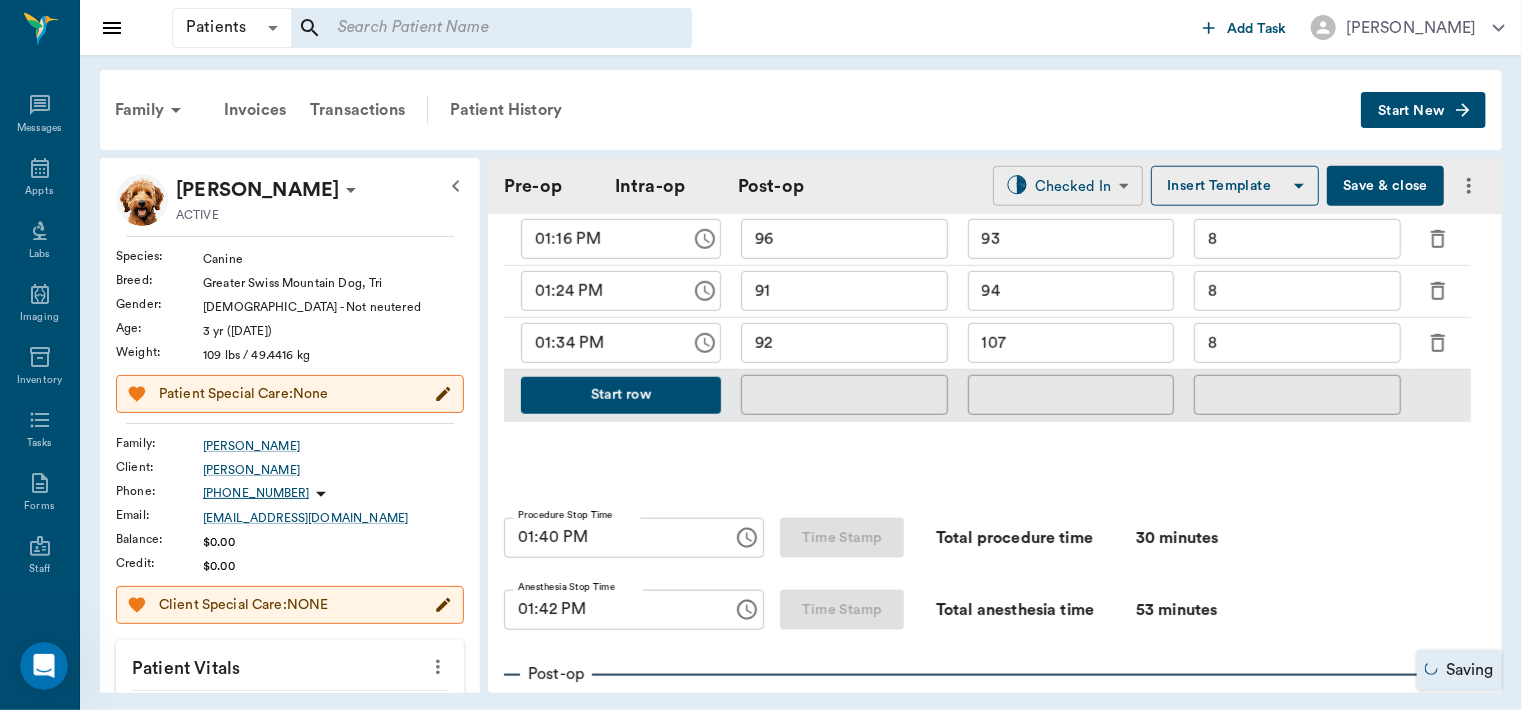 click on "Patients Patients ​ ​ Add Task [PERSON_NAME] Nectar Messages Appts Labs Imaging Inventory Tasks Forms Staff Reports Lookup Settings Family Invoices Transactions Patient History Start New [PERSON_NAME]     ACTIVE   Species : Canine Breed : Greater Swiss Mountain Dog, Tri Gender : [DEMOGRAPHIC_DATA] - Not neutered Age : [DEMOGRAPHIC_DATA] yr ([DATE]) Weight : 109 lbs / 49.4416 kg Patient Special Care:  None Family : [PERSON_NAME] Client : [PERSON_NAME] Phone : [PHONE_NUMBER] Email : [EMAIL_ADDRESS][DOMAIN_NAME] Balance : $0.00 Credit : $0.00 Client Special Care:  NONE Patient Vitals Weight BCS HR Temp Resp BP Dia Pain Perio Score ( lb ) Date [DATE] 9AM 0 45 90 135 180 Ongoing diagnosis Current Rx [MEDICAL_DATA] chewable 100mg [DATE] Reminders 3 Month Flea & Tick Rx> 100 Lbs [DATE] Upcoming appointments Schedule Appointment Pre-op Intra-op Post-op Checked In CHECKED_IN ​ Insert Template  Save & close Provider [PERSON_NAME] 63ec2f075fda476ae8351a4d Provider Assistant [PERSON_NAME] 63ec2e7e52e12b0ba117b124 Assistant Date [DATE] Date 1 1" at bounding box center [761, 355] 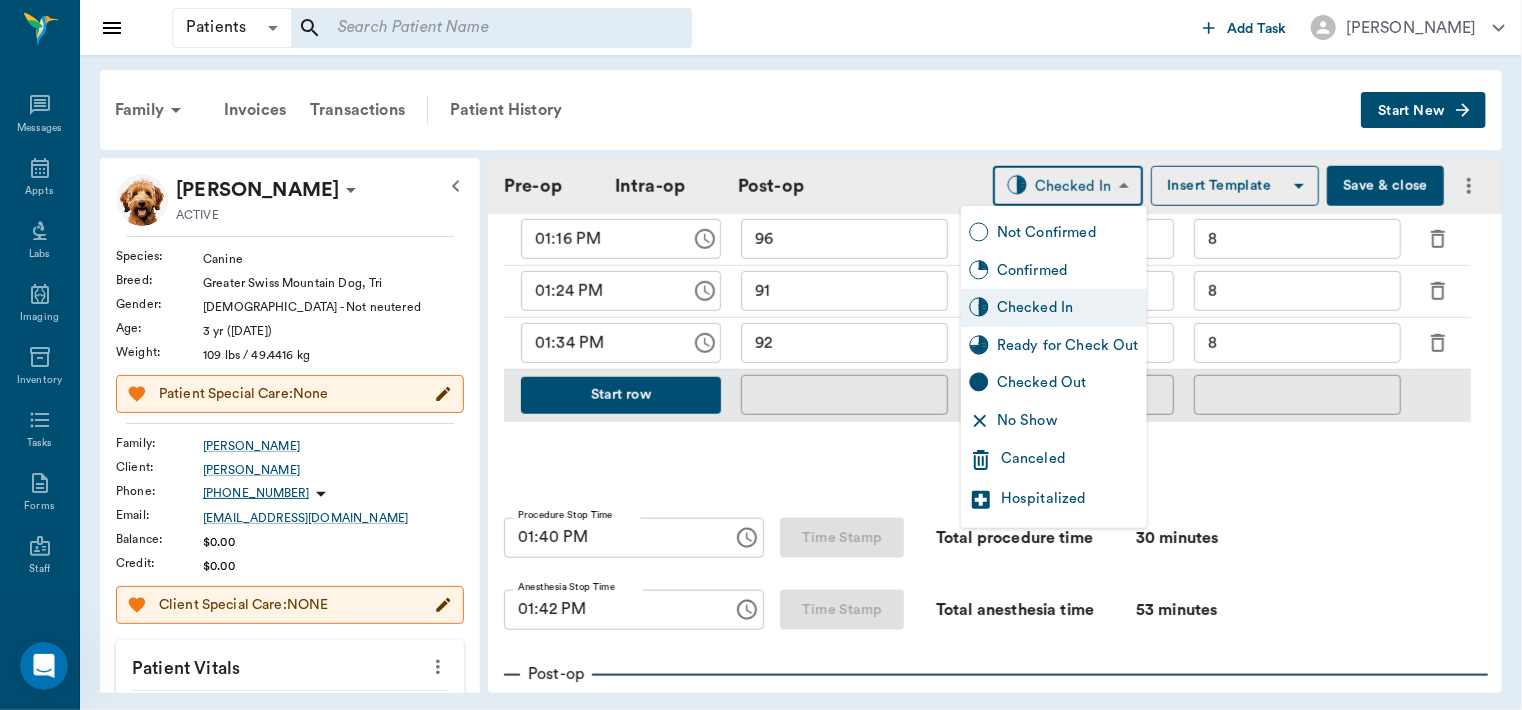 click on "Ready for Check Out" at bounding box center (1068, 346) 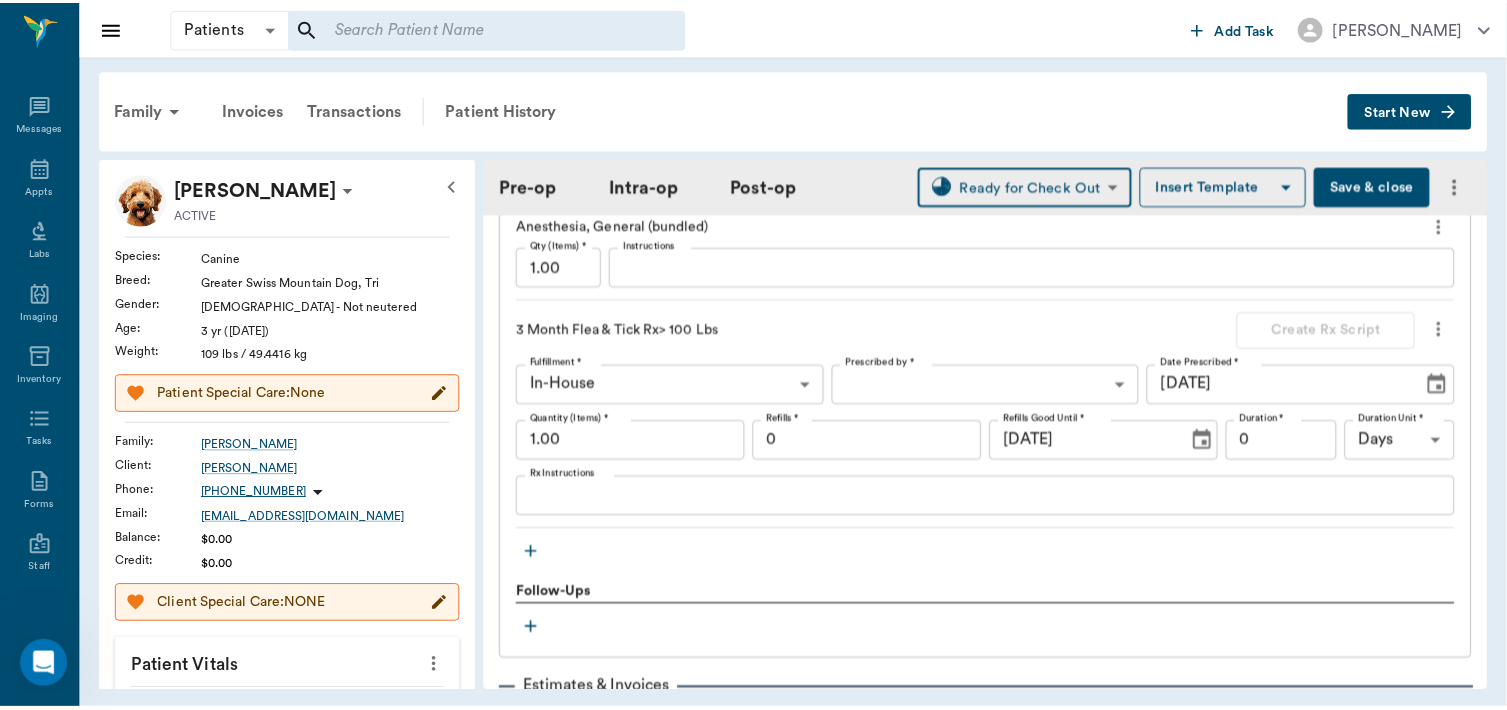scroll, scrollTop: 2720, scrollLeft: 0, axis: vertical 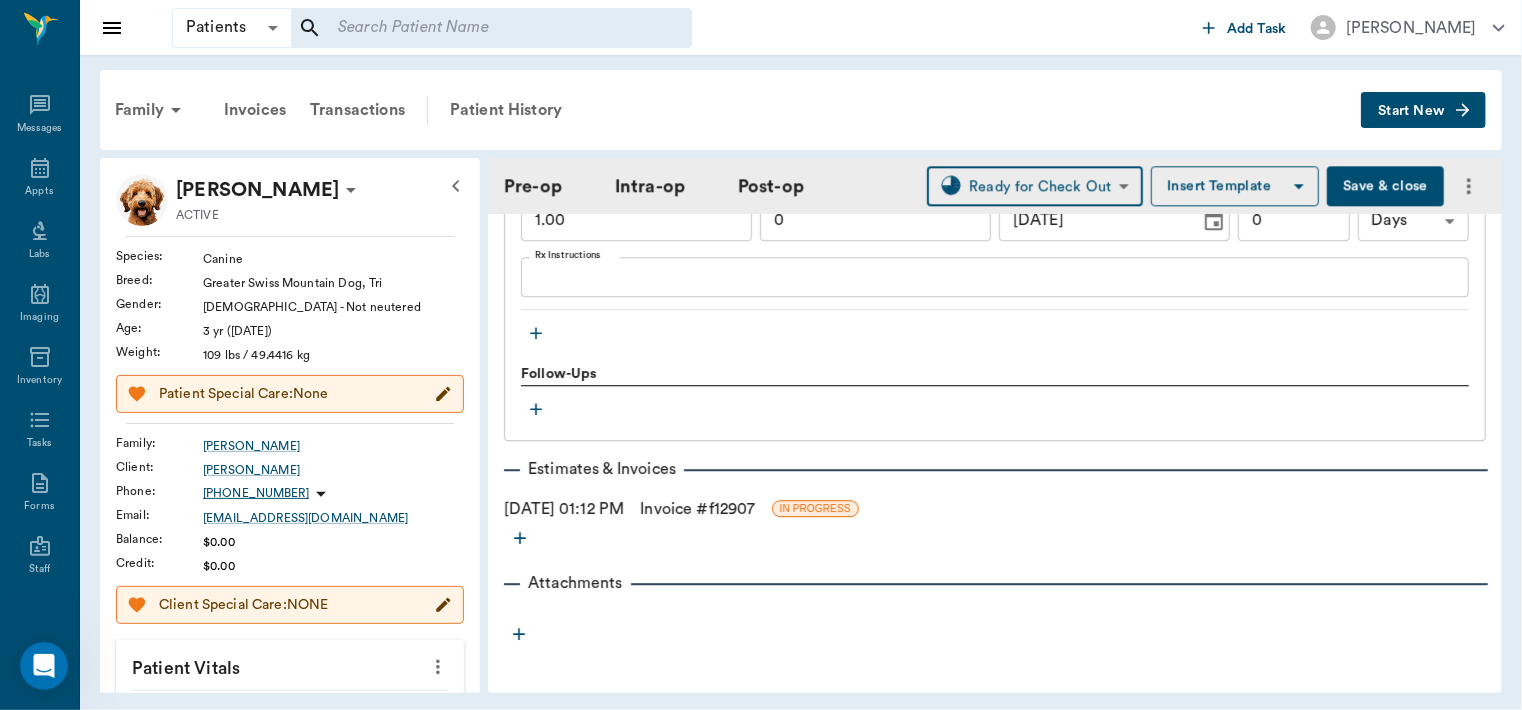 click on "Invoice # f12907" at bounding box center (697, 509) 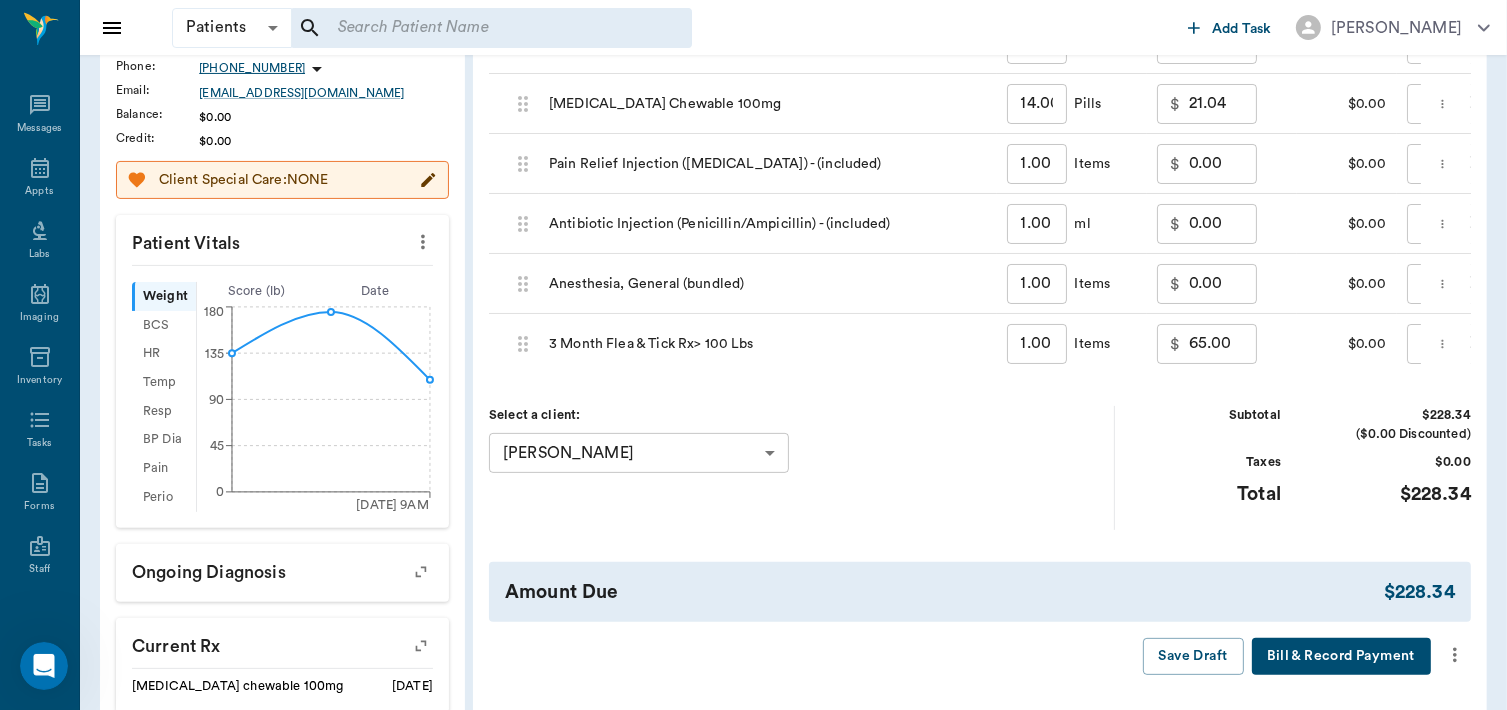 scroll, scrollTop: 718, scrollLeft: 0, axis: vertical 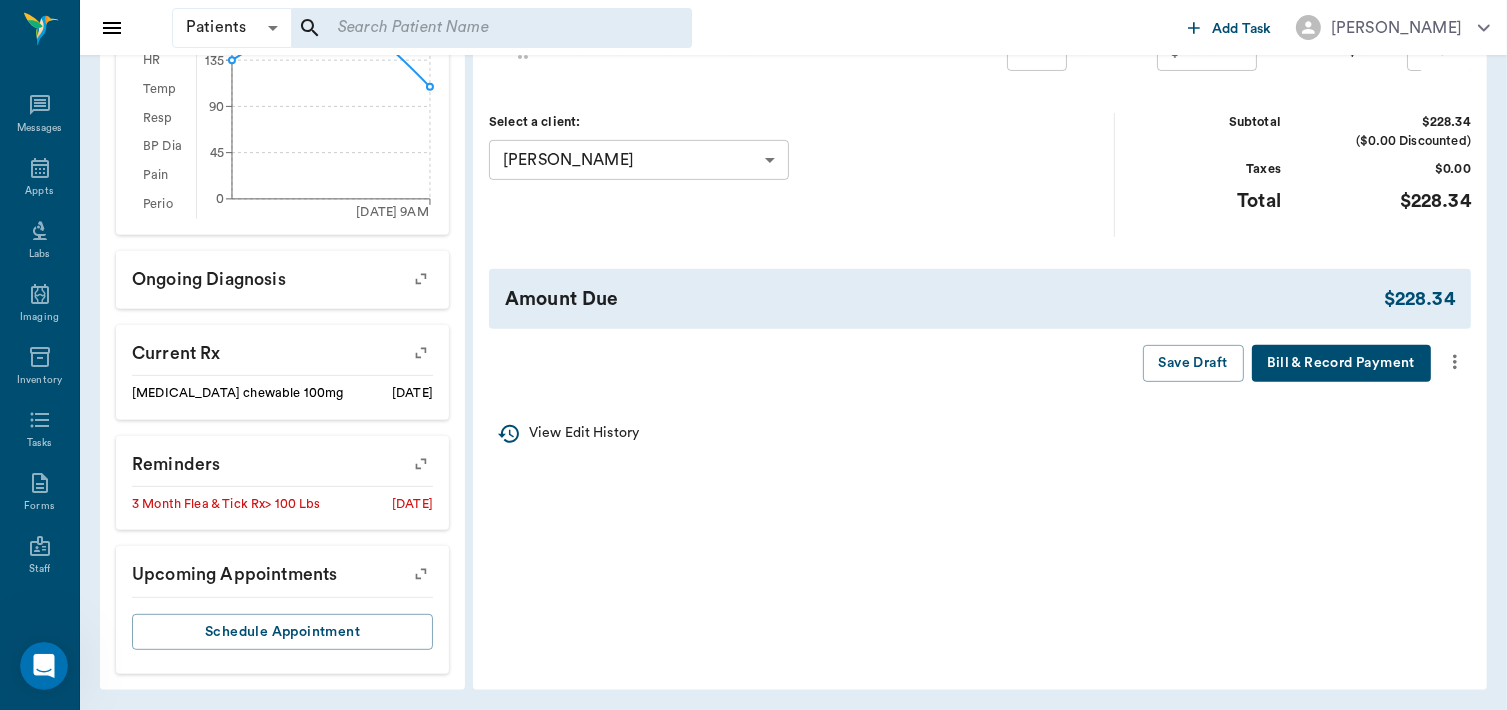 click 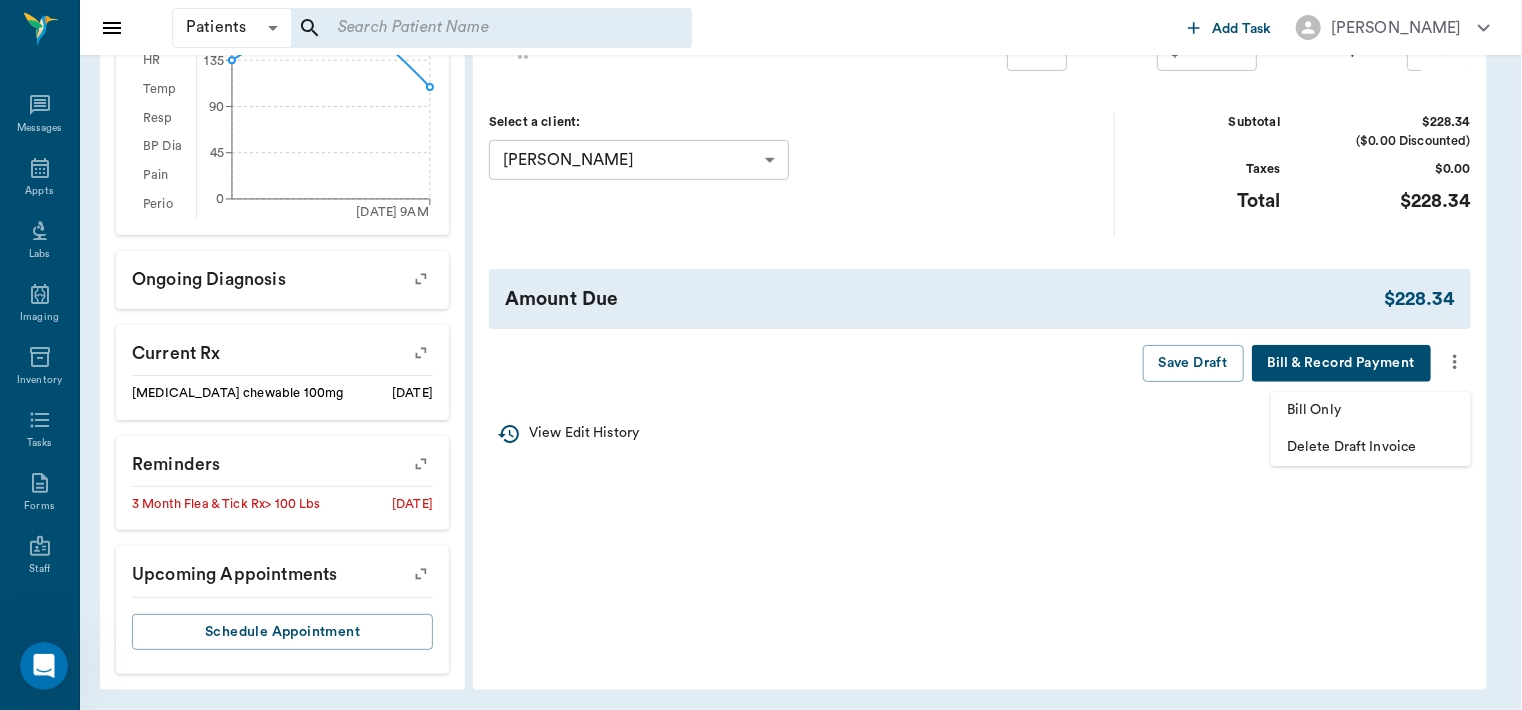 click on "Bill Only" at bounding box center [1371, 410] 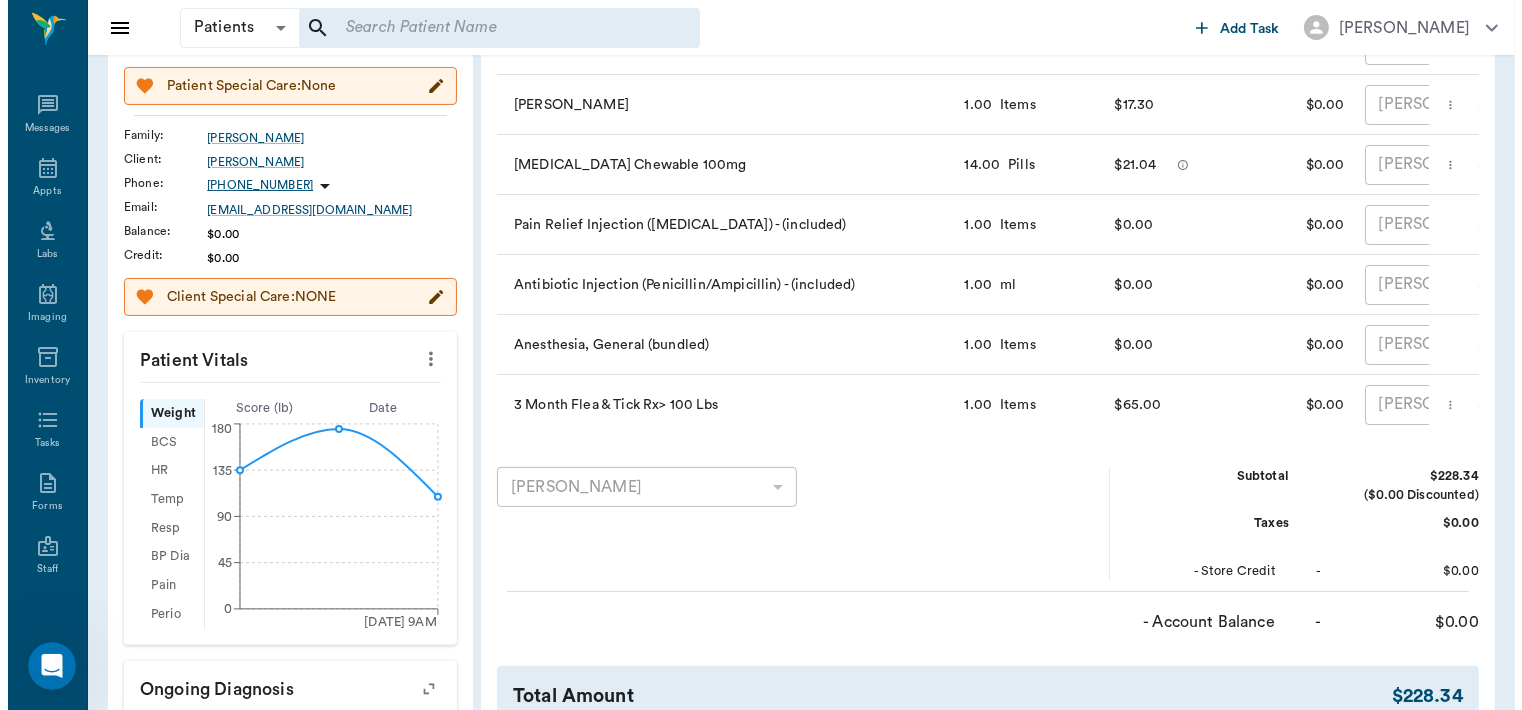 scroll, scrollTop: 0, scrollLeft: 0, axis: both 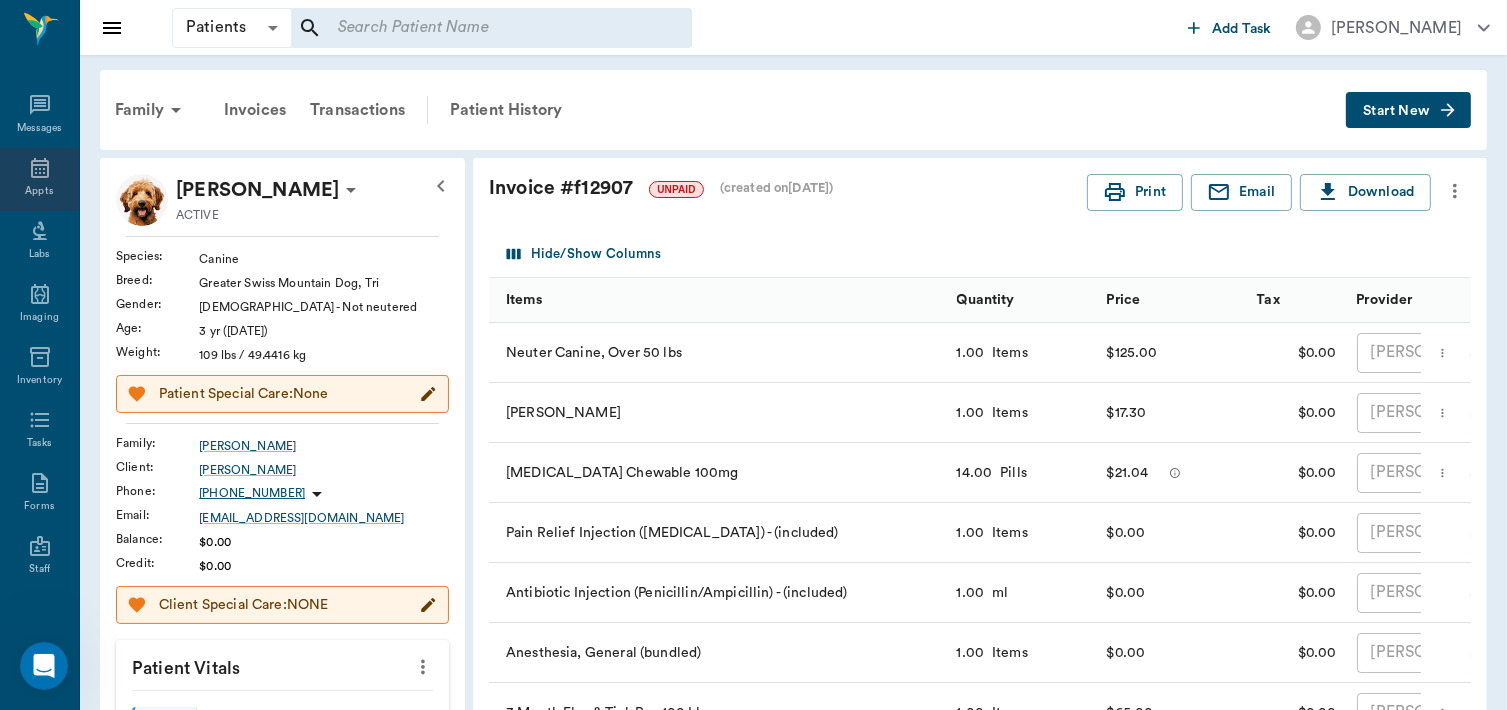 click 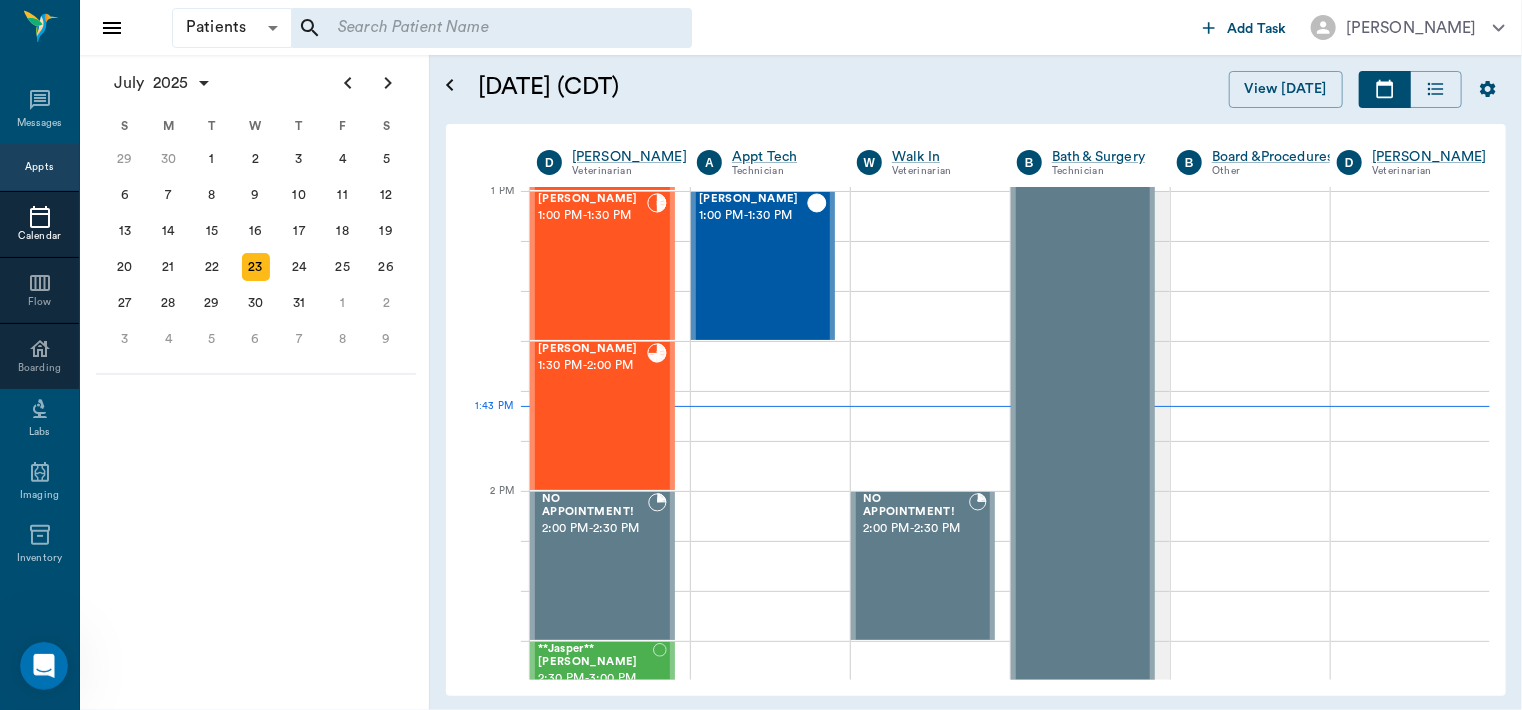 scroll, scrollTop: 1504, scrollLeft: 0, axis: vertical 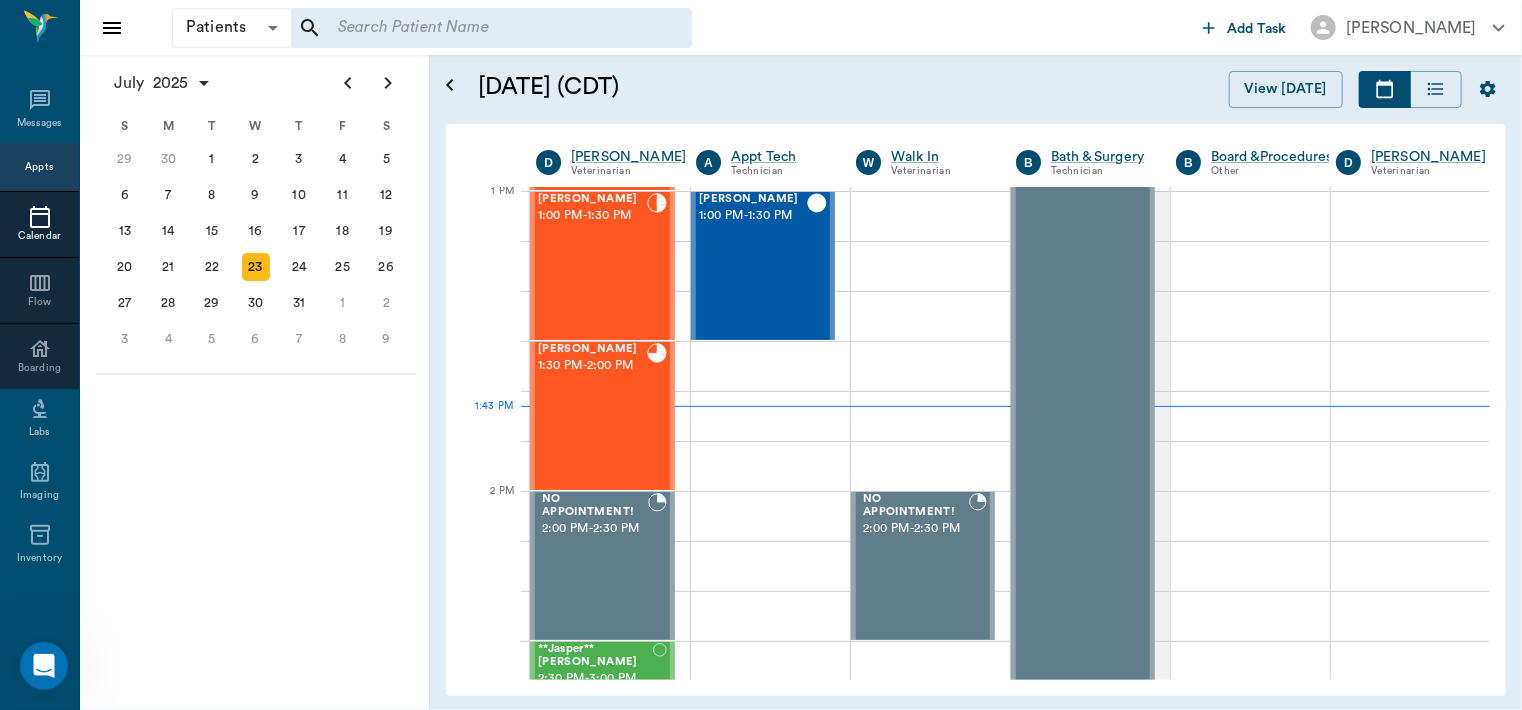 click on "1:00 PM  -  1:30 PM" at bounding box center (592, 216) 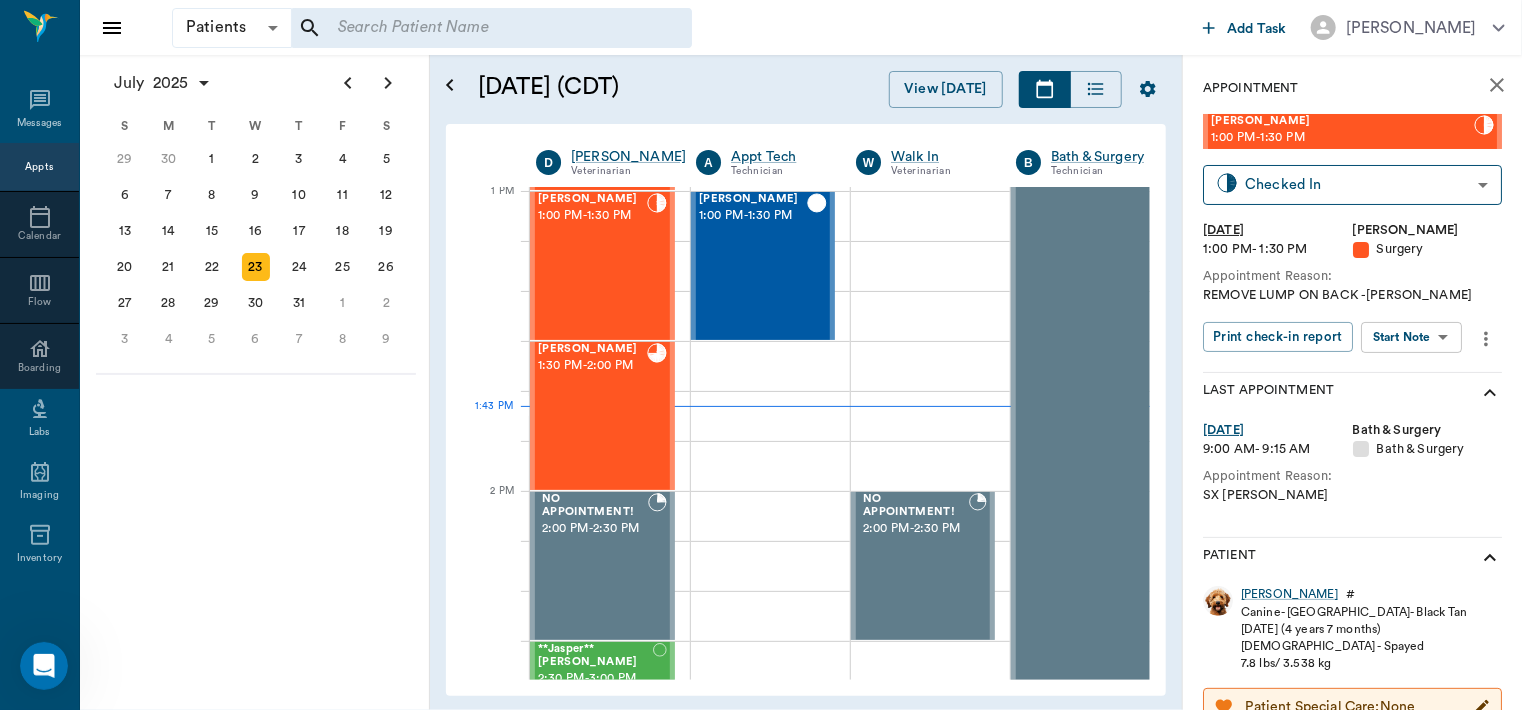 click on "Patients Patients ​ ​ Add Task [PERSON_NAME] Nectar Messages Appts Calendar Flow Boarding Labs Imaging Inventory Tasks Forms Staff Reports Lookup Settings [DATE] S M T W T F S [DATE] 2 3 4 5 6 7 8 9 10 11 12 13 14 15 16 17 18 19 20 21 22 23 24 25 26 27 28 29 [DATE] 1 2 3 4 5 6 7 8 9 10 11 12 S M T W T F S 29 [DATE] 1 2 3 4 5 6 7 8 9 10 11 12 13 14 15 16 17 18 19 20 21 22 23 24 25 26 27 28 29 30 [DATE] 1 2 3 4 5 6 7 8 9 S M T W T F S 27 28 29 30 [DATE] 1 2 3 4 5 6 7 8 9 10 11 12 13 14 15 16 17 18 19 20 21 22 23 24 25 26 27 28 29 30 31 [DATE] 2 3 4 5 6 [DATE] (CDT) View [DATE] [DATE] [DATE] [DATE] D [PERSON_NAME] Veterinarian A Appt Tech Technician W Walk In Veterinarian B Bath & Surgery Technician B Board &Procedures Other D [PERSON_NAME] Veterinarian 8 AM 9 AM 10 AM 11 AM 12 PM 1 PM 2 PM 3 PM 4 PM 5 PM 6 PM 7 PM 8 PM 1:43 PM NO APPOINTMENT! 8:00 AM  -  8:30 AM [PERSON_NAME] 8:30 AM  -  9:00 AM Zip [PERSON_NAME] 9:30 AM  -  10:00 AM NO APPOINTMENT! EMERGENCY ONLY! 11:30 AM  -   -" at bounding box center [761, 355] 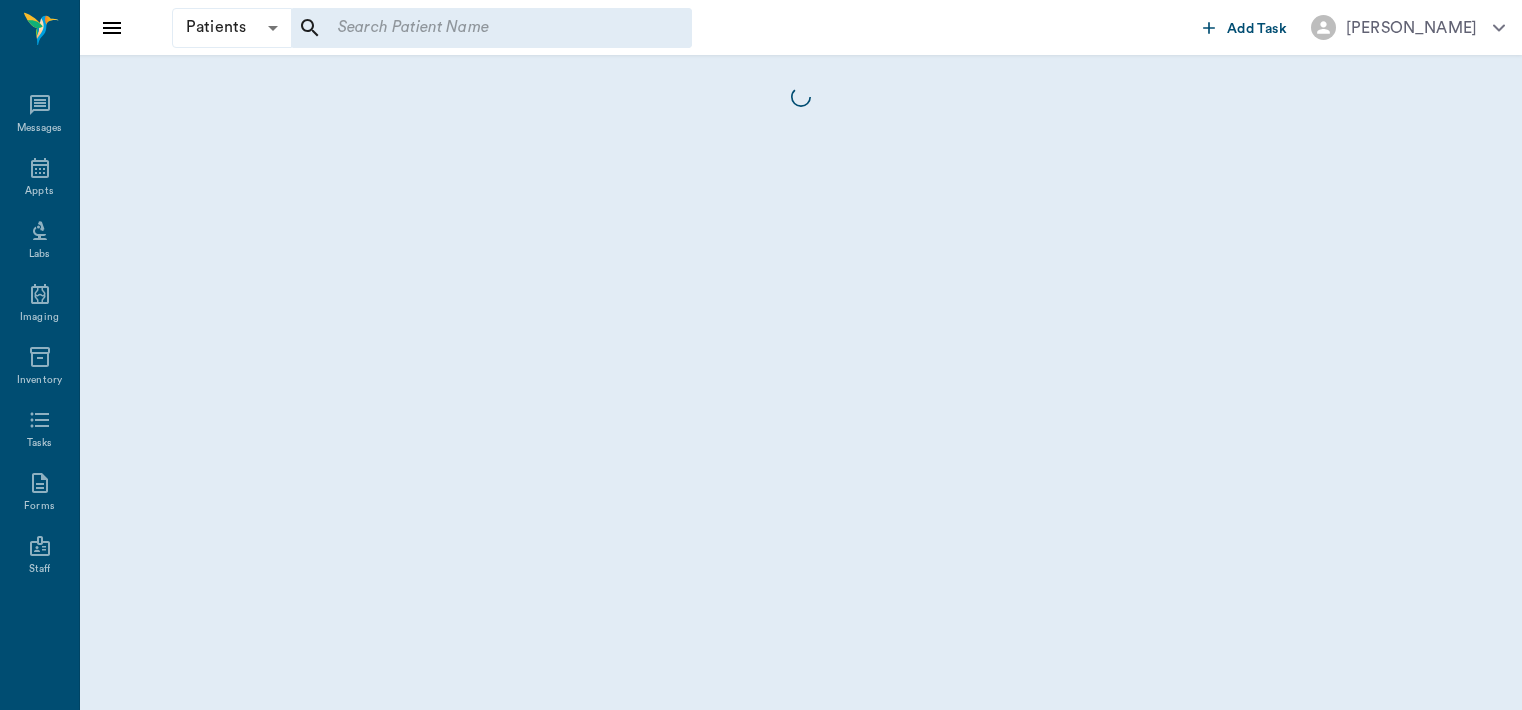 scroll, scrollTop: 0, scrollLeft: 0, axis: both 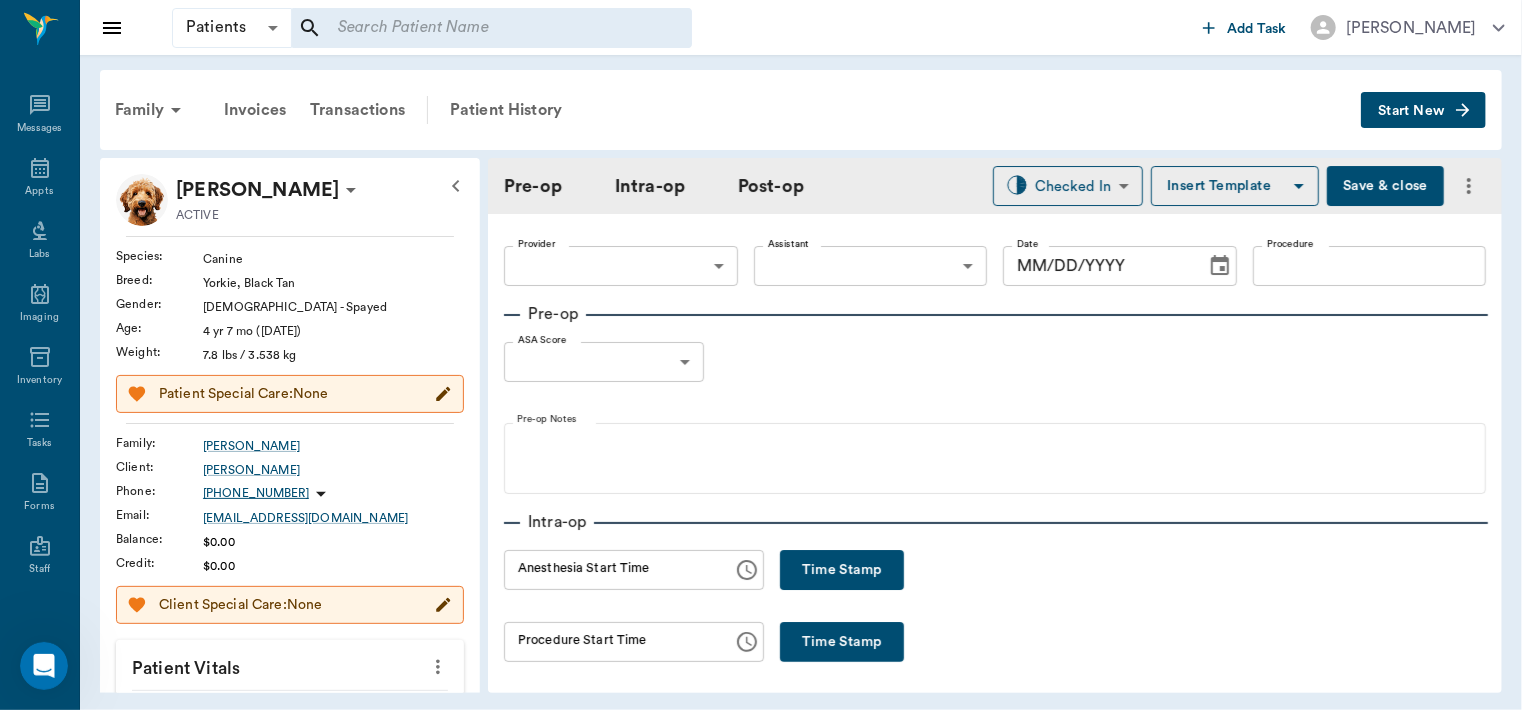 type on "63ec2f075fda476ae8351a4d" 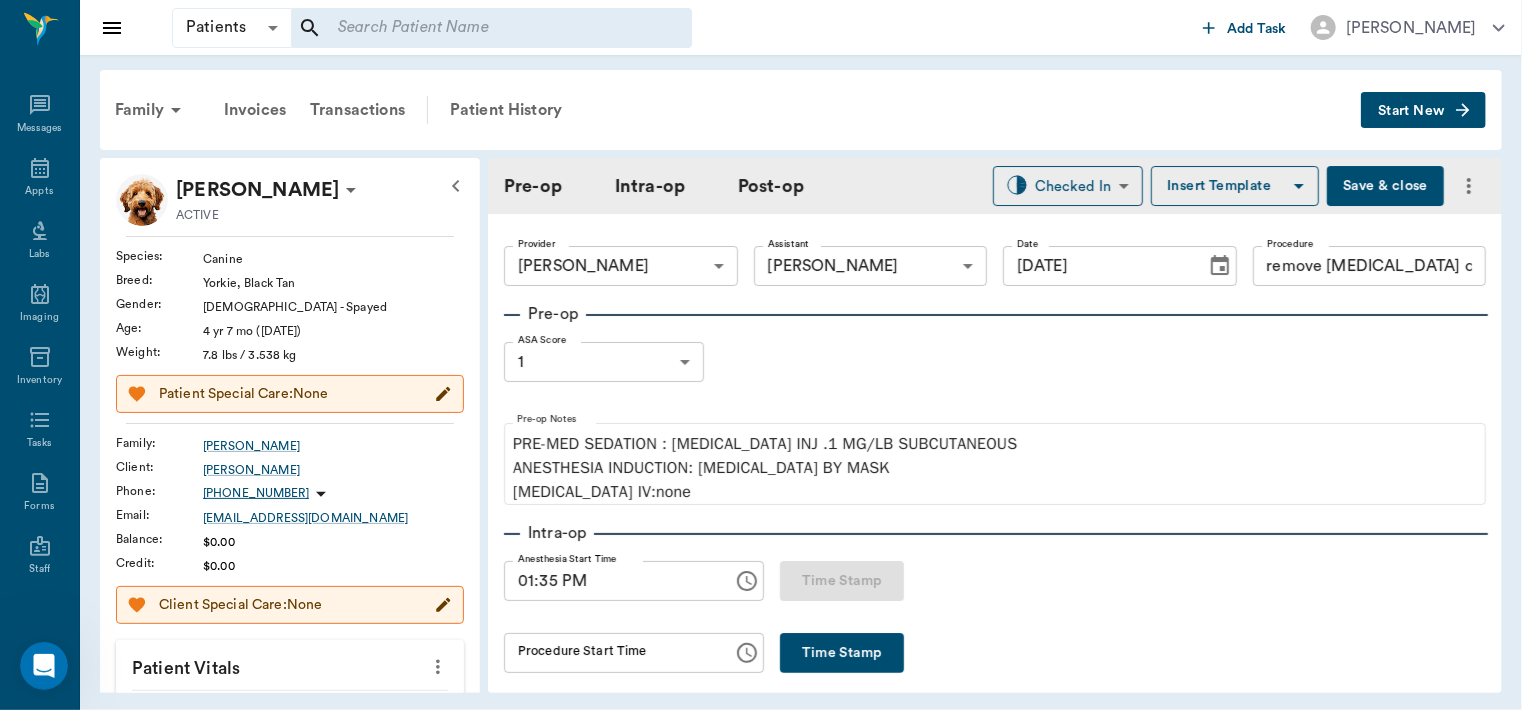 type on "[DATE]" 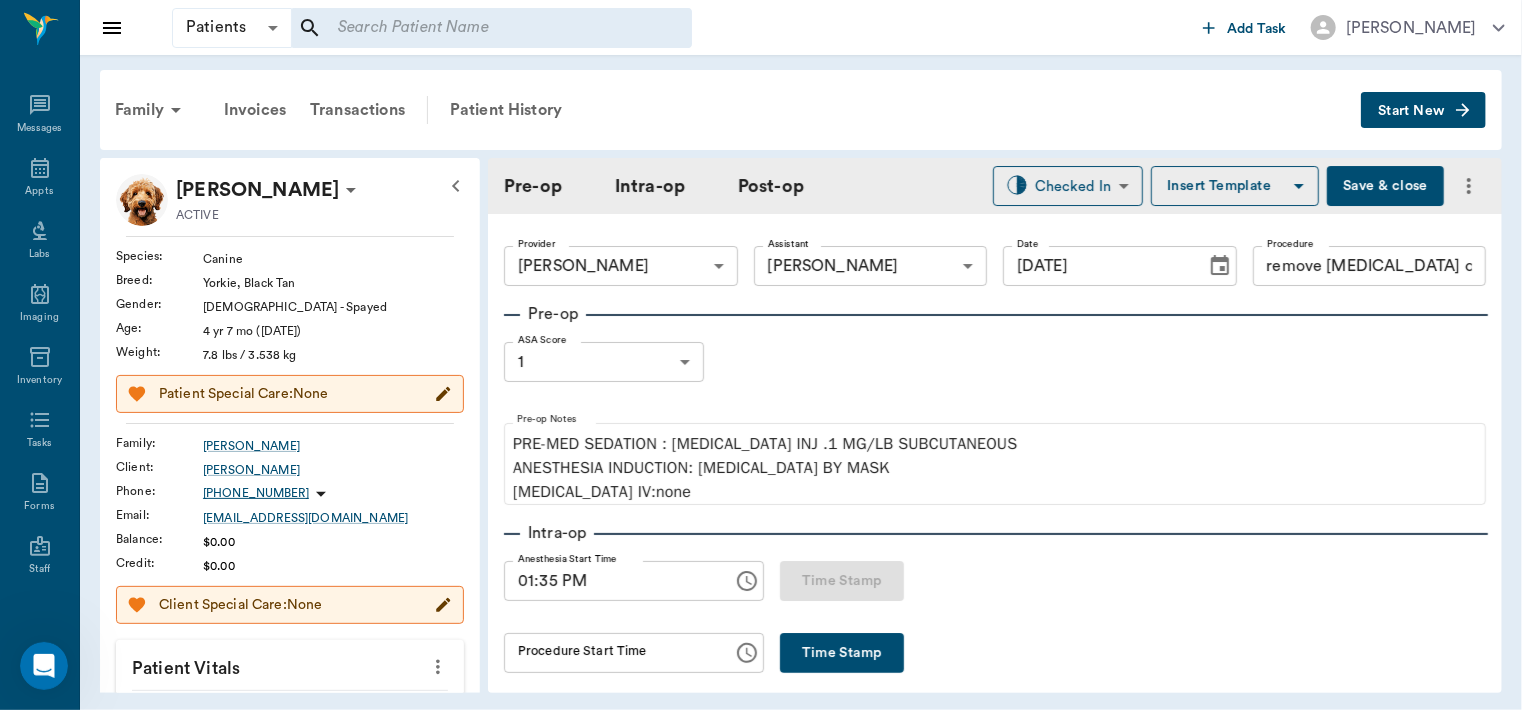 type on "01:35 PM" 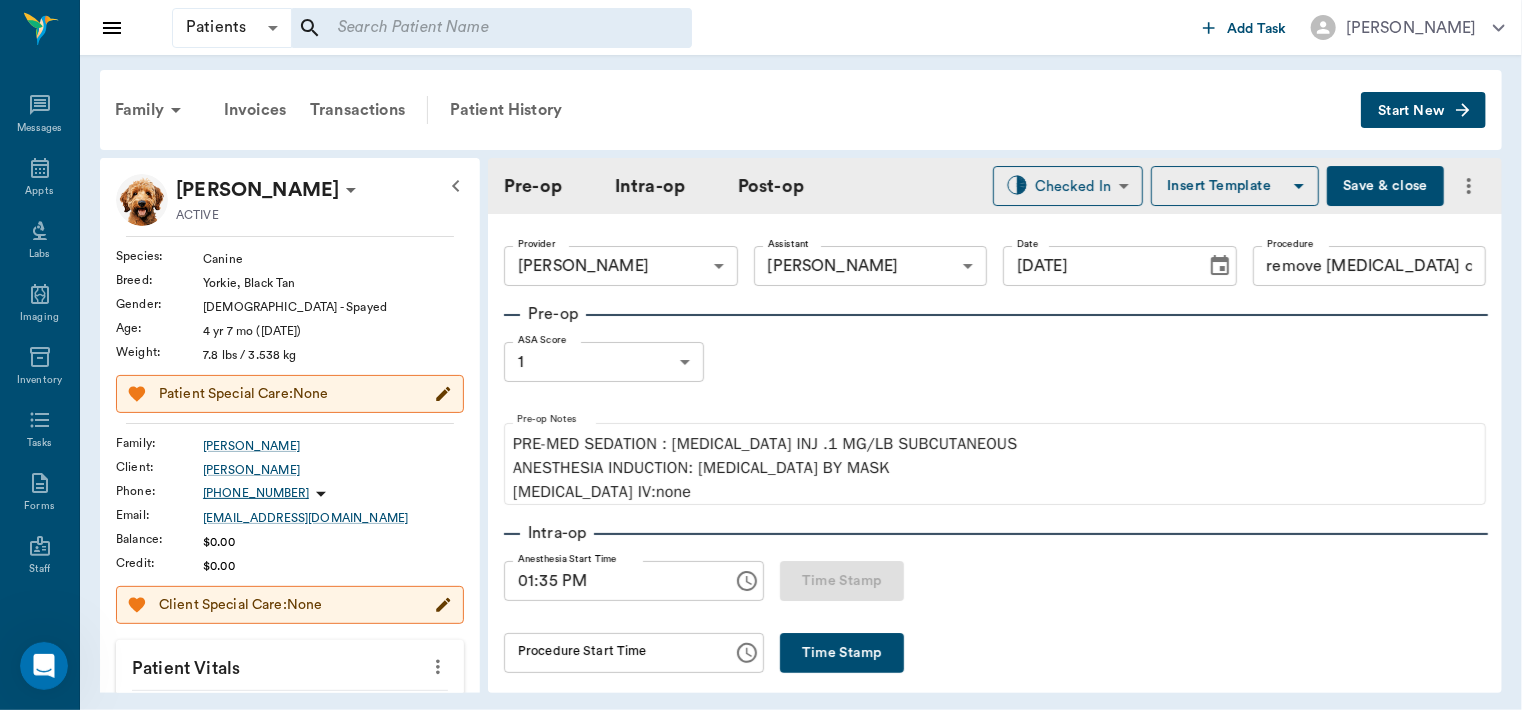 click on "Time Stamp" at bounding box center [842, 653] 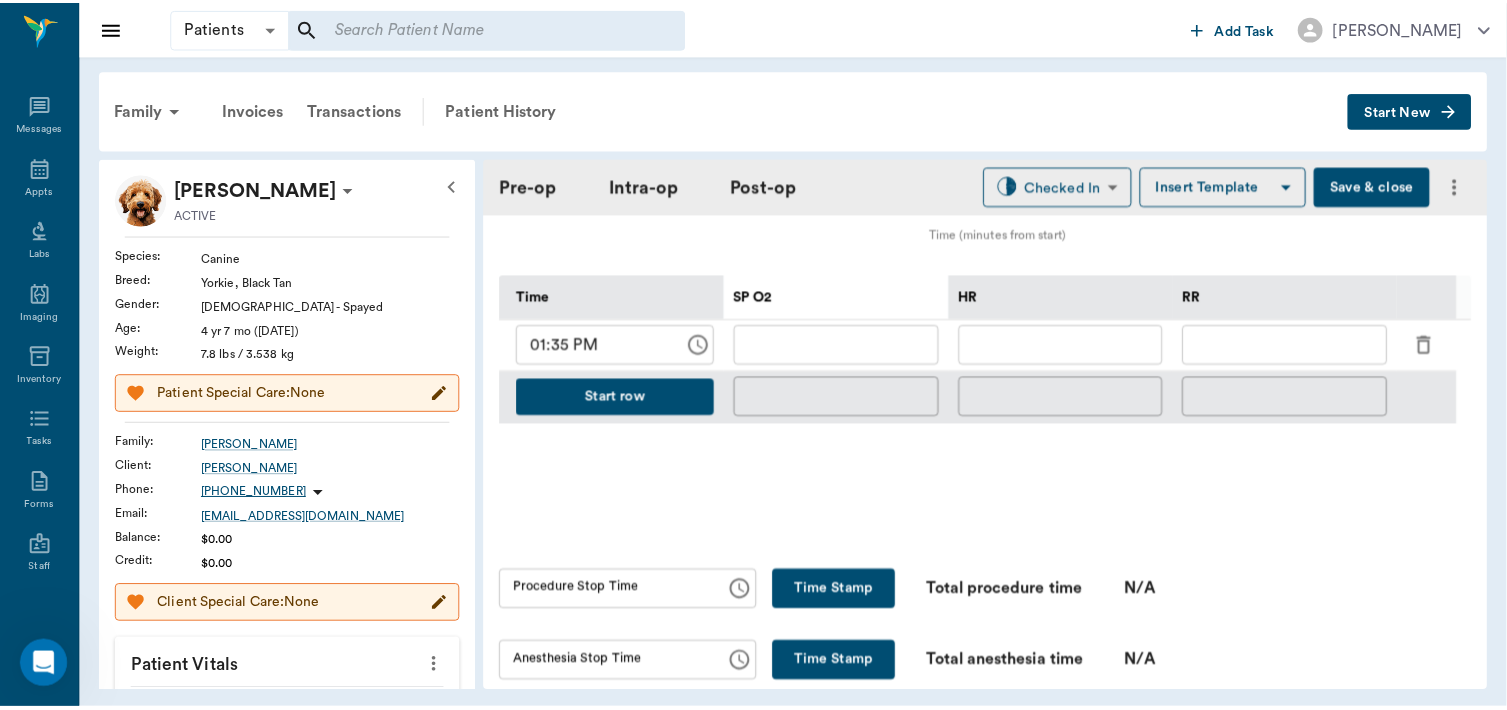 scroll, scrollTop: 901, scrollLeft: 0, axis: vertical 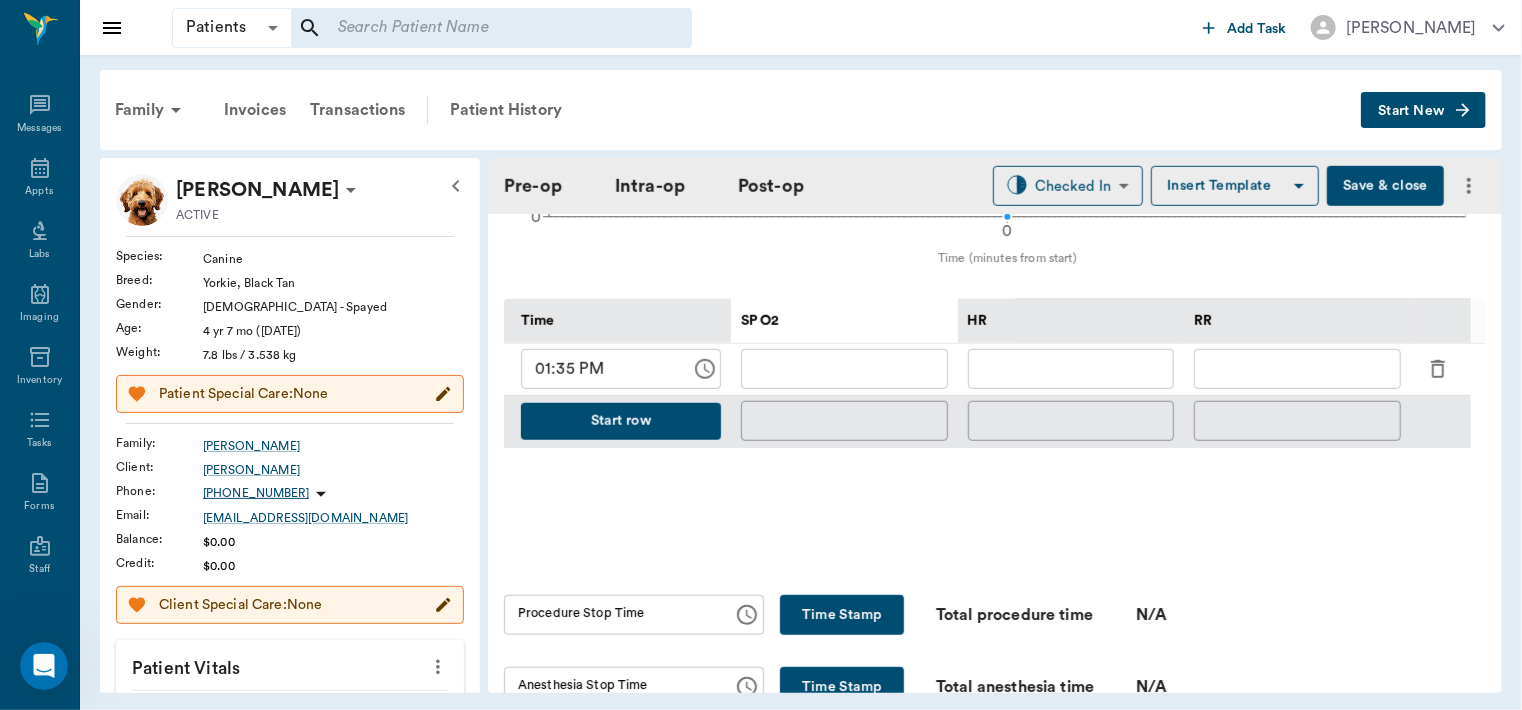 click at bounding box center [1438, 369] 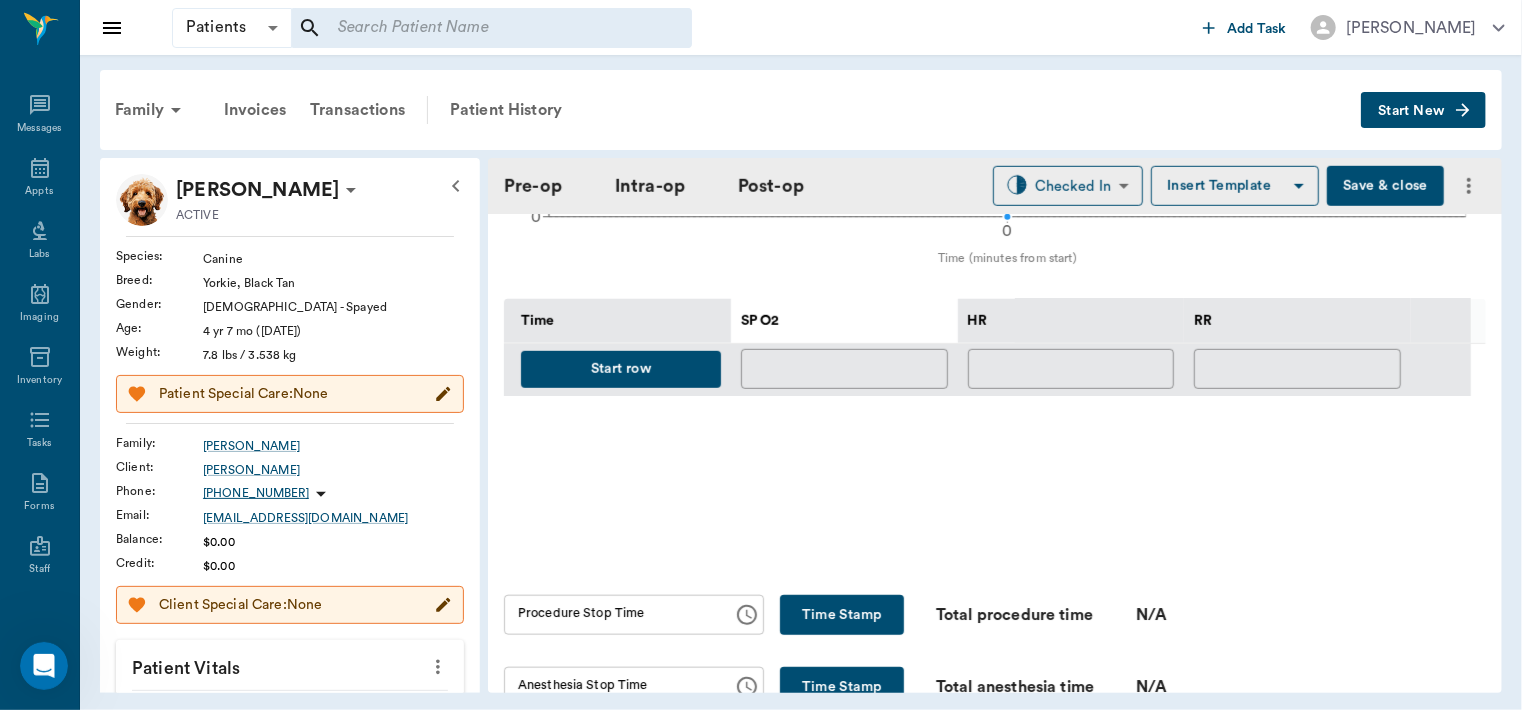 click on "Start row" at bounding box center (621, 369) 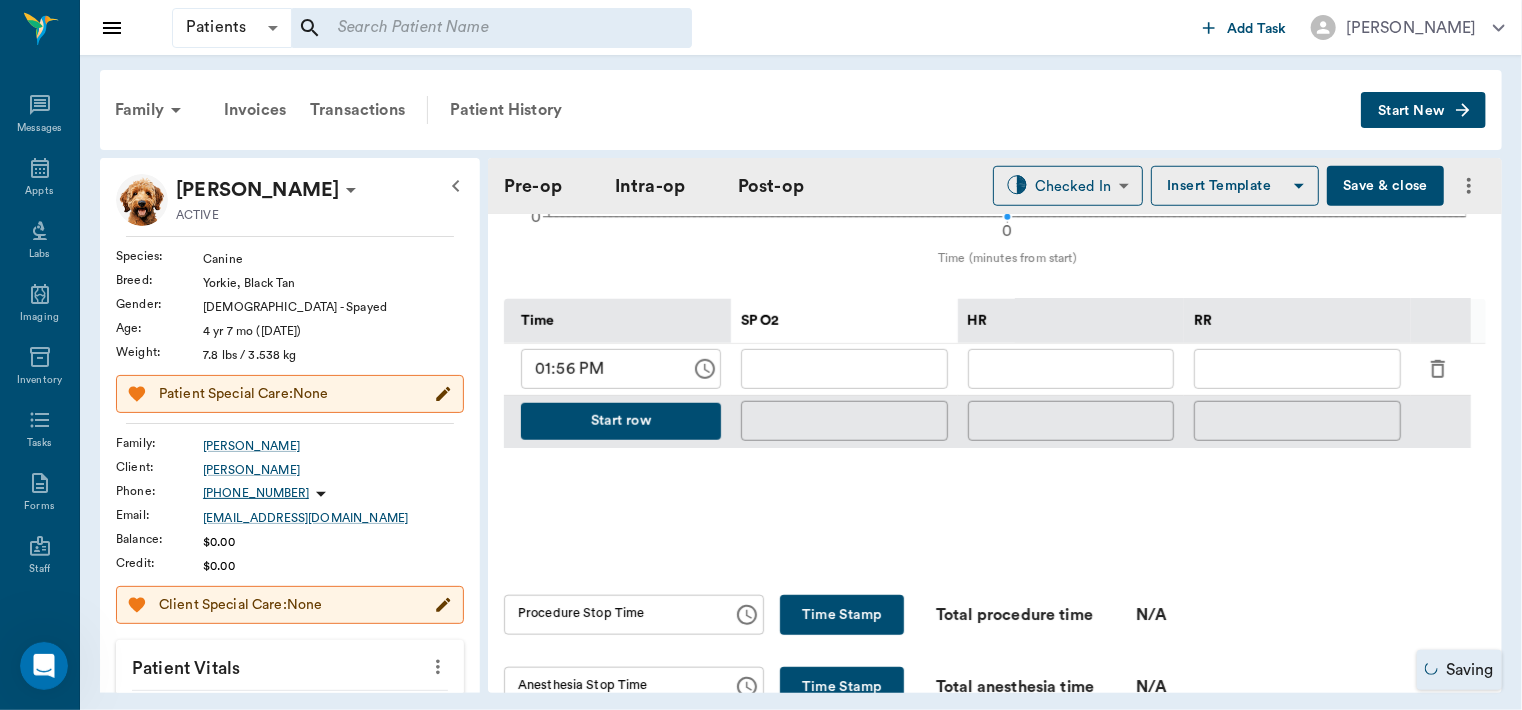 click at bounding box center [1071, 369] 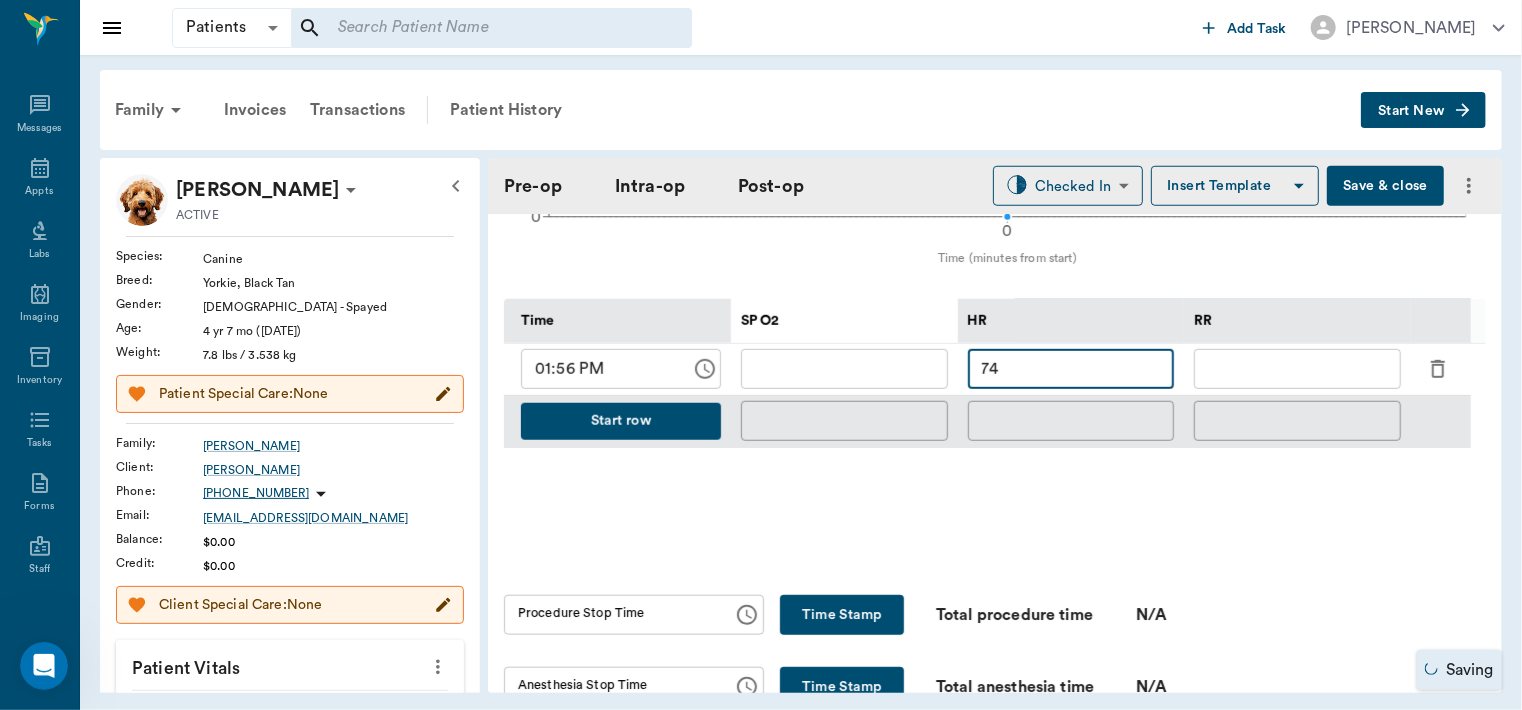 type on "74" 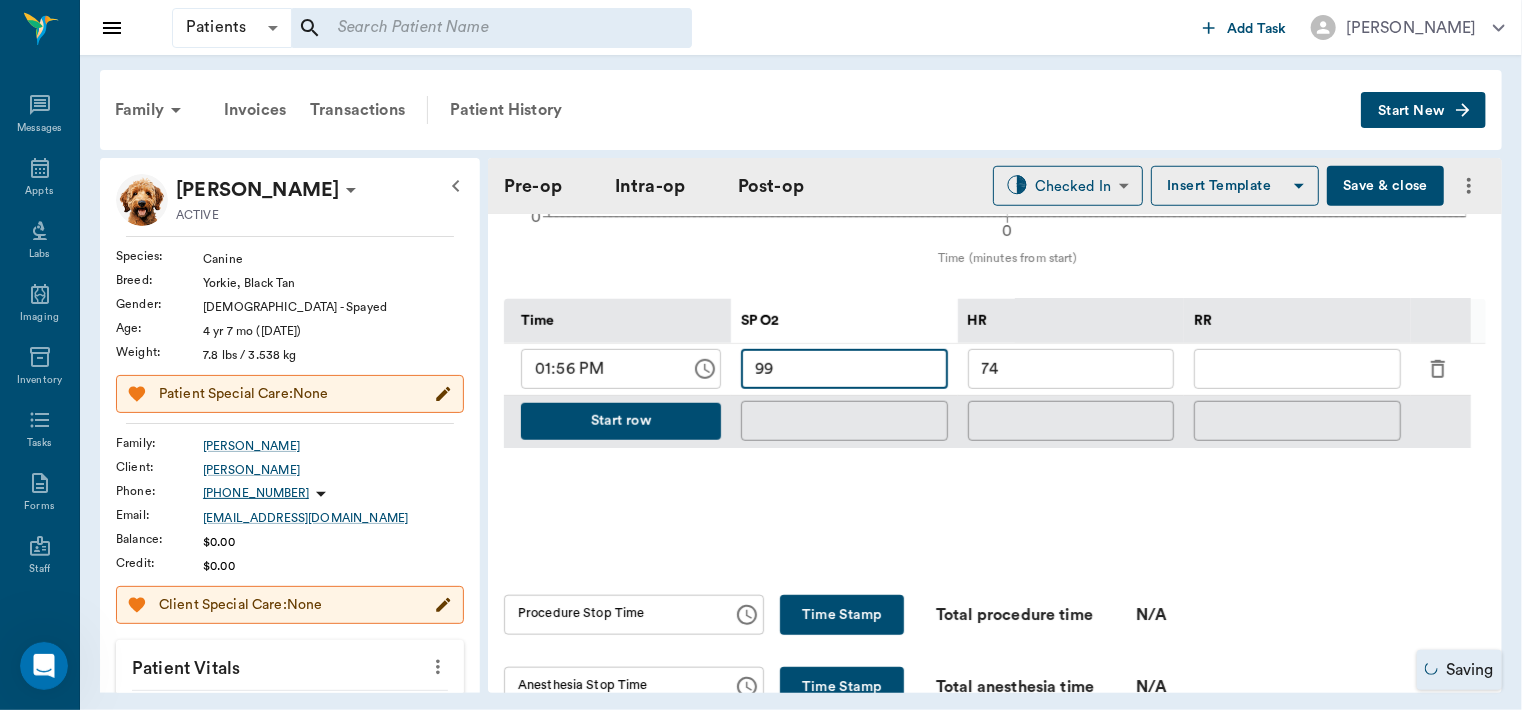 type on "99" 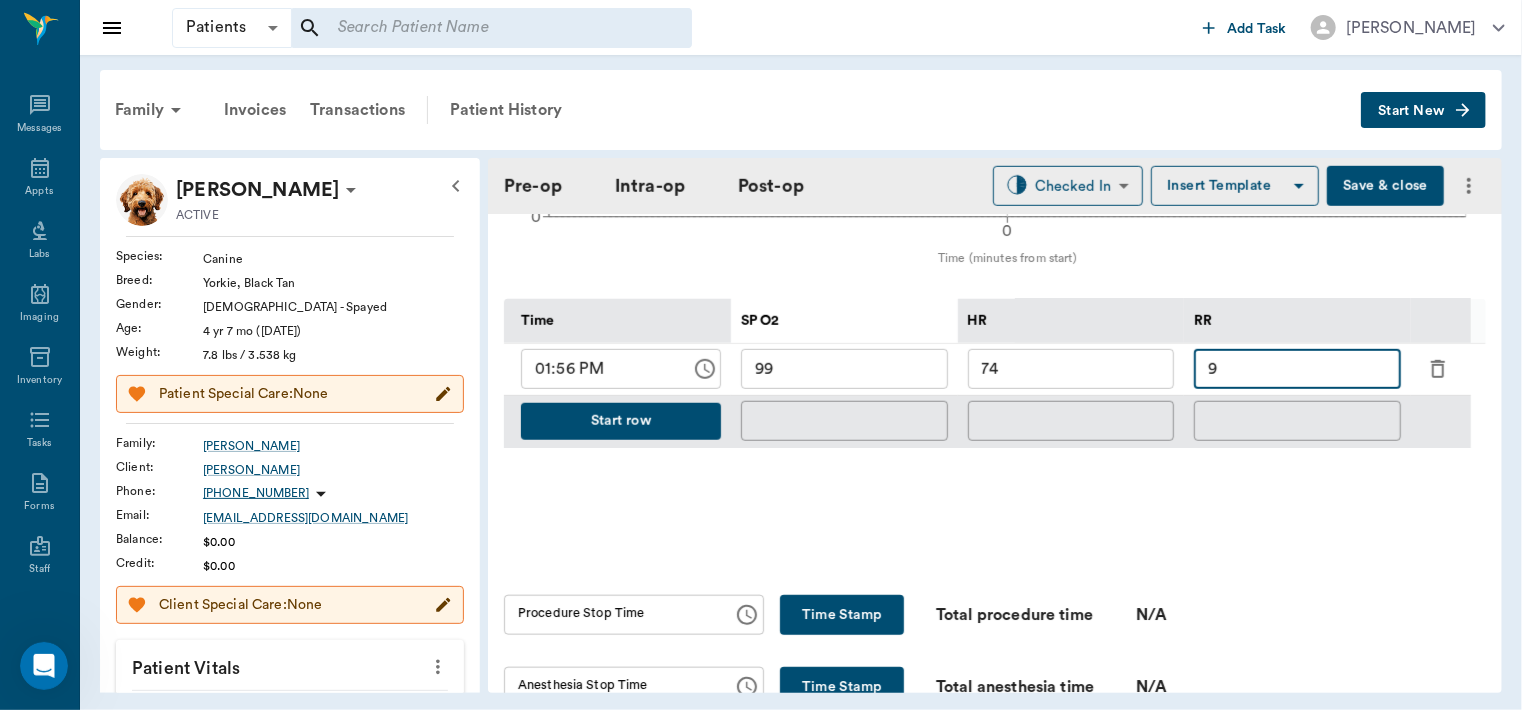 type on "9" 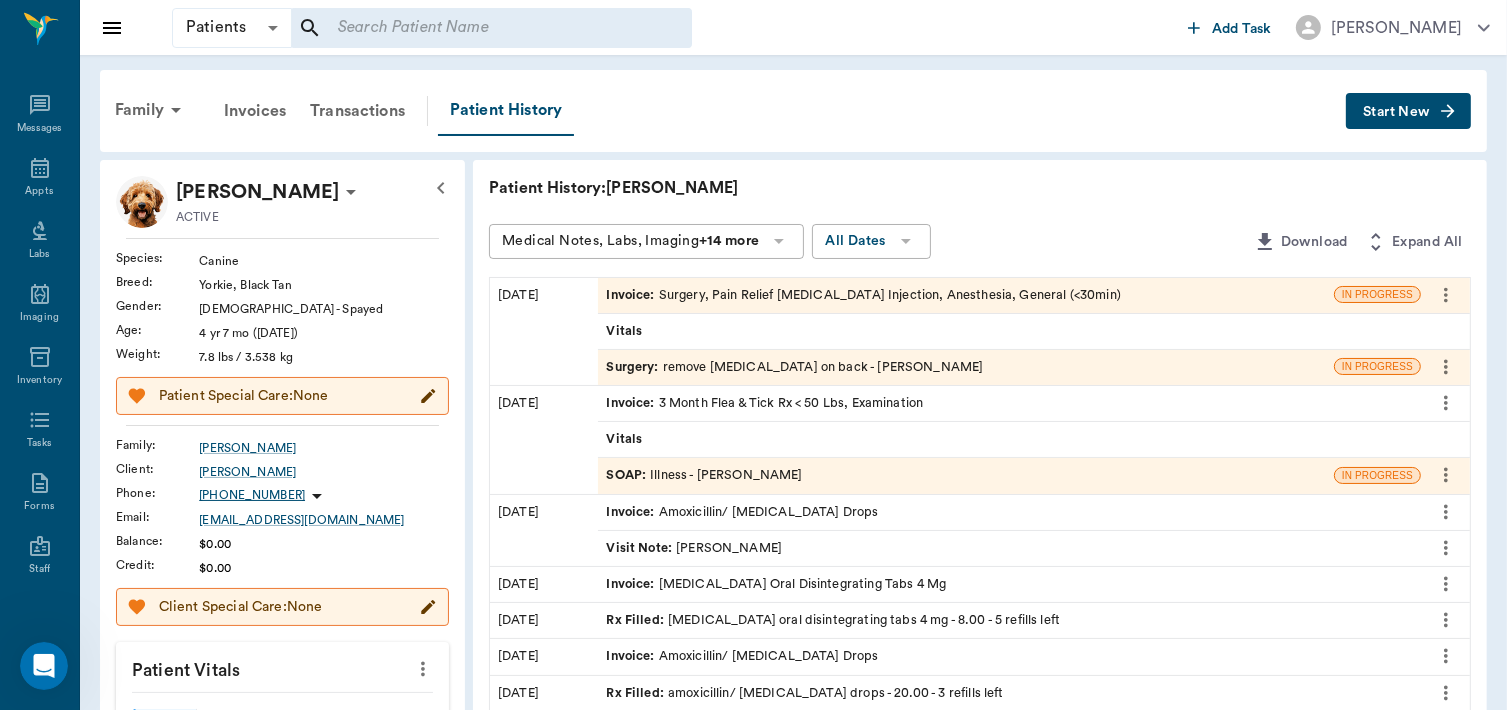 click at bounding box center (491, 28) 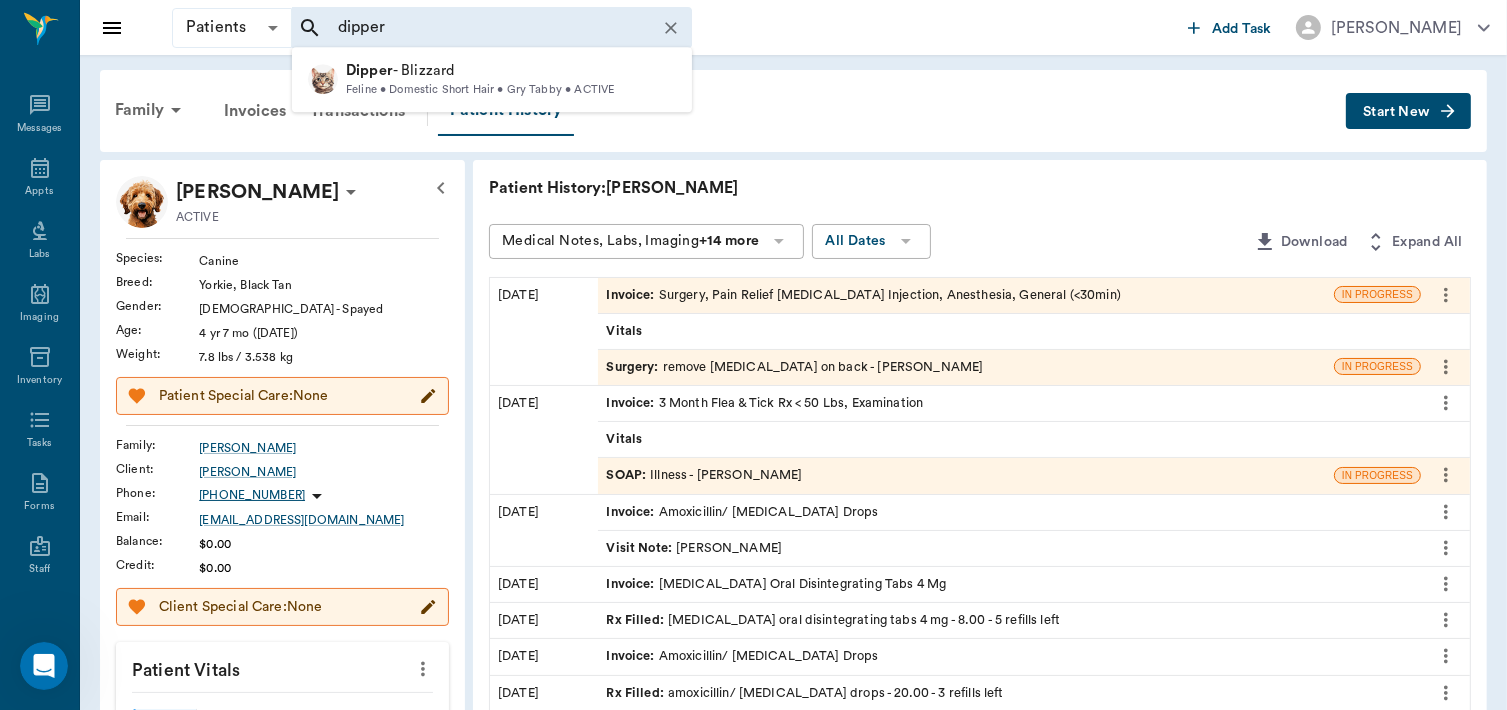type on "dipper" 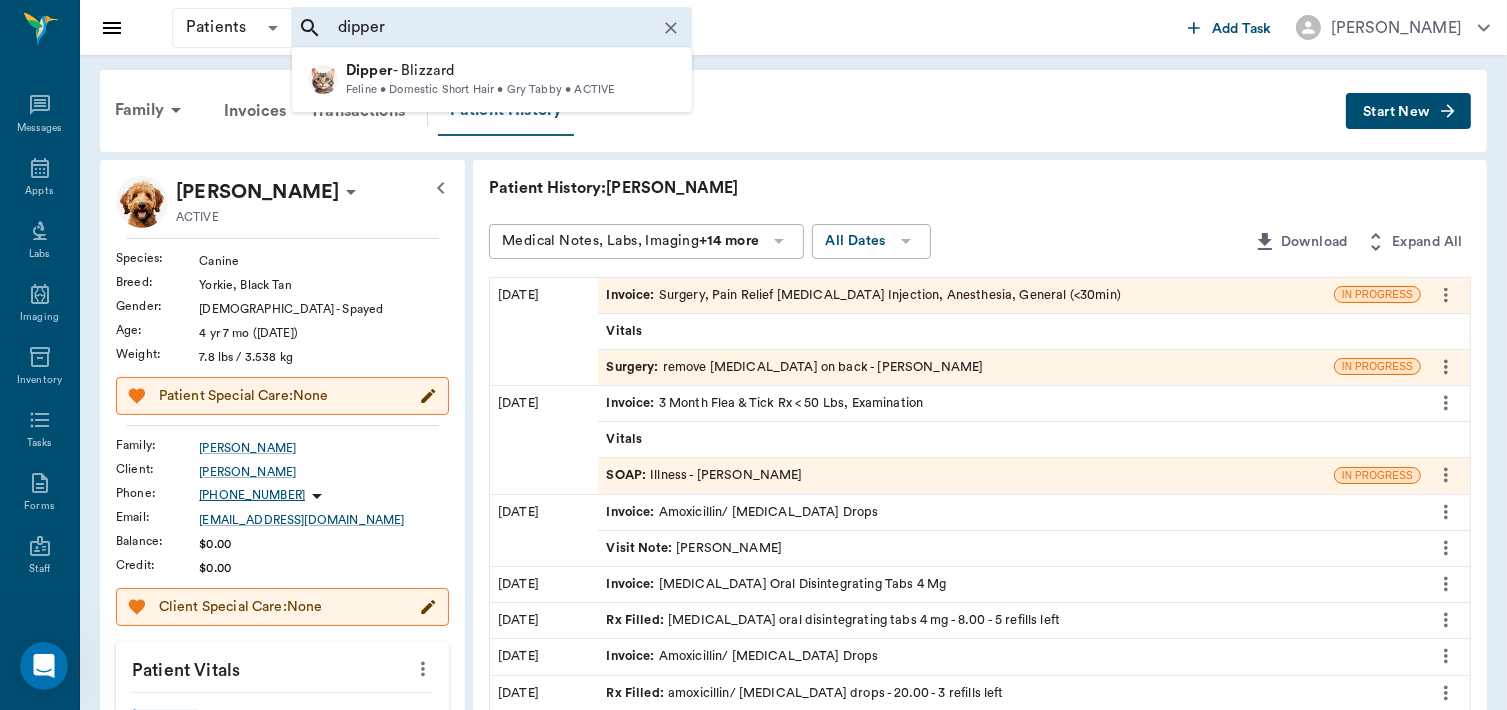 click on "Patient History" at bounding box center (506, 111) 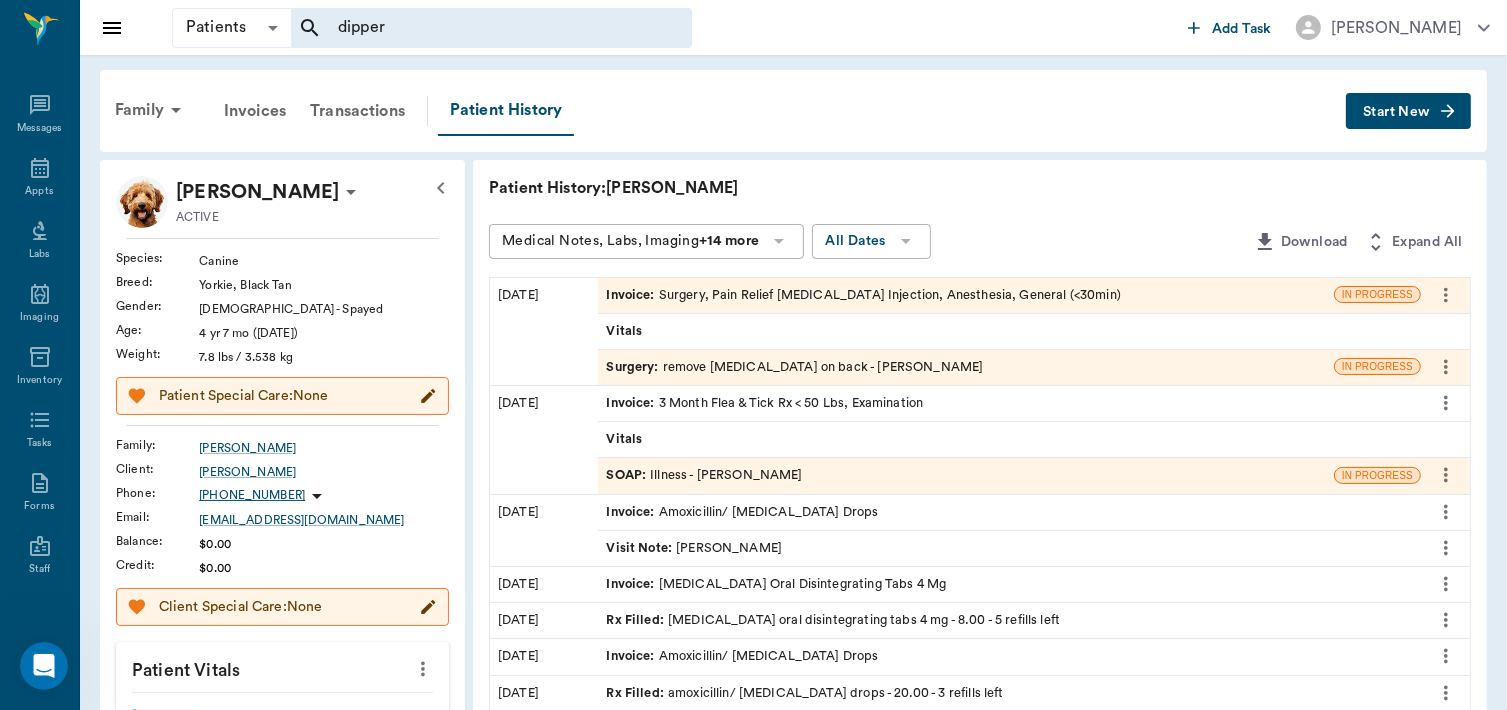 click on "Surgery :" at bounding box center (634, 367) 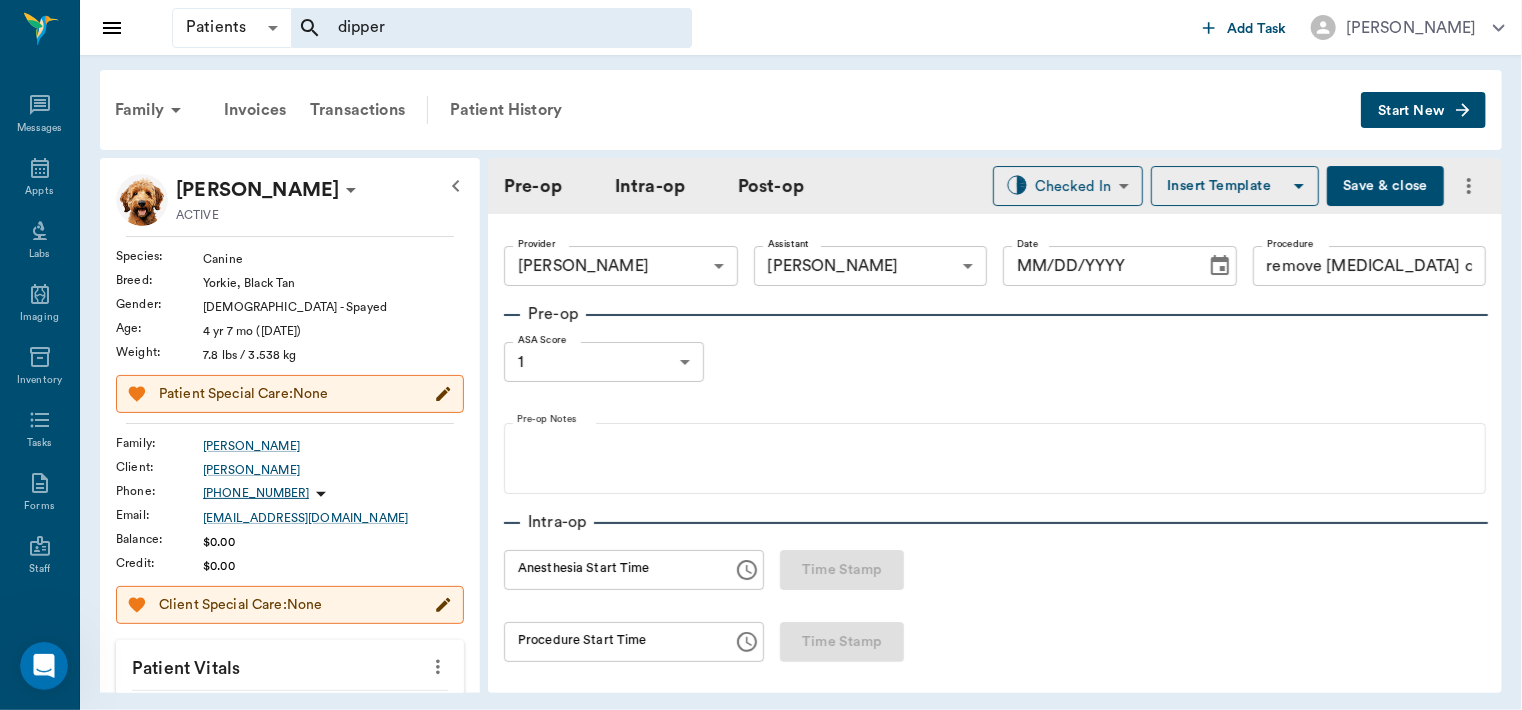 type on "63ec2f075fda476ae8351a4d" 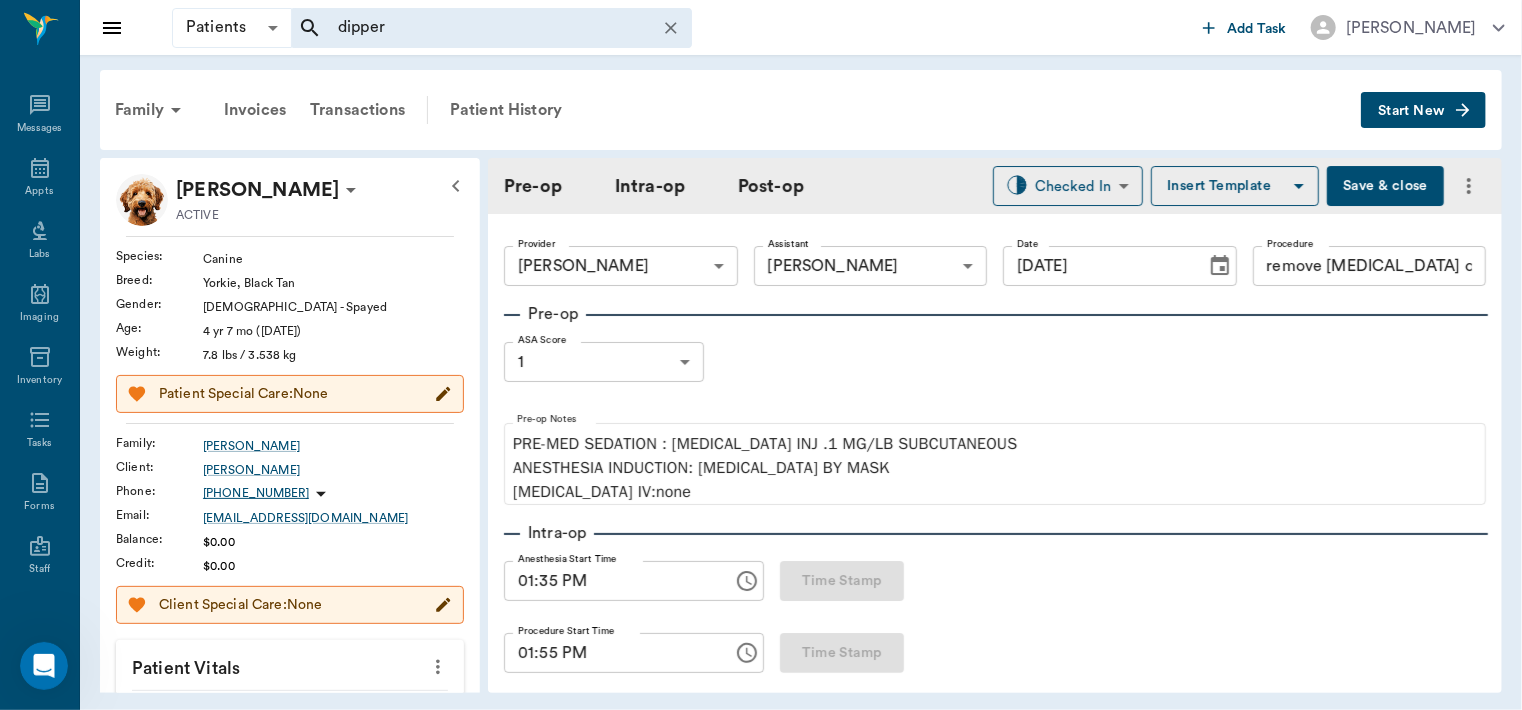 click on "dipper" at bounding box center (478, 28) 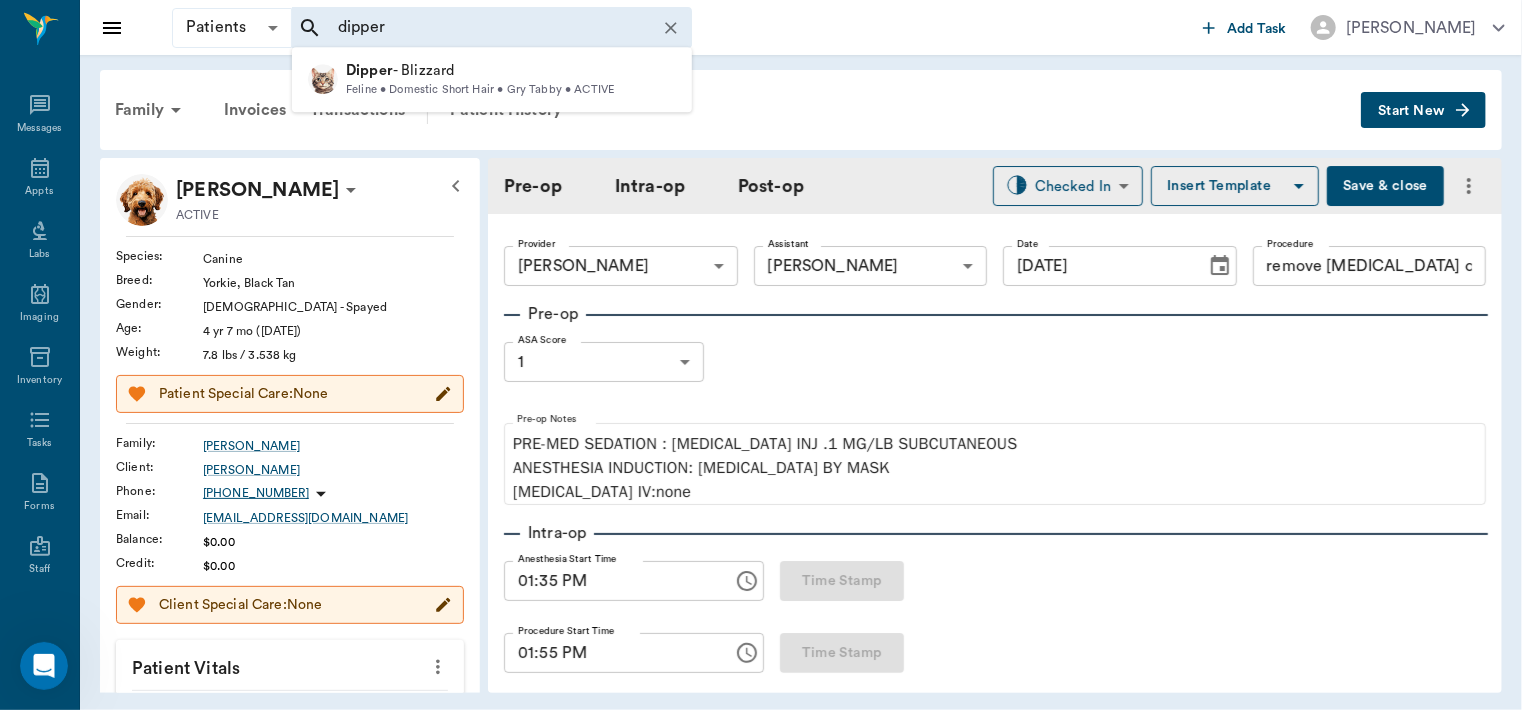 click on "Dipper   - Blizzard" at bounding box center [480, 71] 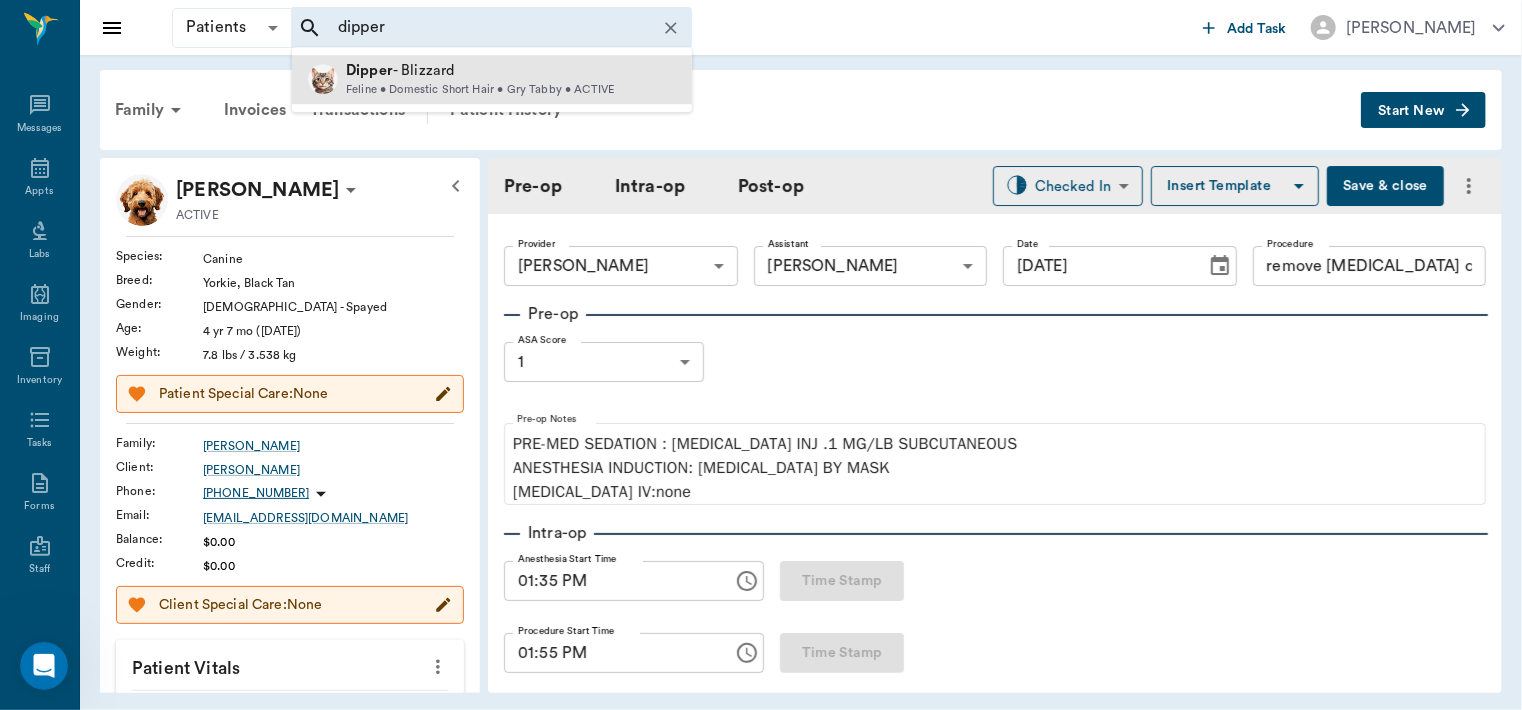 type 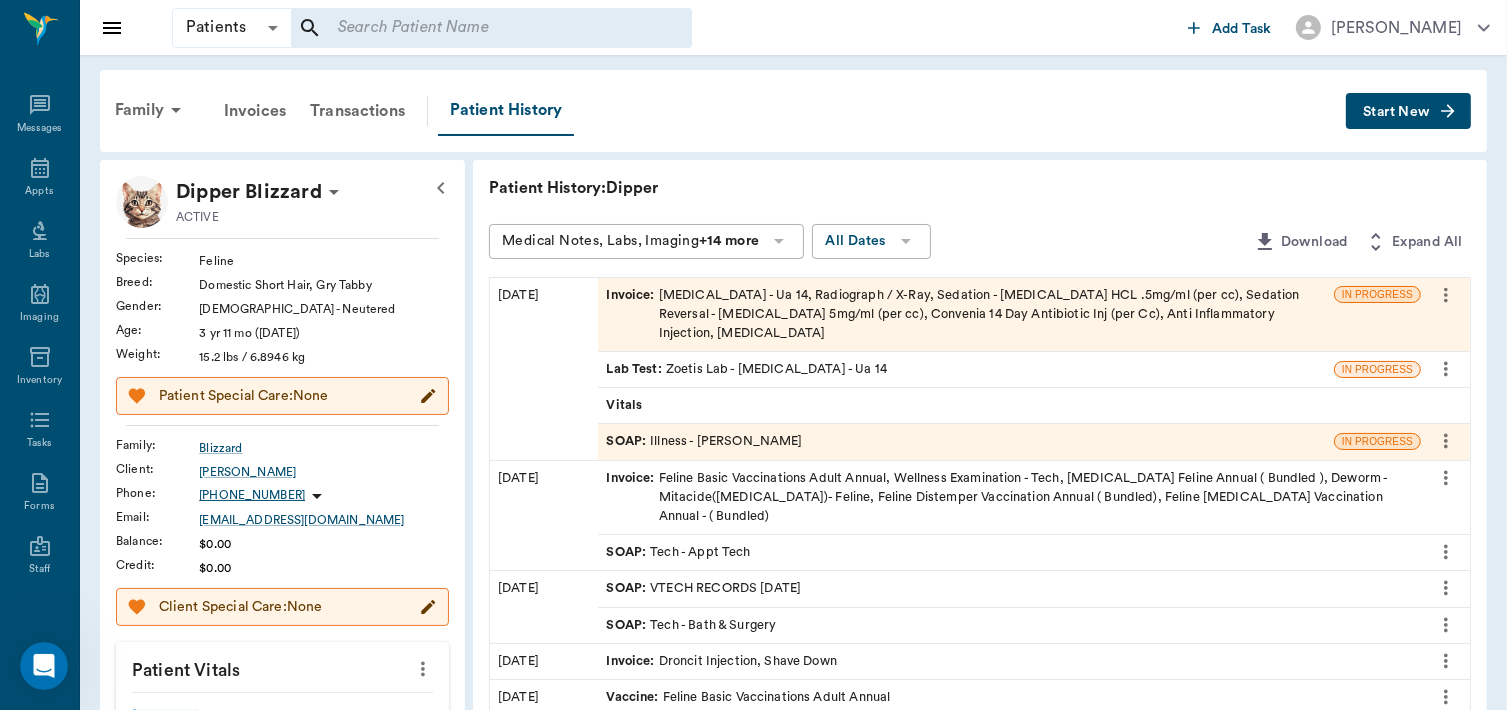click on "Invoice :" at bounding box center [632, 315] 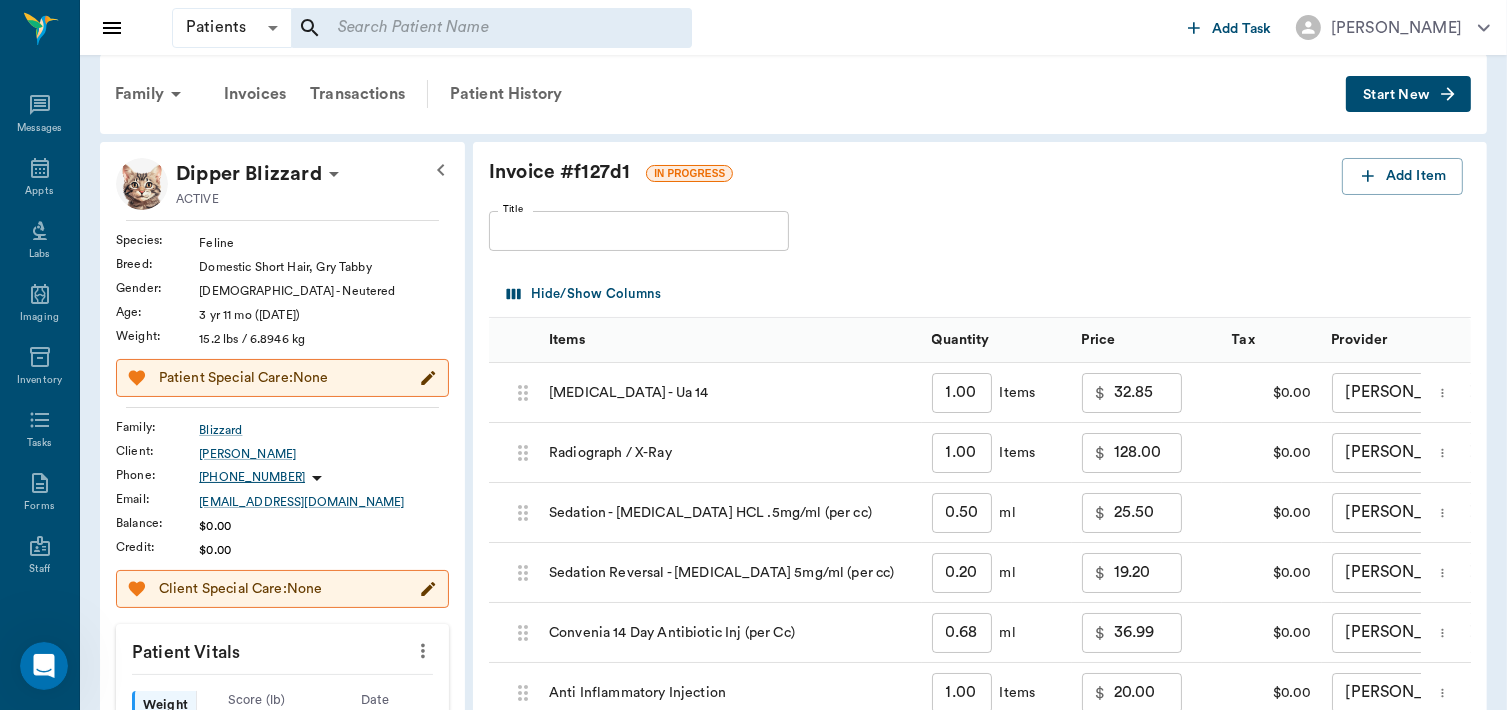 scroll, scrollTop: 7, scrollLeft: 0, axis: vertical 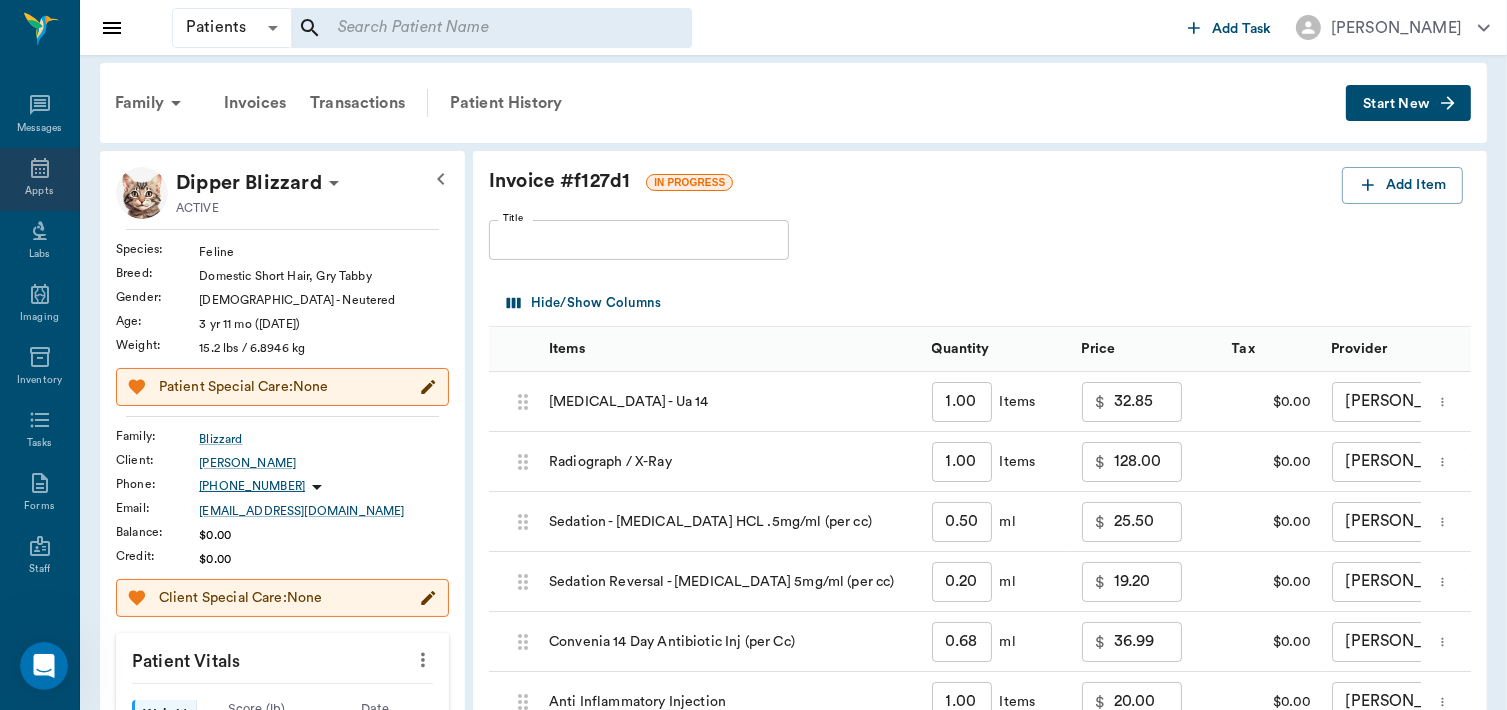 click 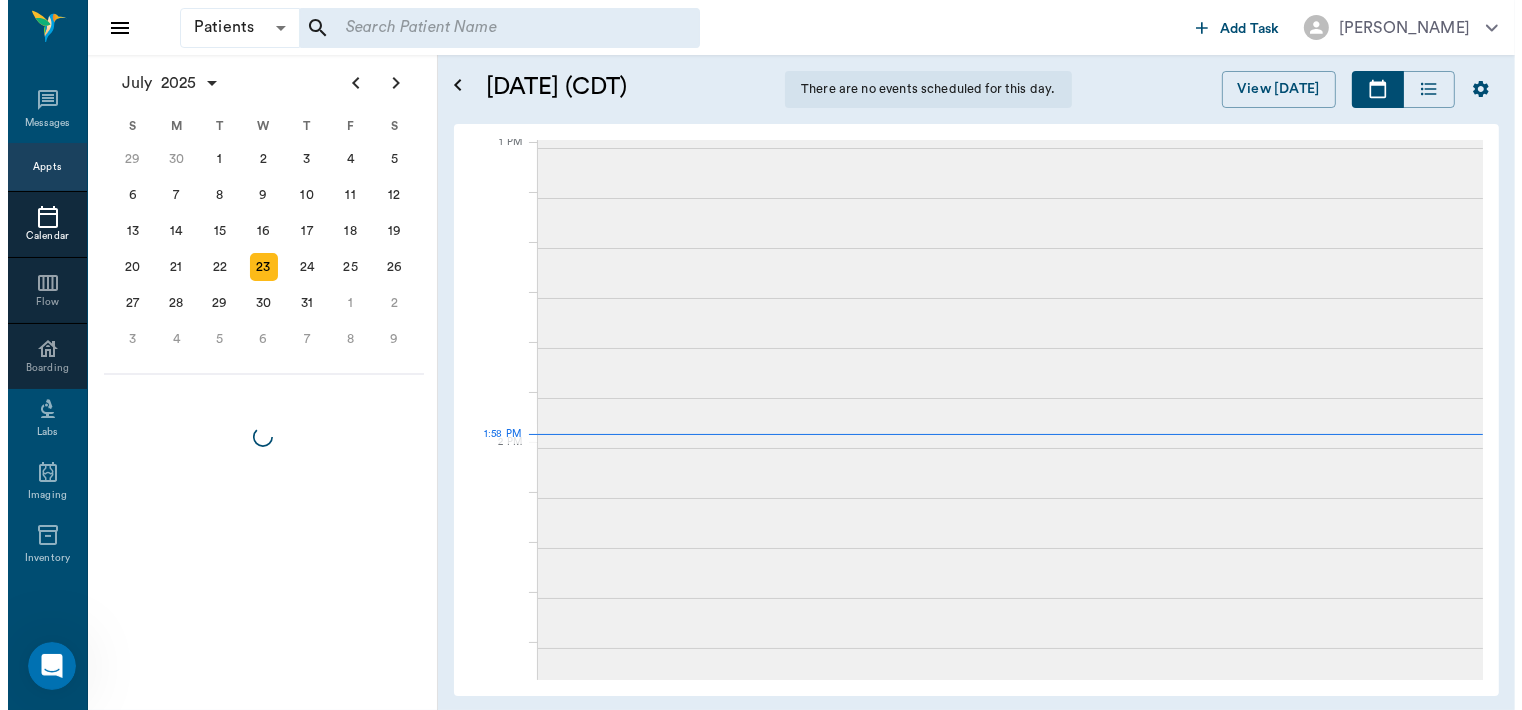 scroll, scrollTop: 0, scrollLeft: 0, axis: both 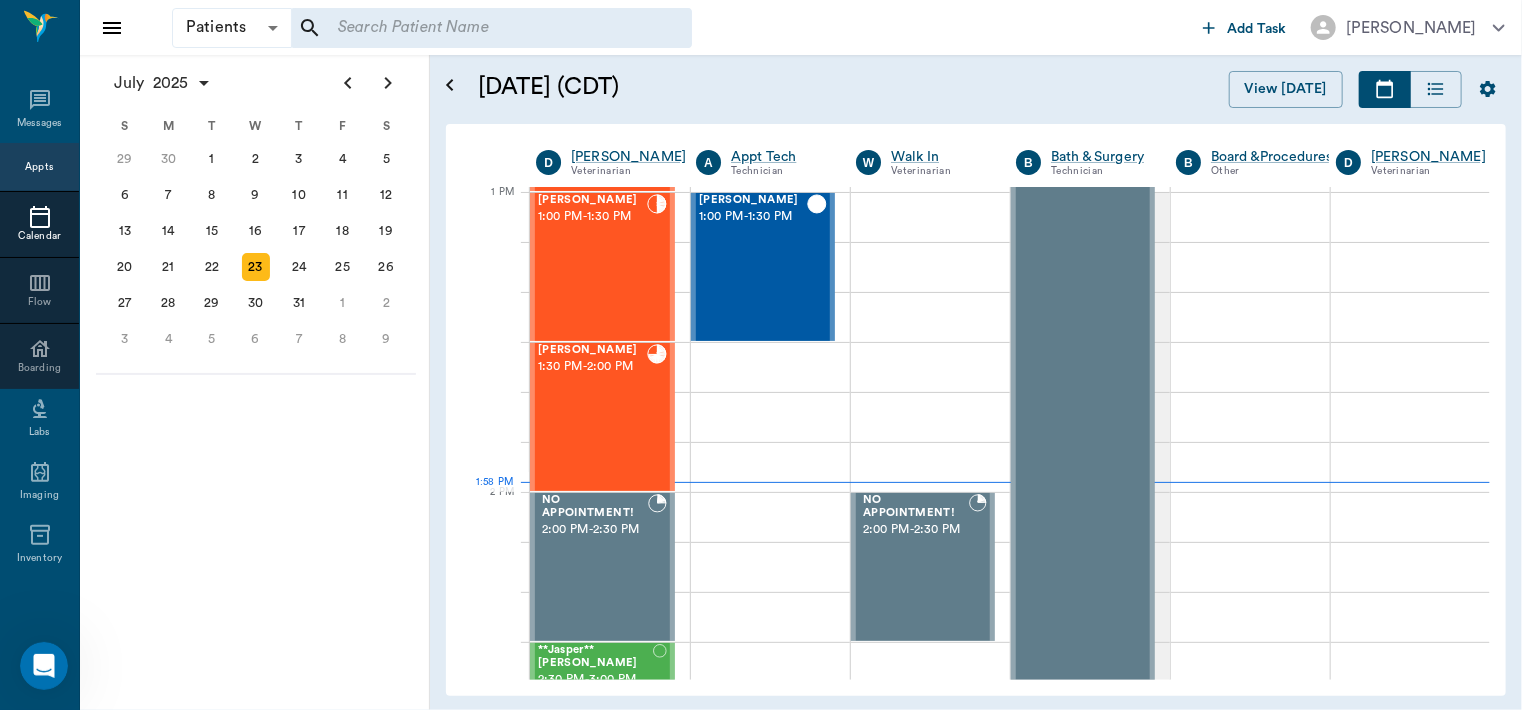 click on "[PERSON_NAME] 1:00 PM  -  1:30 PM" at bounding box center [592, 267] 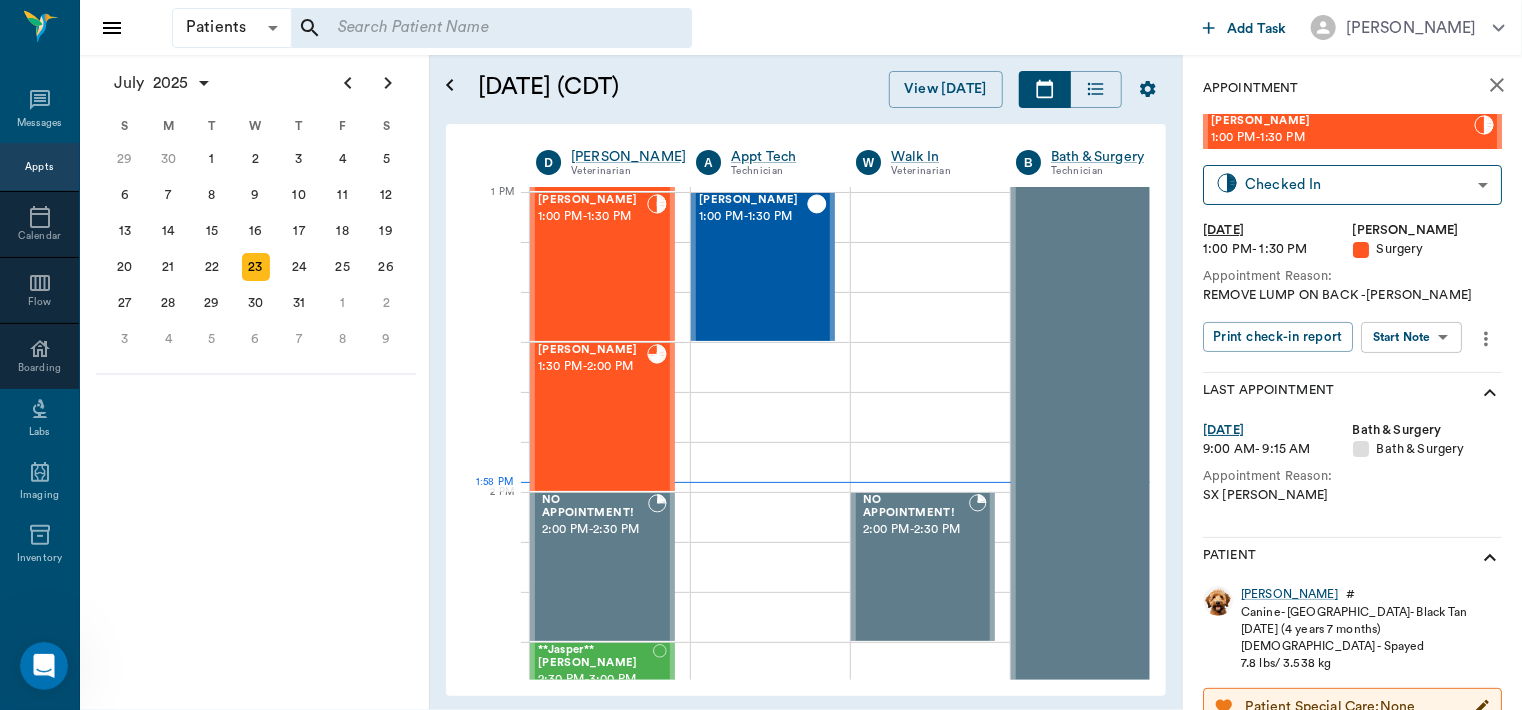 click on "Patients Patients ​ ​ Add Task Dr. Bert Ellsworth Nectar Messages Appts Calendar Flow Boarding Labs Imaging Inventory Tasks Forms Staff Reports Lookup Settings July 2025 S M T W T F S Jun 1 2 3 4 5 6 7 8 9 10 11 12 13 14 15 16 17 18 19 20 21 22 23 24 25 26 27 28 29 30 Jul 1 2 3 4 5 6 7 8 9 10 11 12 S M T W T F S 29 30 Jul 1 2 3 4 5 6 7 8 9 10 11 12 13 14 15 16 17 18 19 20 21 22 23 24 25 26 27 28 29 30 31 Aug 1 2 3 4 5 6 7 8 9 S M T W T F S 27 28 29 30 31 Aug 1 2 3 4 5 6 7 8 9 10 11 12 13 14 15 16 17 18 19 20 21 22 23 24 25 26 27 28 29 30 31 Sep 1 2 3 4 5 6 July 23, 2025 (CDT) View Today July 2025 Today 23 Wed Jul 2025 D Dr. Bert Ellsworth Veterinarian A Appt Tech Technician W Walk In Veterinarian B Bath & Surgery Technician B Board &Procedures Other D Dr. Kindall Jones Veterinarian 8 AM 9 AM 10 AM 11 AM 12 PM 1 PM 2 PM 3 PM 4 PM 5 PM 6 PM 7 PM 8 PM 1:58 PM NO APPOINTMENT! 8:00 AM  -  8:30 AM Bovine Parker 8:30 AM  -  9:00 AM Zip Ranes 9:30 AM  -  10:00 AM NO APPOINTMENT! EMERGENCY ONLY! 11:30 AM  -   -" at bounding box center (761, 355) 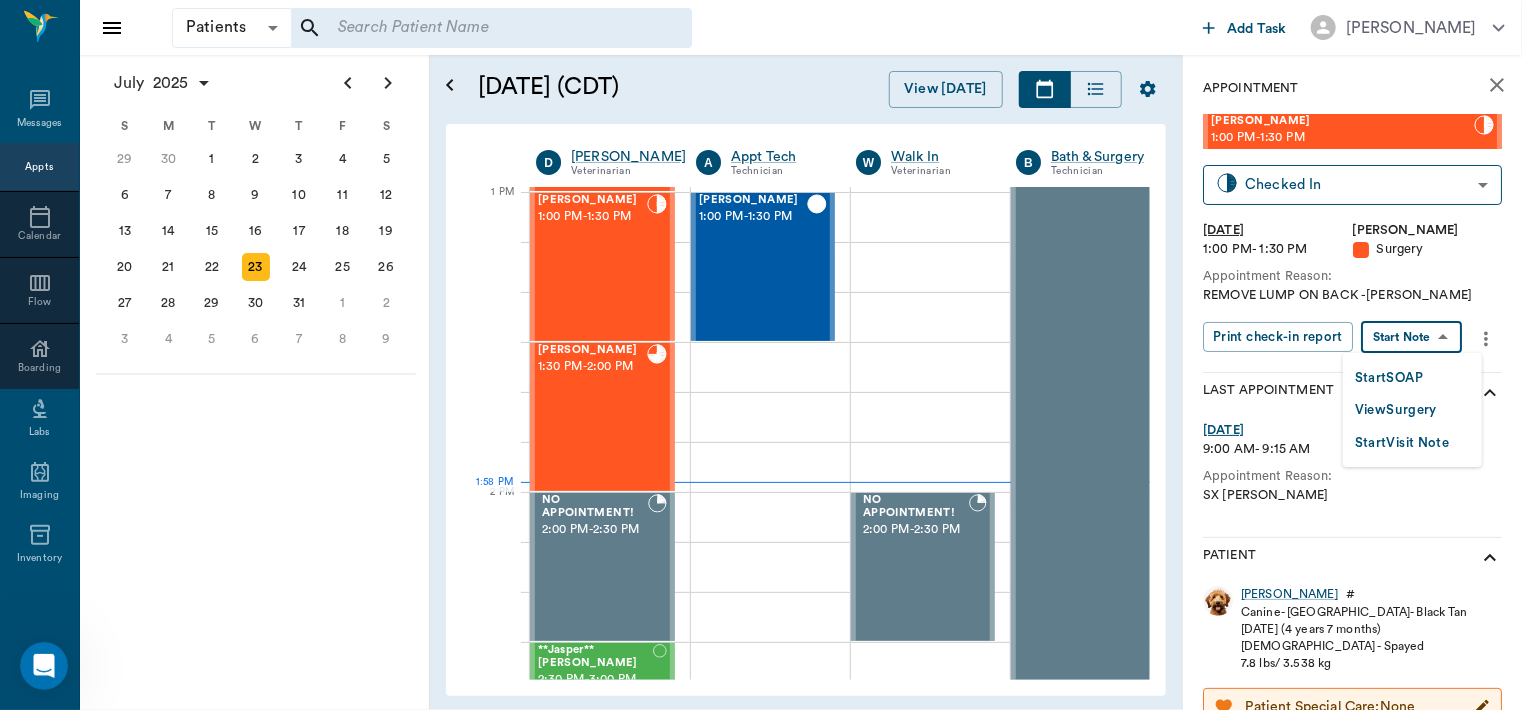 click on "View  Surgery" at bounding box center (1396, 410) 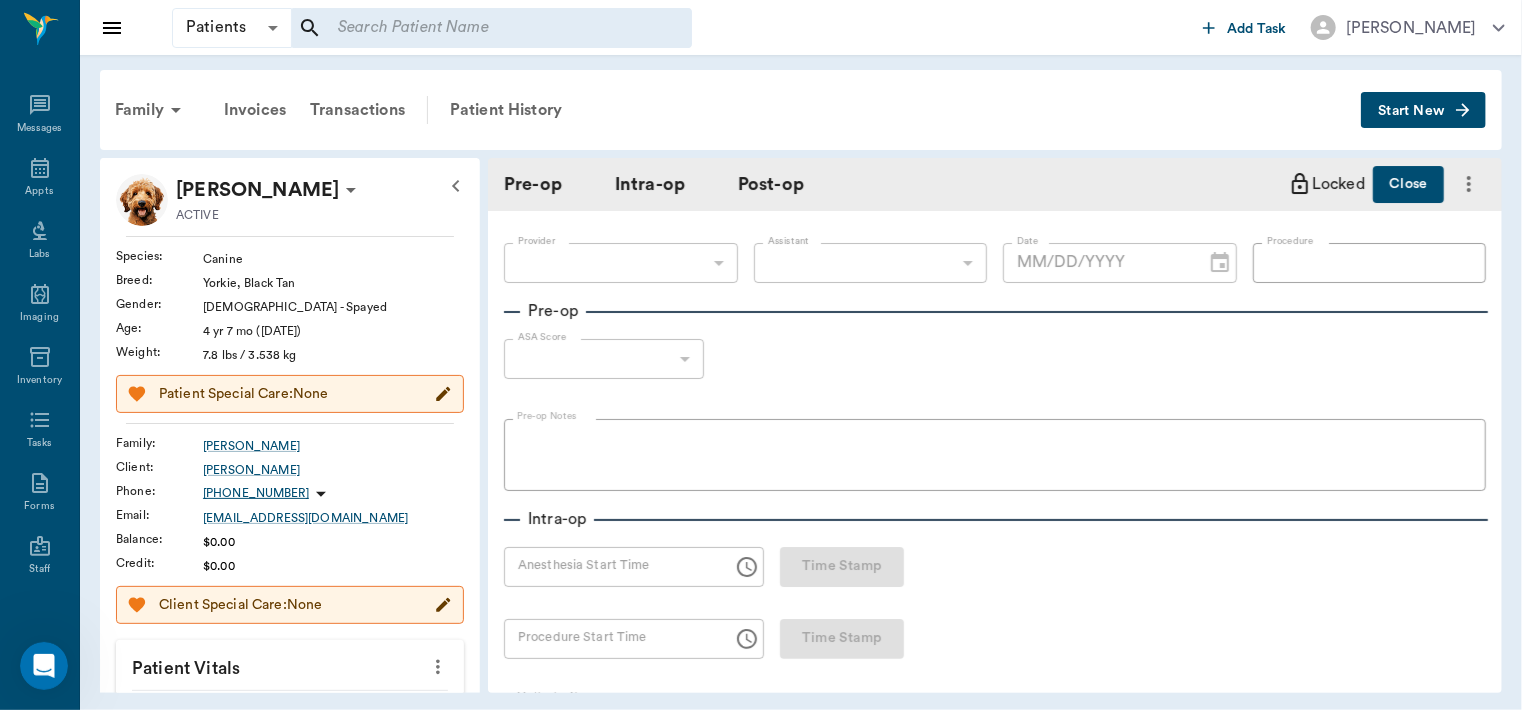 type on "63ec2f075fda476ae8351a4d" 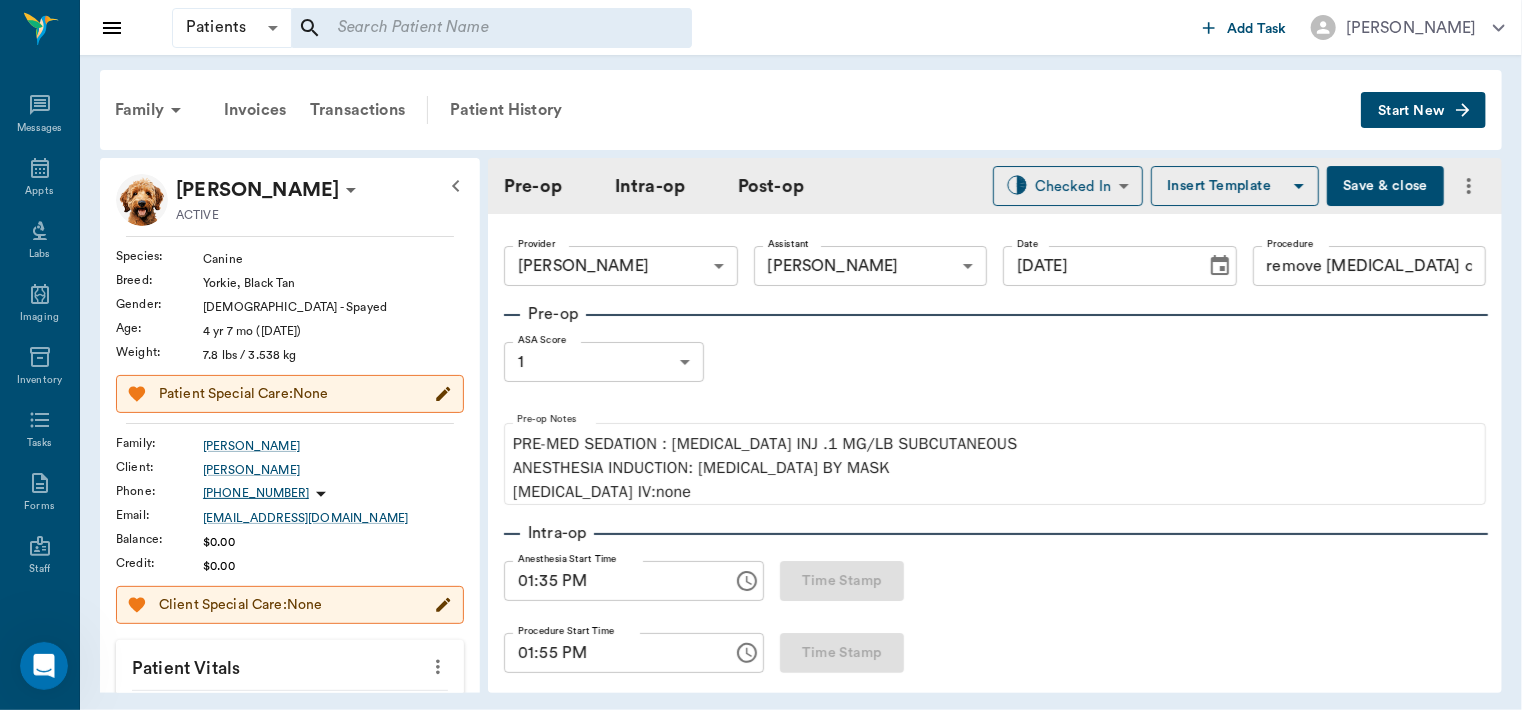 type on "[DATE]" 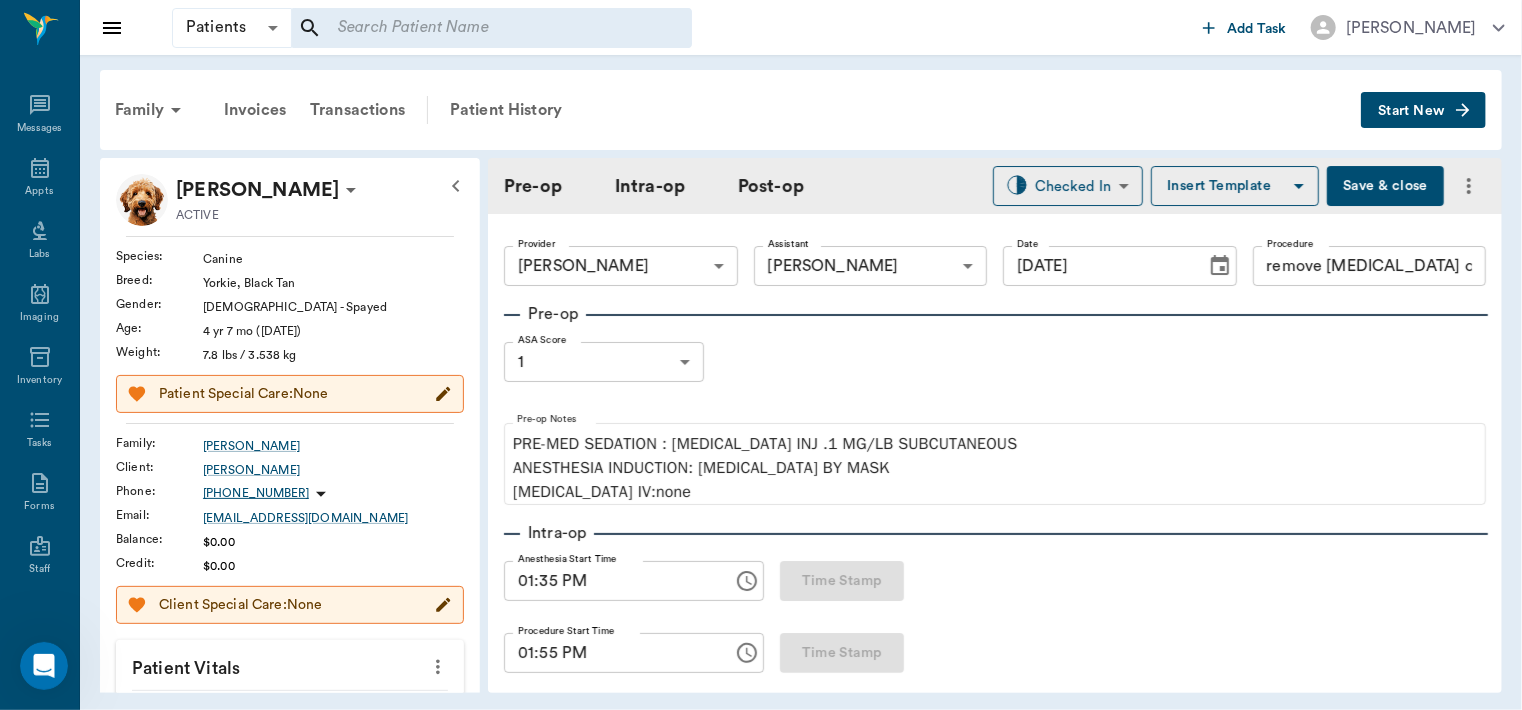 type on "01:35 PM" 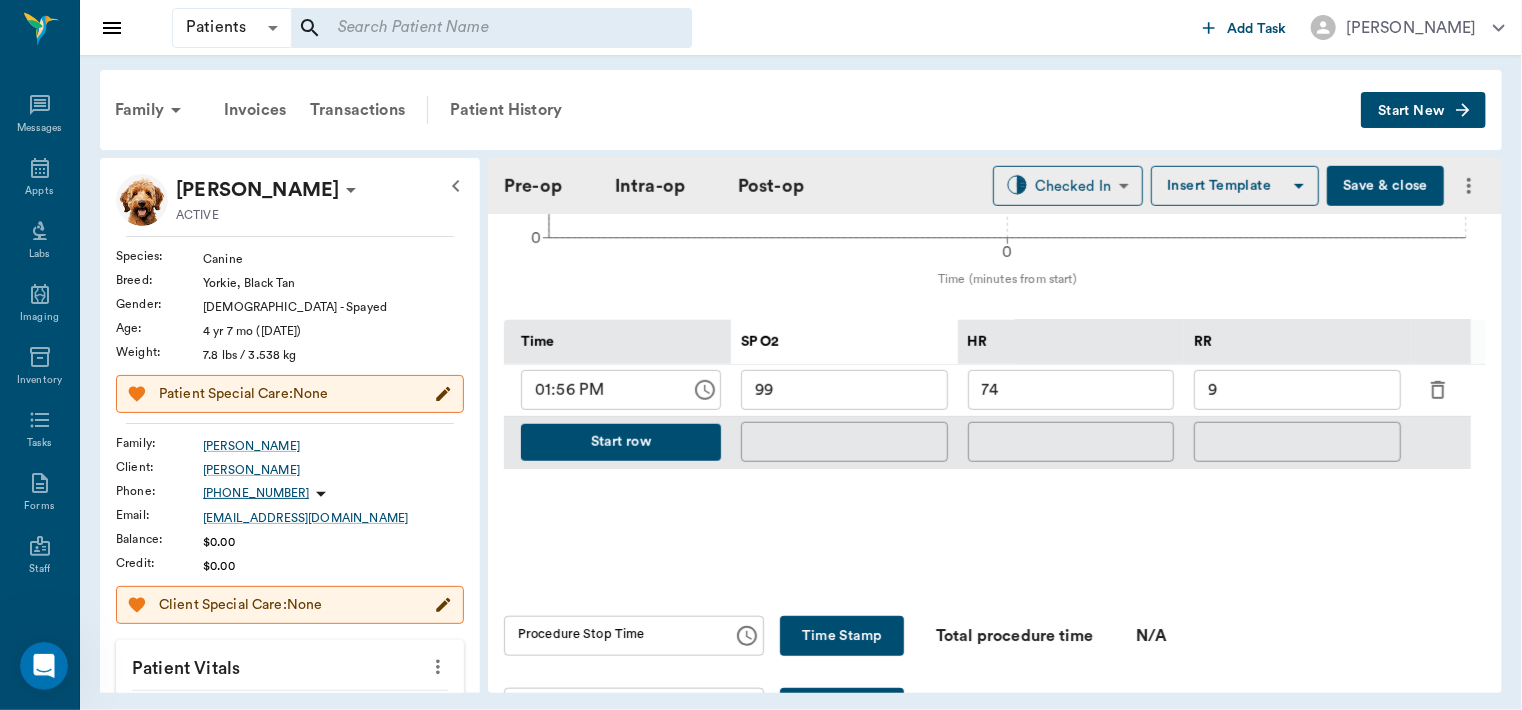 scroll, scrollTop: 881, scrollLeft: 0, axis: vertical 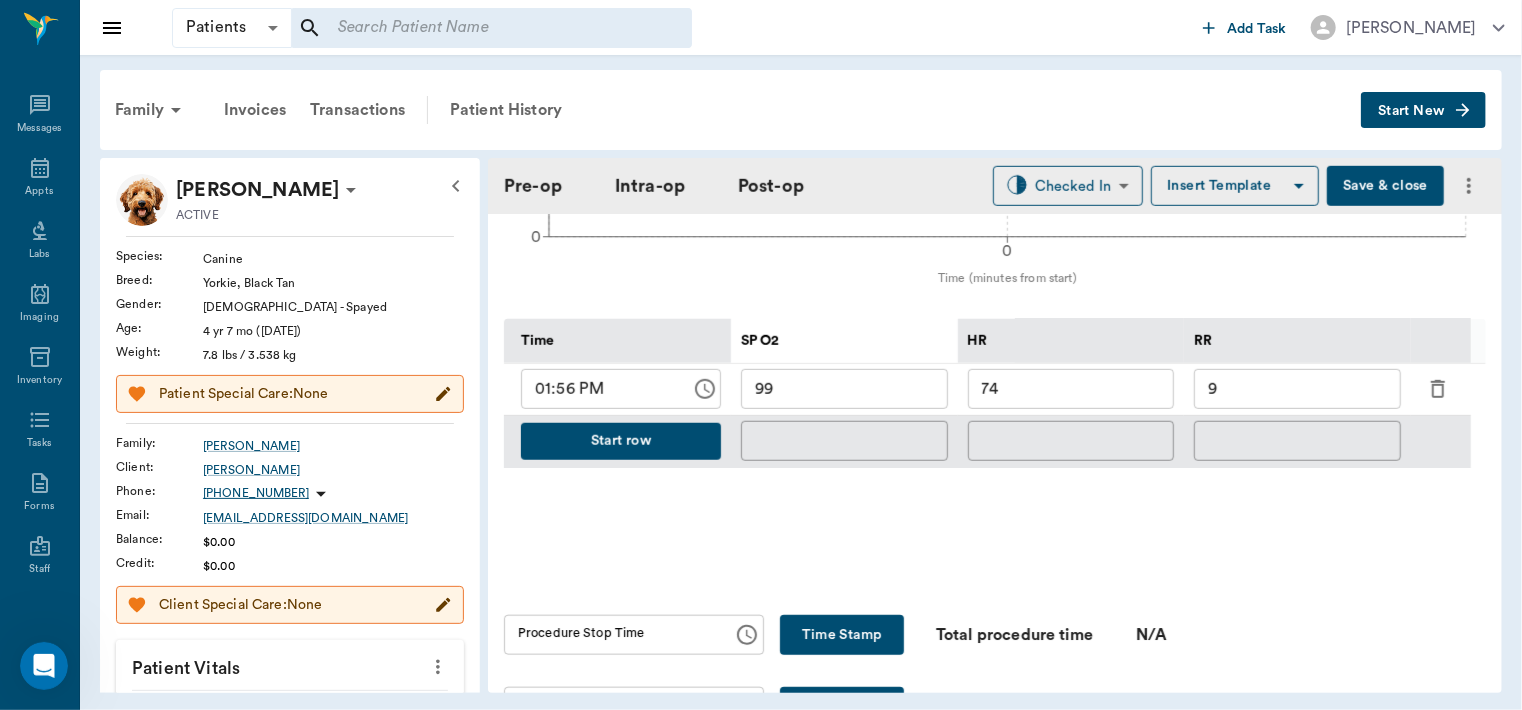 click on "Start row" at bounding box center (621, 441) 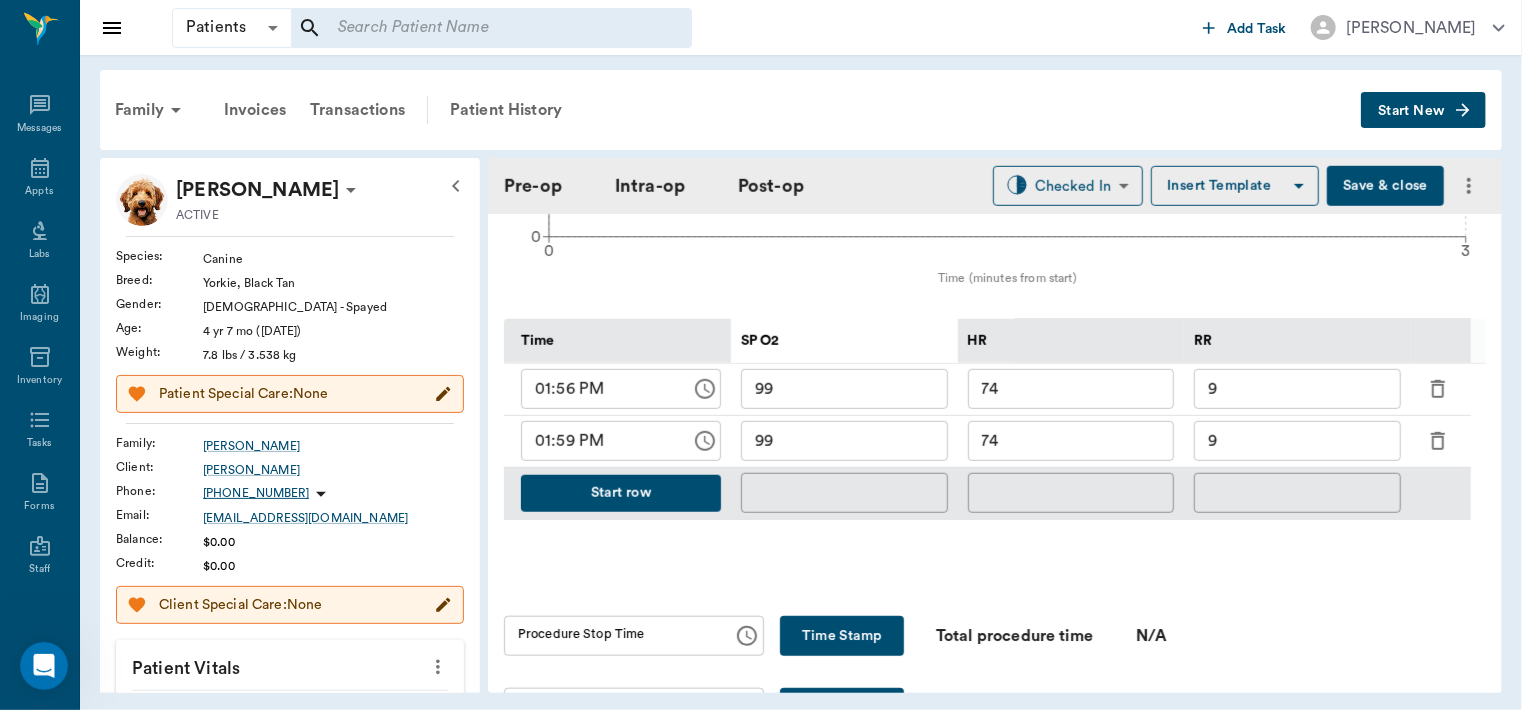 click on "74" at bounding box center [1071, 441] 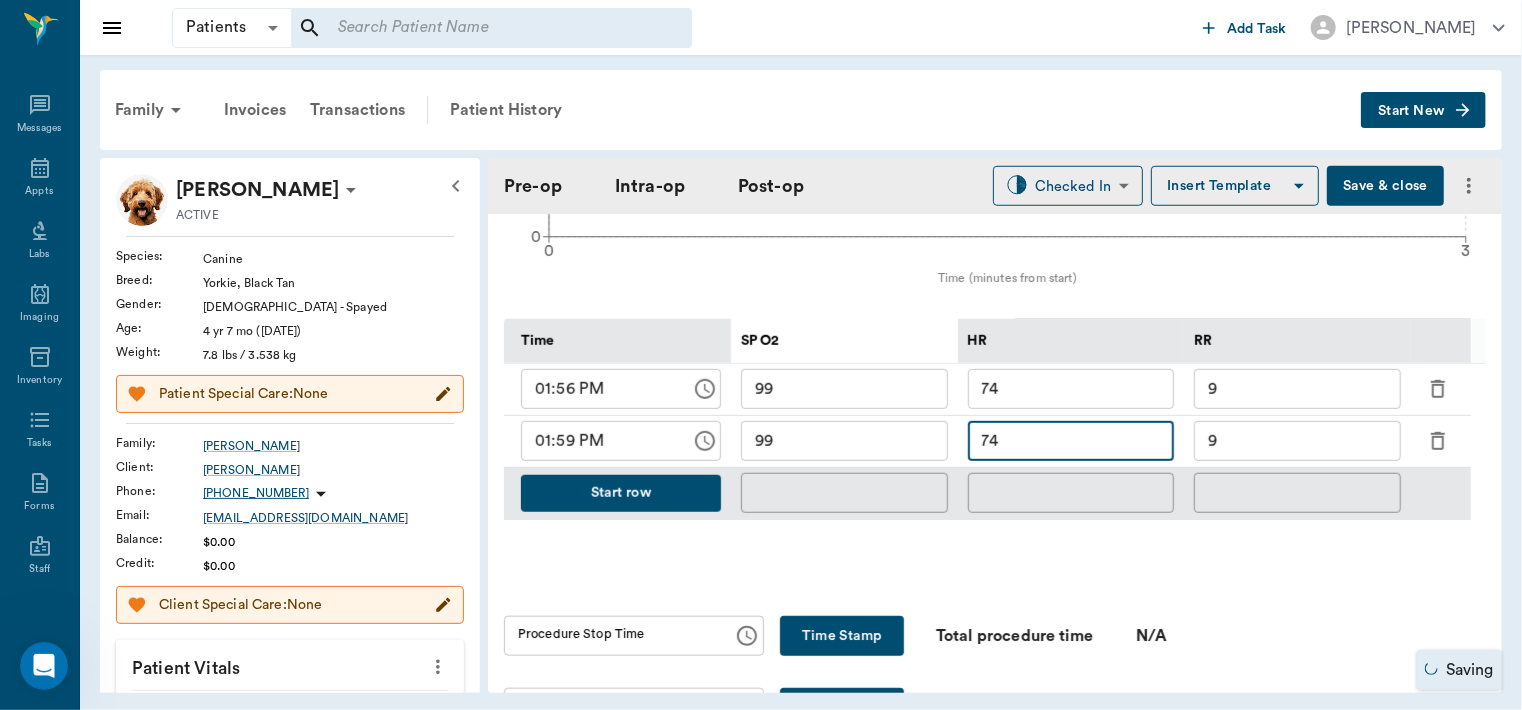 type on "7" 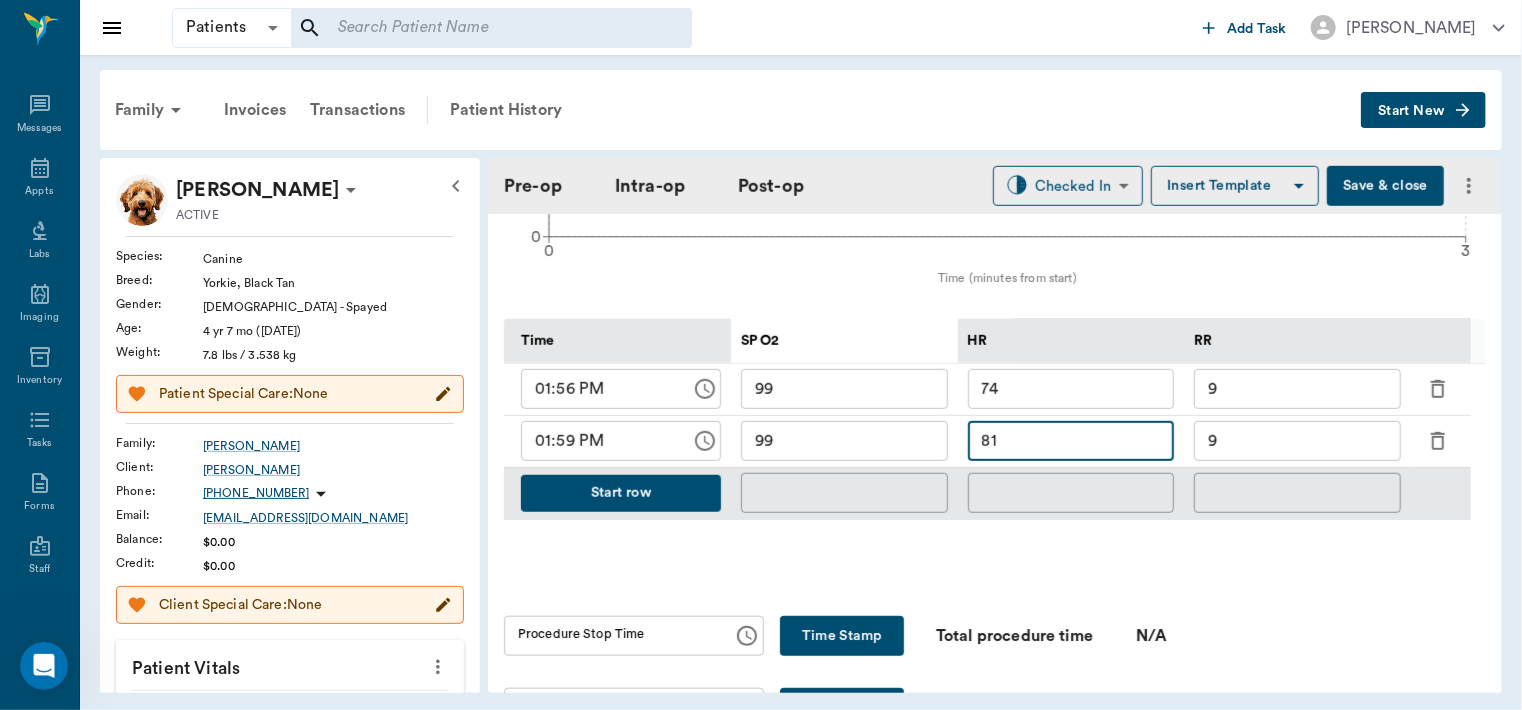 type on "81" 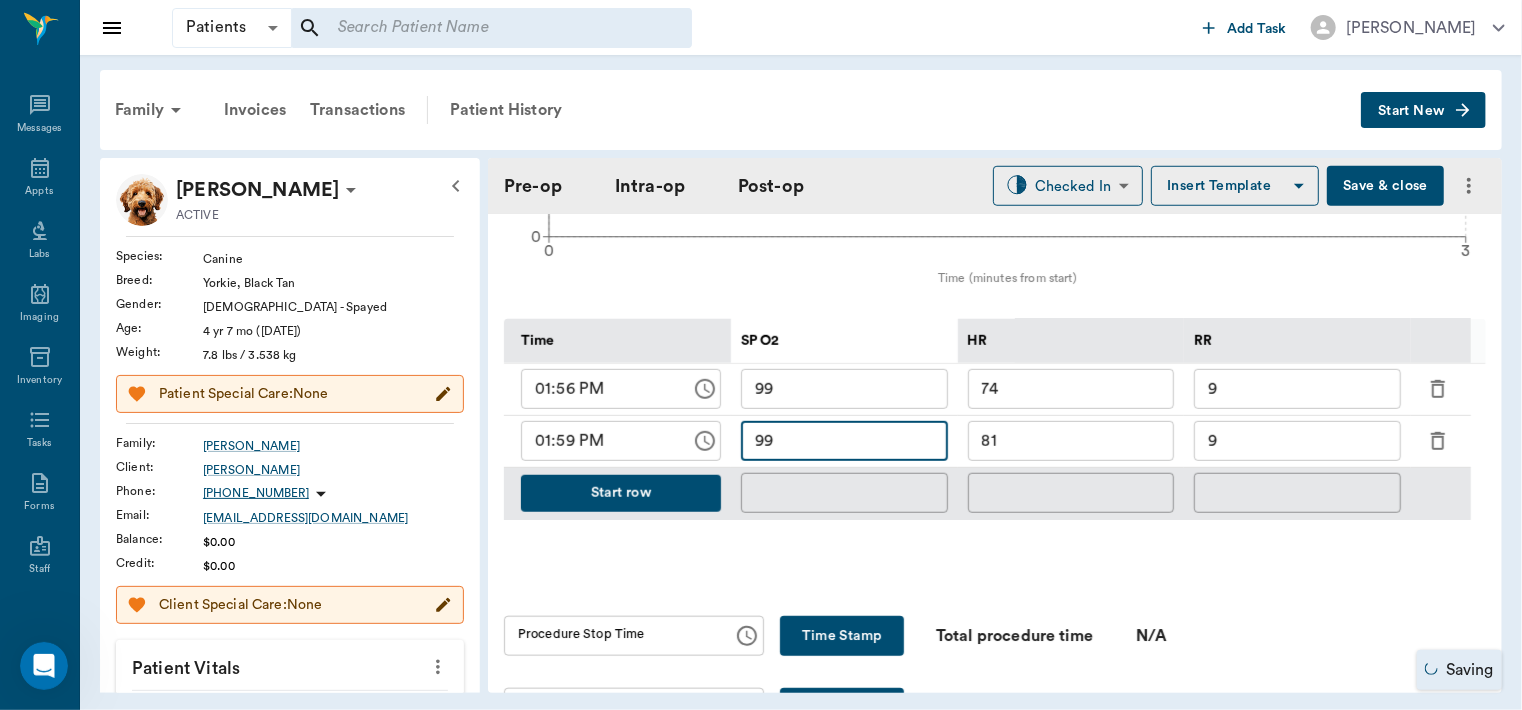 click on "9" at bounding box center [1297, 441] 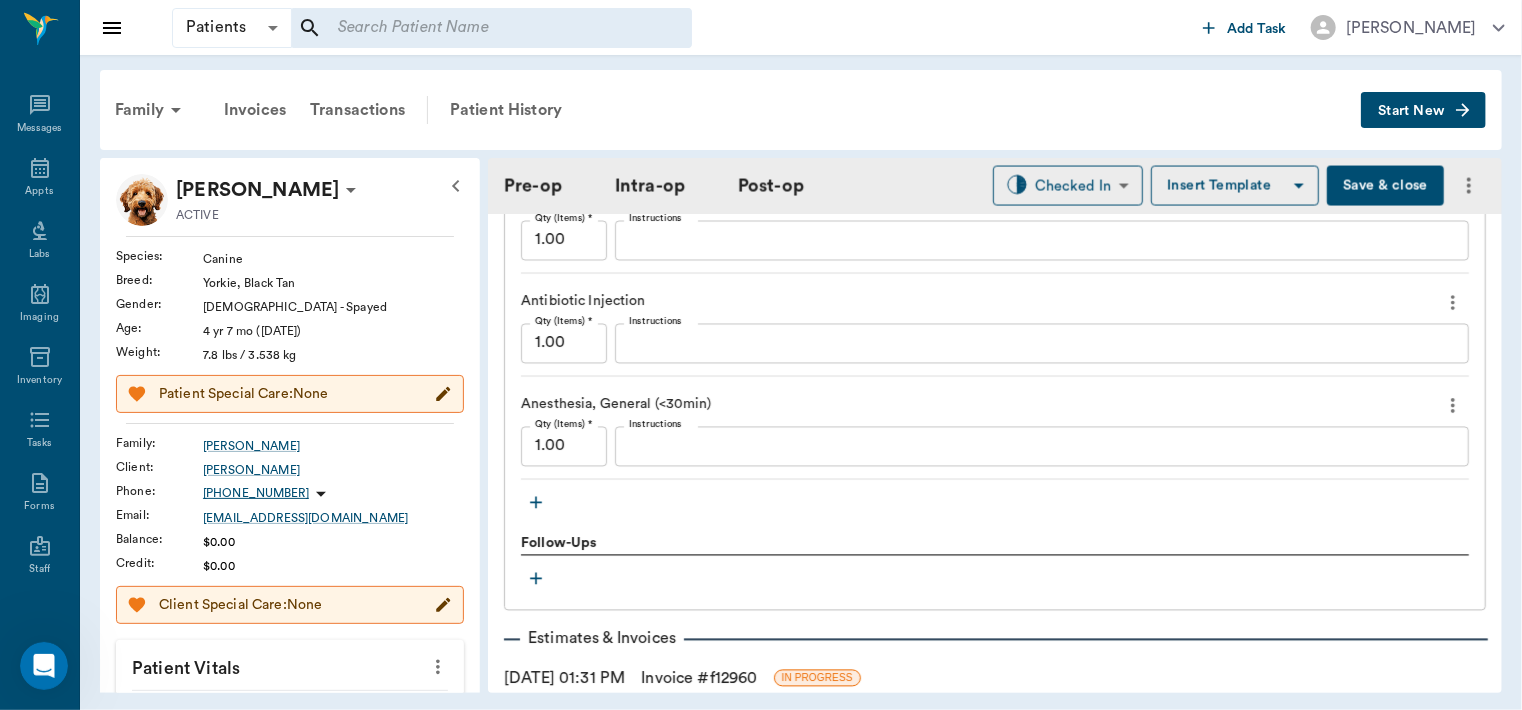 scroll, scrollTop: 1876, scrollLeft: 0, axis: vertical 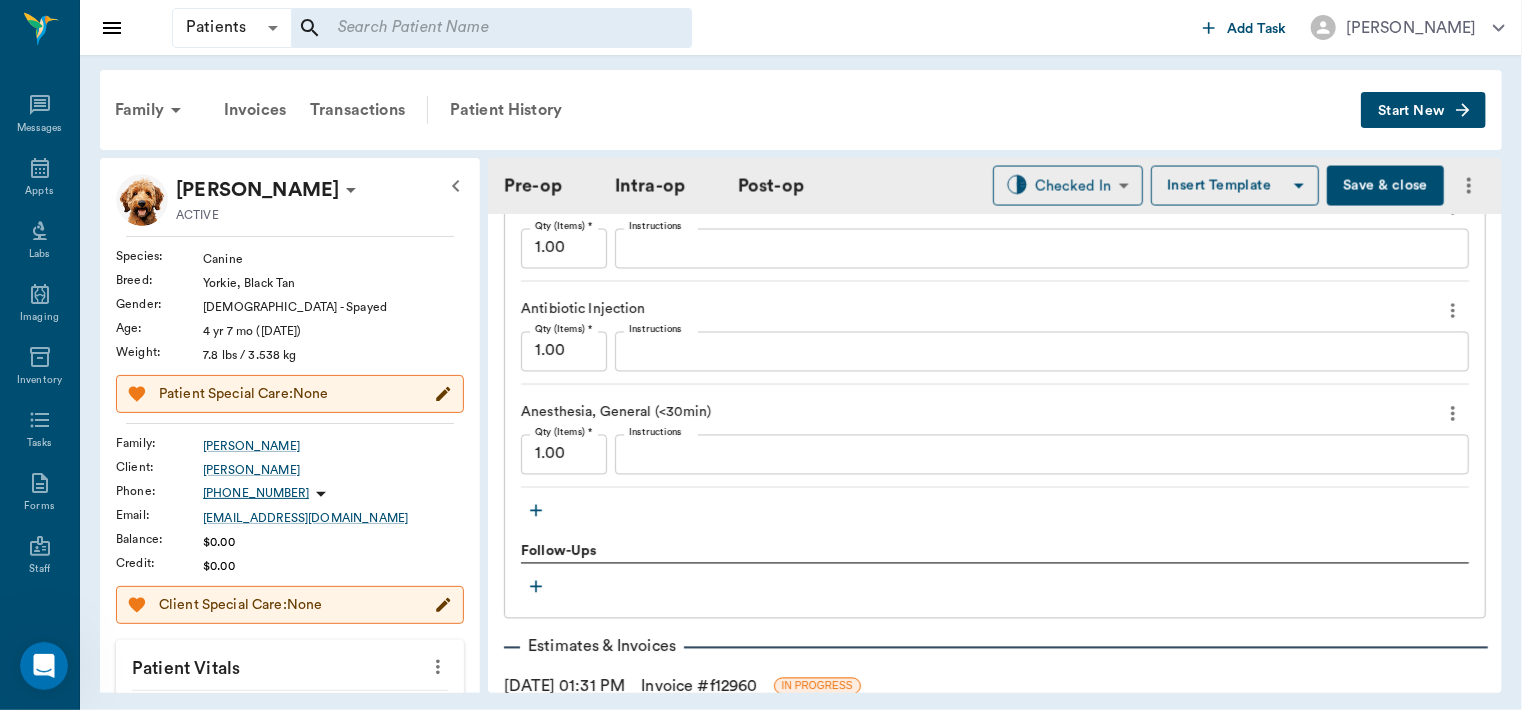 type on "17" 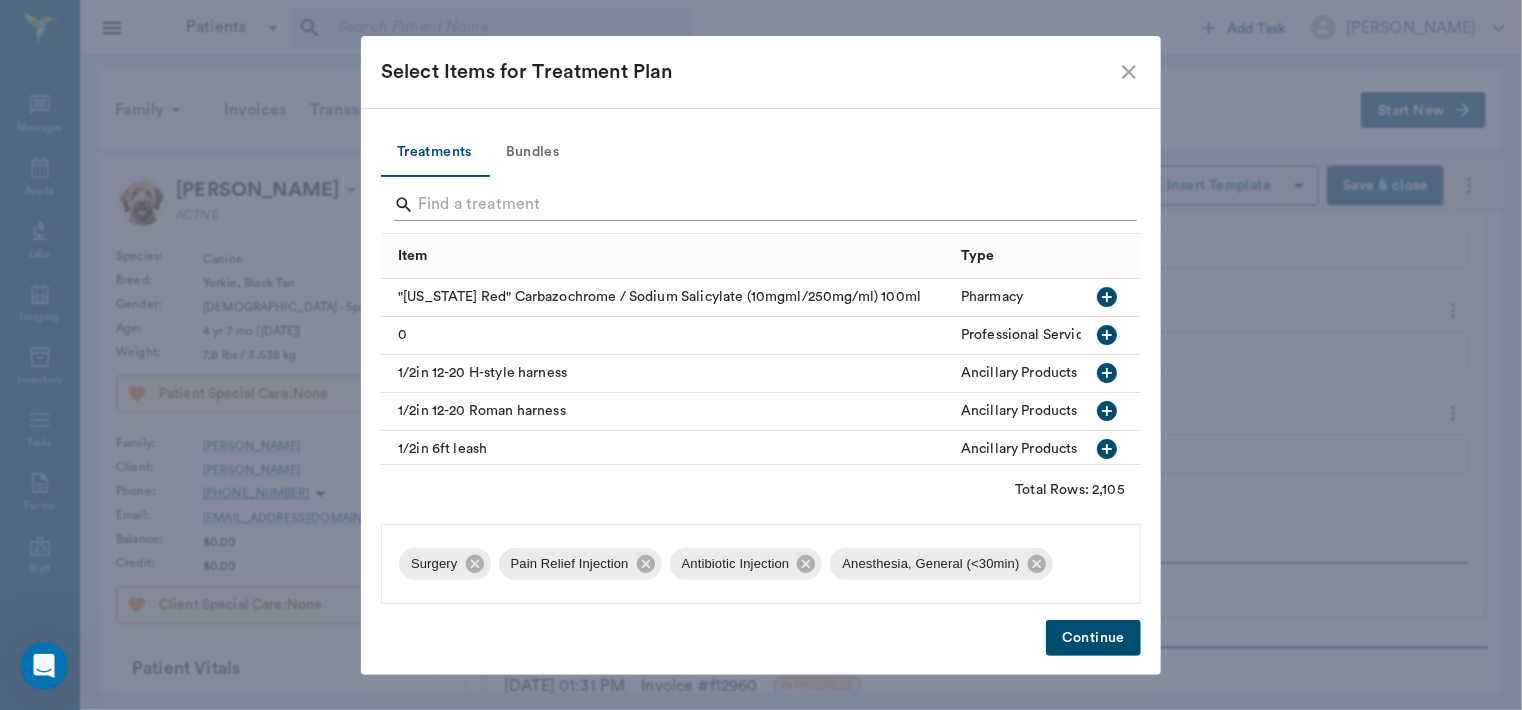 click at bounding box center [762, 205] 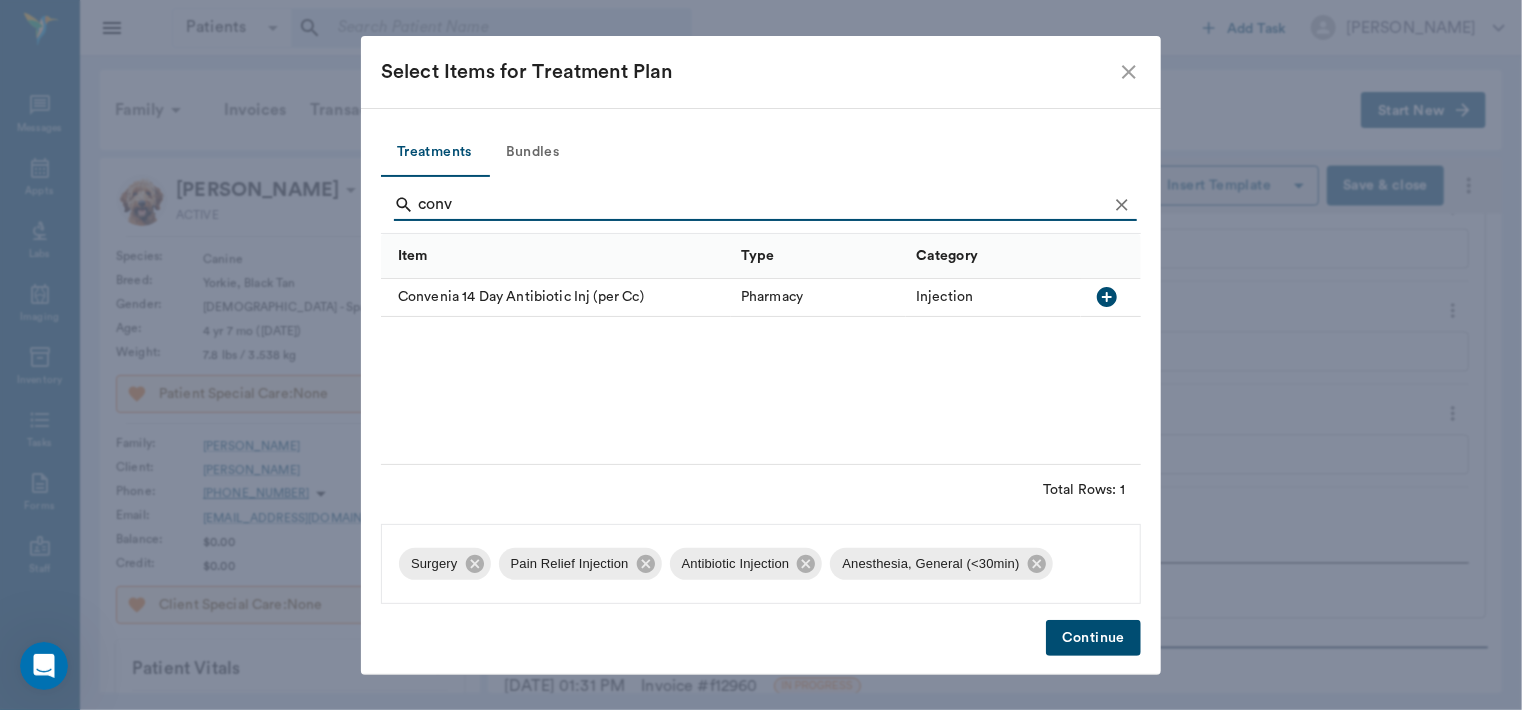 type on "conv" 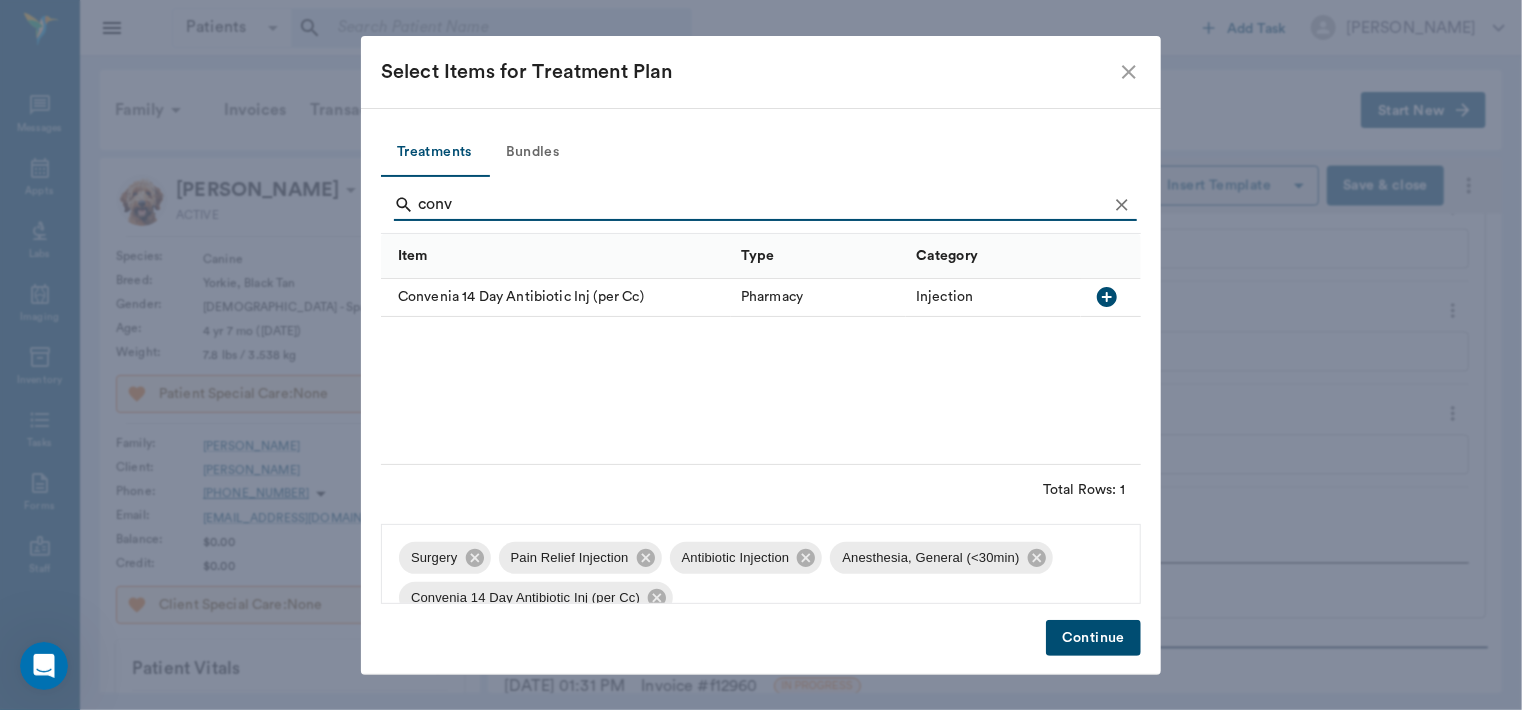 click on "Continue" at bounding box center (1093, 638) 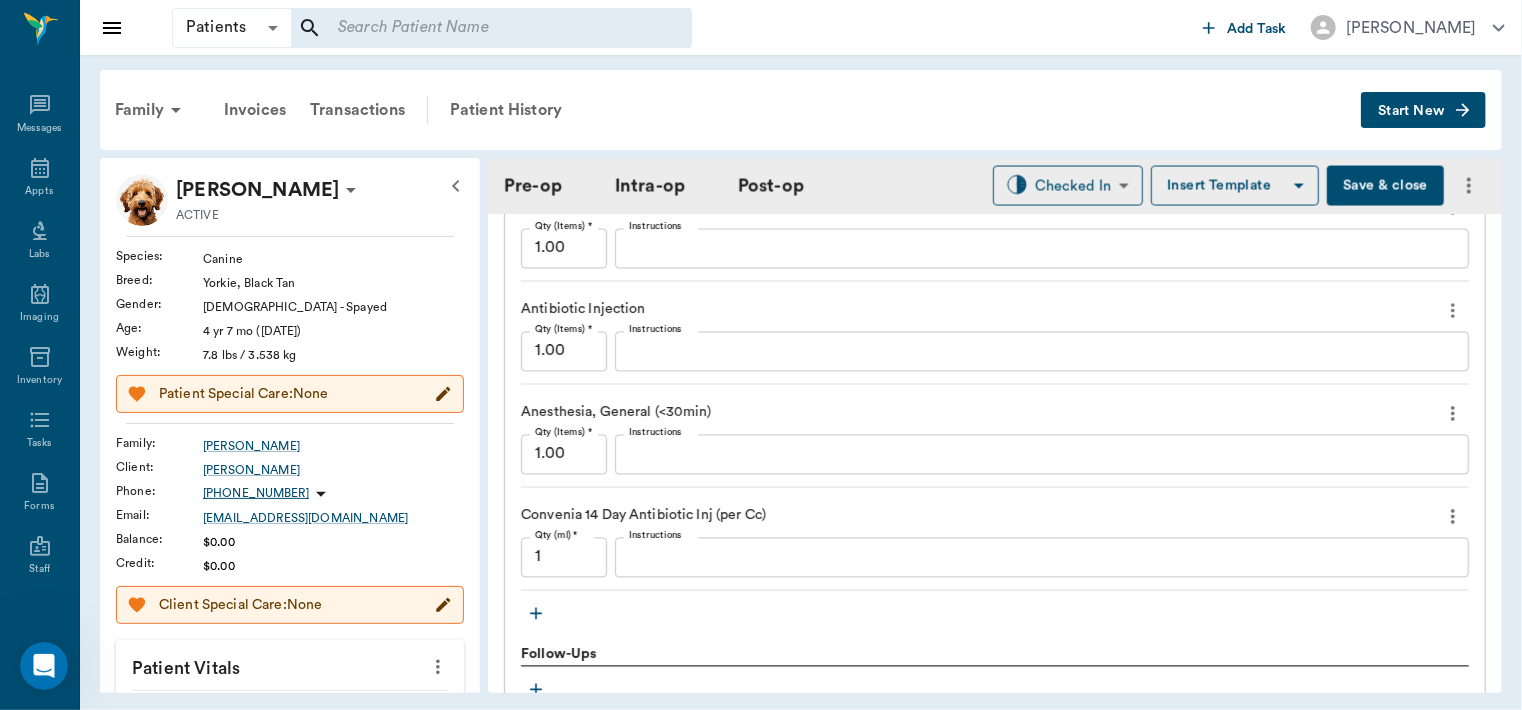 click on "1" at bounding box center (564, 558) 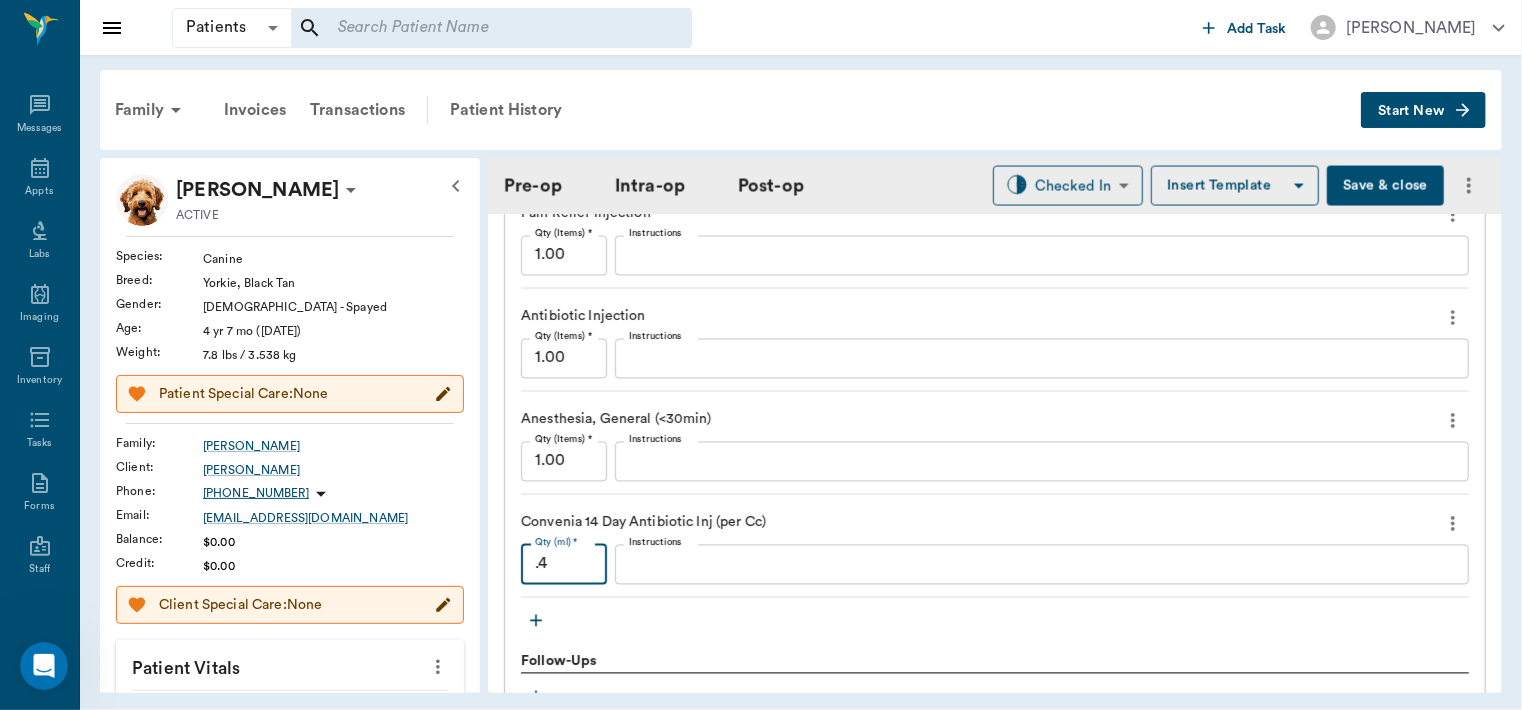 scroll, scrollTop: 1849, scrollLeft: 0, axis: vertical 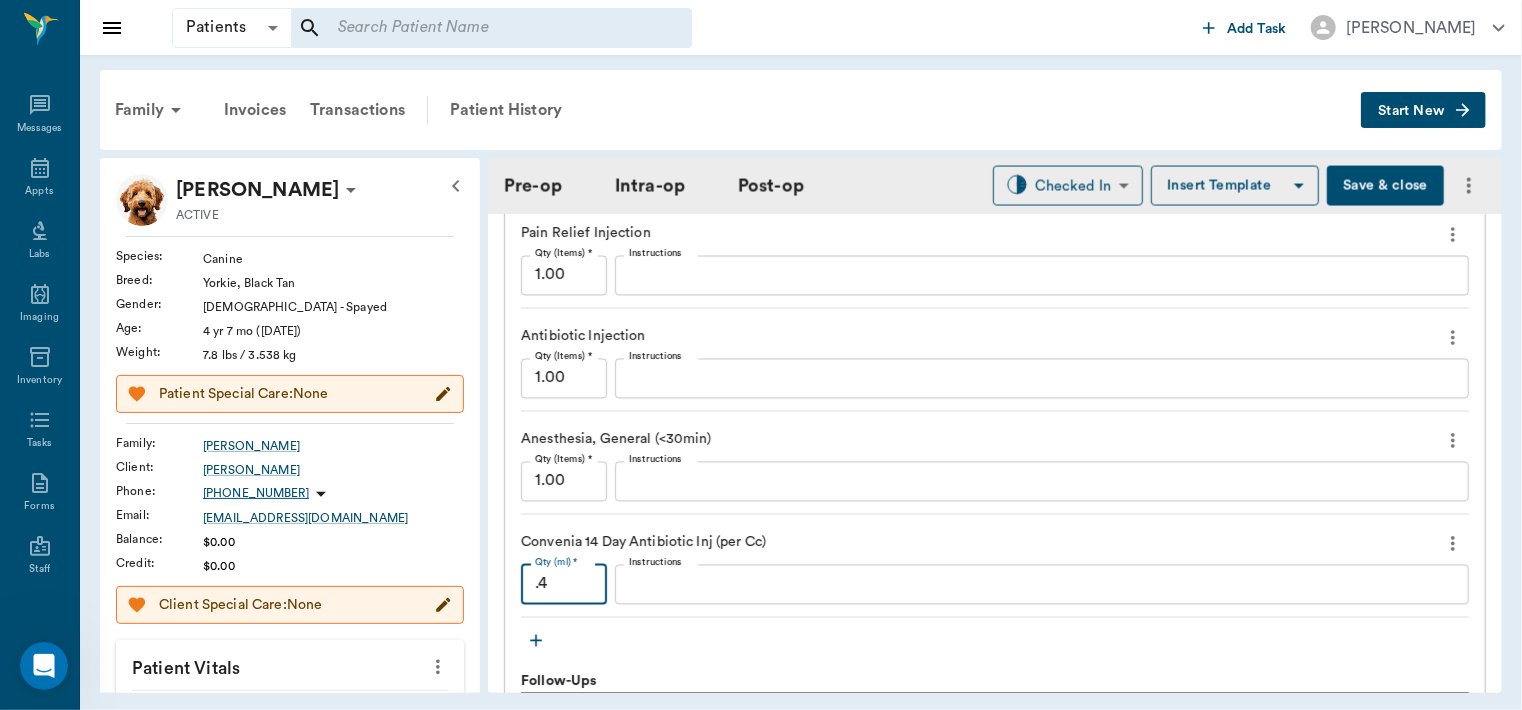 type on ".4" 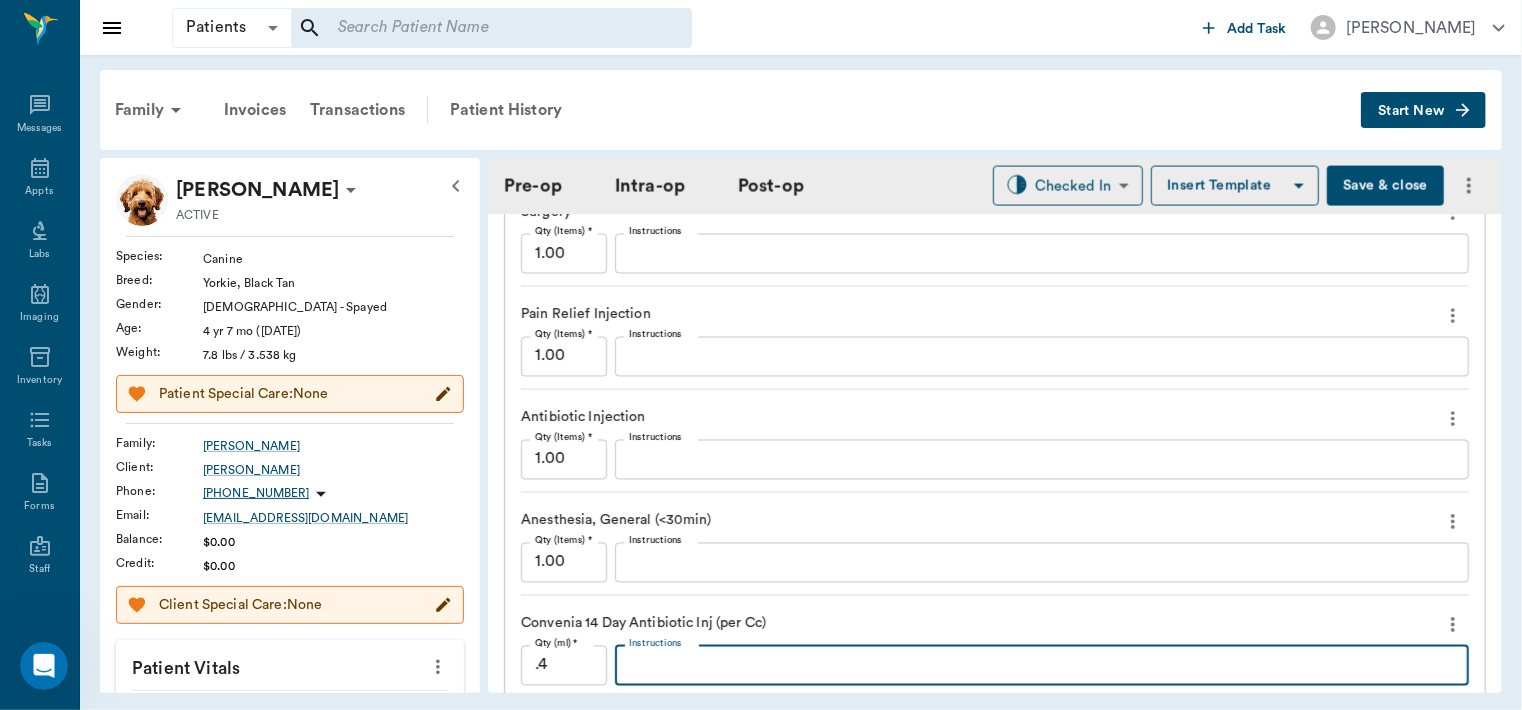 scroll, scrollTop: 1758, scrollLeft: 0, axis: vertical 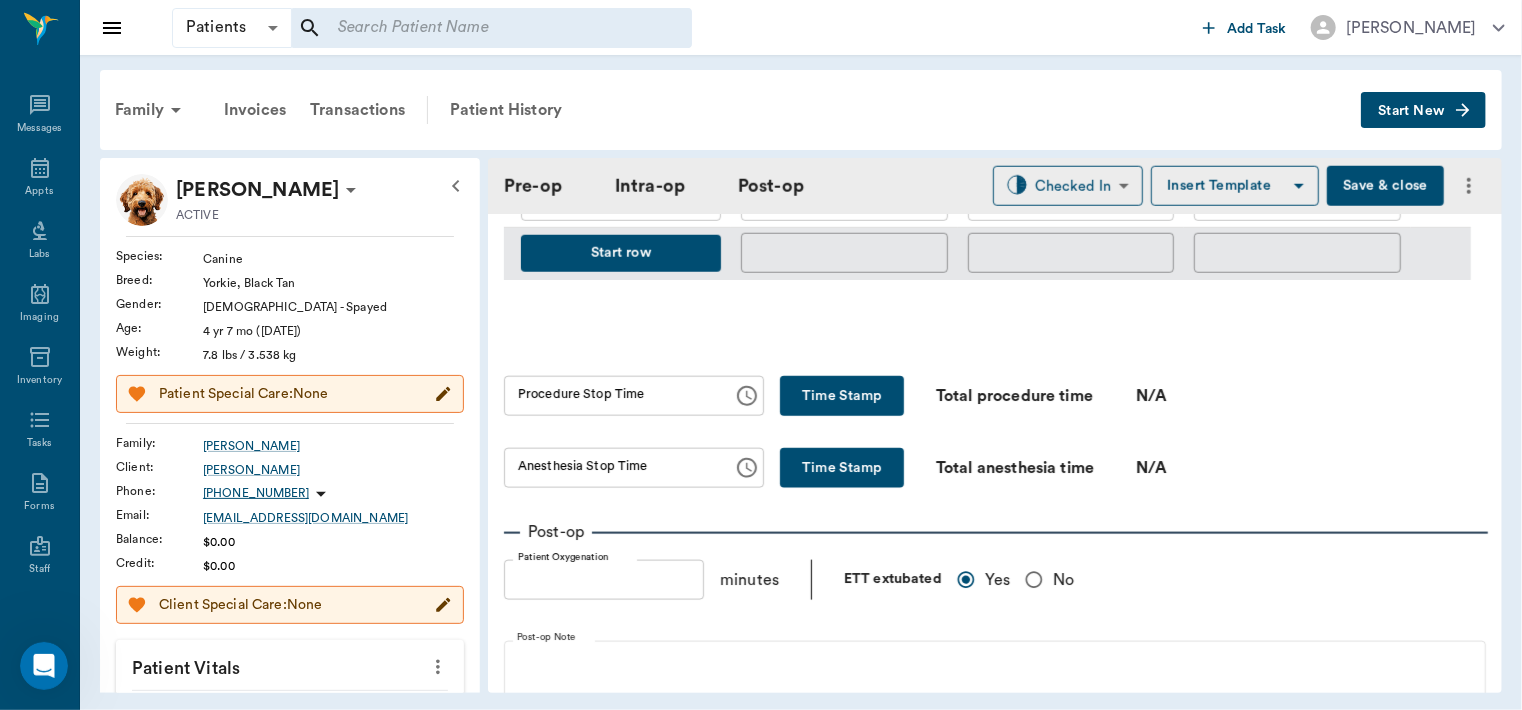 click on "Time Stamp" at bounding box center [842, 396] 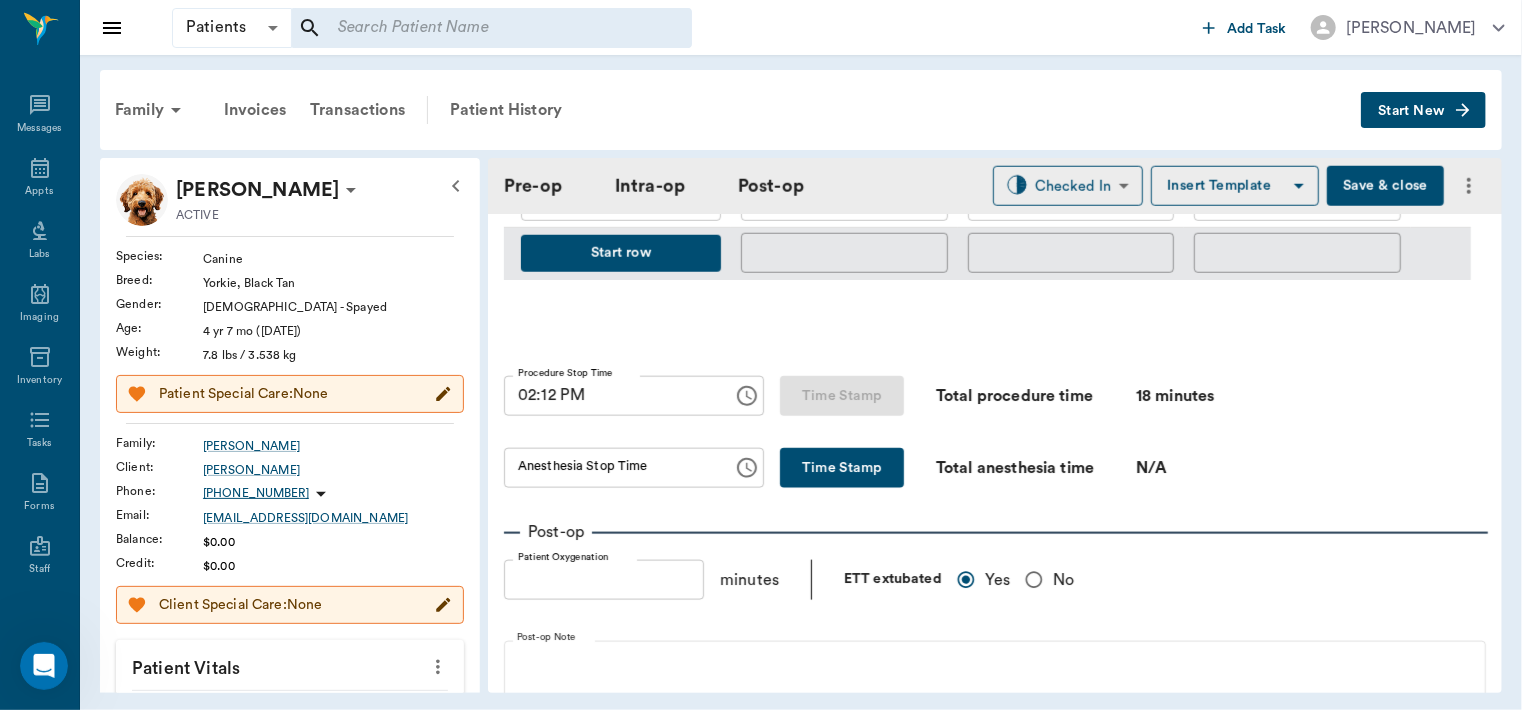 type on "02:12 PM" 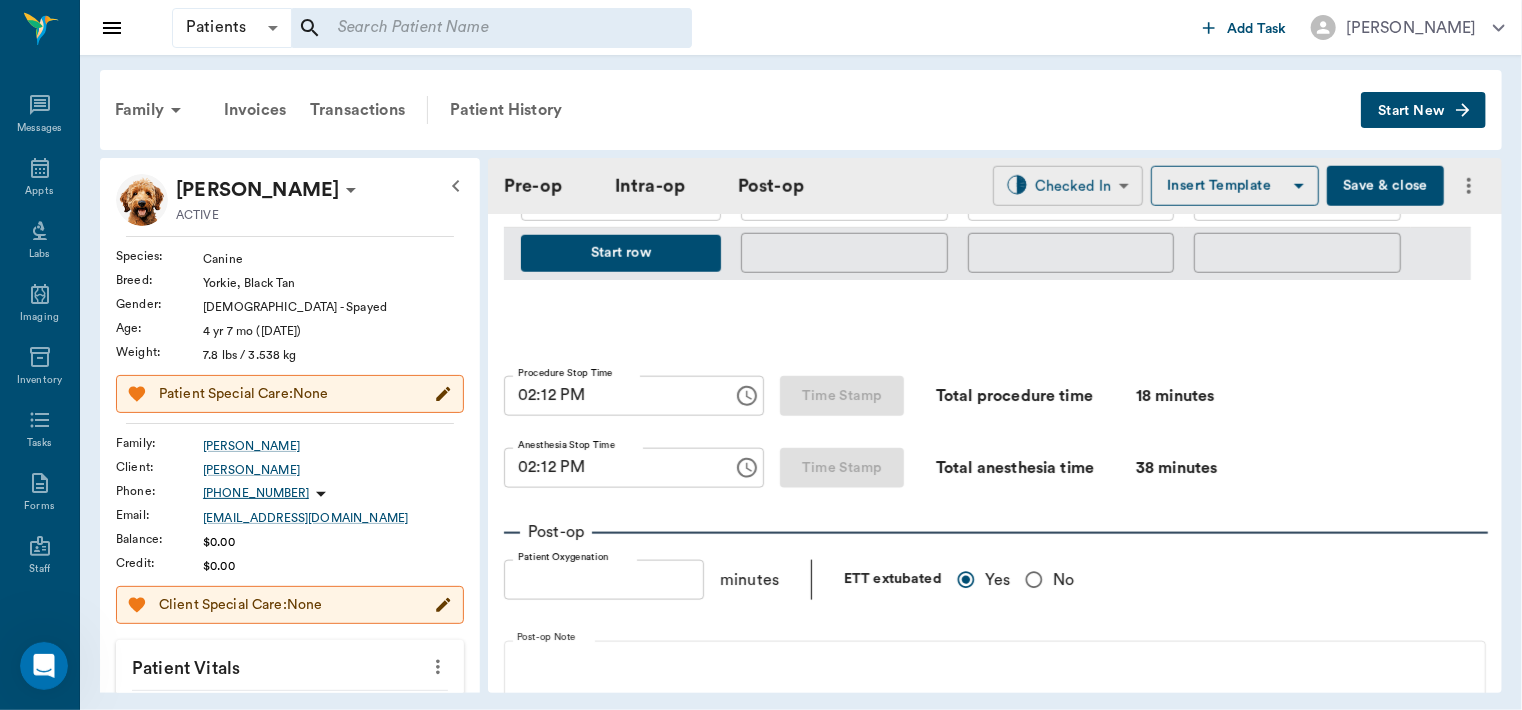 click on "Patients Patients ​ ​ Add Task [PERSON_NAME] Nectar Messages Appts Labs Imaging Inventory Tasks Forms Staff Reports Lookup Settings Family Invoices Transactions Patient History Start New [PERSON_NAME]     ACTIVE   Species : Canine Breed : Yorkie, Black Tan Gender : [DEMOGRAPHIC_DATA] - Spayed Age : [DEMOGRAPHIC_DATA] yr 7 mo ([DATE]) Weight : 7.8 lbs / 3.538 kg Patient Special Care:  None Family : [PERSON_NAME] Client : [PERSON_NAME] Phone : [PHONE_NUMBER] Email : [EMAIL_ADDRESS][DOMAIN_NAME] Balance : $0.00 Credit : $0.00 Client Special Care:  None Patient Vitals Weight BCS HR Temp Resp BP Dia Pain Perio Score ( lb ) Date [DATE] 10AM [DATE] 1PM 0 3 6 9 12 Ongoing diagnosis Current Rx fortiflora sa packet [DATE] amoxicillin/ [MEDICAL_DATA] drops [DATE] Reminders Distemper/Parvo Vaccination Annual [DATE] Corona Vaccination Annual [DATE] [MEDICAL_DATA] Canine 1 Yr [DATE] [MEDICAL_DATA] Vaccination Annual [DATE] Upcoming appointments Schedule Appointment Pre-op Intra-op Post-op Checked In CHECKED_IN ​ Insert Template  Save & close" at bounding box center [761, 355] 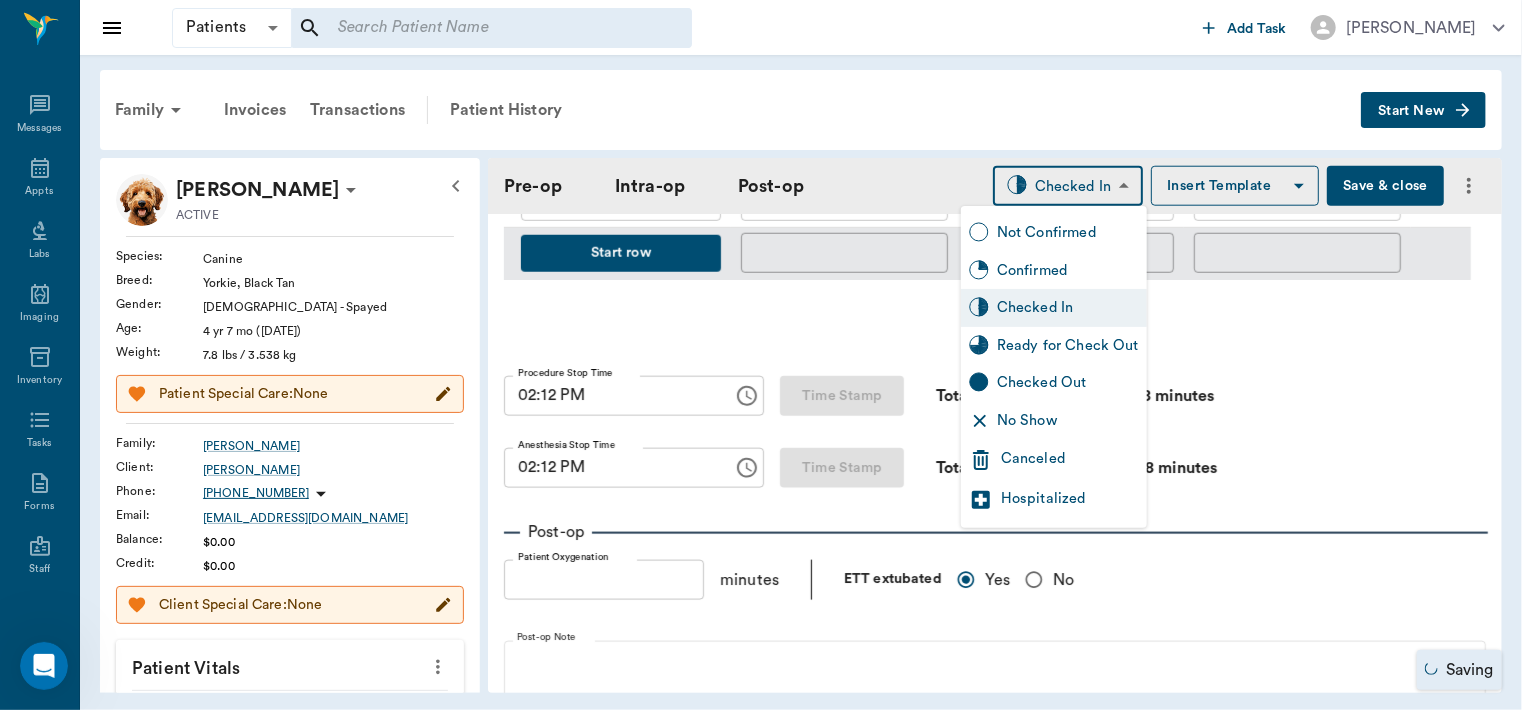 click on "Ready for Check Out" at bounding box center [1068, 346] 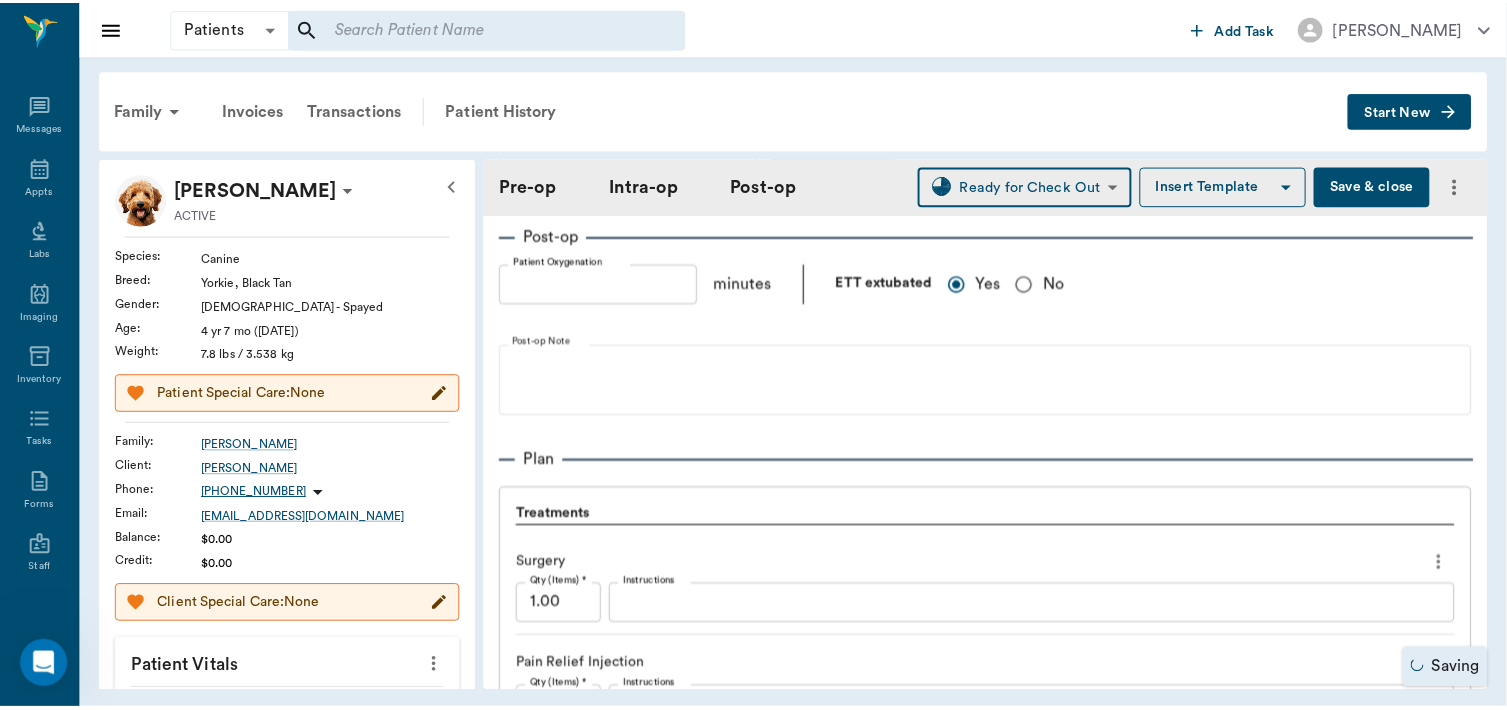 scroll, scrollTop: 2158, scrollLeft: 0, axis: vertical 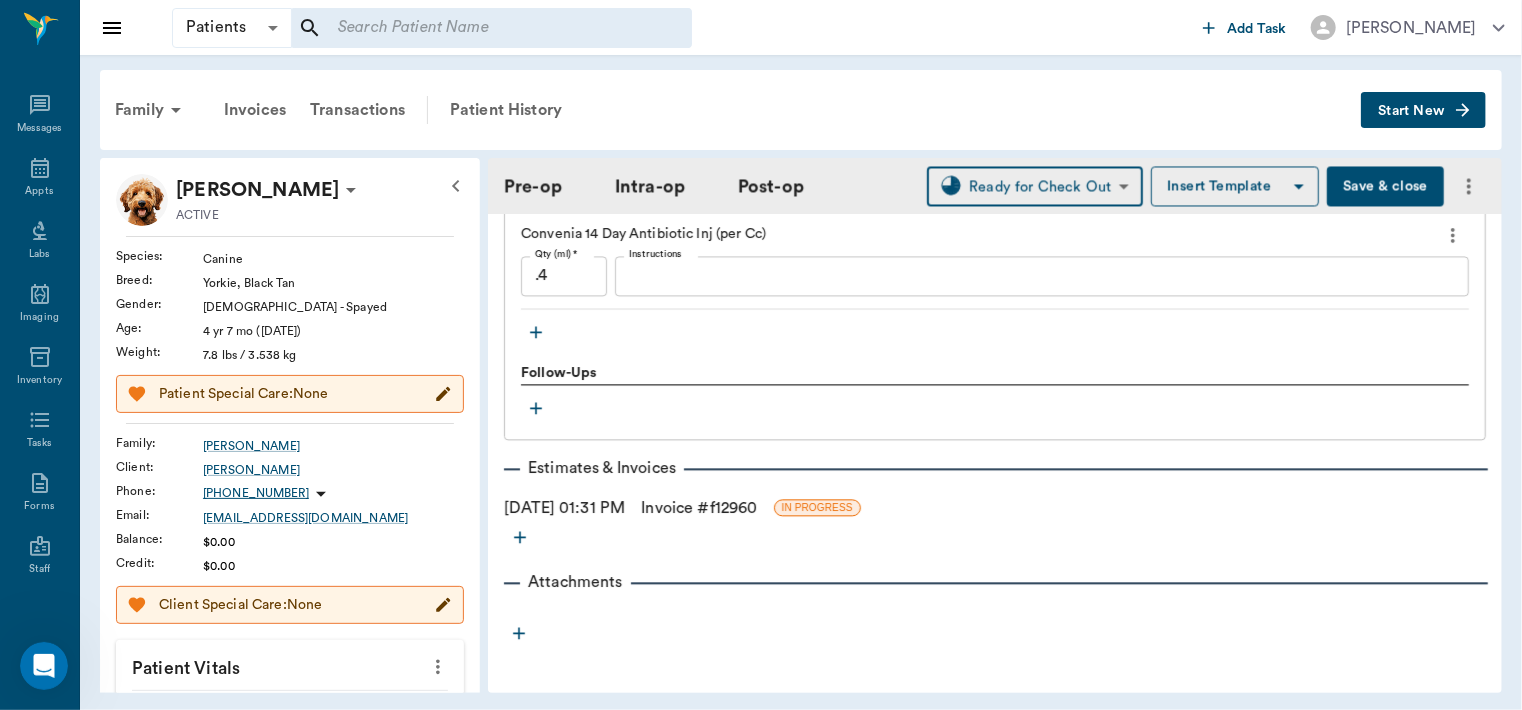 click on "Invoice # f12960" at bounding box center (699, 508) 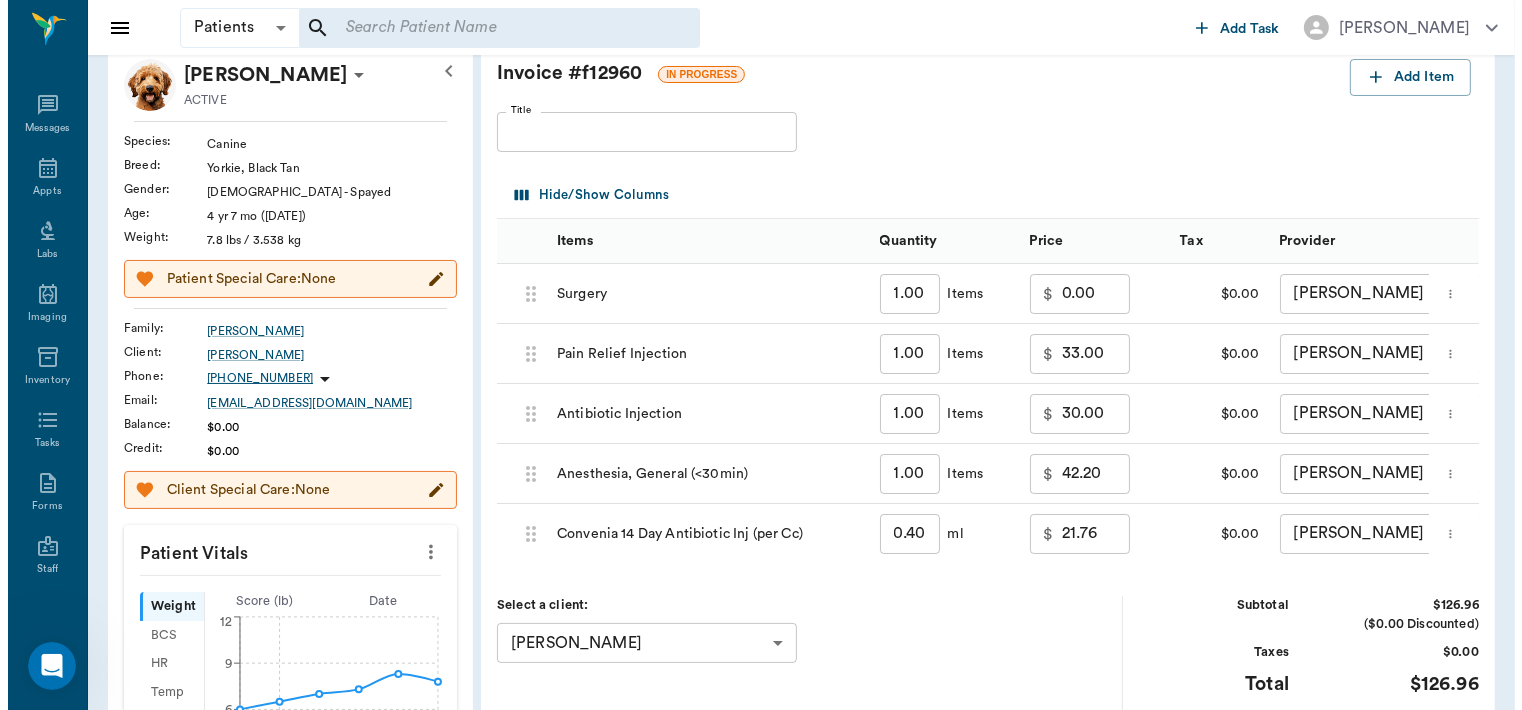 scroll, scrollTop: 0, scrollLeft: 0, axis: both 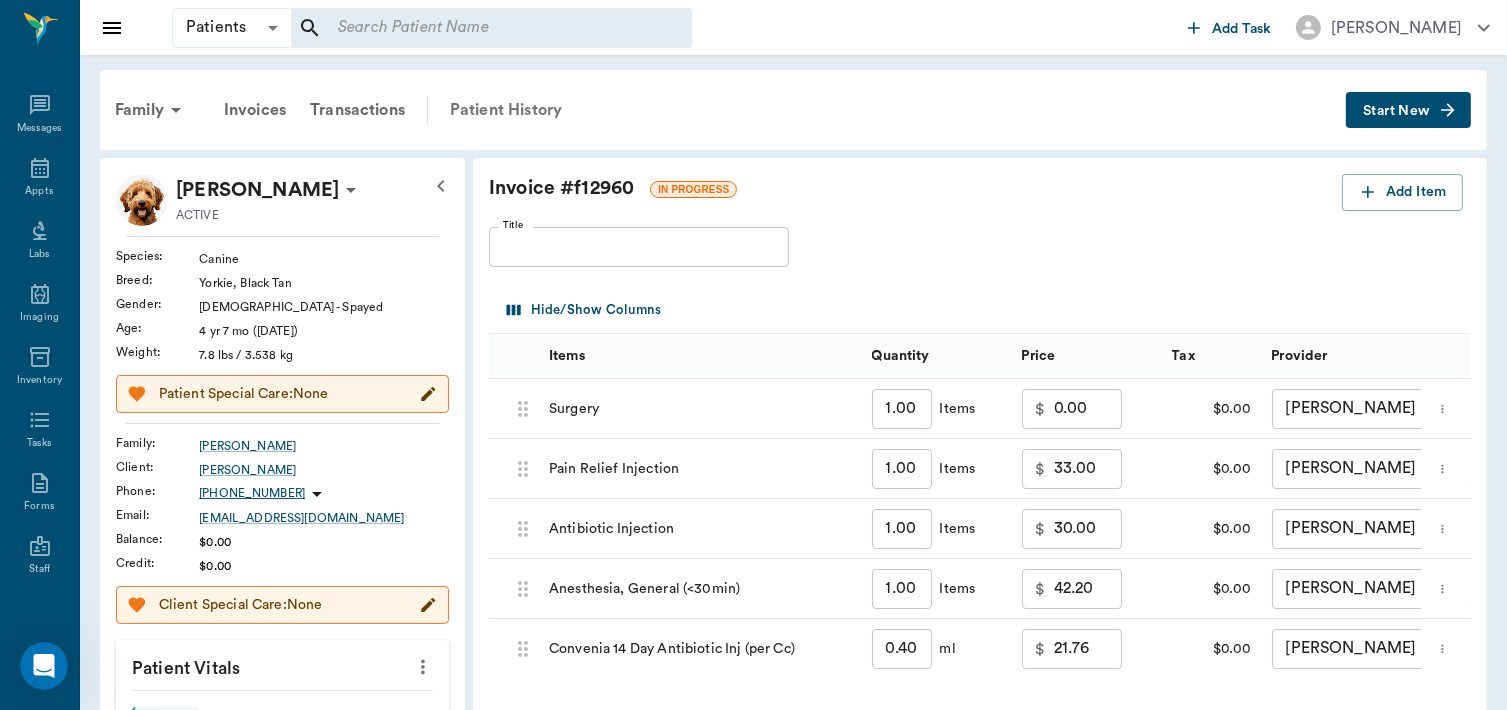 click on "Patient History" at bounding box center [506, 110] 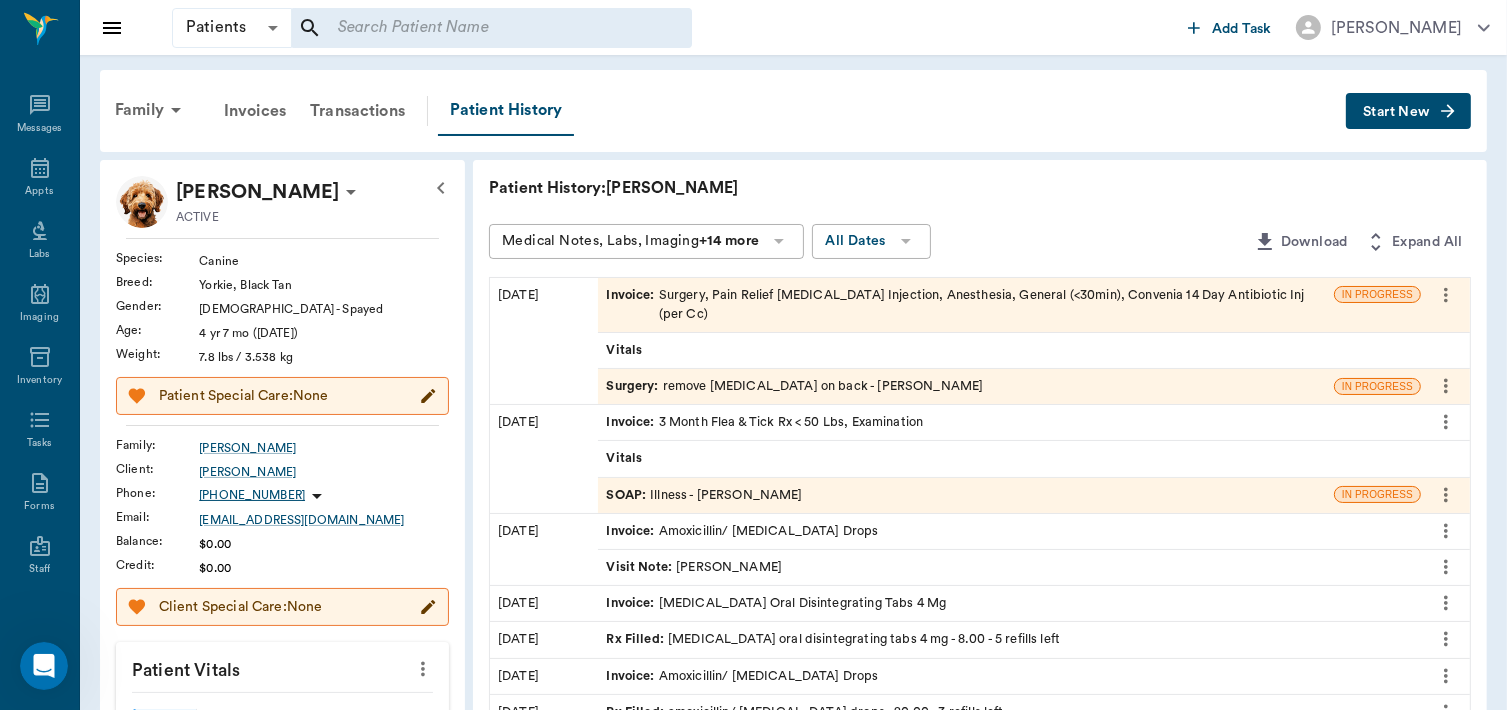 click on "Surgery :" at bounding box center (634, 386) 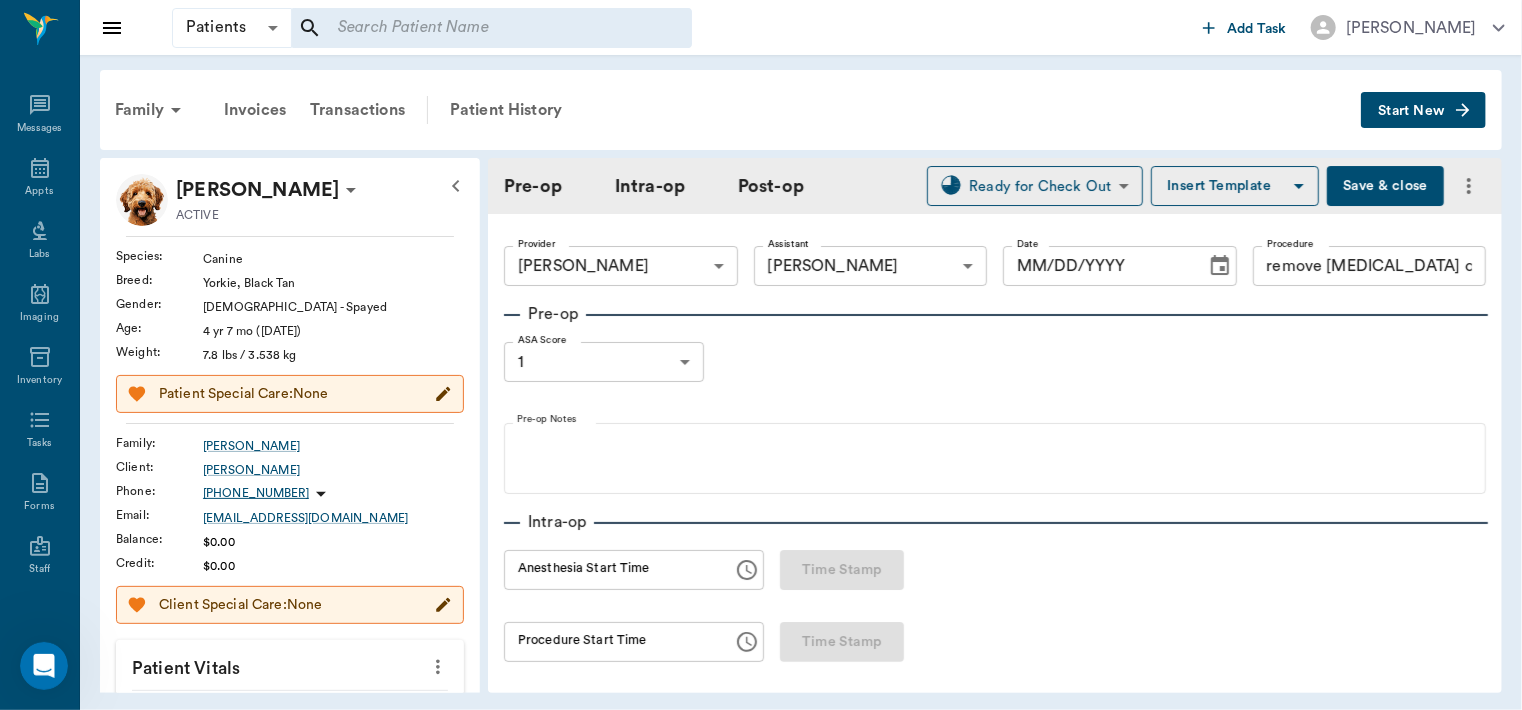 type on "63ec2f075fda476ae8351a4d" 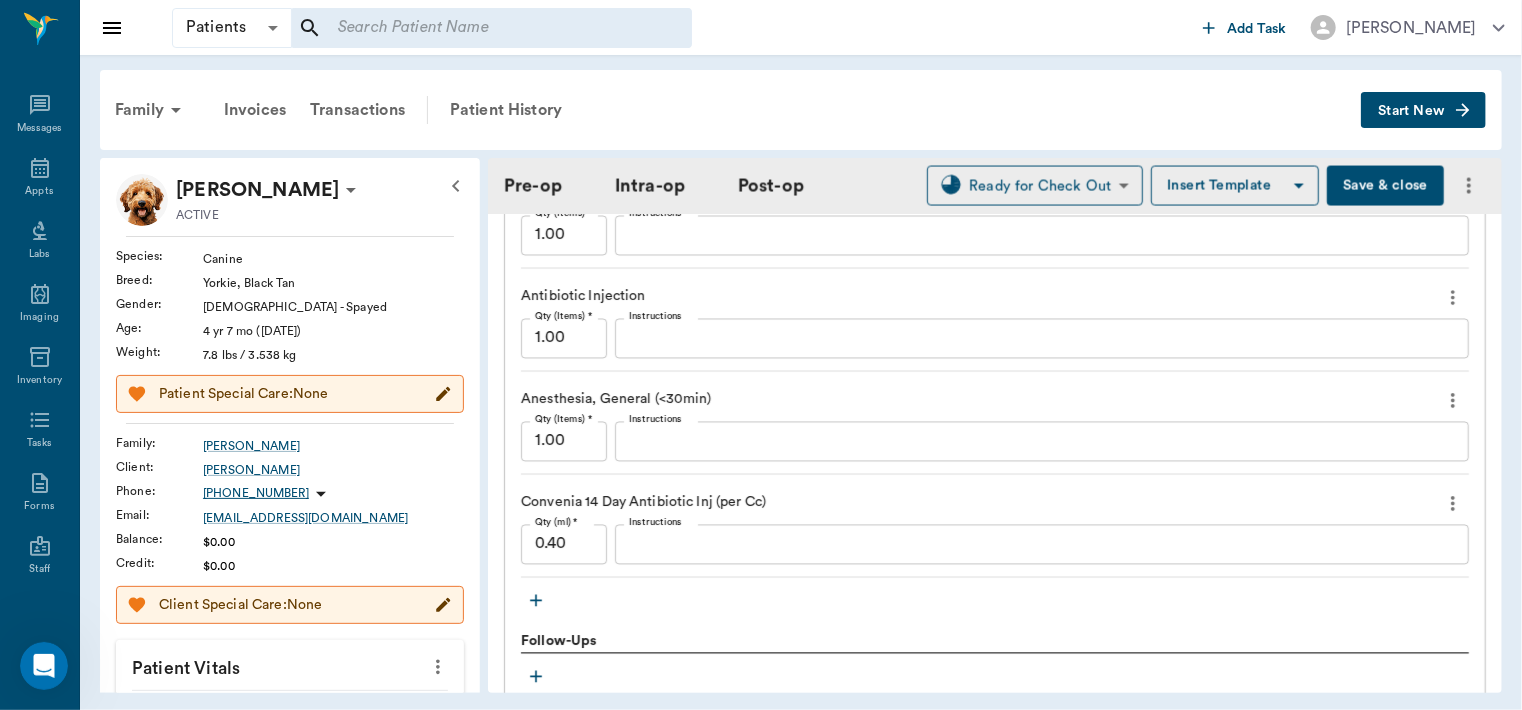 scroll, scrollTop: 1886, scrollLeft: 0, axis: vertical 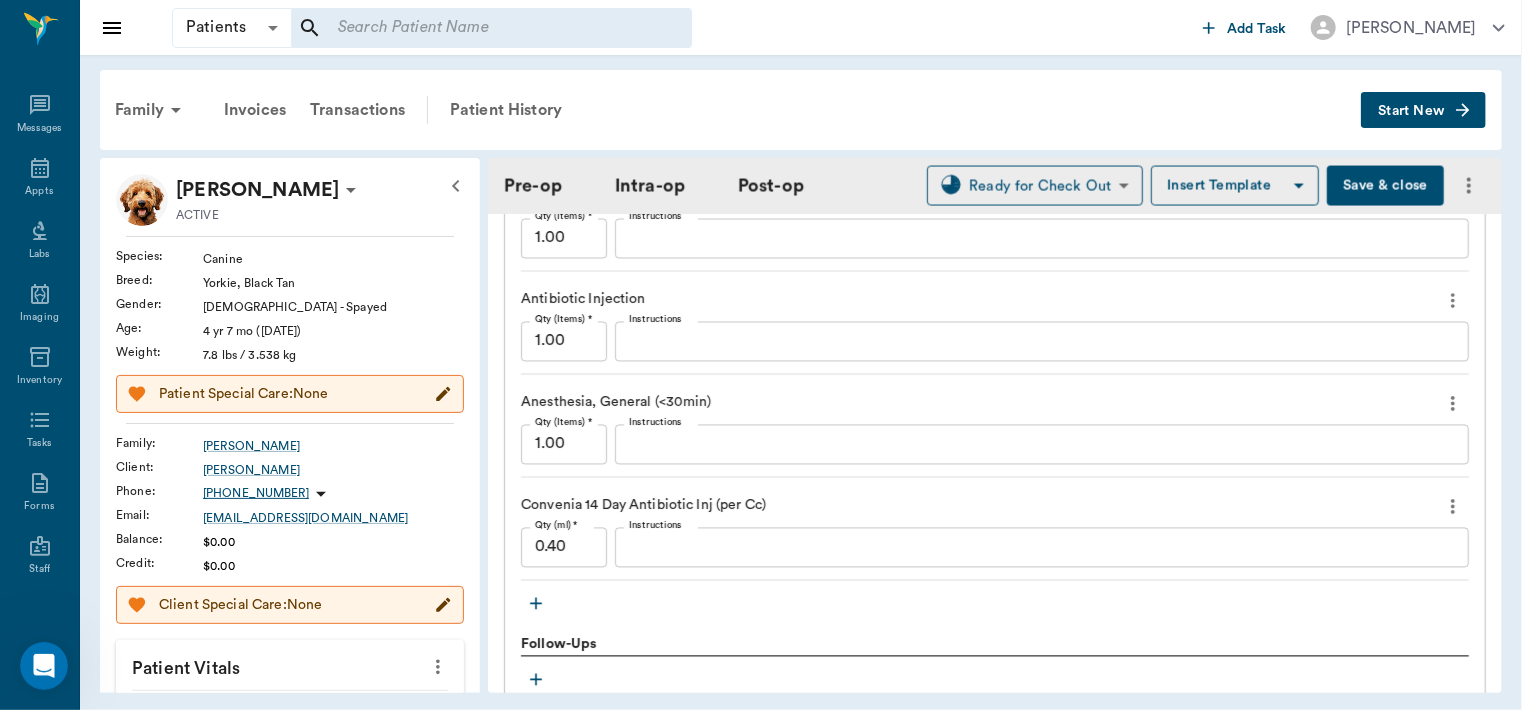 click 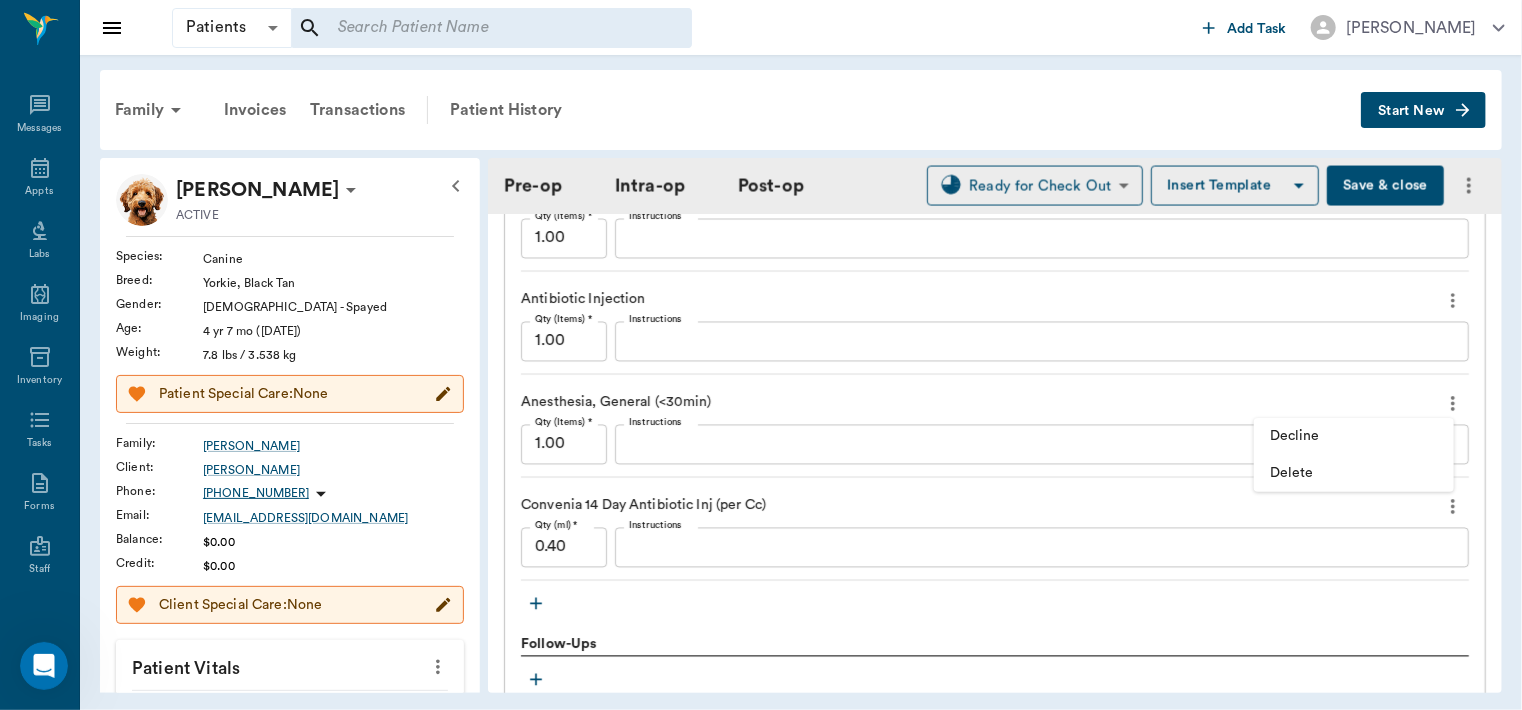 click on "Delete" at bounding box center (1354, 473) 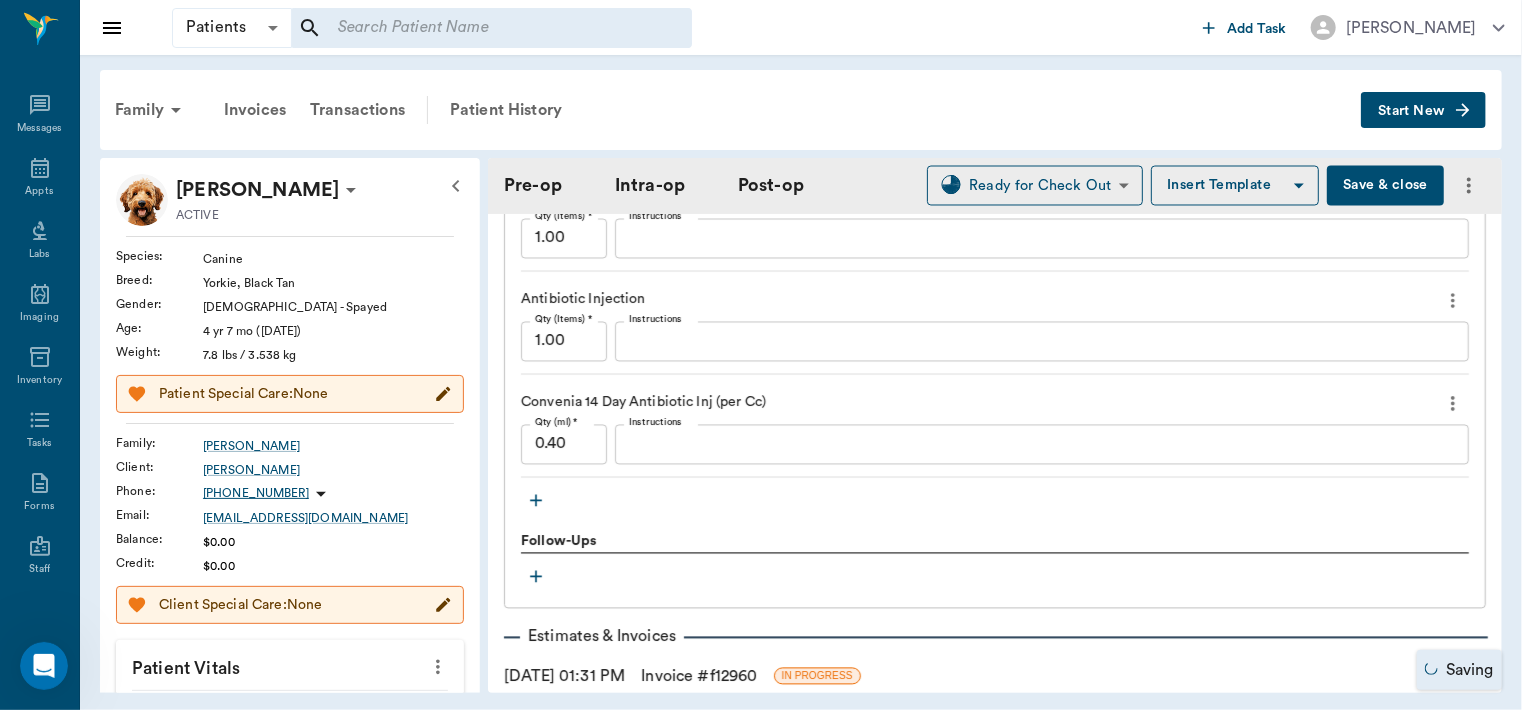 click 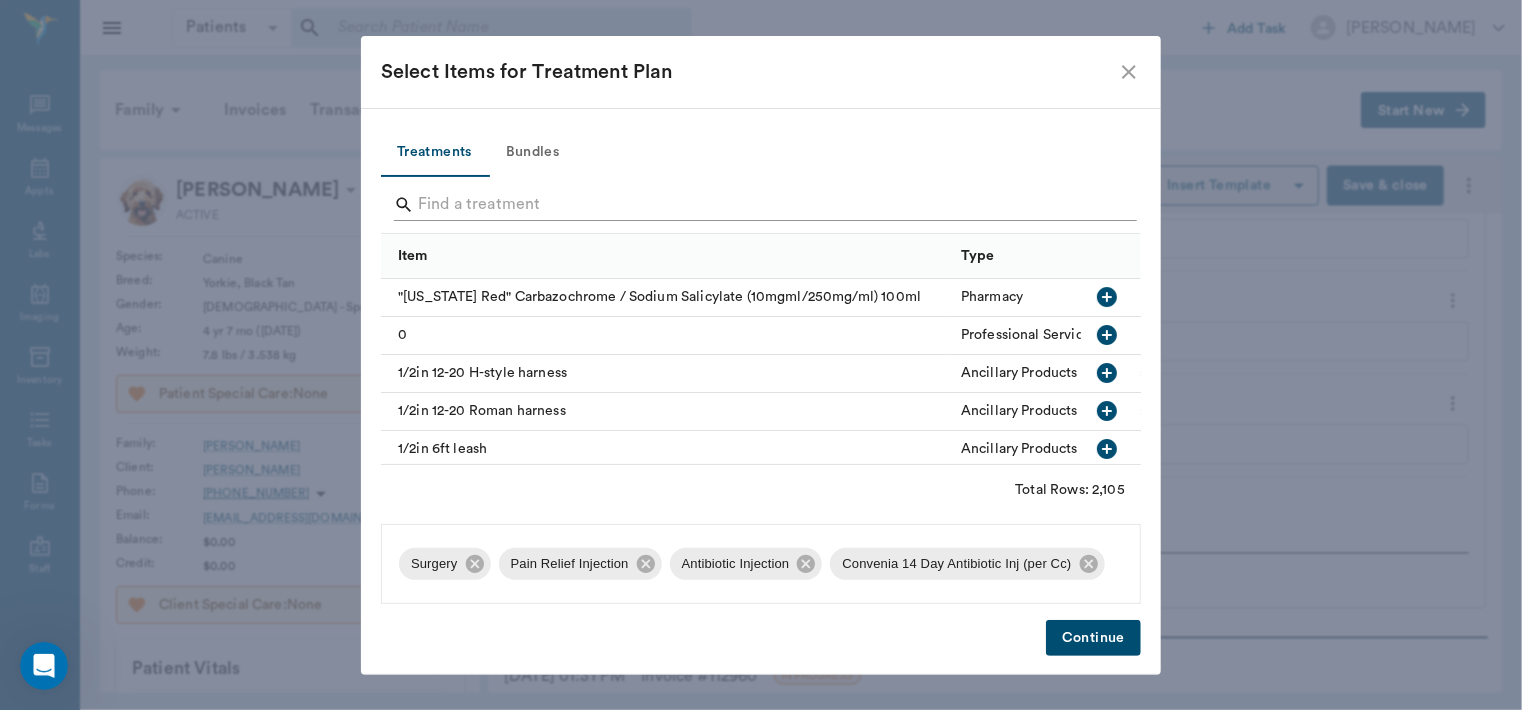 click at bounding box center [762, 205] 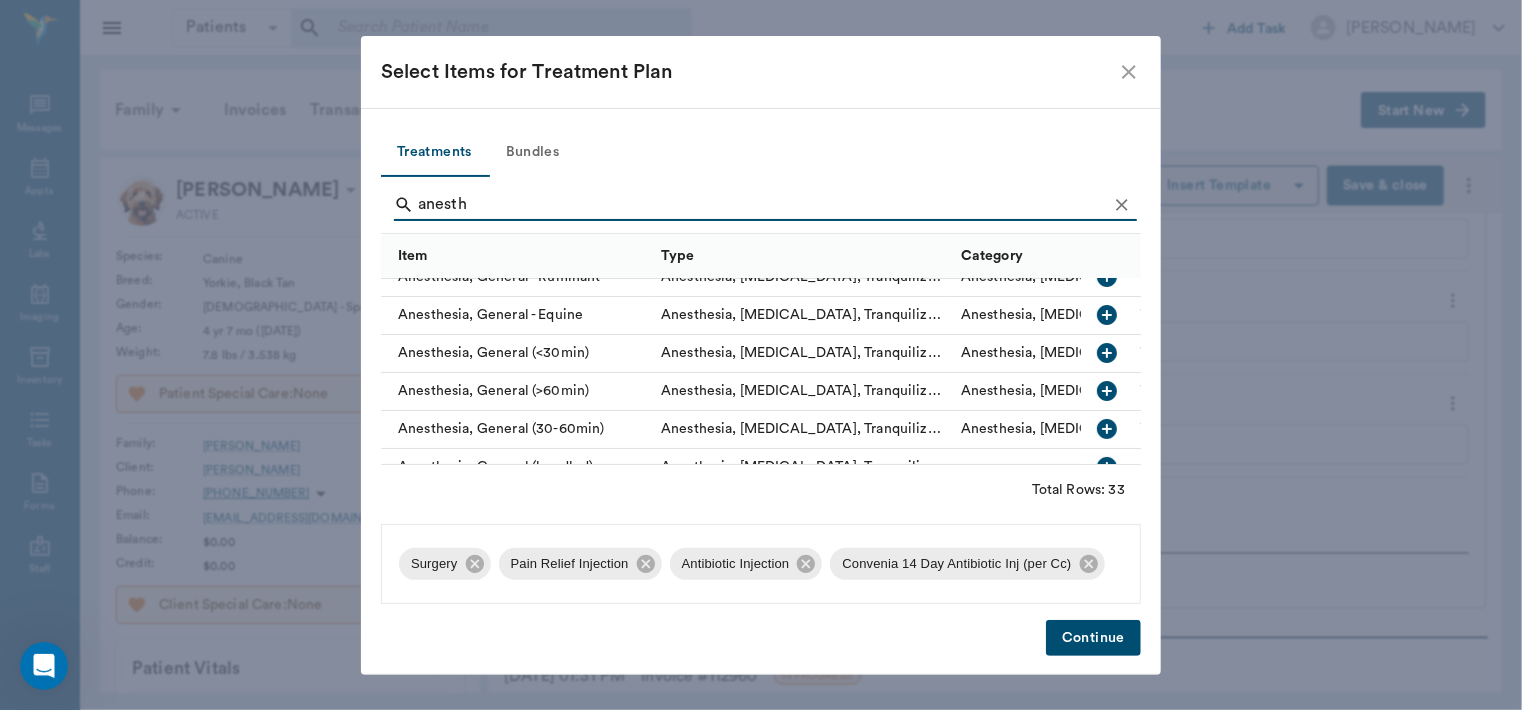 scroll, scrollTop: 144, scrollLeft: 0, axis: vertical 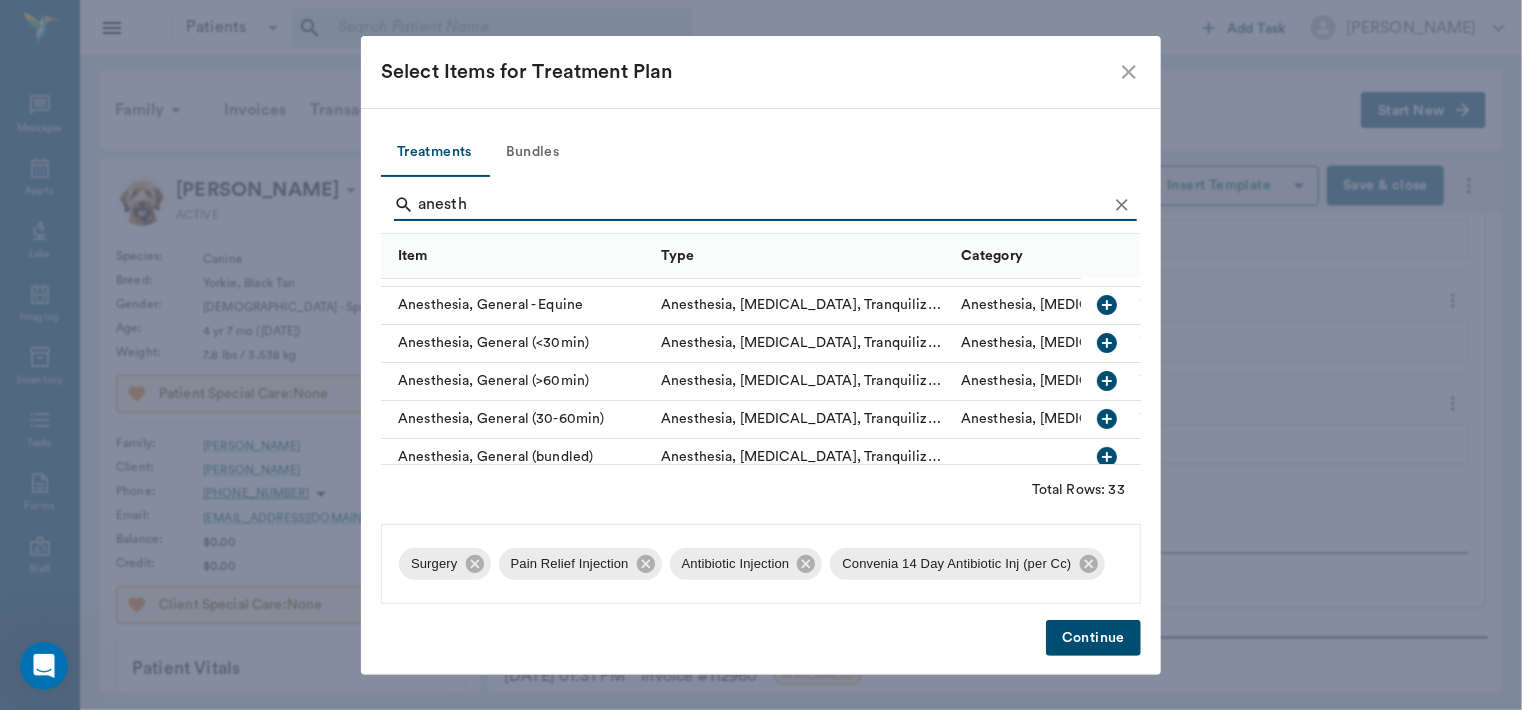 type on "anesth" 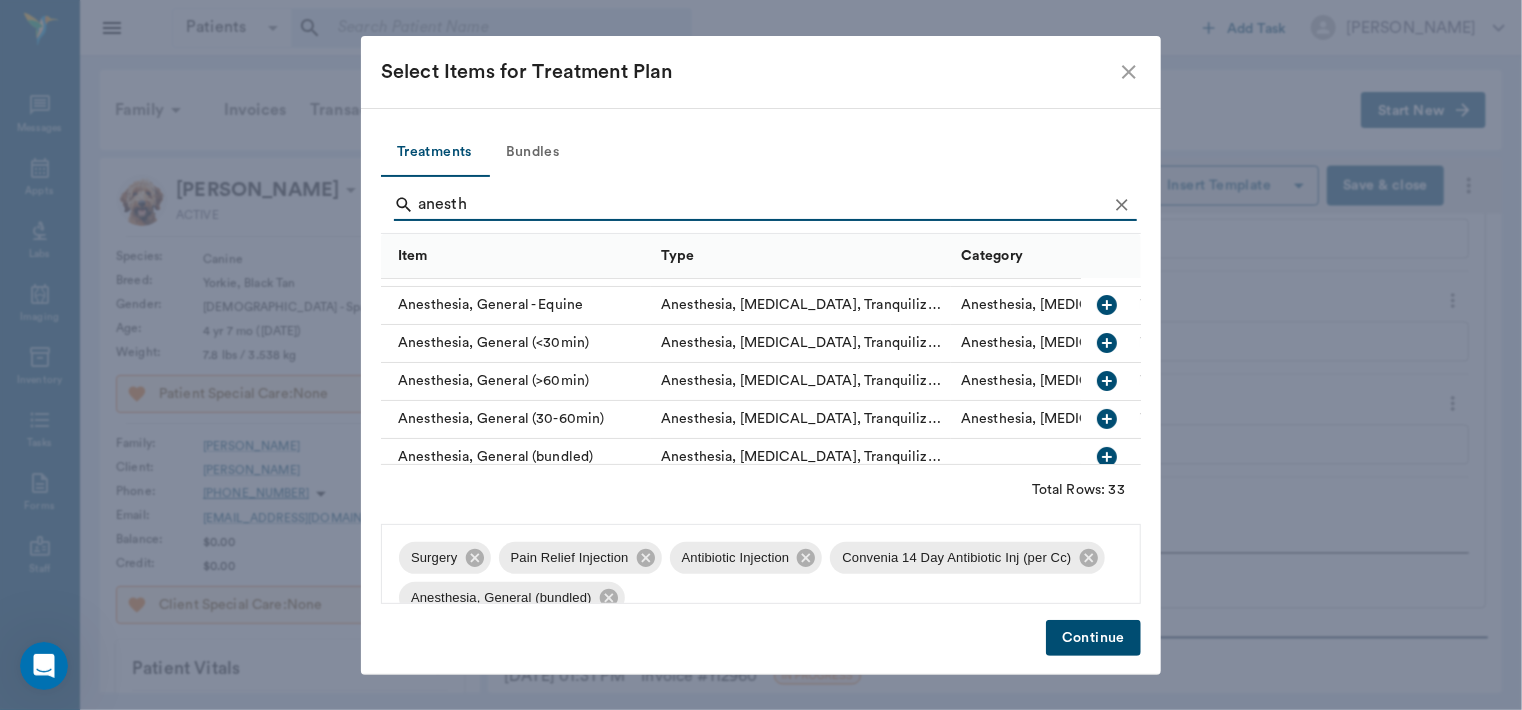click on "Continue" at bounding box center (1093, 638) 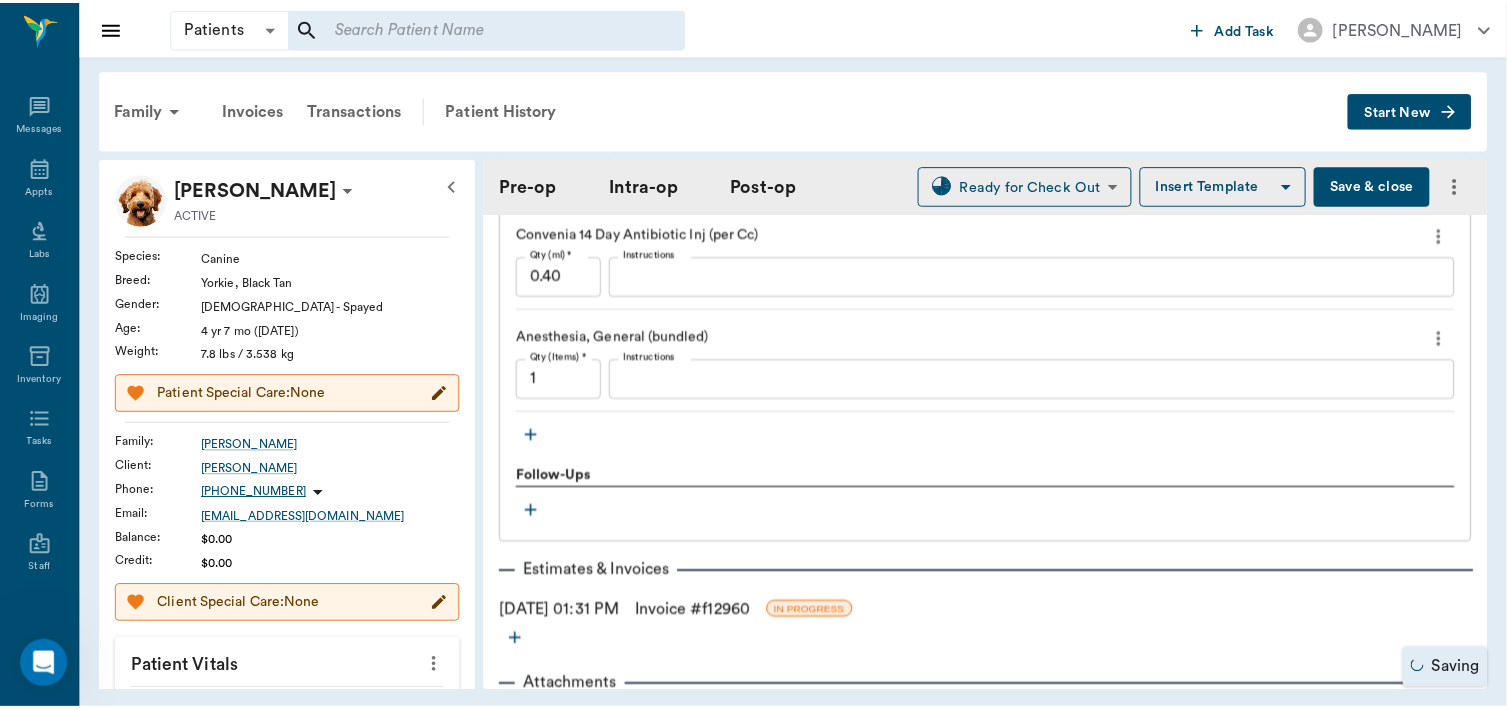 scroll, scrollTop: 2088, scrollLeft: 0, axis: vertical 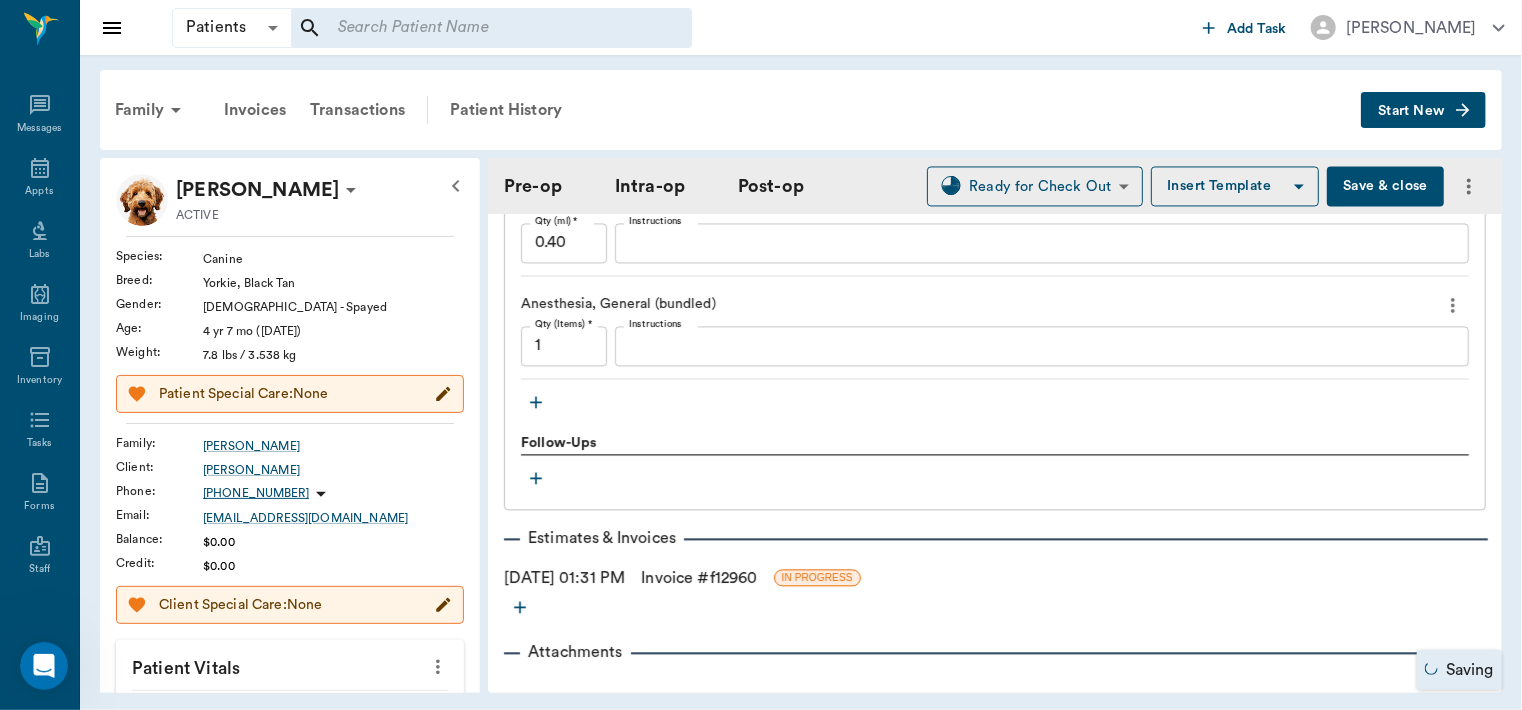 click on "Invoice # f12960" at bounding box center (699, 578) 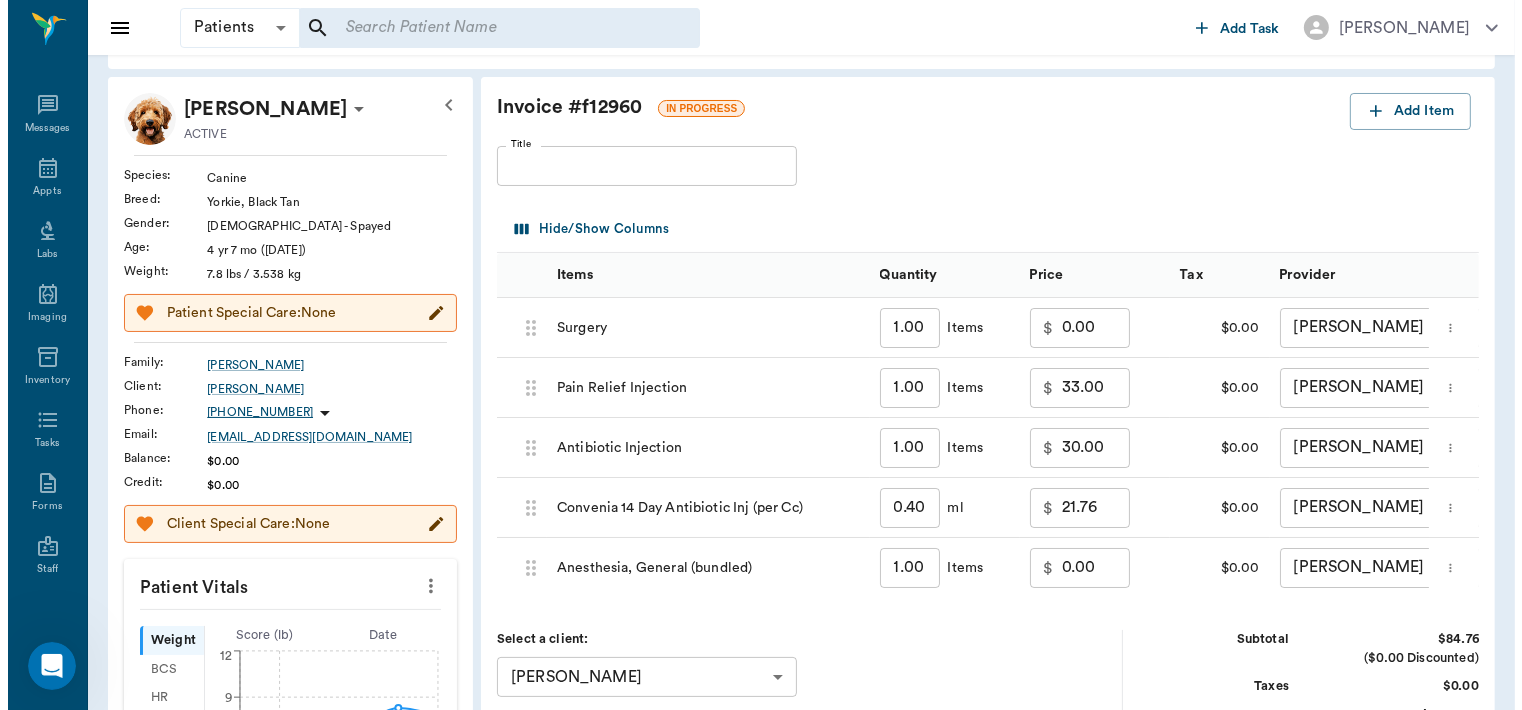 scroll, scrollTop: 0, scrollLeft: 0, axis: both 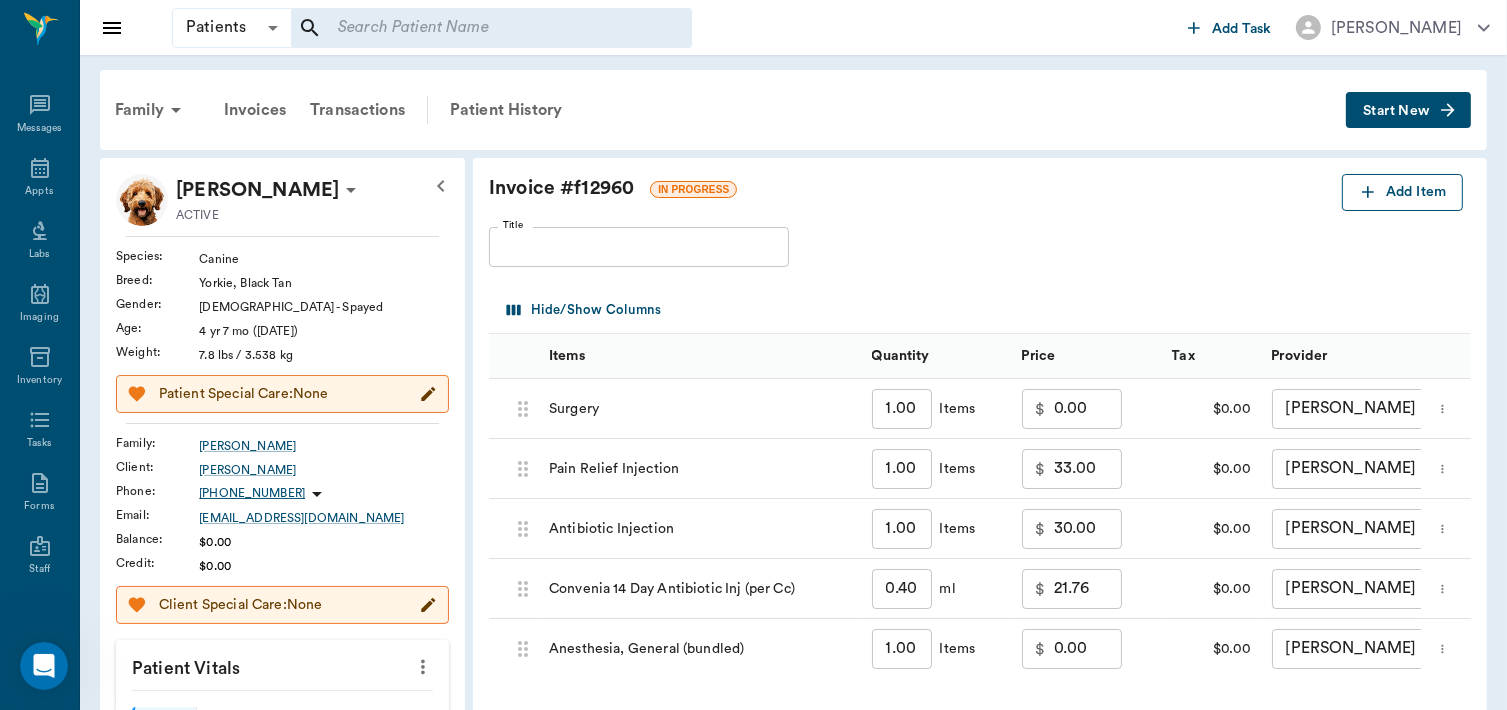 click on "Add Item" at bounding box center [1402, 192] 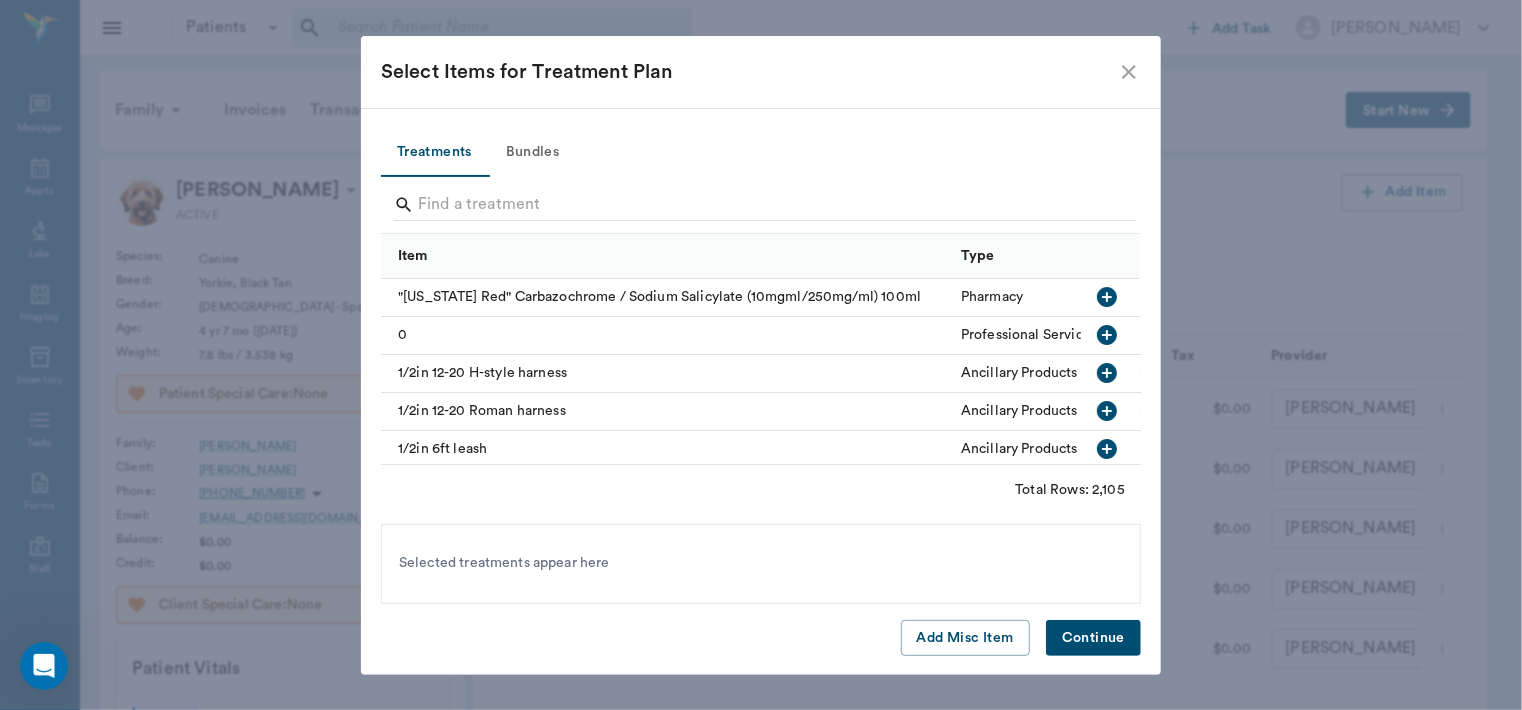 click at bounding box center (435, 176) 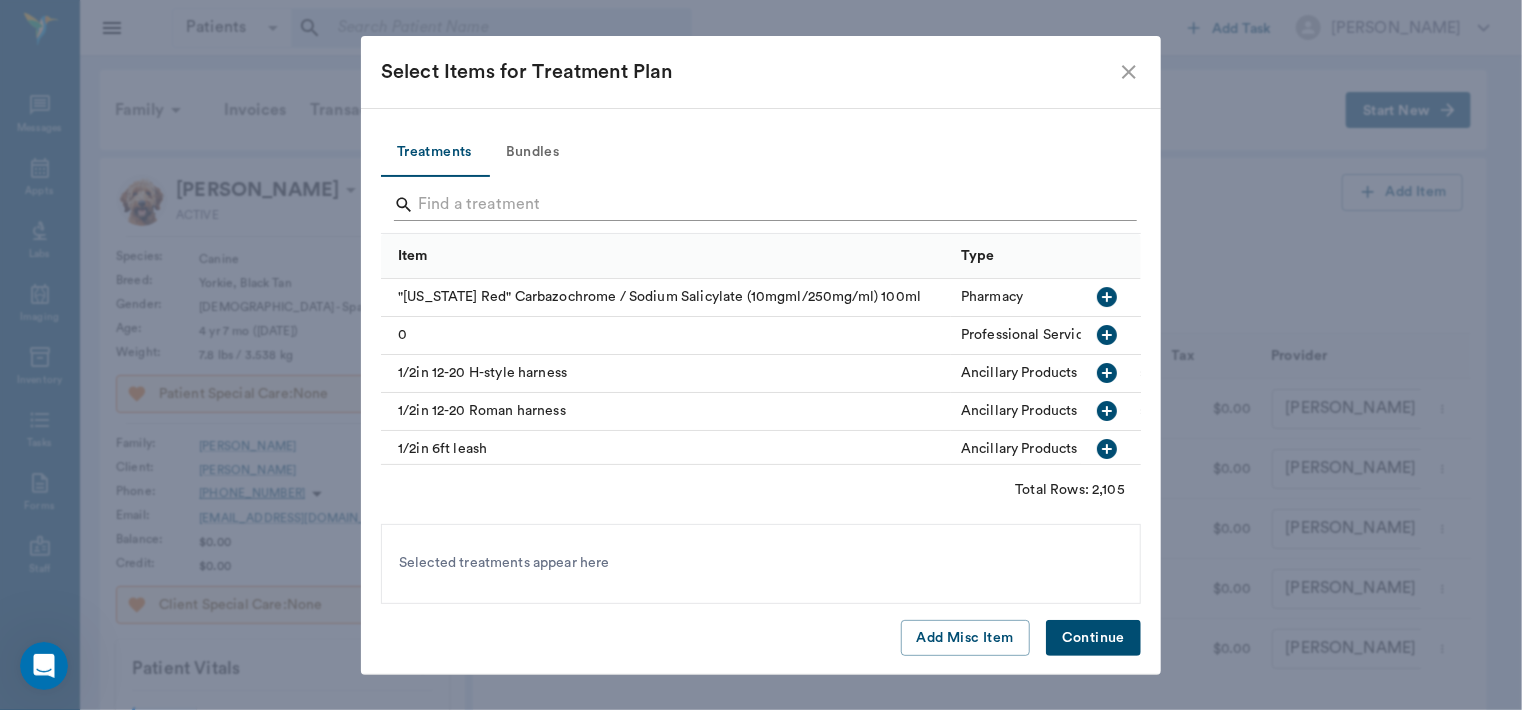 click at bounding box center (762, 205) 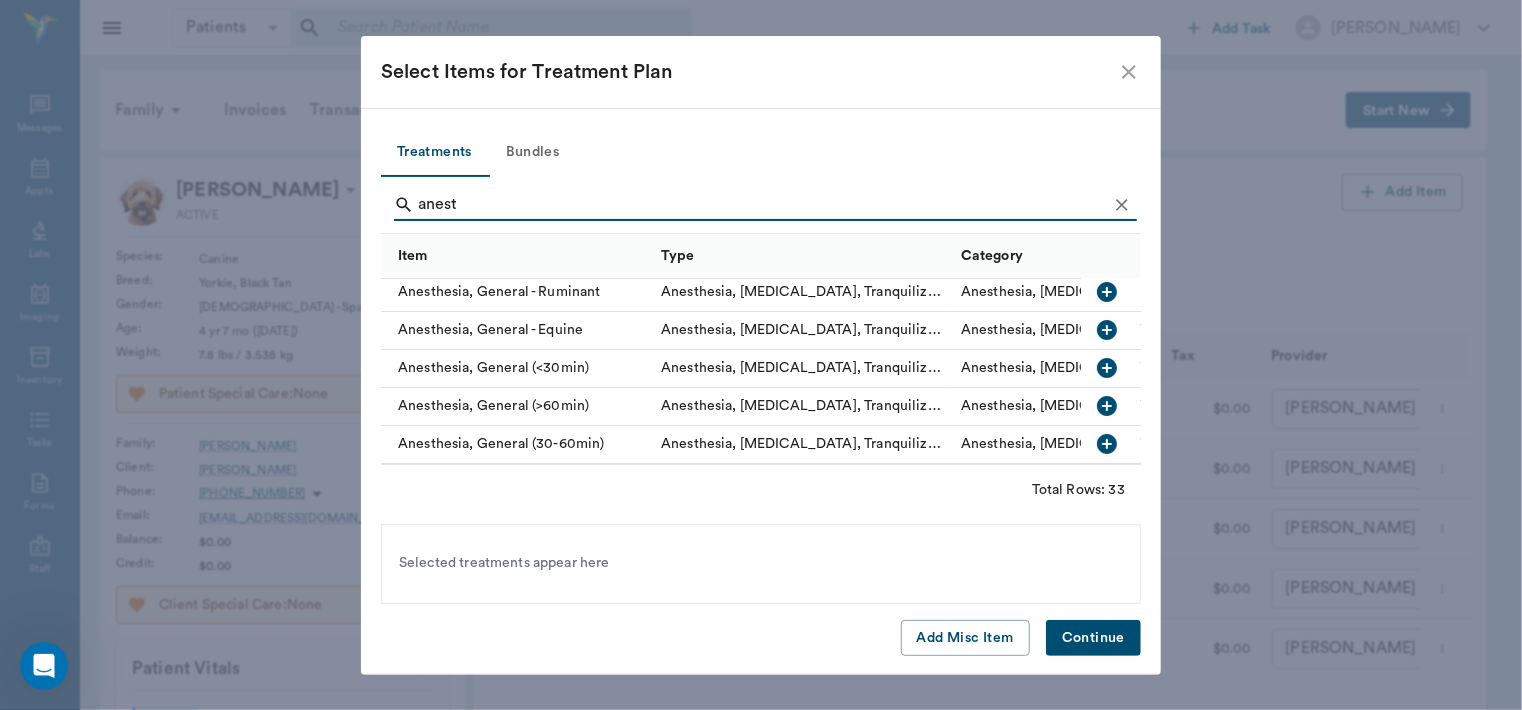 type on "anest" 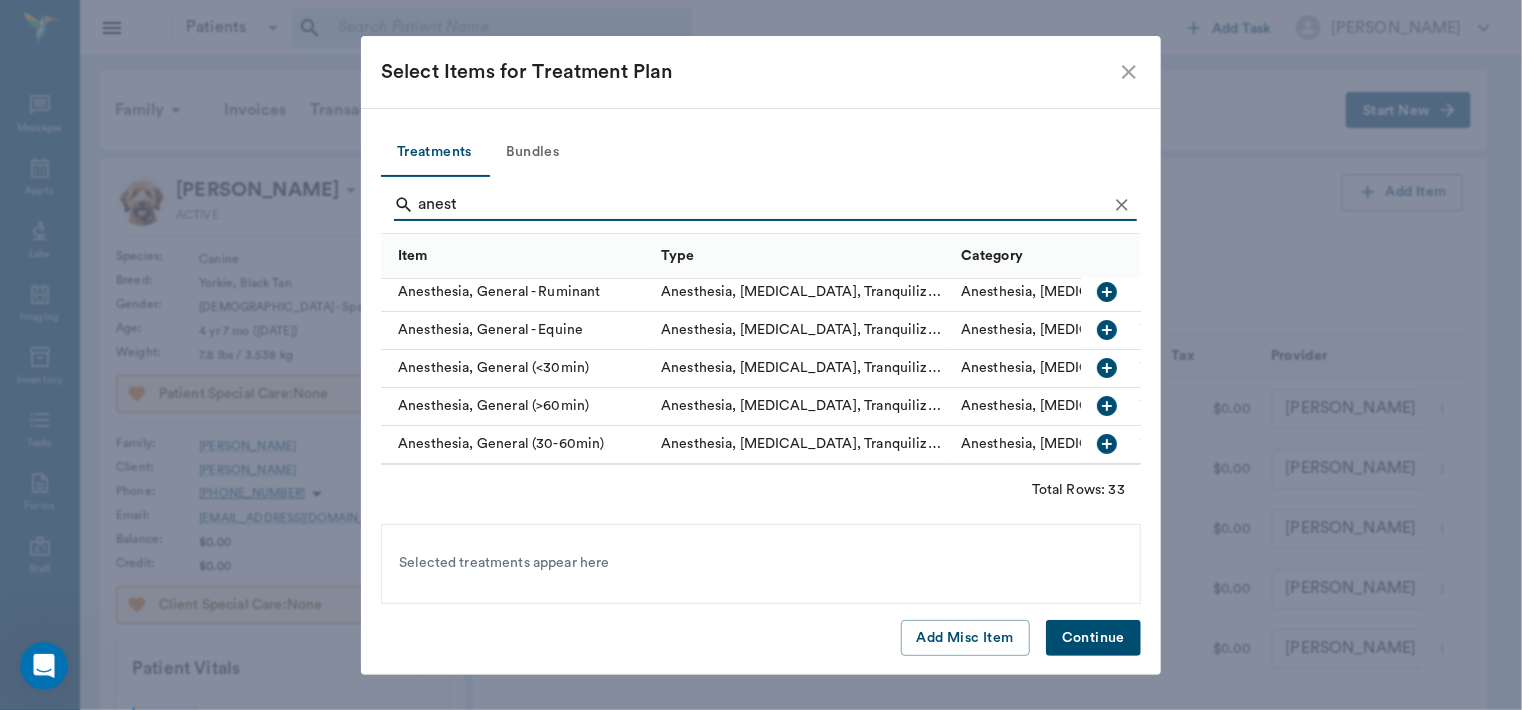 click on "Anesthesia, [MEDICAL_DATA], Tranquilizers" at bounding box center (801, 406) 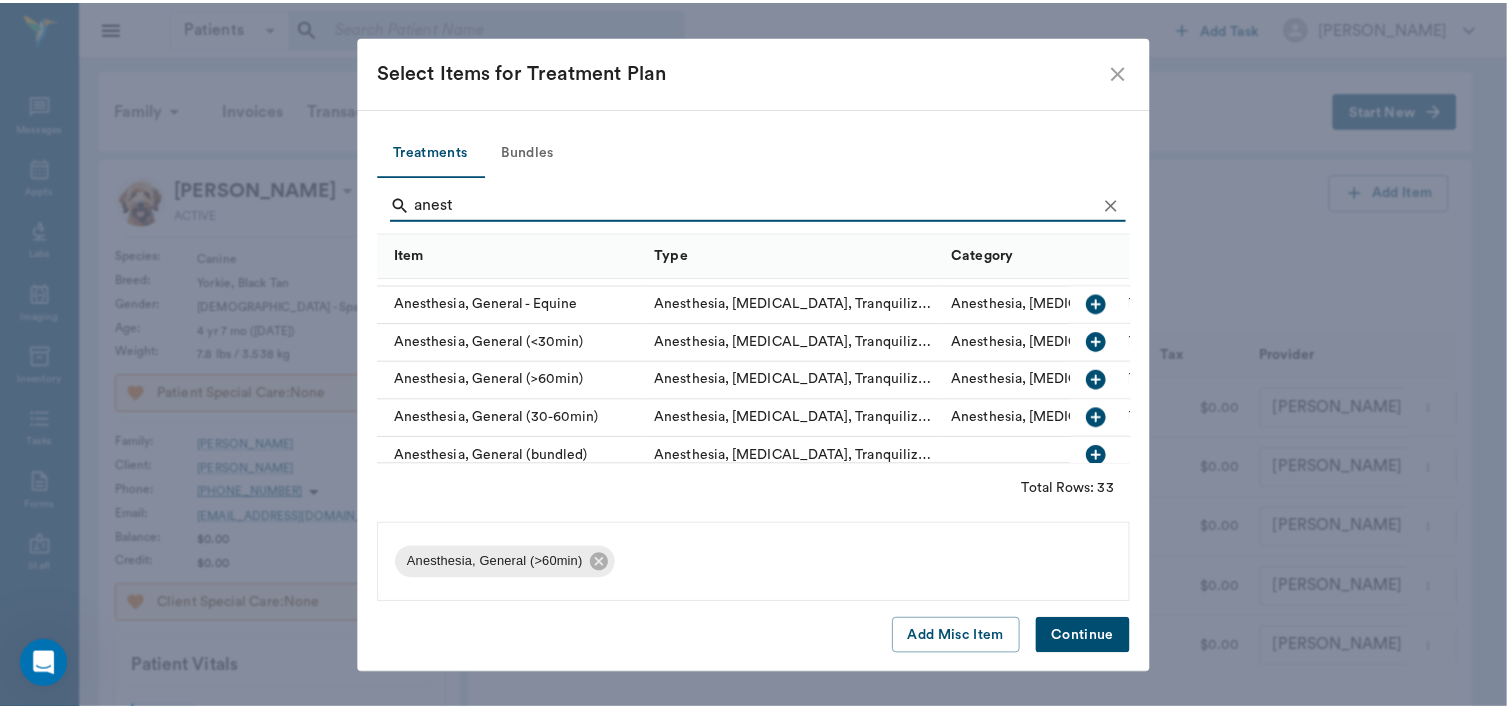 scroll, scrollTop: 148, scrollLeft: 0, axis: vertical 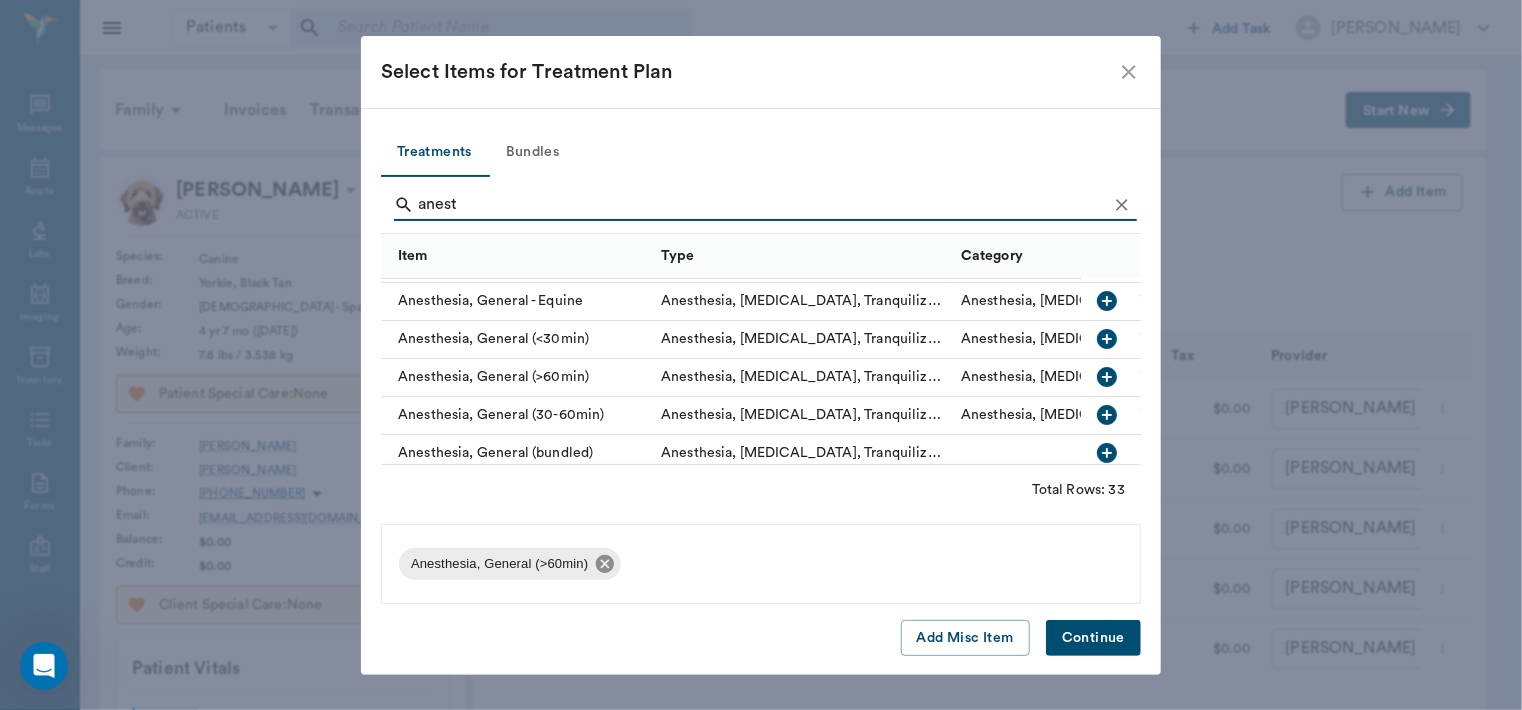 click 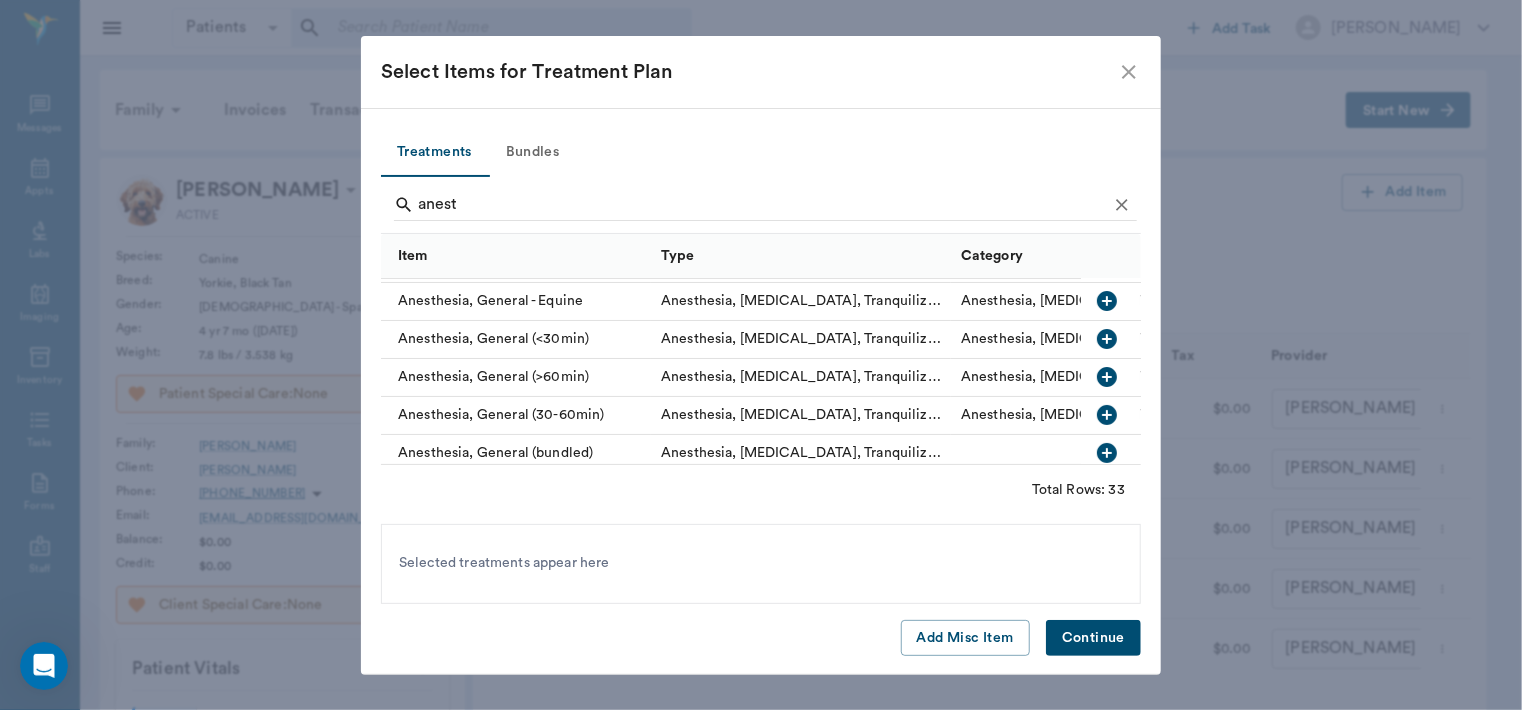 click 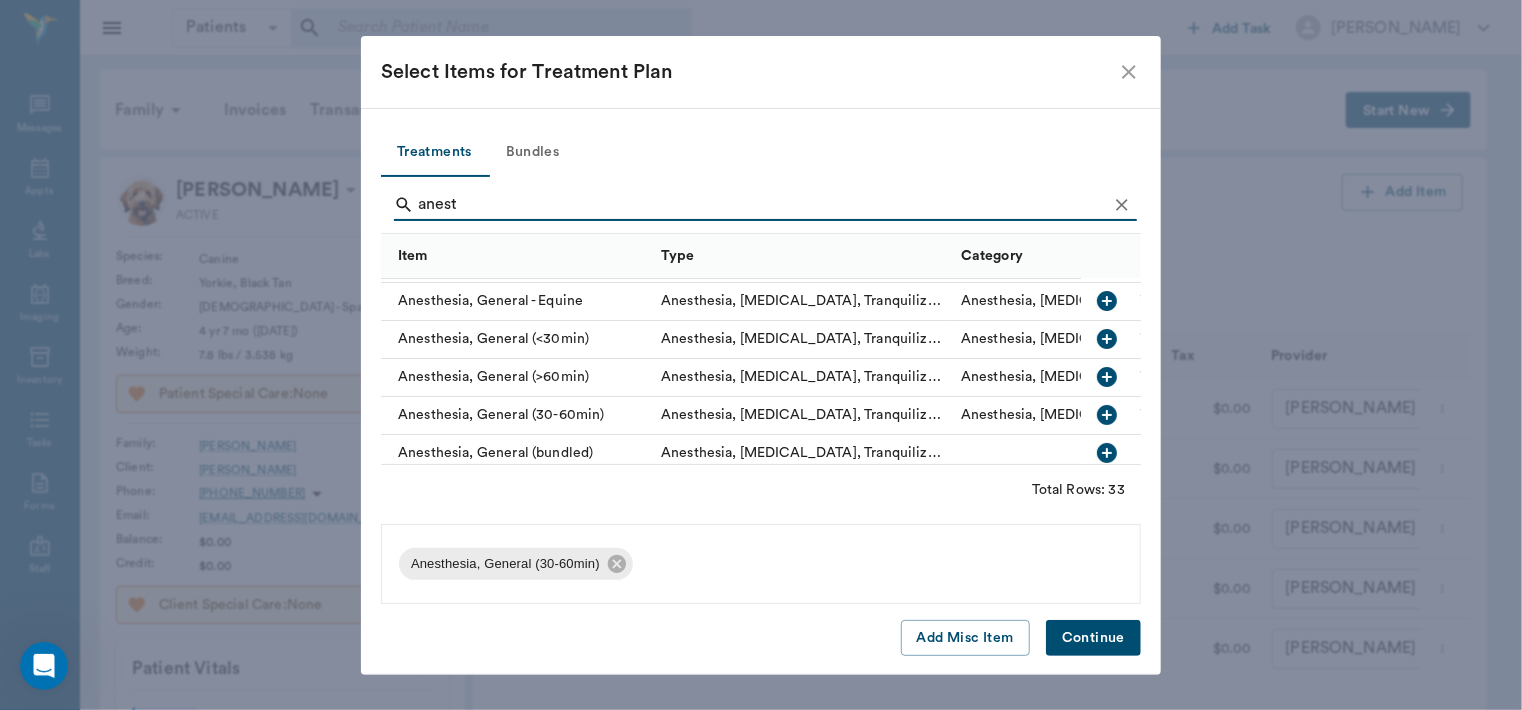click on "Continue" at bounding box center [1093, 638] 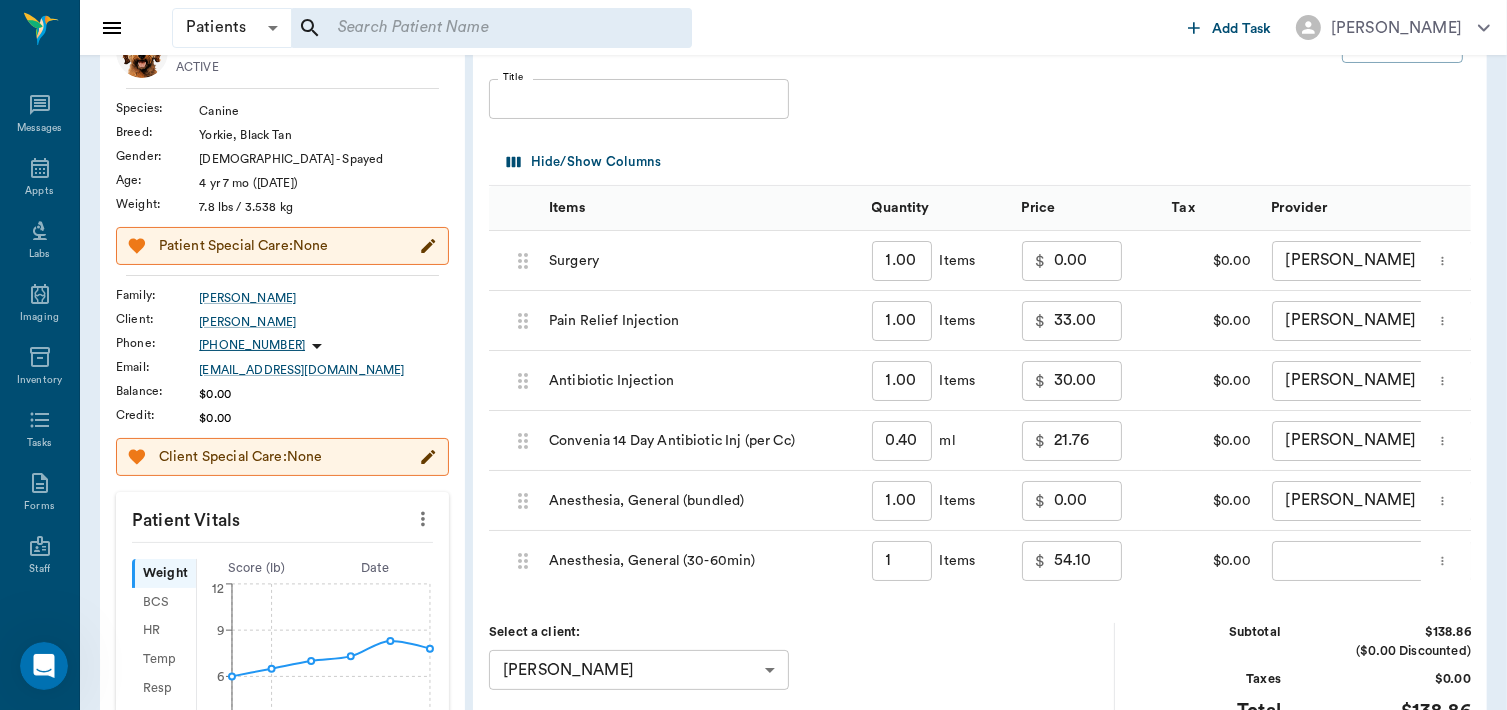 scroll, scrollTop: 152, scrollLeft: 0, axis: vertical 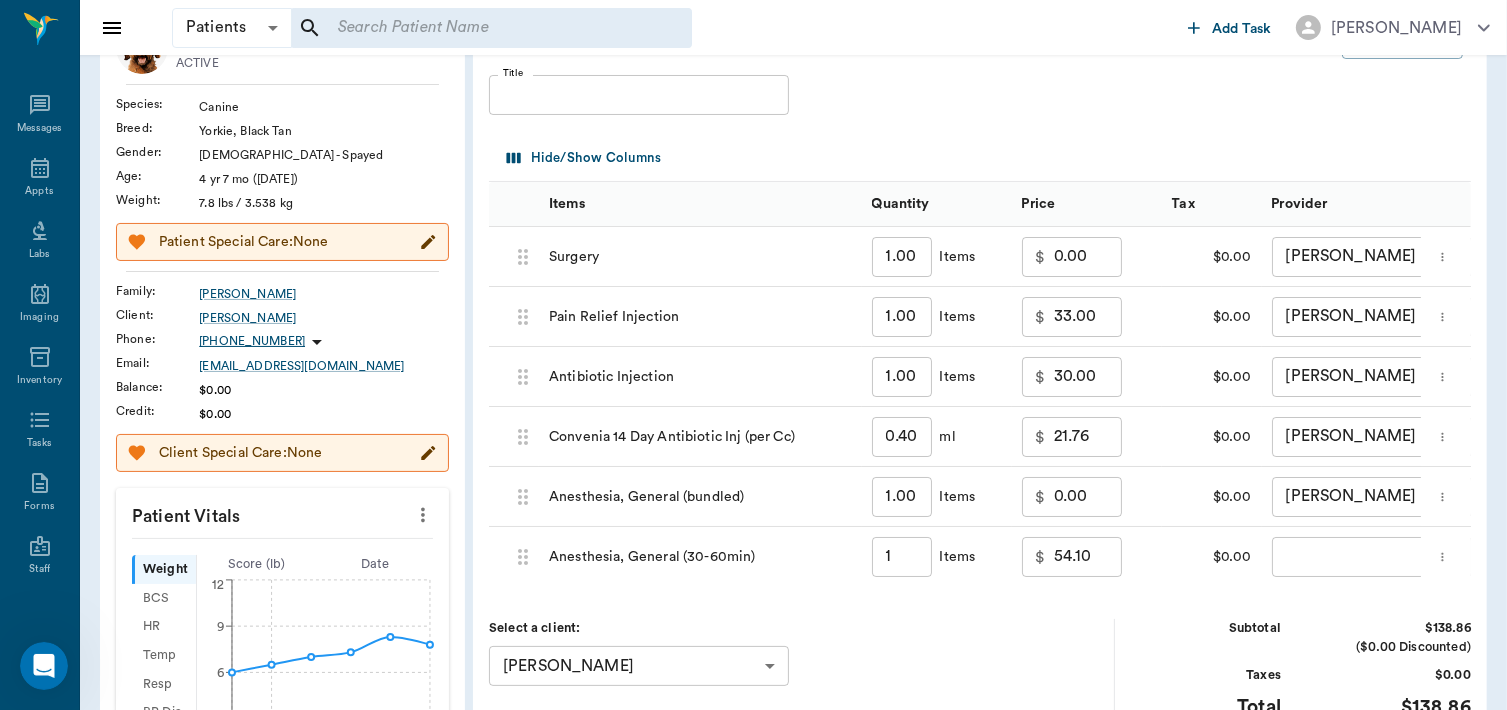 click 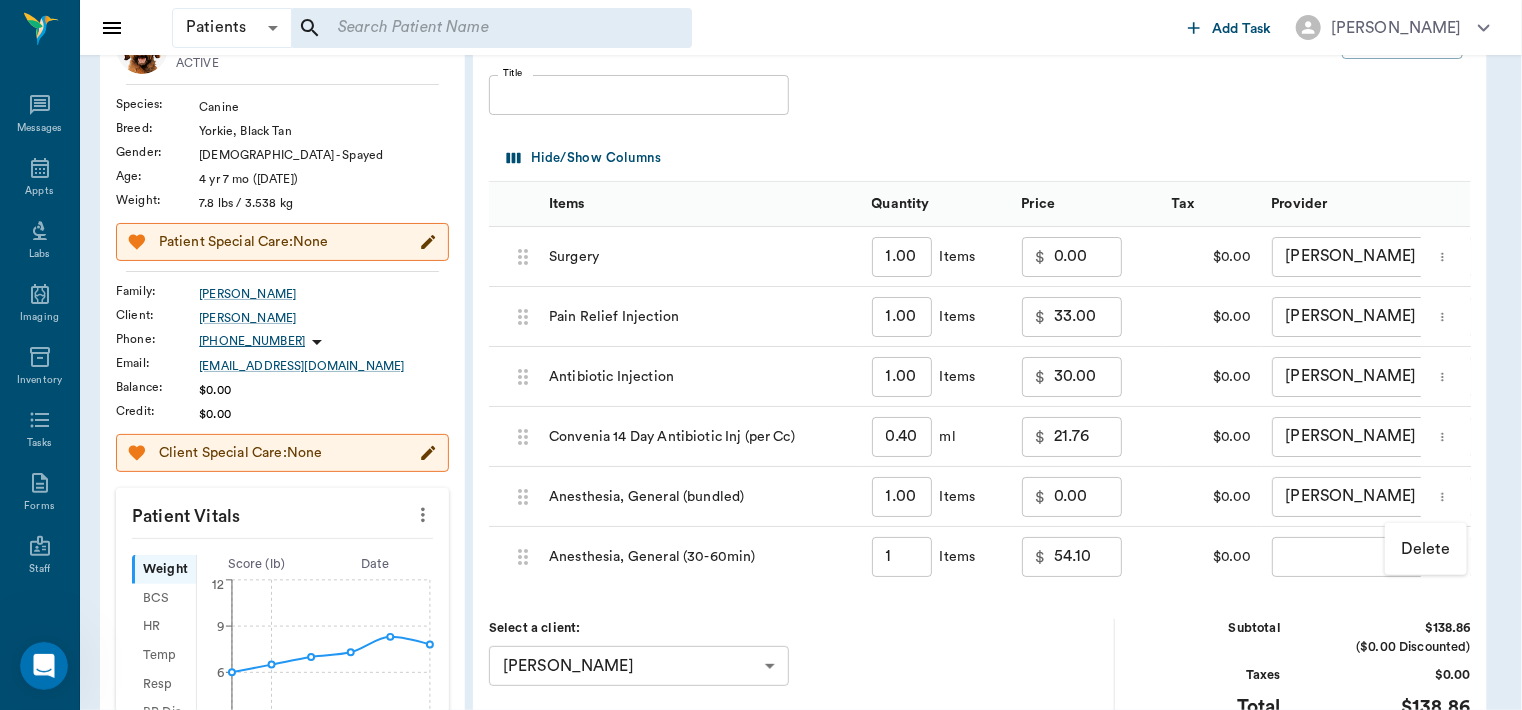 click on "Delete" at bounding box center [1426, 549] 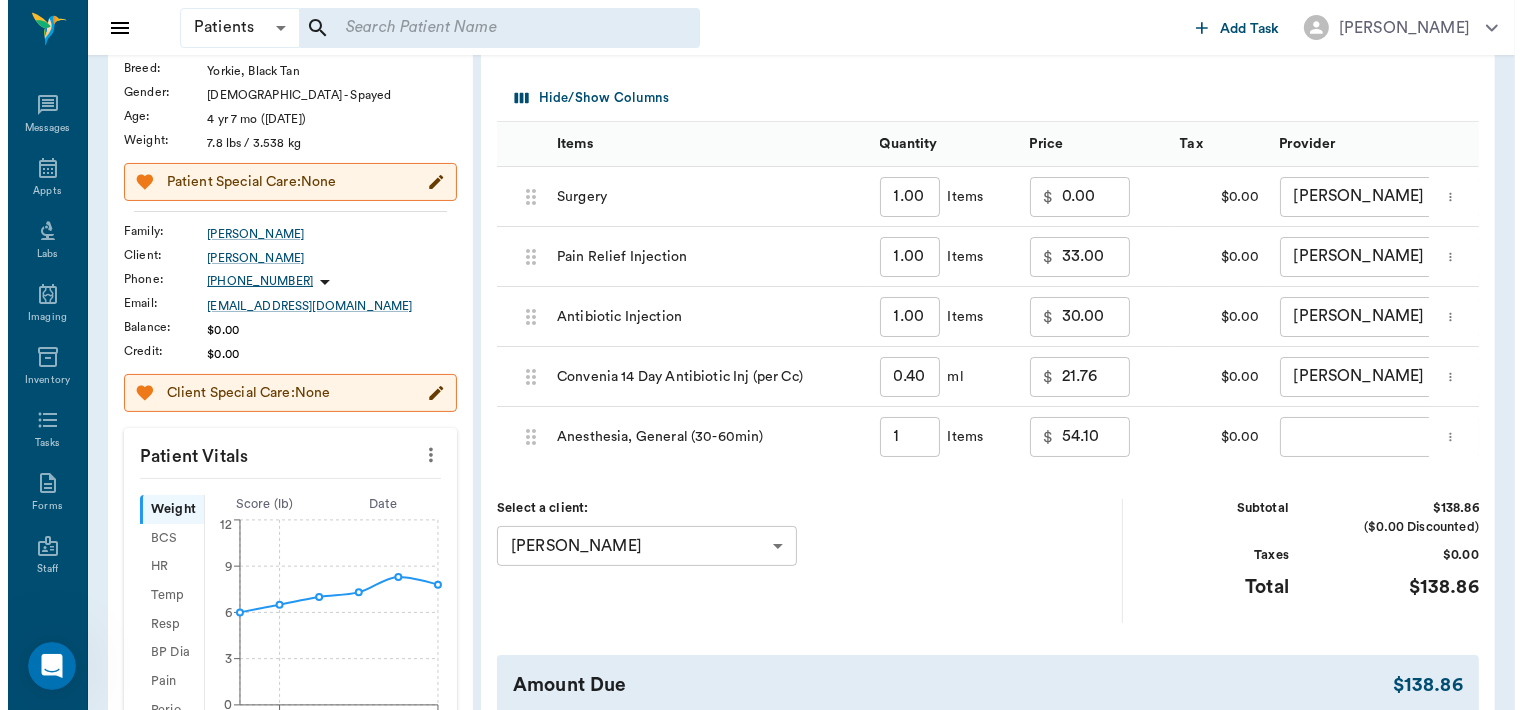 scroll, scrollTop: 216, scrollLeft: 0, axis: vertical 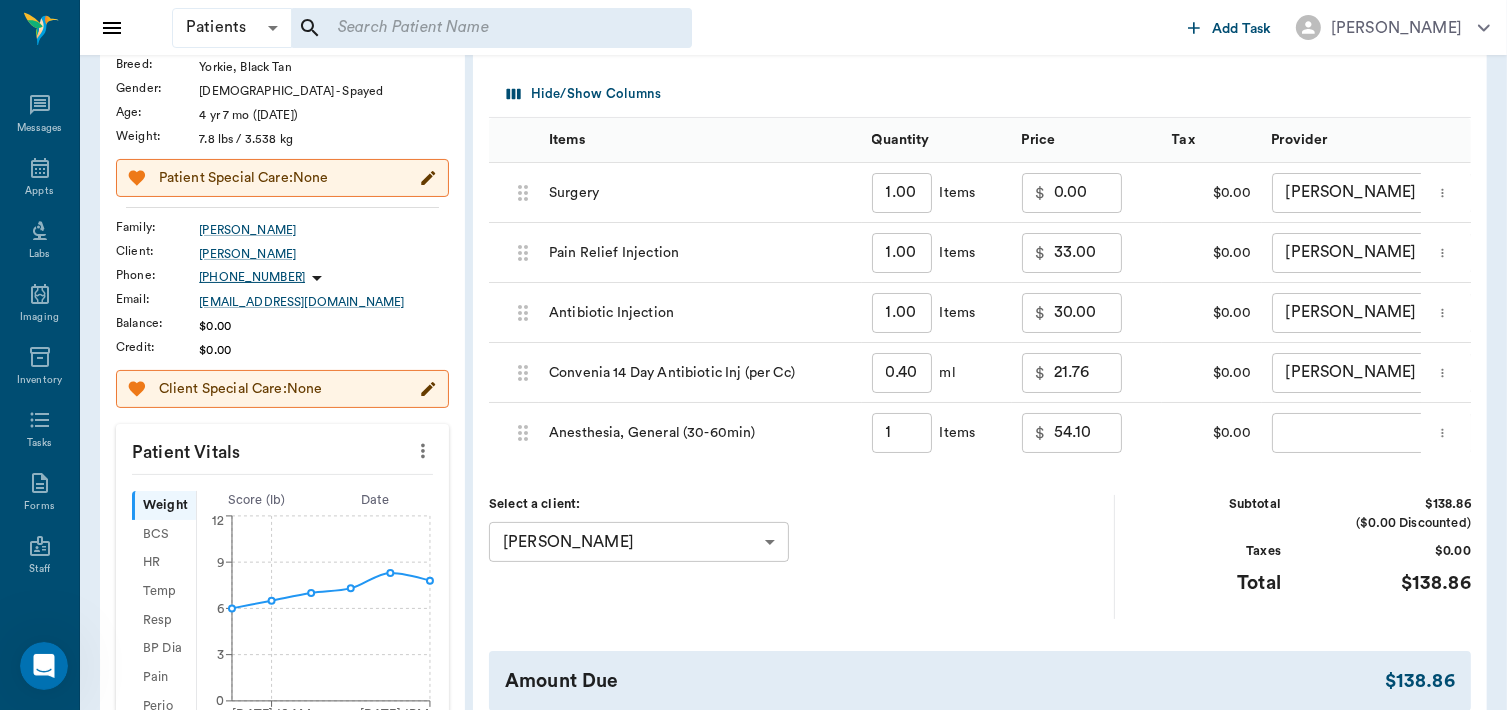 click 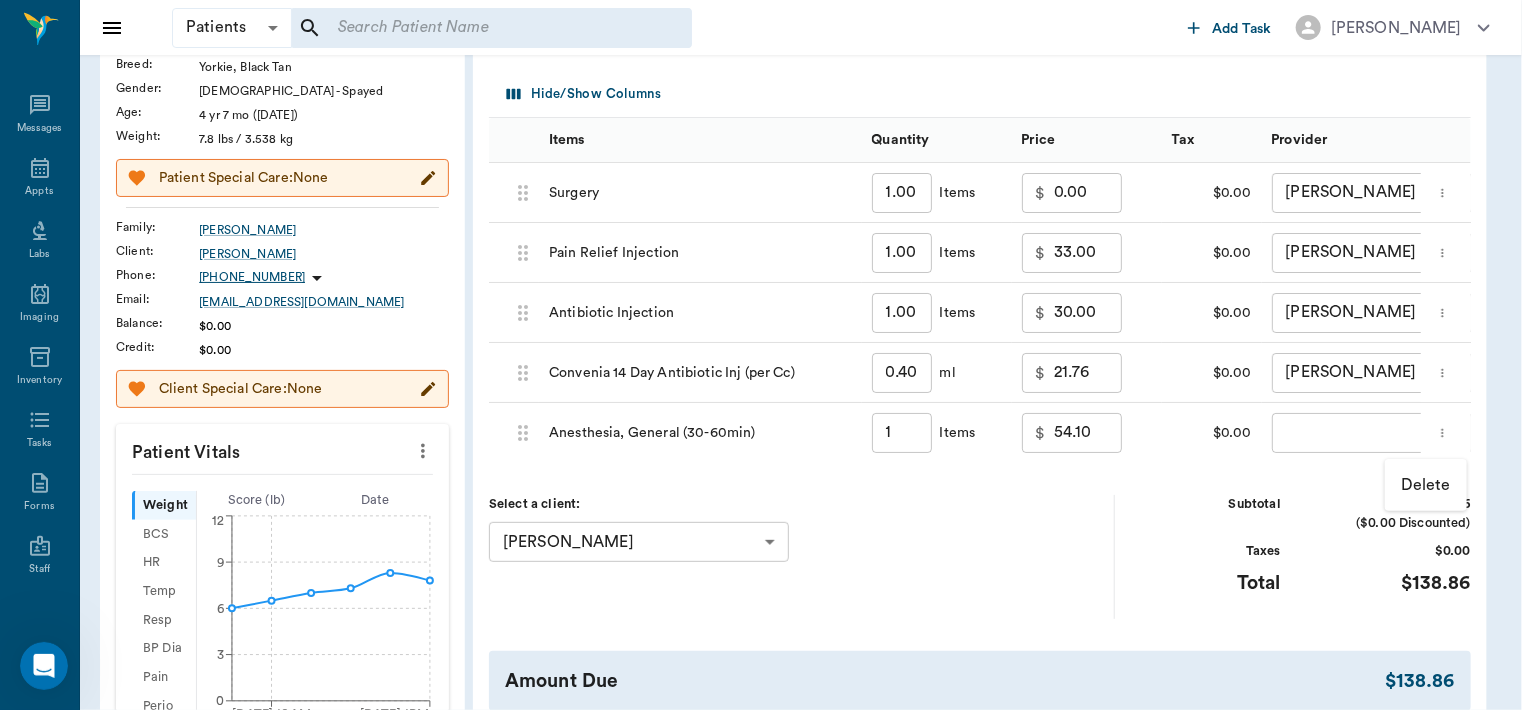 click on "Delete" at bounding box center [1426, 485] 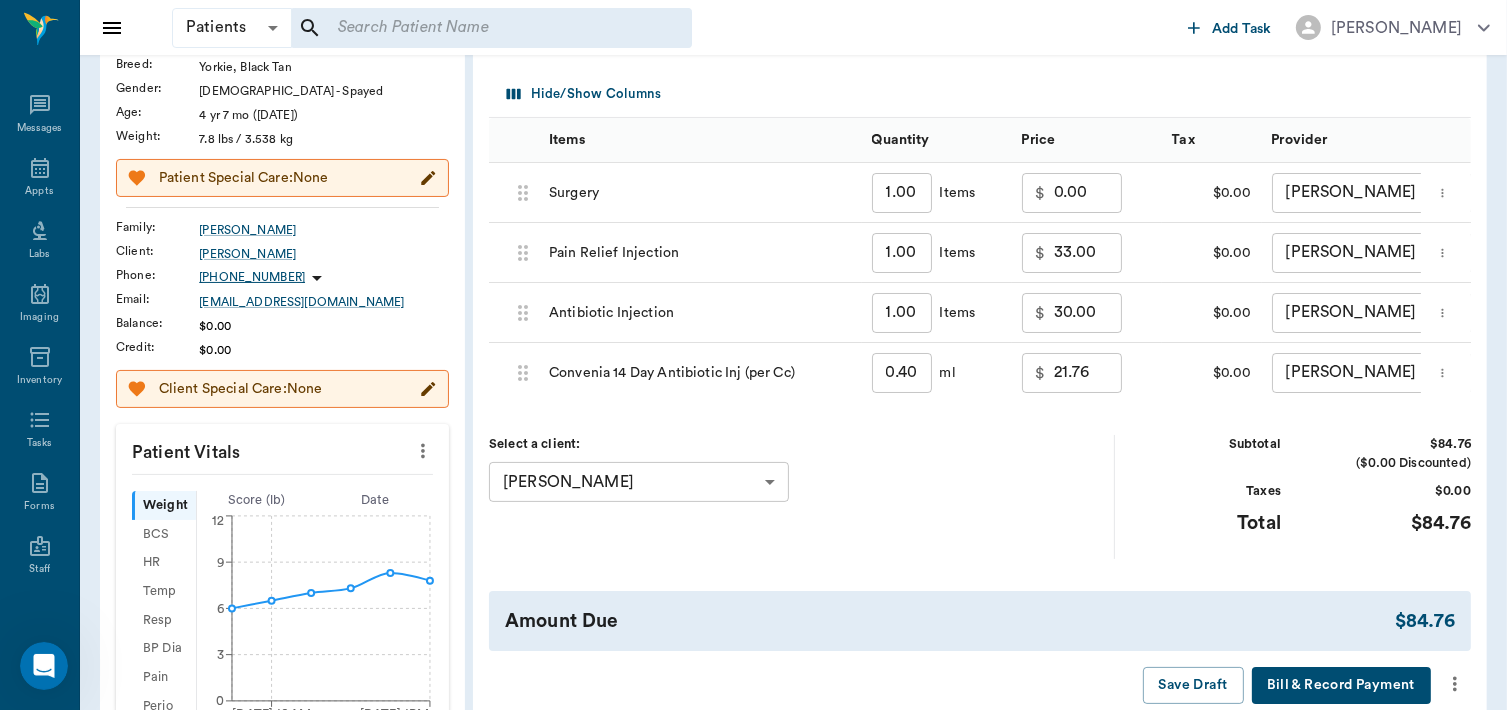 click on "Taxes $0.00" at bounding box center (1301, 487) 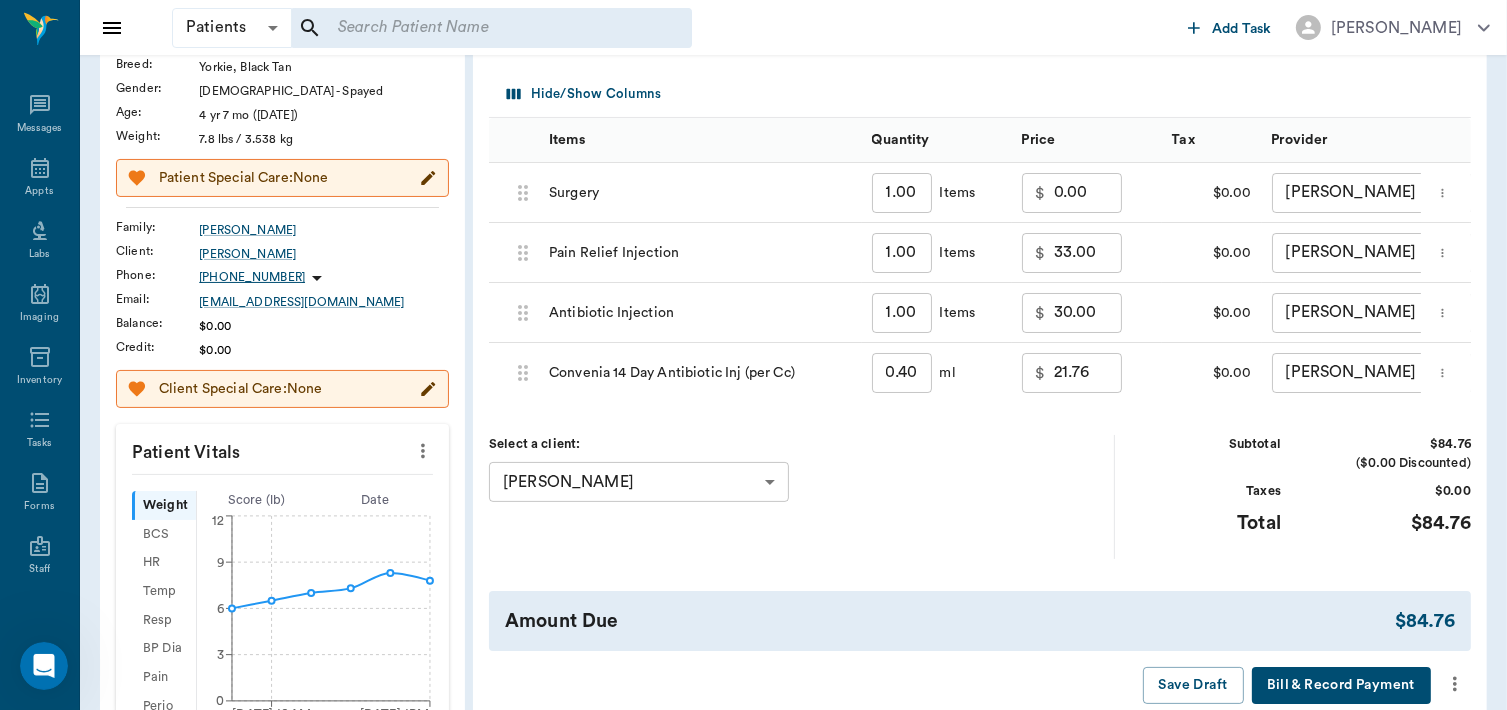 click on "Surgery" at bounding box center [700, 193] 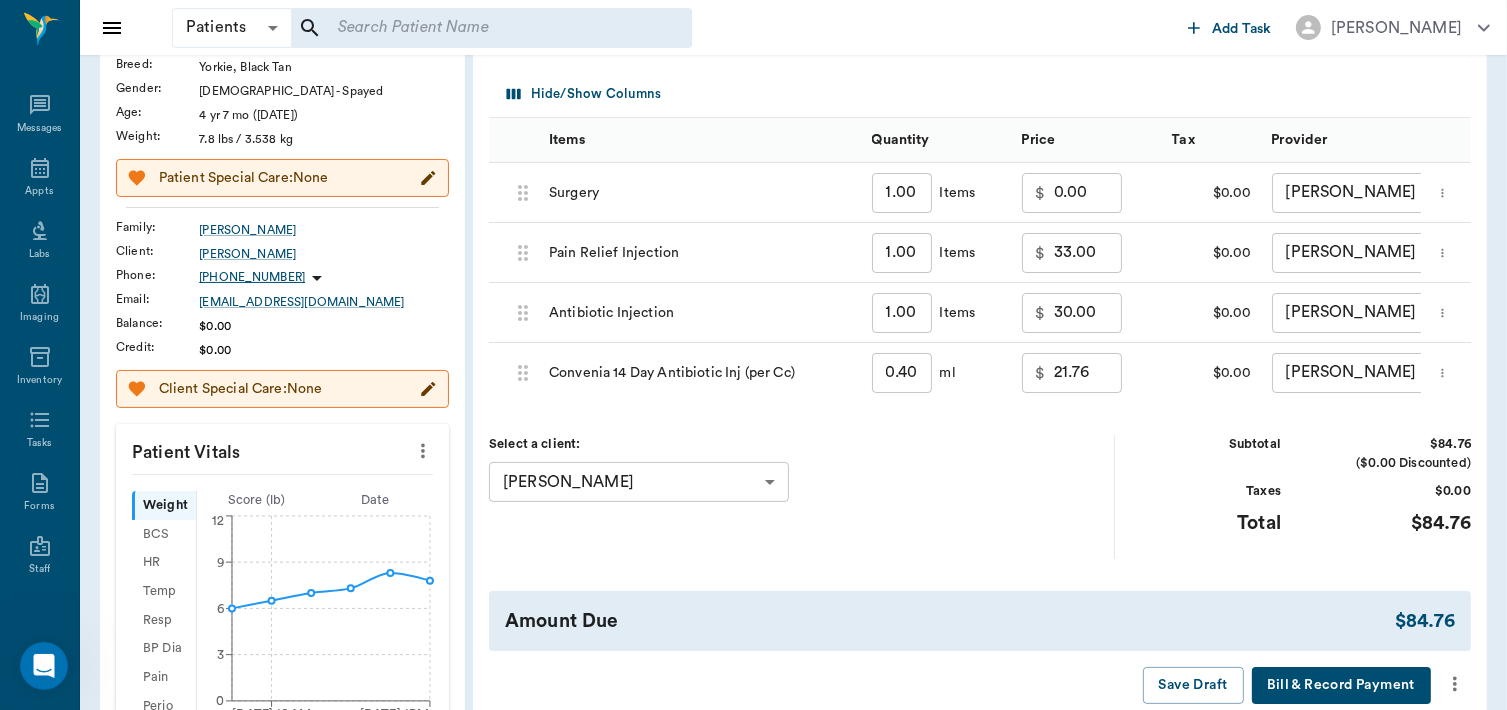 click on "68812a8a22714381f292a233" at bounding box center [514, 193] 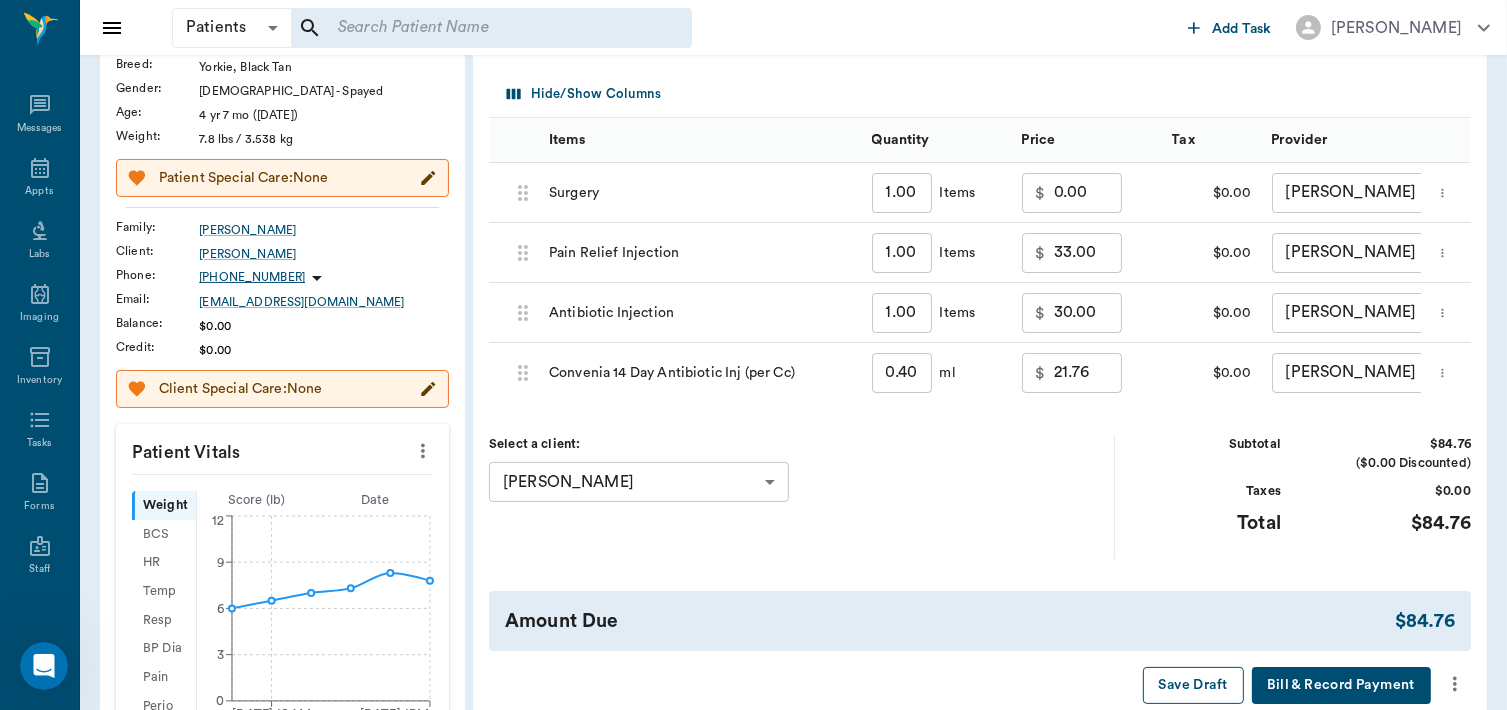 click on "Save Draft" at bounding box center [1193, 685] 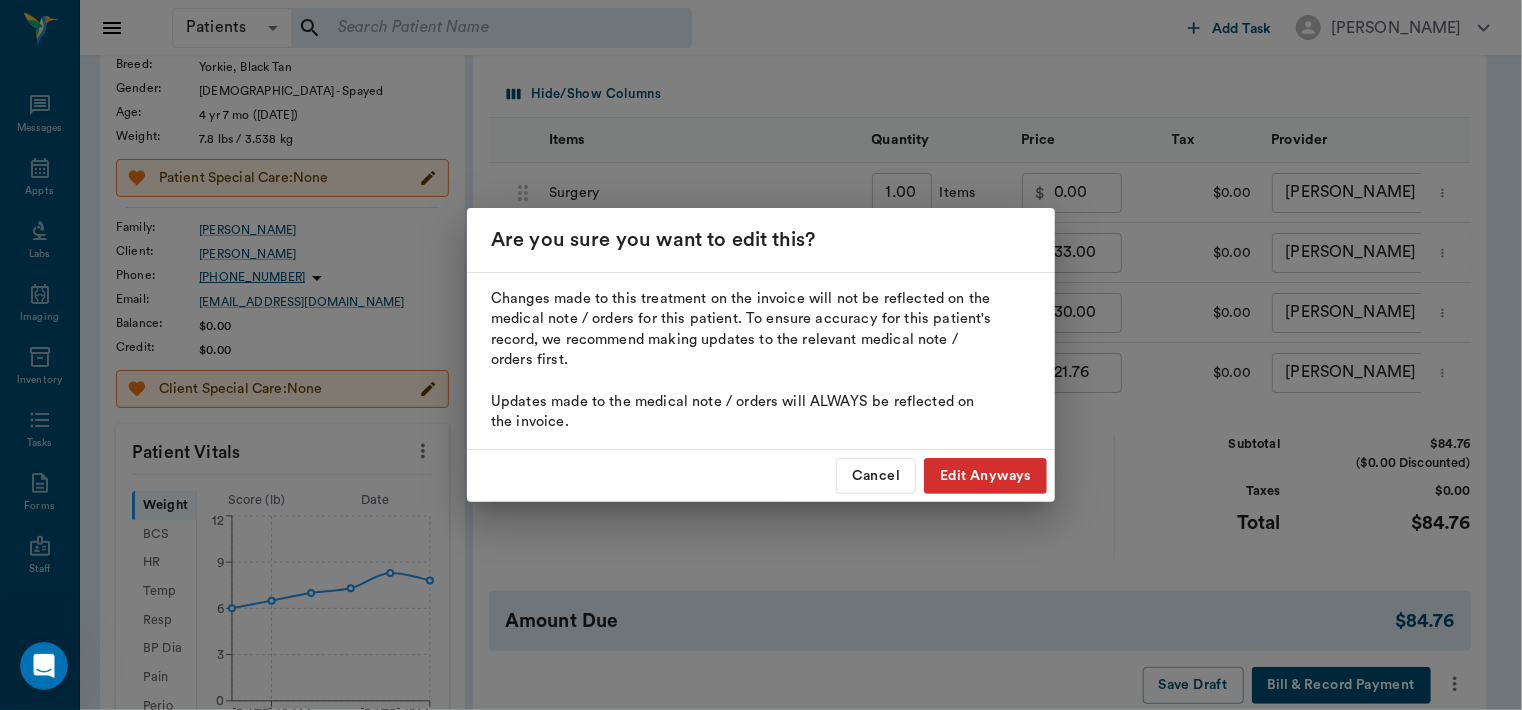 click on "Are you sure you want to edit this? Changes made to this treatment on the invoice will not be reflected on the medical note / orders for this patient. To ensure accuracy for this patient's record, we recommend making updates to the relevant medical note / orders first. Updates made to the medical note / orders will ALWAYS be reflected on the invoice. Cancel Edit Anyways" at bounding box center [761, 355] 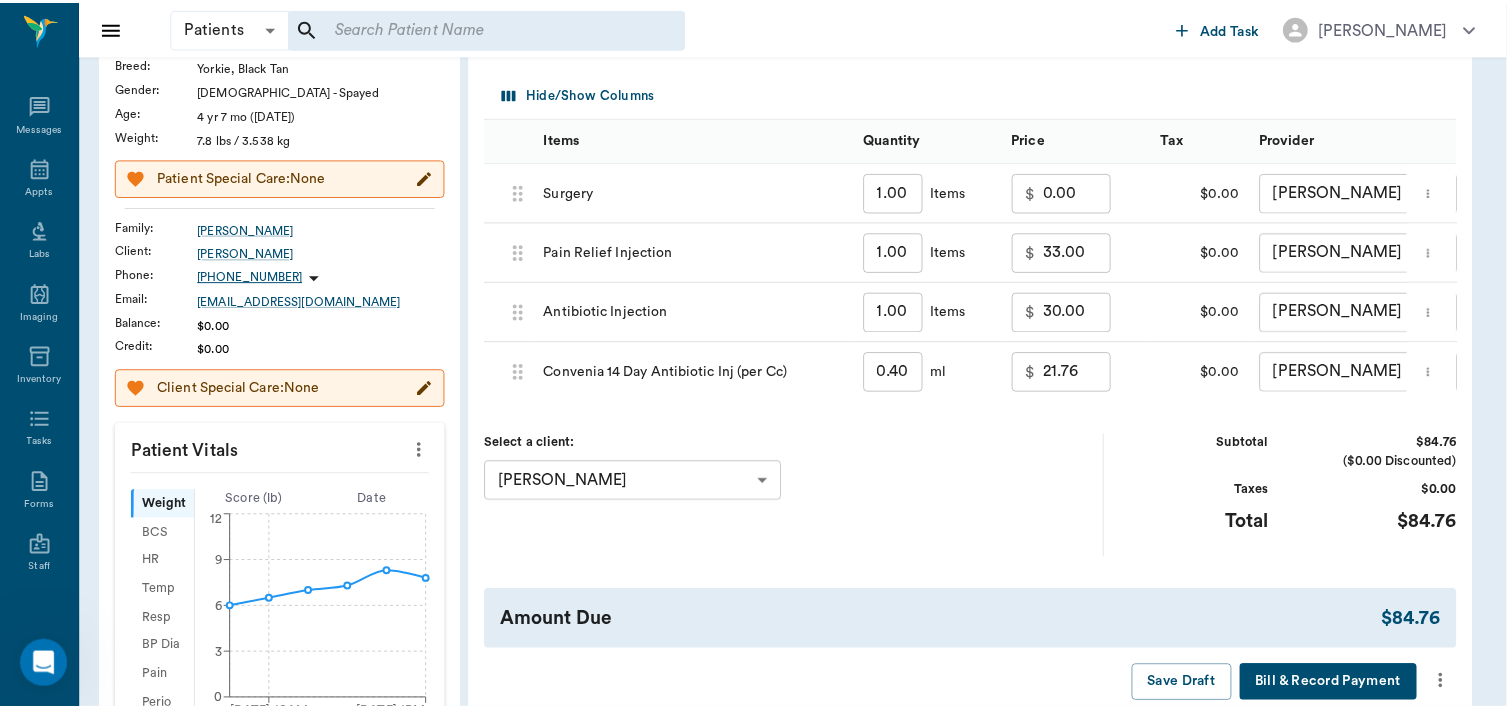 scroll, scrollTop: 224, scrollLeft: 0, axis: vertical 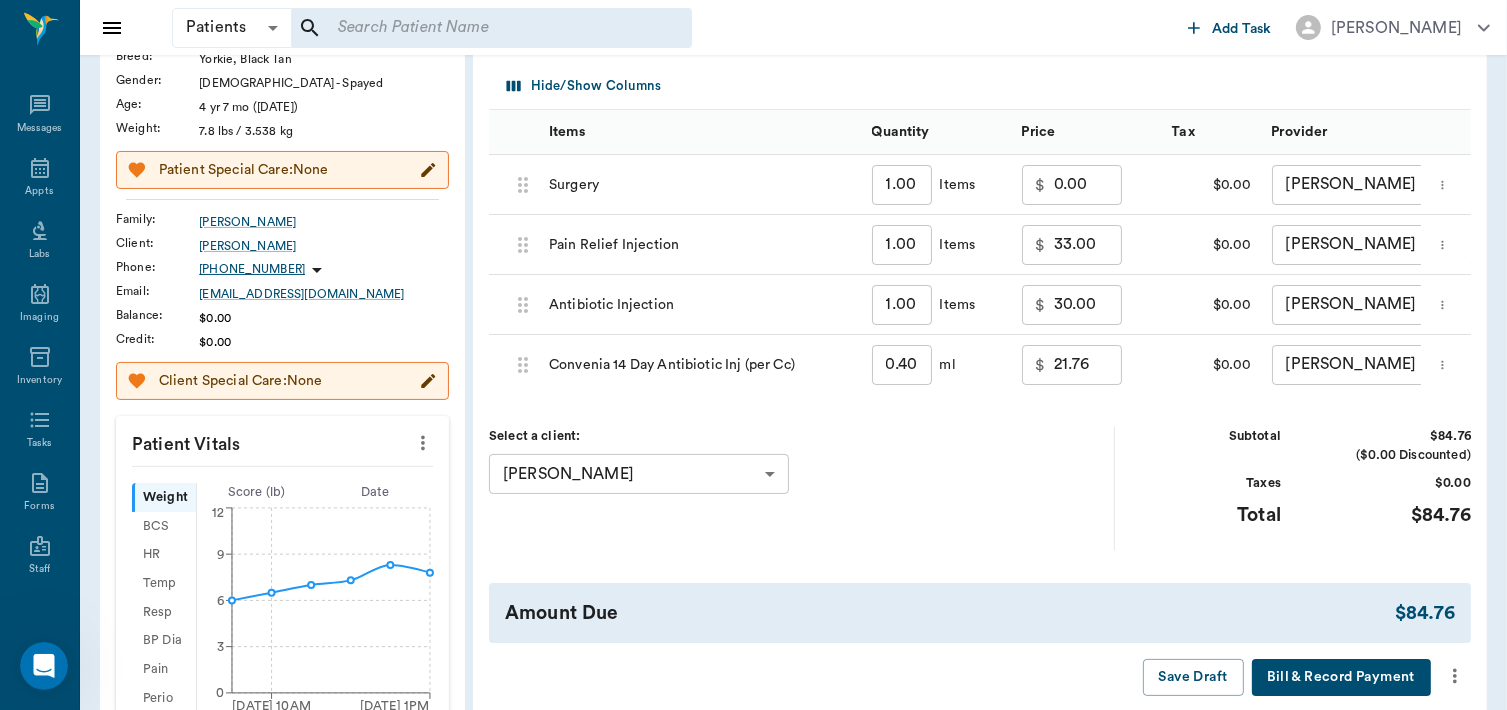 click on "Invoice # f12960 IN PROGRESS Add Item Title Title Hide/Show Columns   Items Quantity Price Tax Provider 68812a8a22714381f292a233 Surgery 1.00 ​ Items $ 0.00 ​ $0.00 Dr. Bert Ellsworth none-63ec2f075fda476ae8351a4d ​ 68812a9f616629353cc266d3 Pain Relief Injection 1.00 ​ Items $ 33.00 ​ $0.00 Dr. Bert Ellsworth none-63ec2f075fda476ae8351a4d ​ 68812ab1b092e8a562e21a27 Antibiotic Injection 1.00 ​ Items $ 30.00 ​ $0.00 Dr. Bert Ellsworth none-63ec2f075fda476ae8351a4d ​ 688131bda19168ce5fcd1503 Convenia 14 Day Antibiotic Inj (per Cc) 0.40 ​ ml $ 21.76 ​ $0.00 Dr. Bert Ellsworth none-63ec2f075fda476ae8351a4d ​ Select a client: Keith Voss 63ec2eaa52e12b0ba117c105 ​ Subtotal $84.76 ($0.00 Discounted) Taxes $0.00 Total $84.76 Amount Due $84.76 Save Draft Bill & Record Payment" at bounding box center [980, 323] 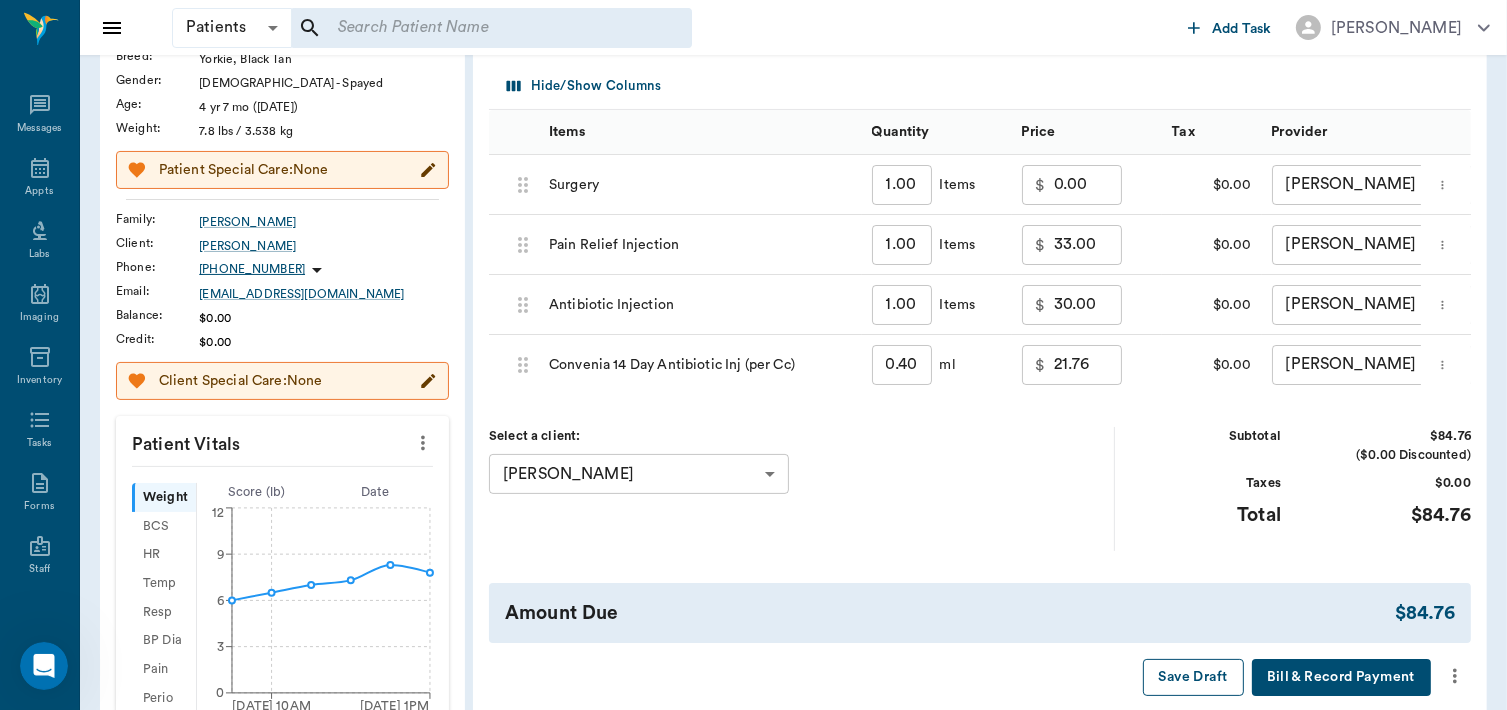 click on "Save Draft" at bounding box center (1193, 677) 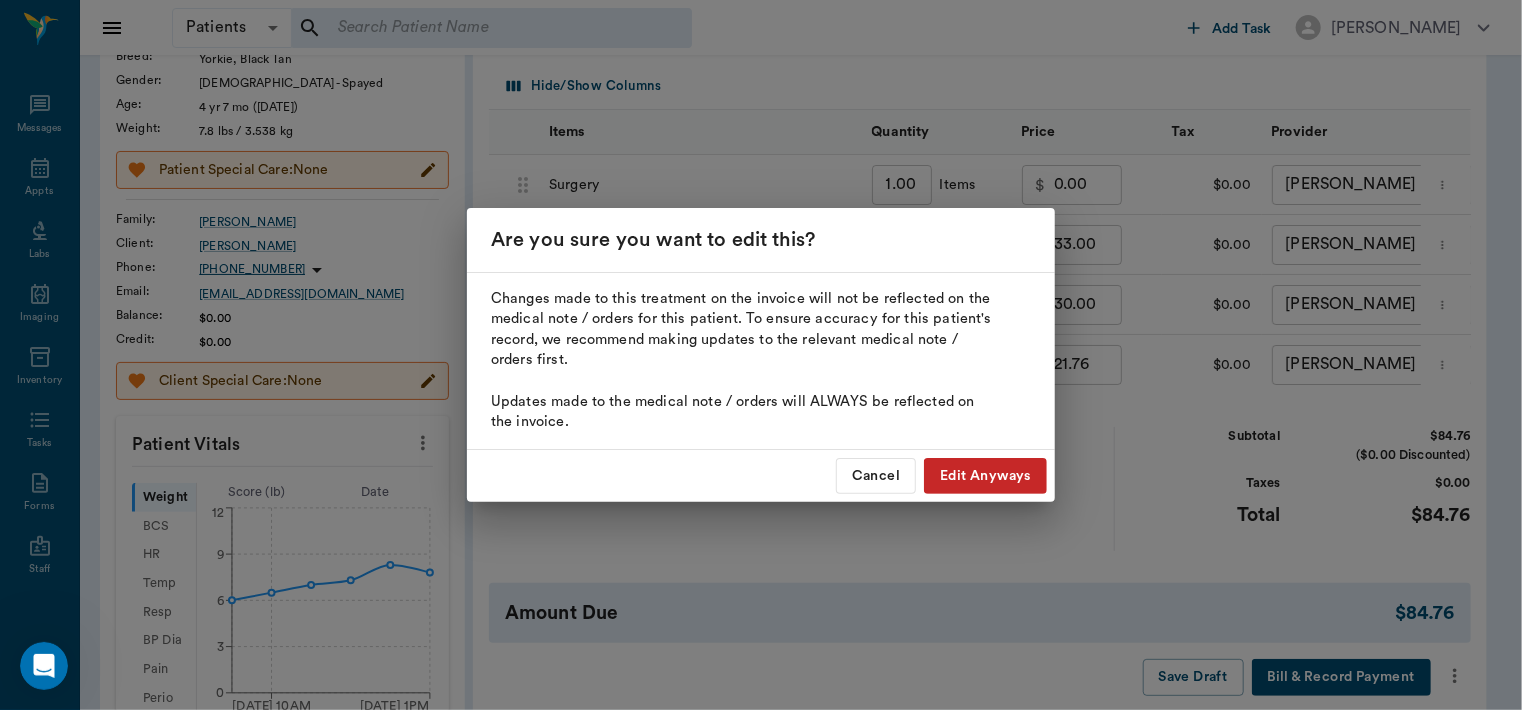 click on "Edit Anyways" at bounding box center [985, 476] 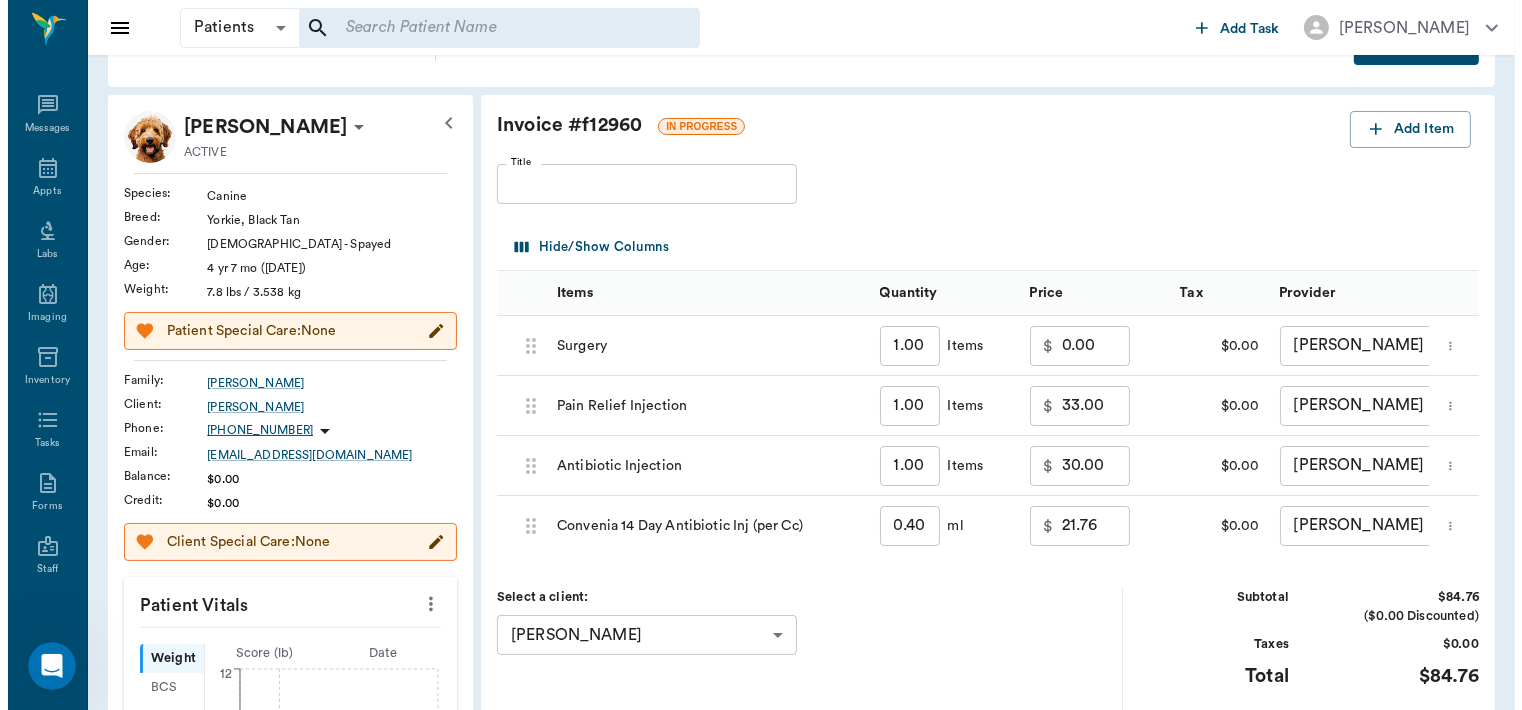 scroll, scrollTop: 0, scrollLeft: 0, axis: both 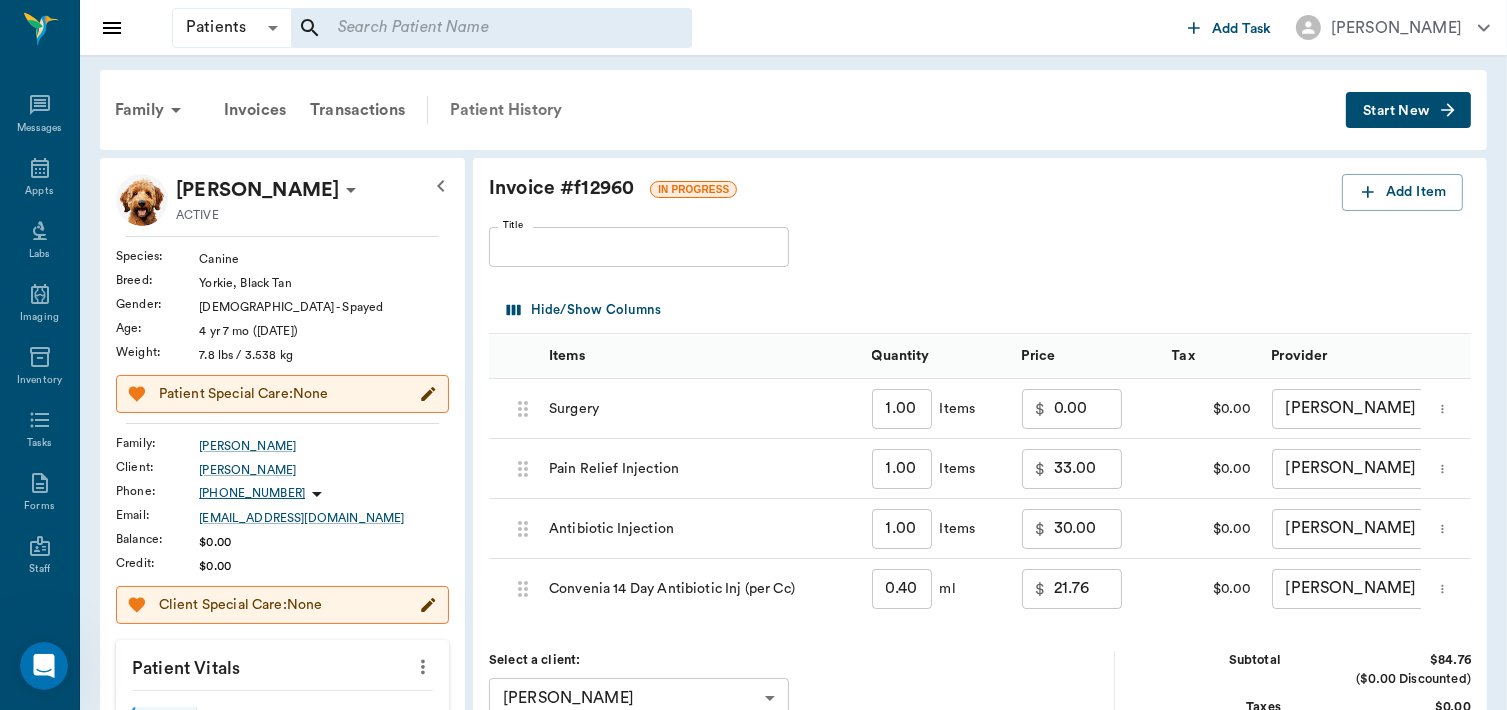 click on "Patient History" at bounding box center [506, 110] 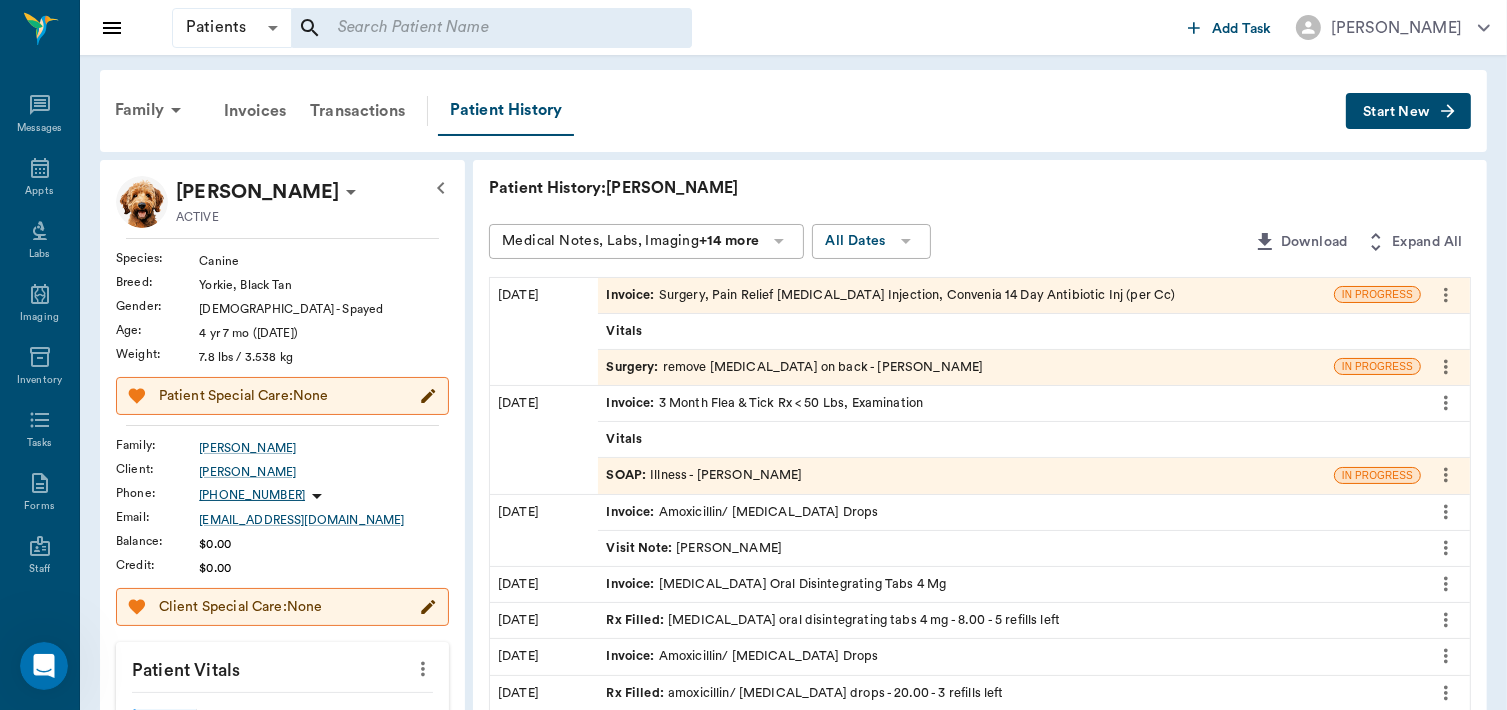 click on "Surgery : remove cyst on back - Dr. Bert Ellsworth" at bounding box center [794, 367] 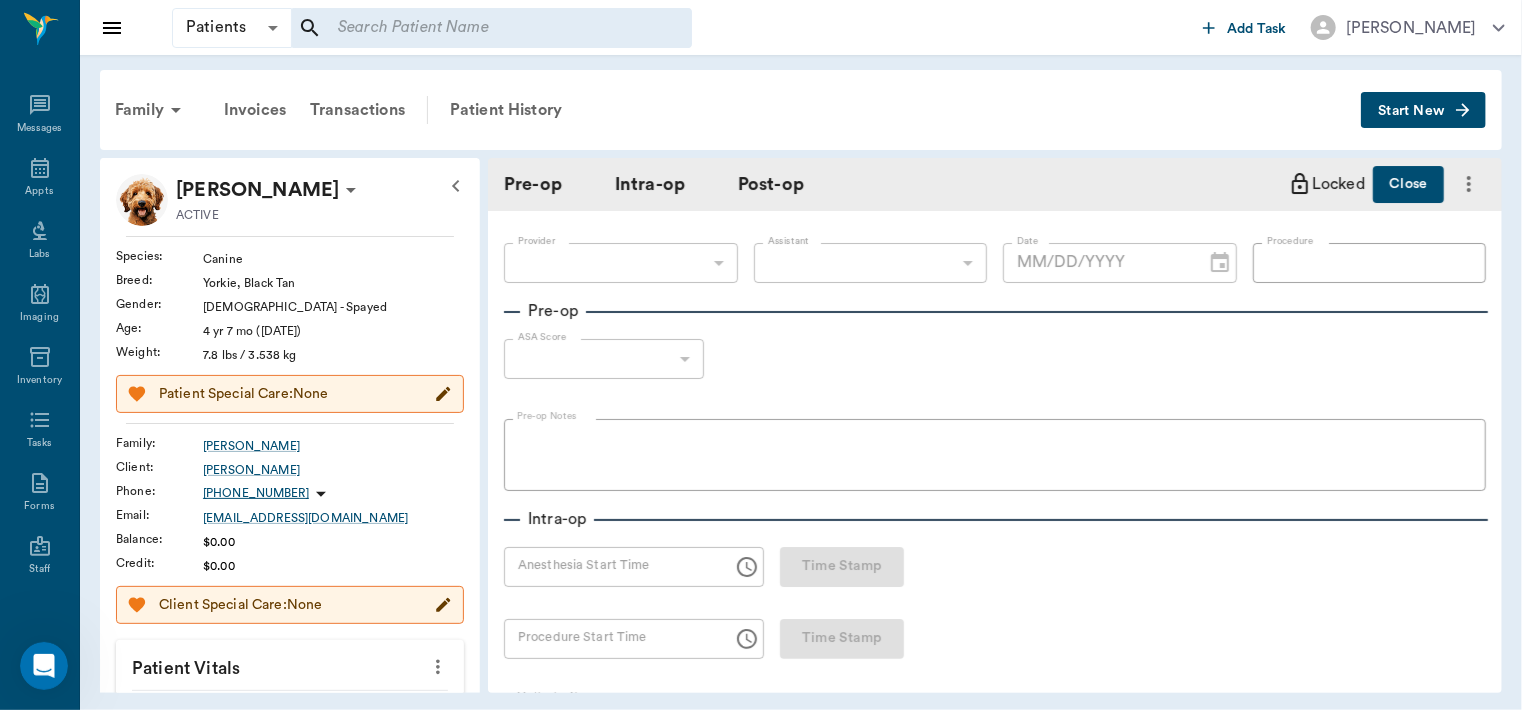 type on "63ec2f075fda476ae8351a4d" 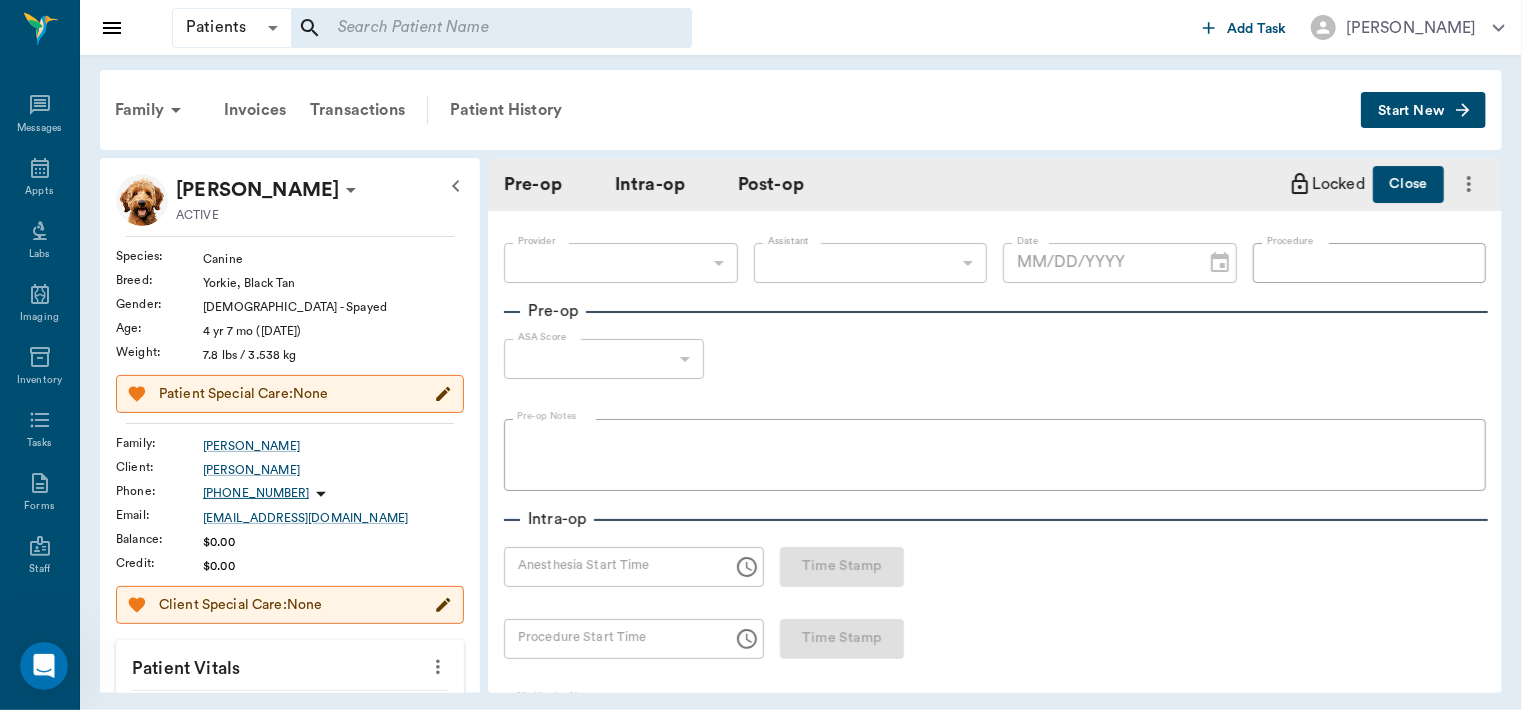 type on "63ec2e7e52e12b0ba117b124" 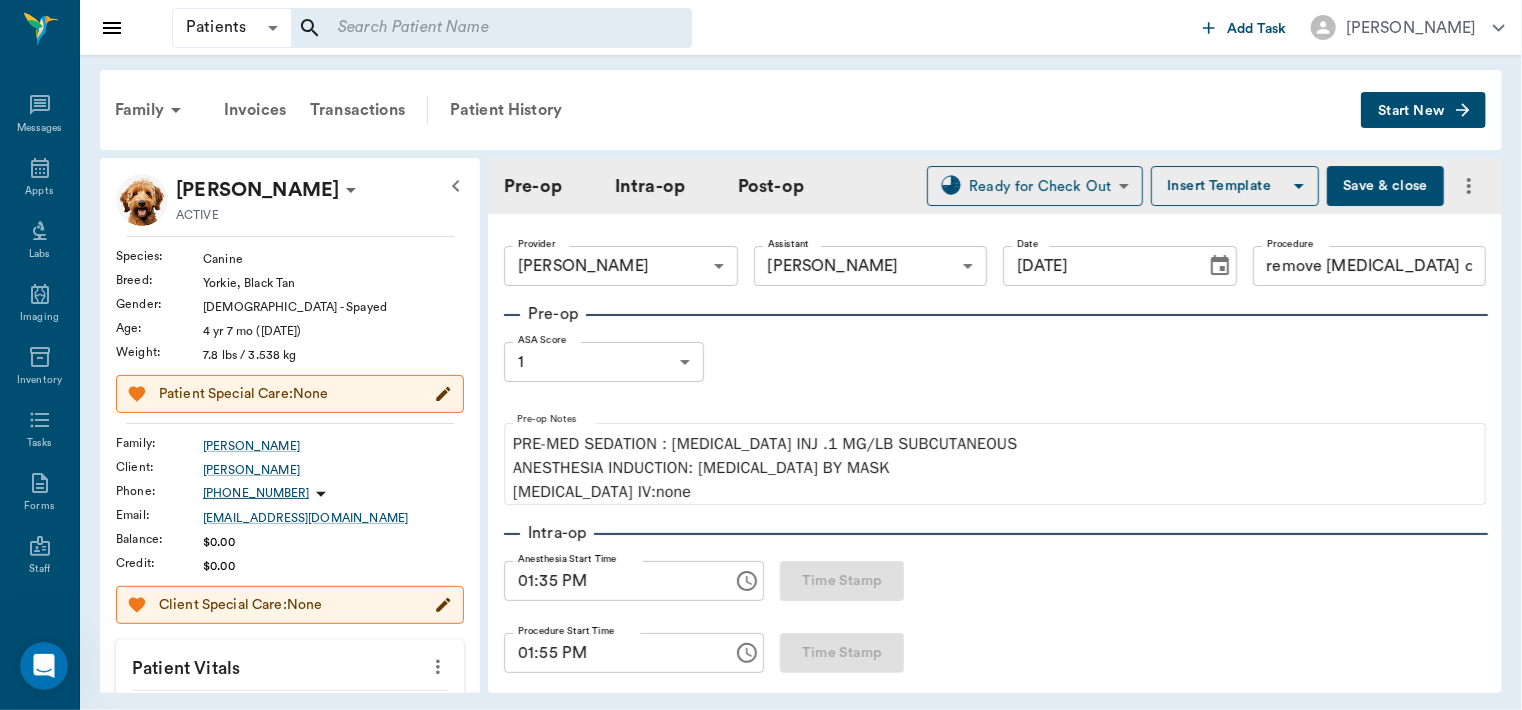 type on "[DATE]" 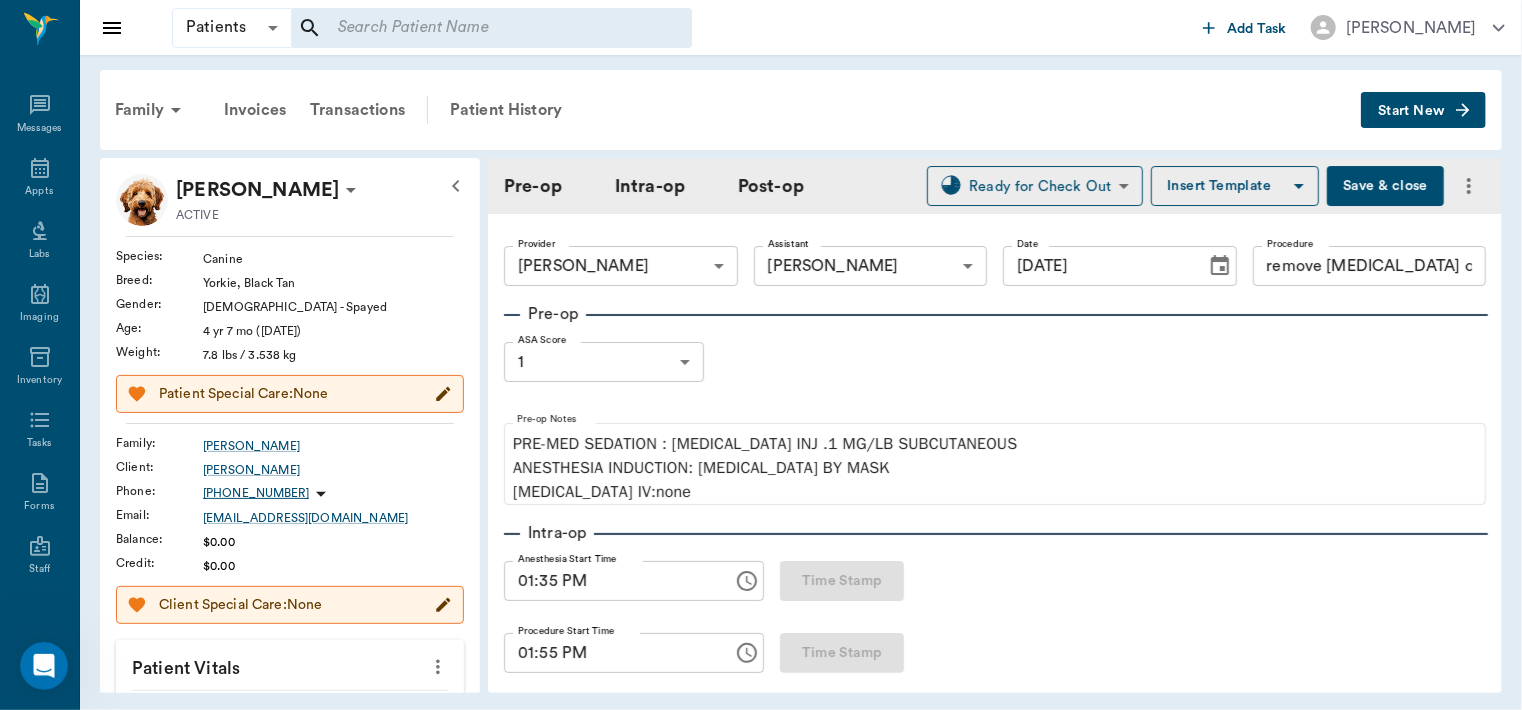 type on "01:35 PM" 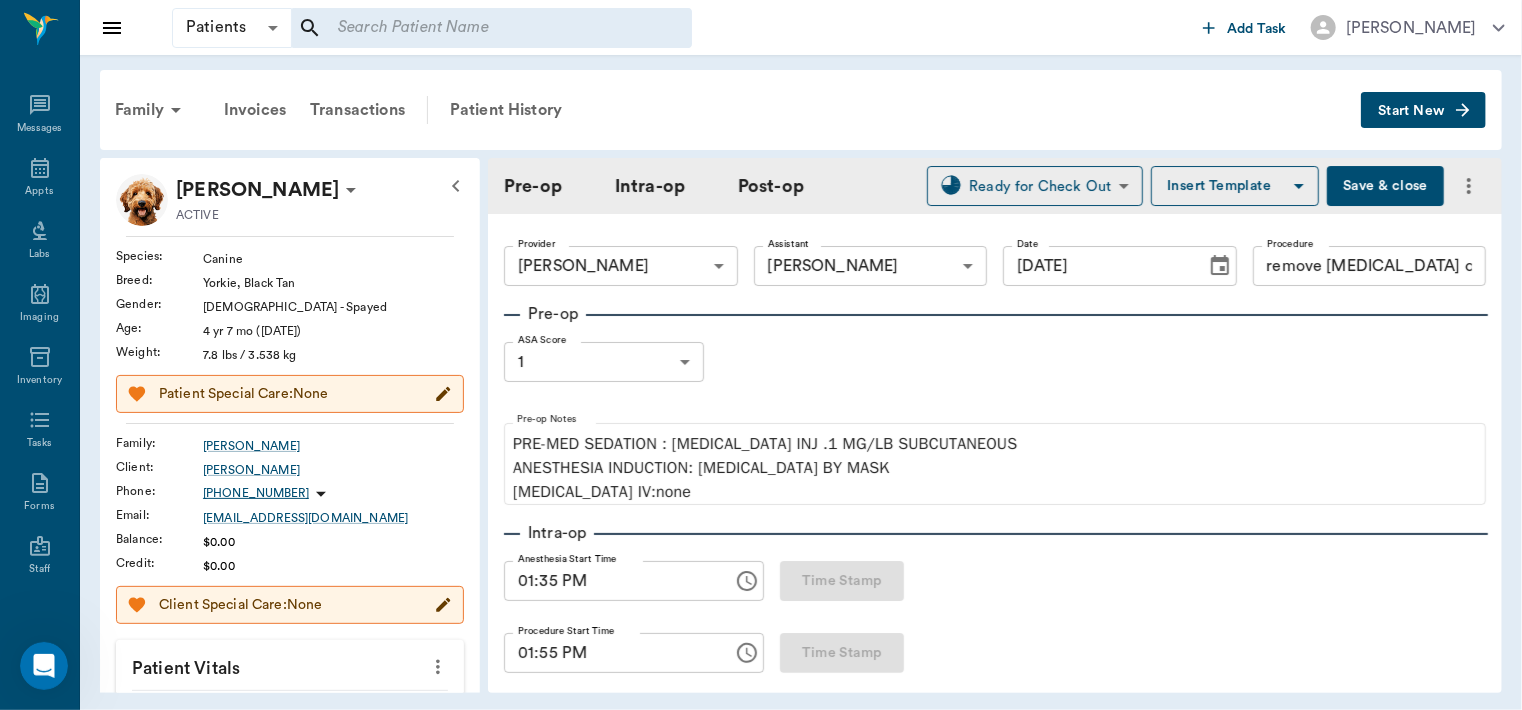 click on "Pre-op ASA Score 1 1 ASA Score Pre-op Notes PRE-MED SEDATION : ACEPROMAZINE INJ .1 MG/LB SUBCUTANEOUS ANESTHESIA INDUCTION: ISOFLURANE BY MASK PROPOFOL IV:none" at bounding box center [995, 403] 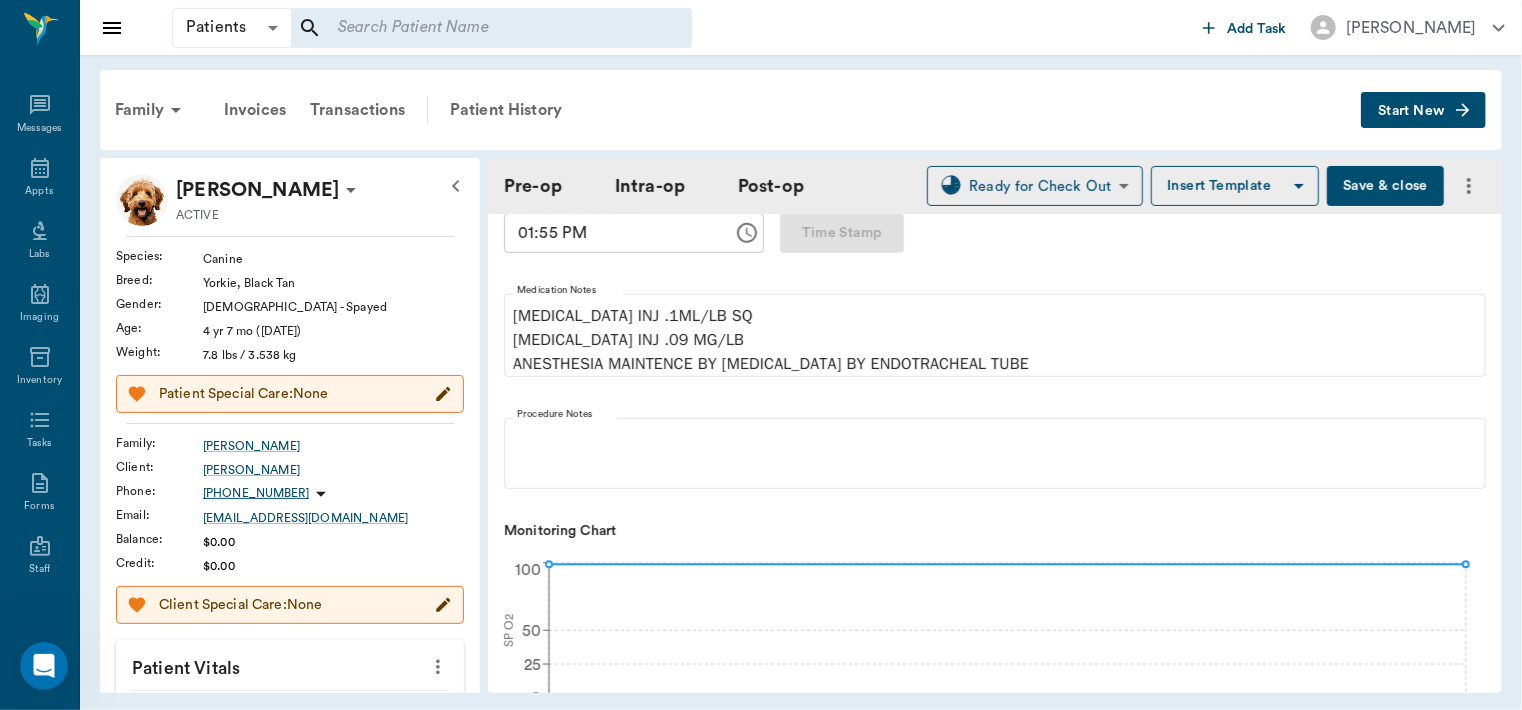 scroll, scrollTop: 423, scrollLeft: 0, axis: vertical 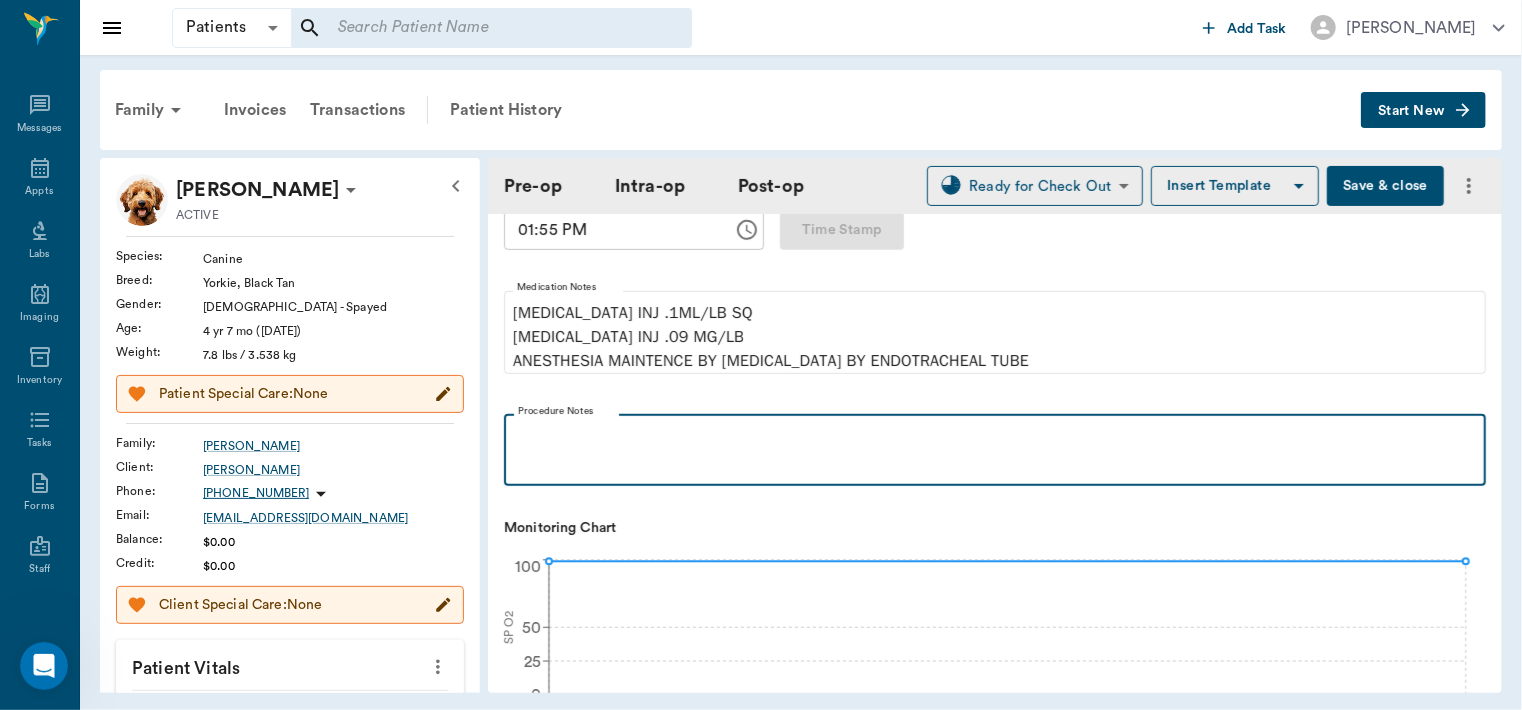 click at bounding box center [995, 436] 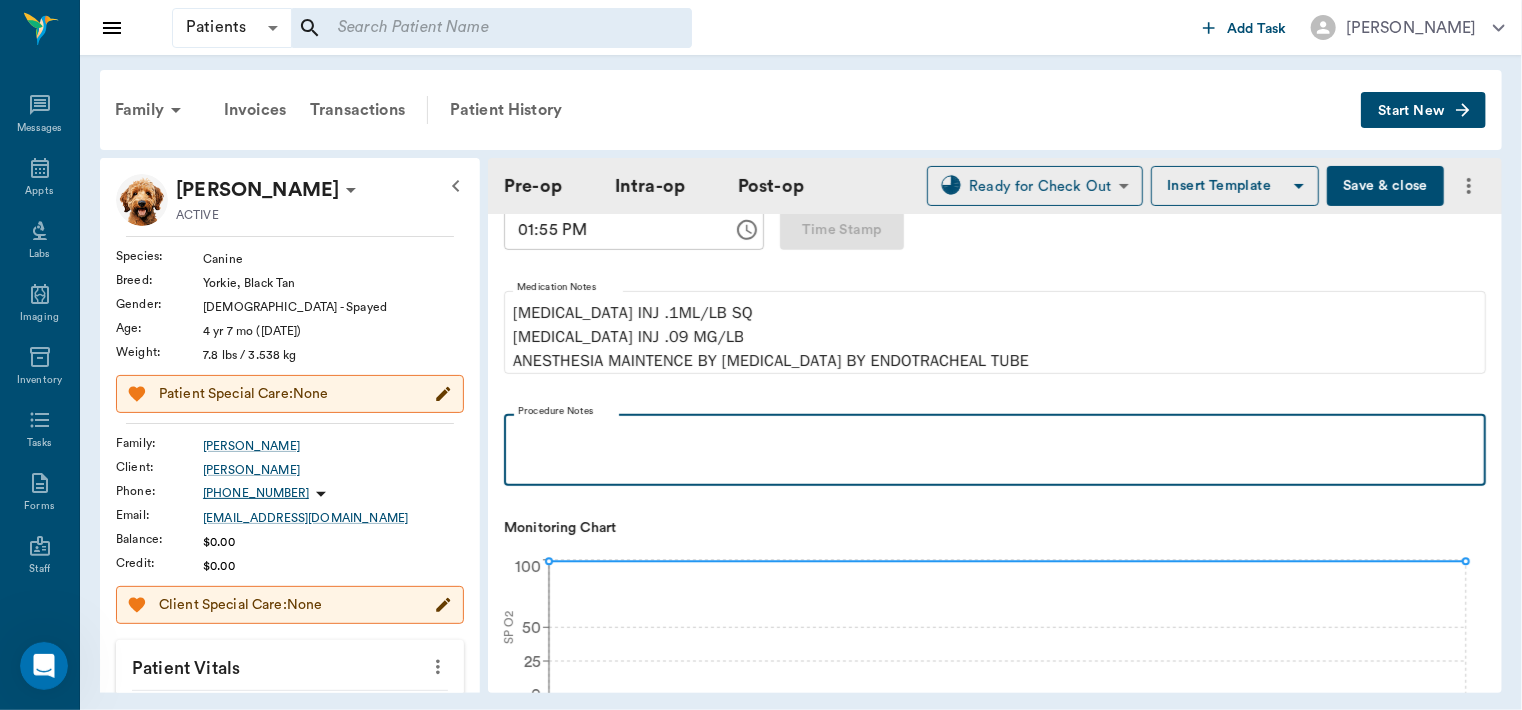 type 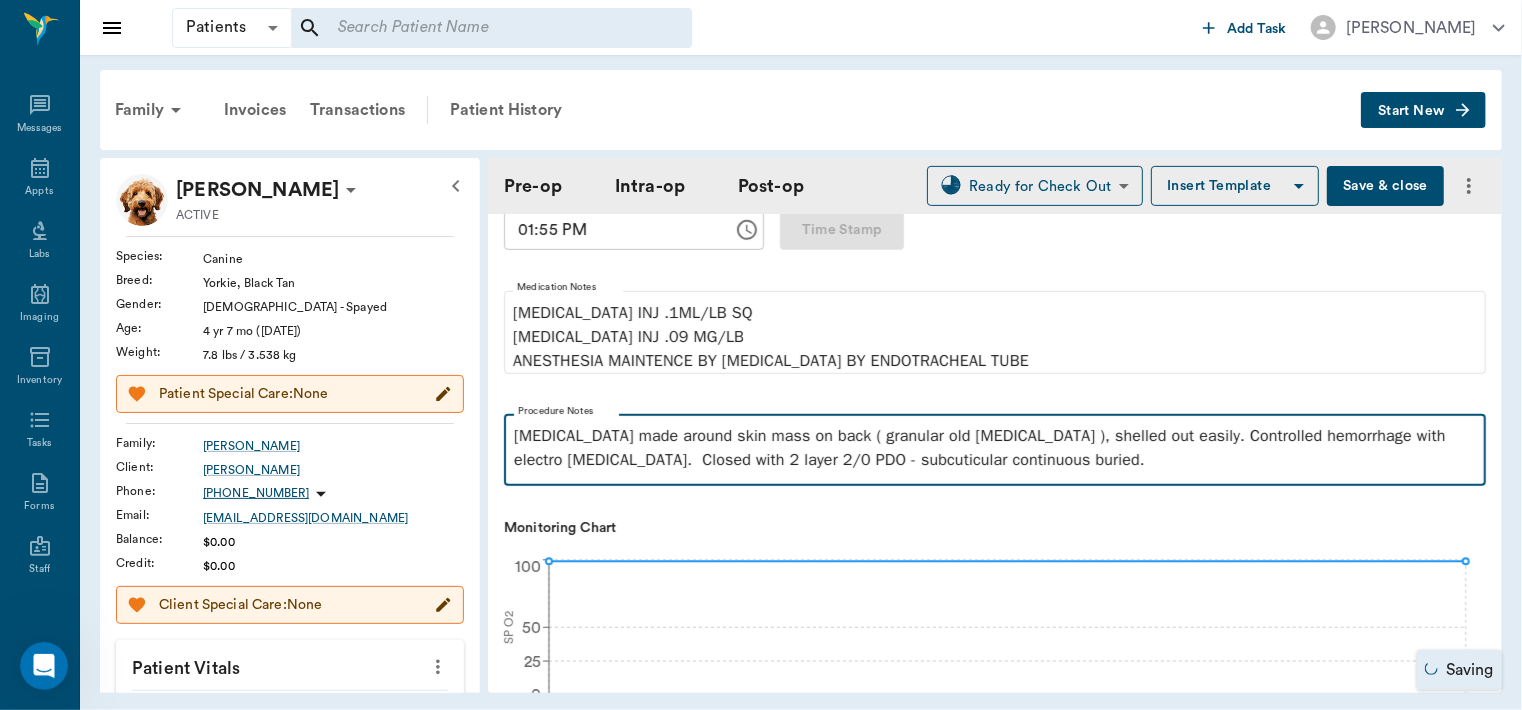 click on "incision made around skin mass on back ( granular old abscess ), shelled out easily. Controlled hemorrhage with electro cautery.  Closed with 2 layer 2/0 PDO - subcuticular continuous buried." at bounding box center (995, 448) 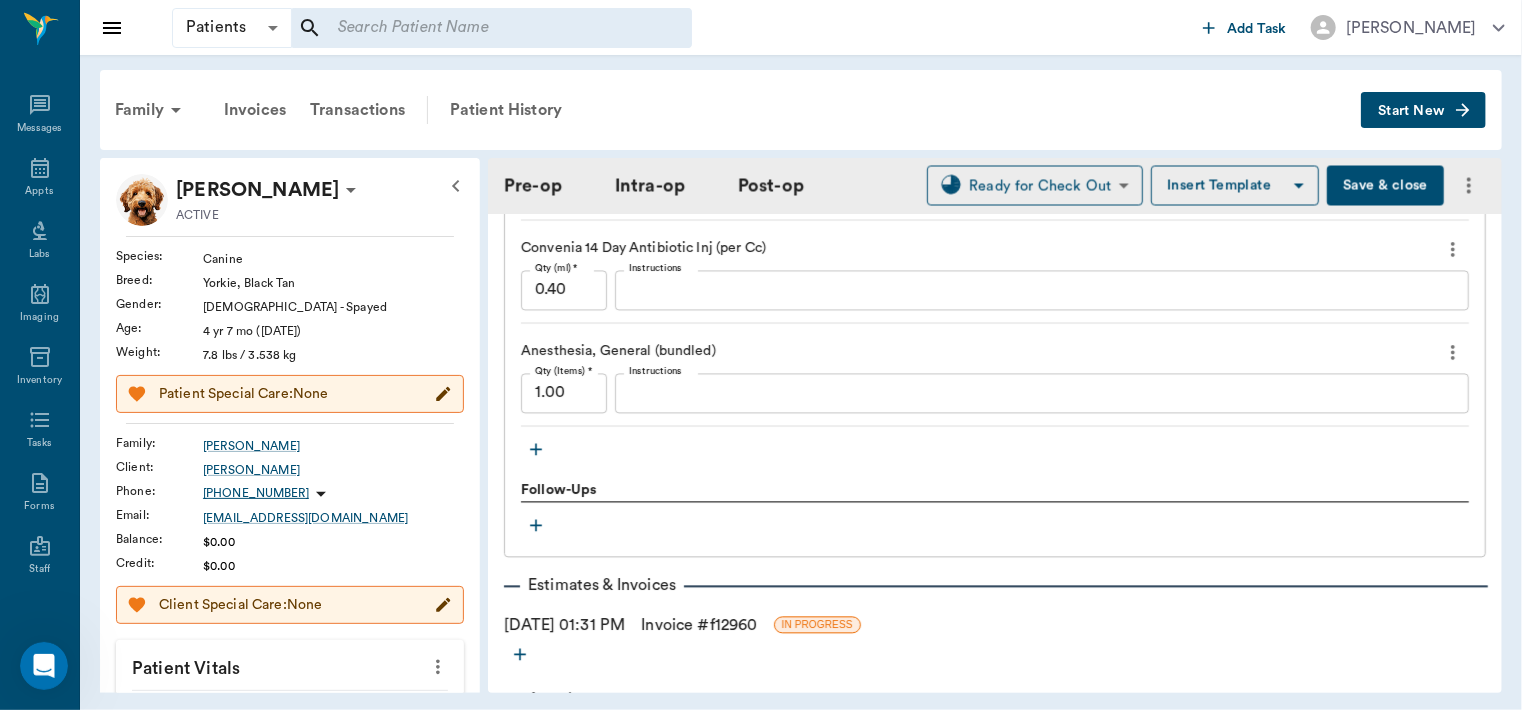 scroll, scrollTop: 2052, scrollLeft: 0, axis: vertical 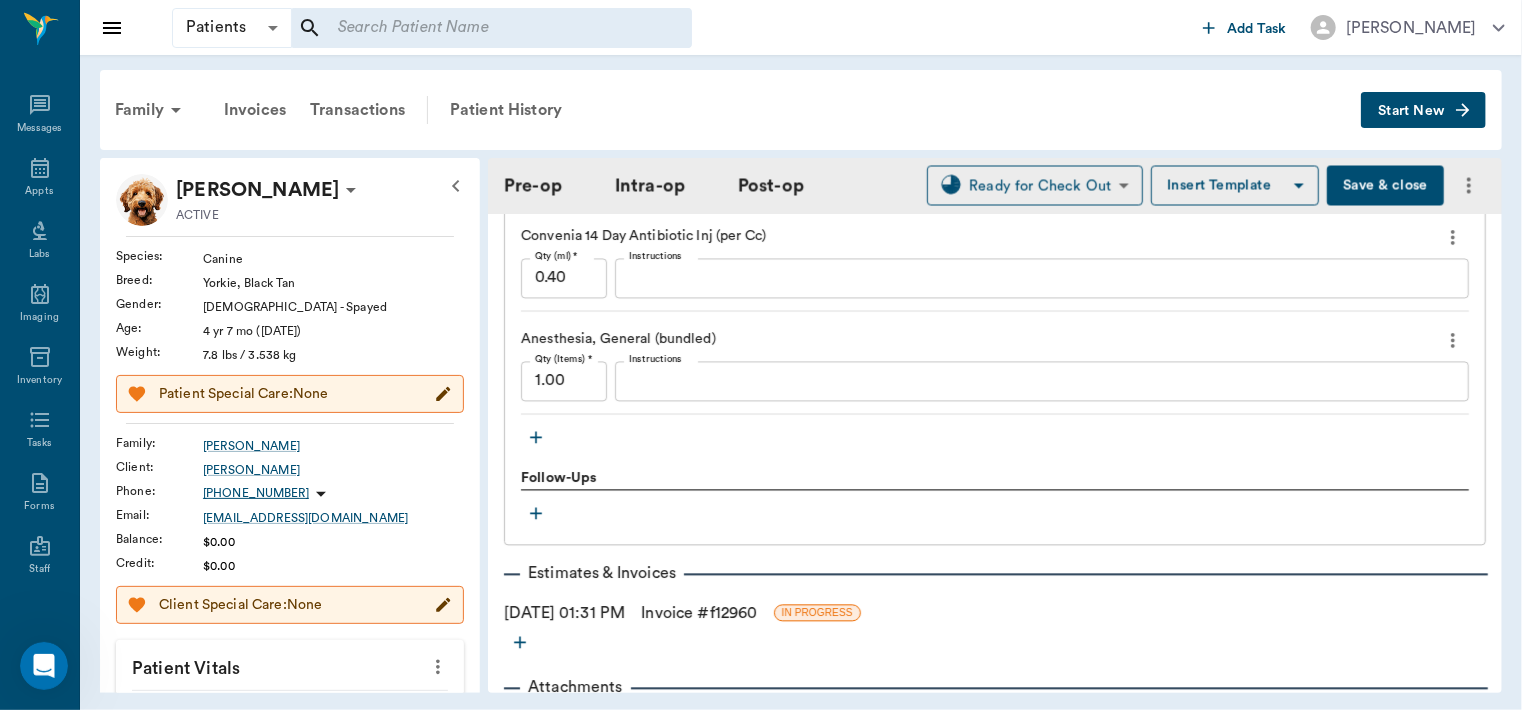 click 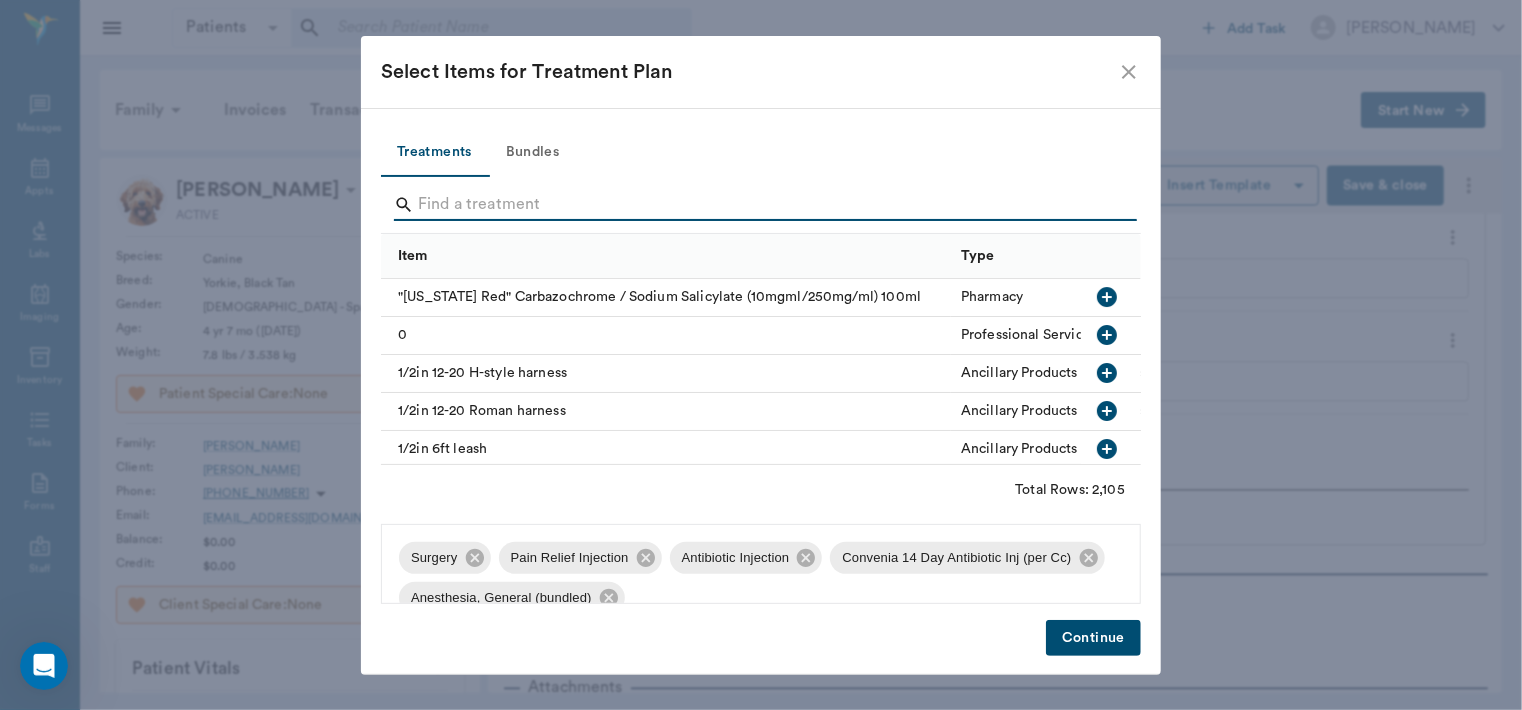 click at bounding box center [762, 205] 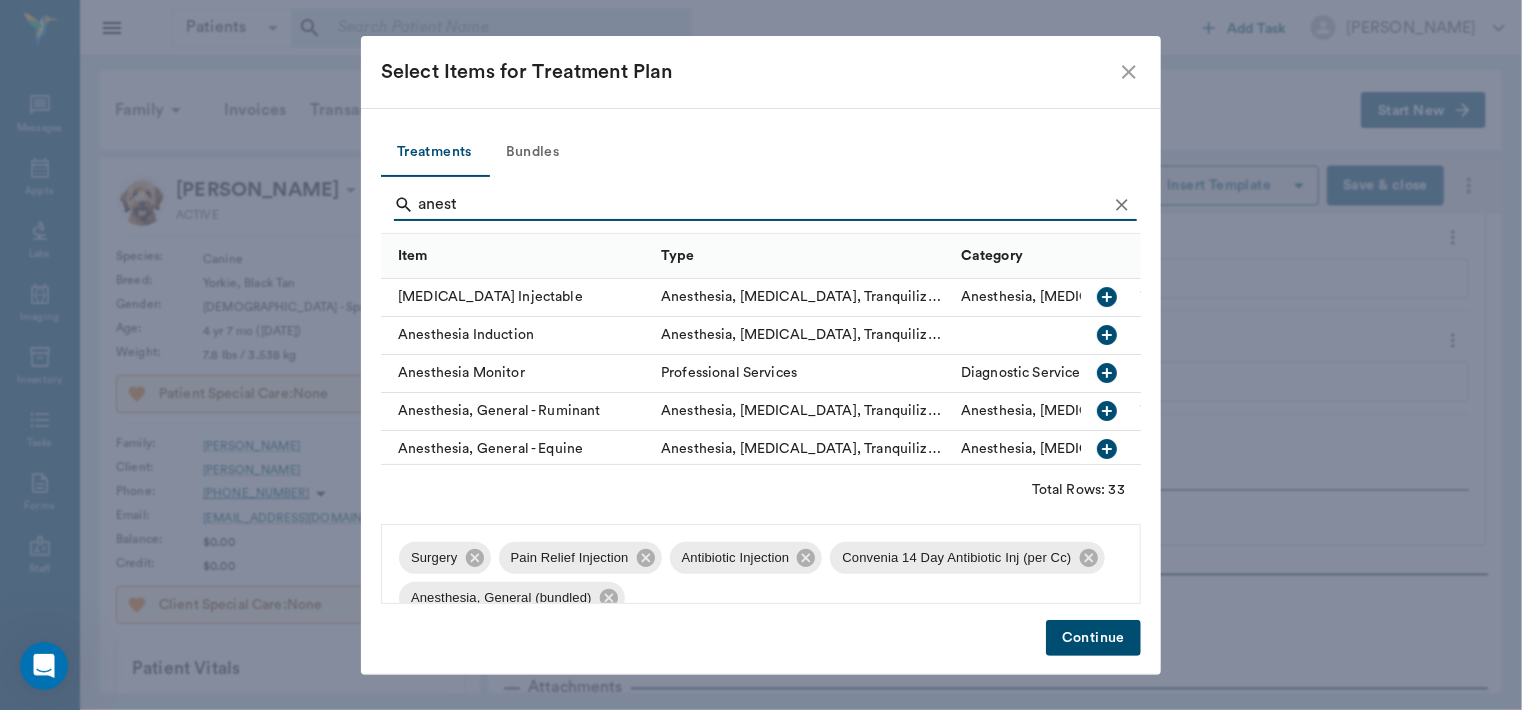 type on "anest" 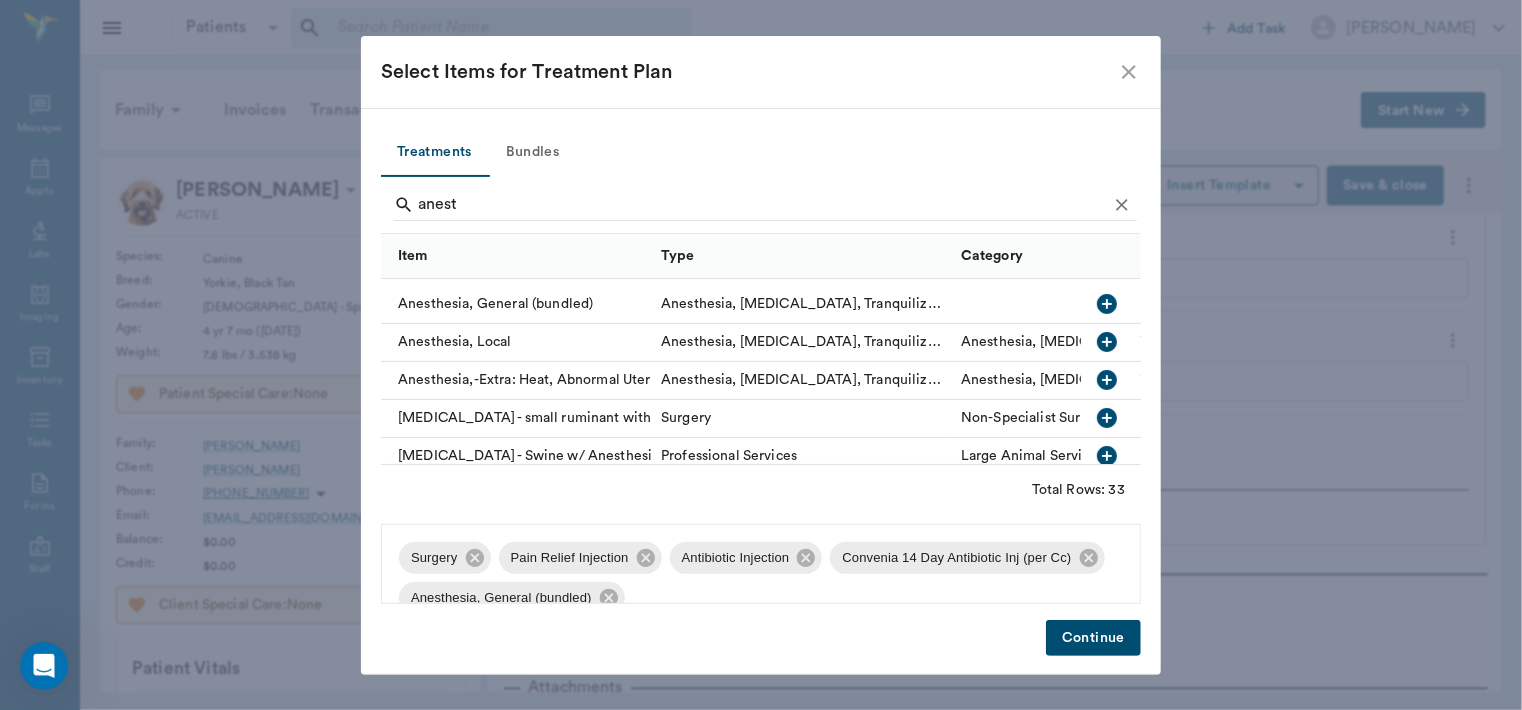 scroll, scrollTop: 396, scrollLeft: 0, axis: vertical 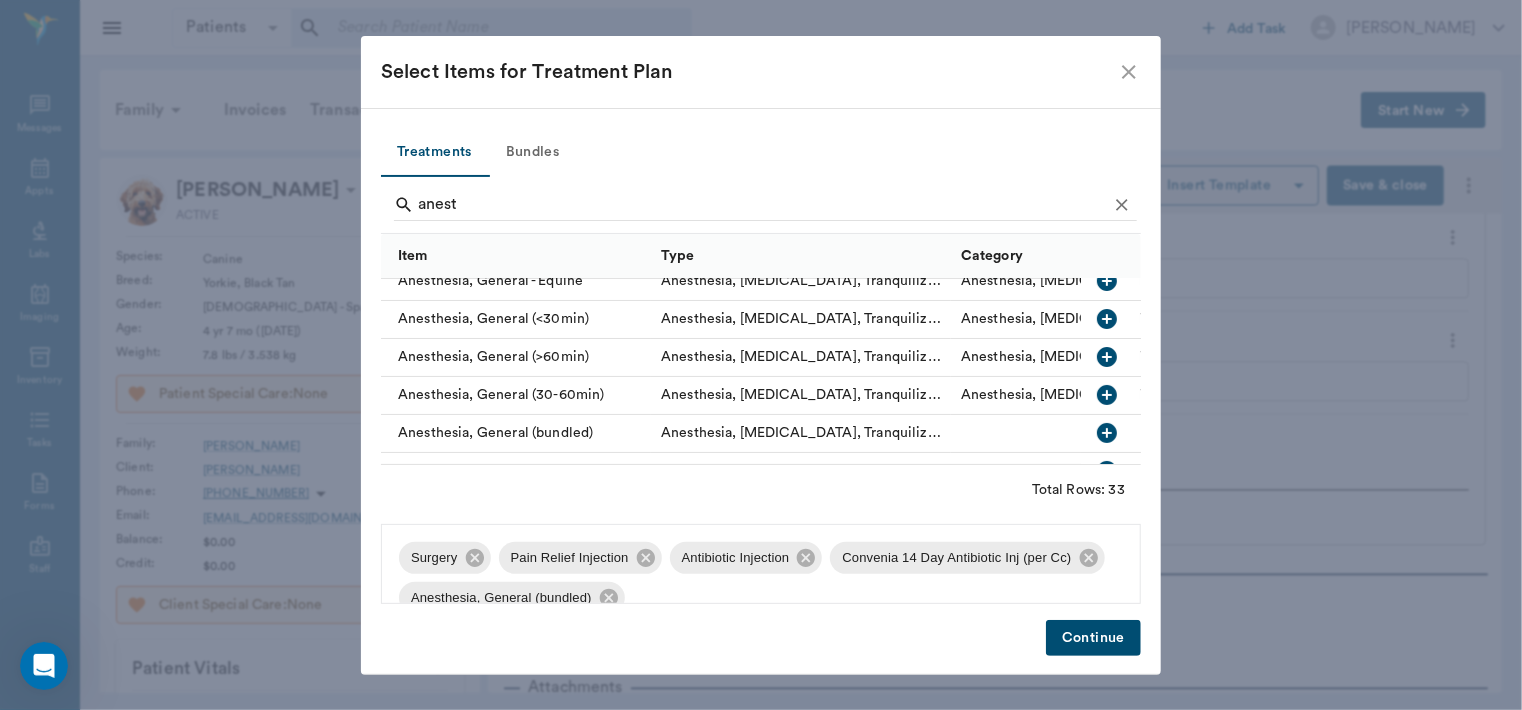 click 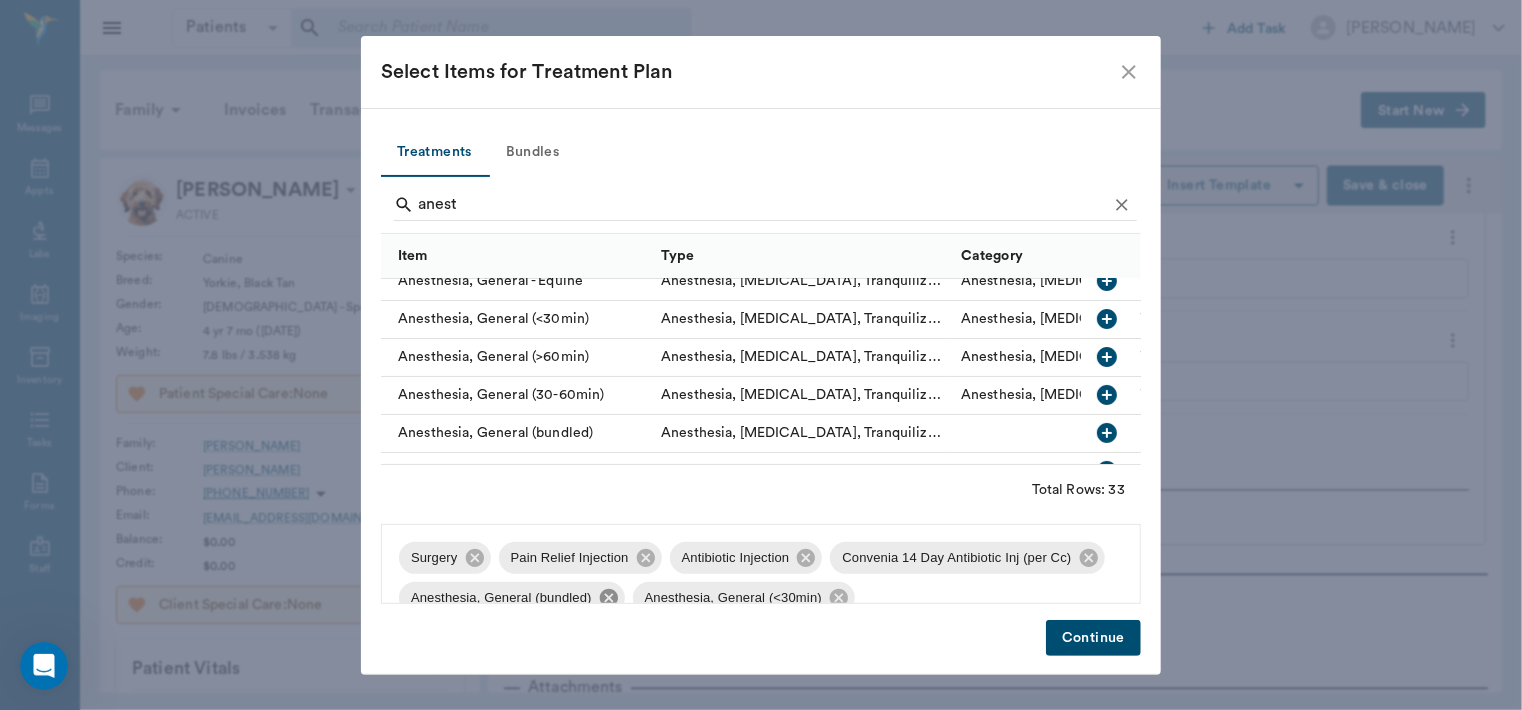 click 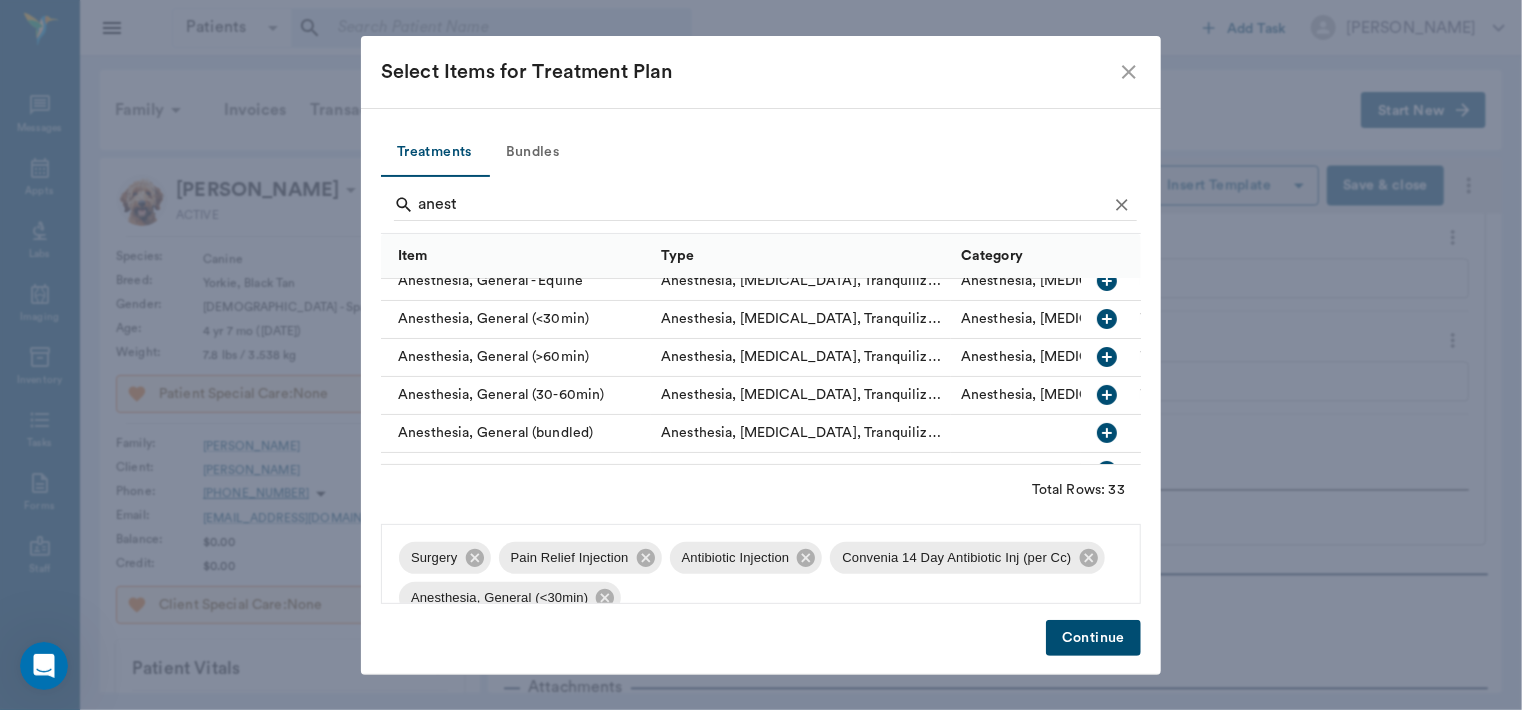 click on "Continue" at bounding box center (1093, 638) 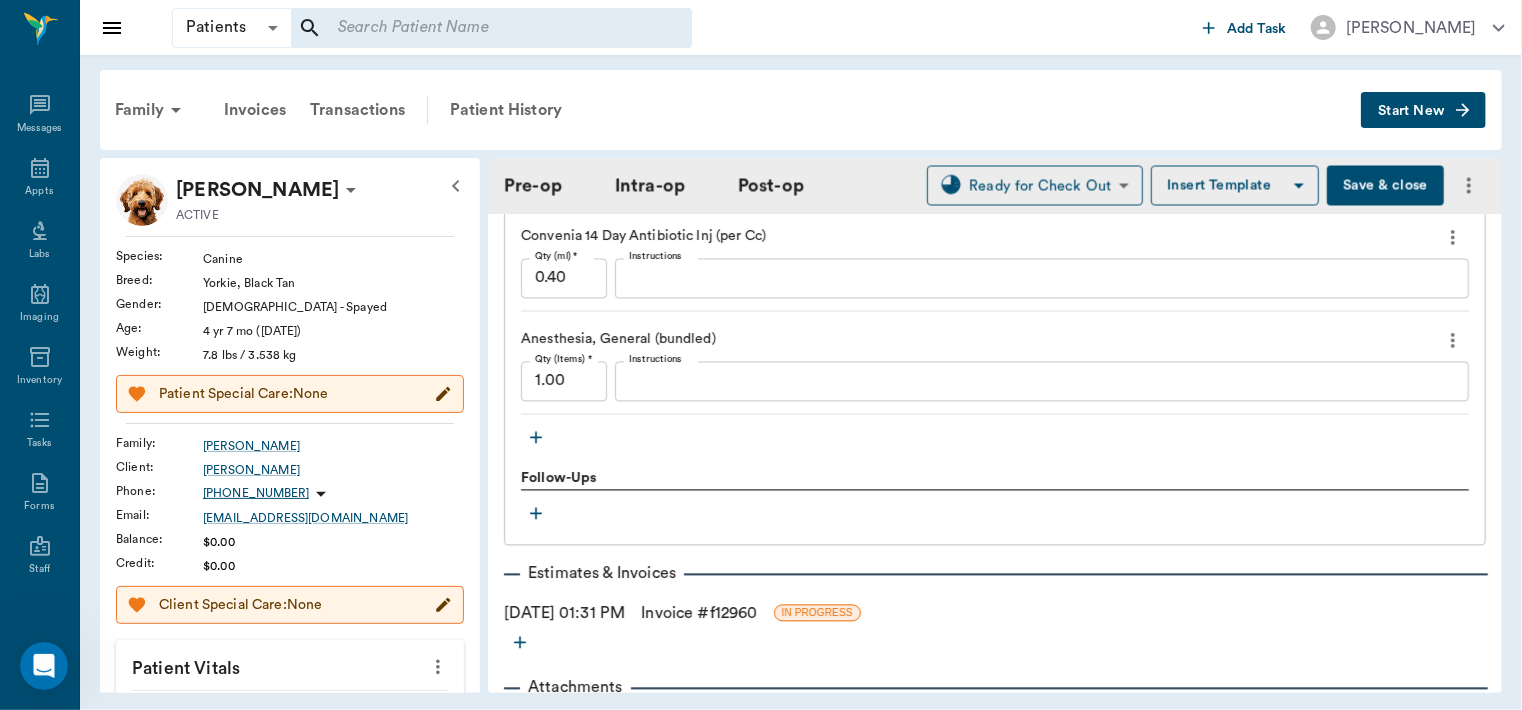 click on "Plan Treatments Surgery Qty (Items) * 1.00 Qty (Items) * Instructions x Instructions Pain Relief Injection Qty (Items) * 1.00 Qty (Items) * Instructions x Instructions Antibiotic Injection Qty (Items) * 1.00 Qty (Items) * Instructions x Instructions Convenia 14 Day Antibiotic Inj (per Cc) Qty (ml) * 0.40 Qty (ml) * Instructions x Instructions Anesthesia, General (bundled) Qty (Items) * 1.00 Qty (Items) * Instructions x Instructions Follow-Ups Estimates & Invoices 07/23/2025 01:31 PM Invoice # f12960 IN PROGRESS Attachments" at bounding box center (995, 283) 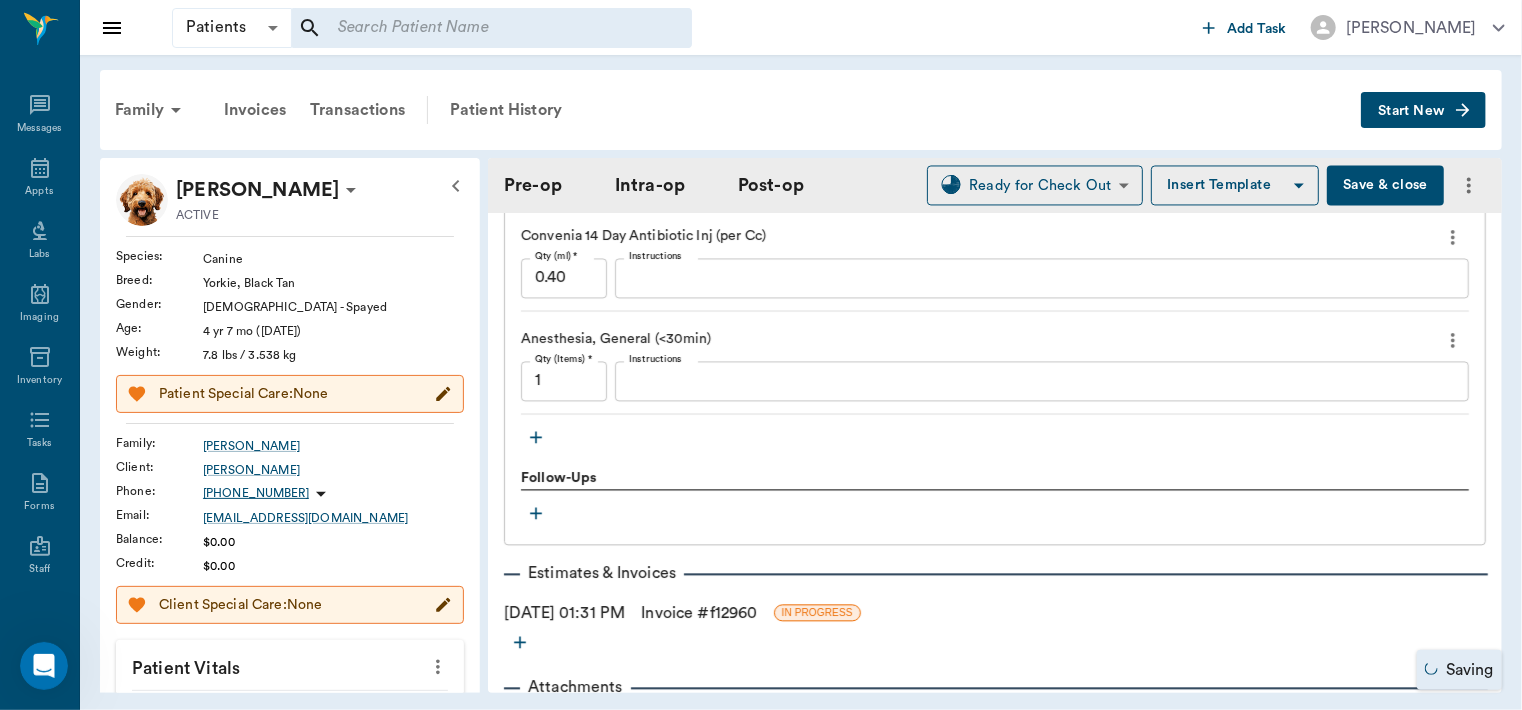 click on "Plan Treatments Surgery Qty (Items) * 1.00 Qty (Items) * Instructions x Instructions Pain Relief Injection Qty (Items) * 1.00 Qty (Items) * Instructions x Instructions Antibiotic Injection Qty (Items) * 1.00 Qty (Items) * Instructions x Instructions Convenia 14 Day Antibiotic Inj (per Cc) Qty (ml) * 0.40 Qty (ml) * Instructions x Instructions Anesthesia, General (<30min) Qty (Items) * 1 Qty (Items) * Instructions x Instructions Follow-Ups Estimates & Invoices 07/23/2025 01:31 PM Invoice # f12960 IN PROGRESS Attachments" at bounding box center [995, 283] 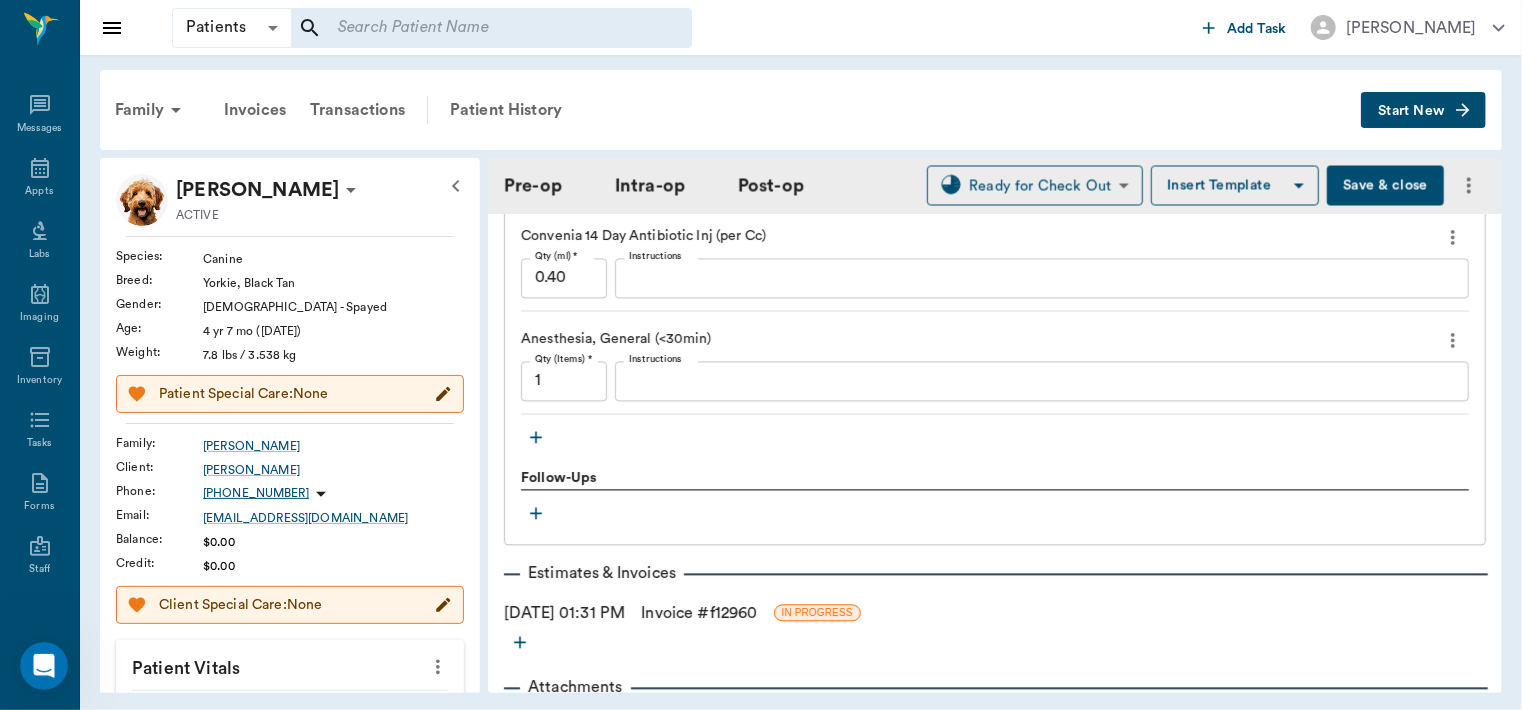 drag, startPoint x: 1101, startPoint y: 628, endPoint x: 996, endPoint y: 461, distance: 197.26631 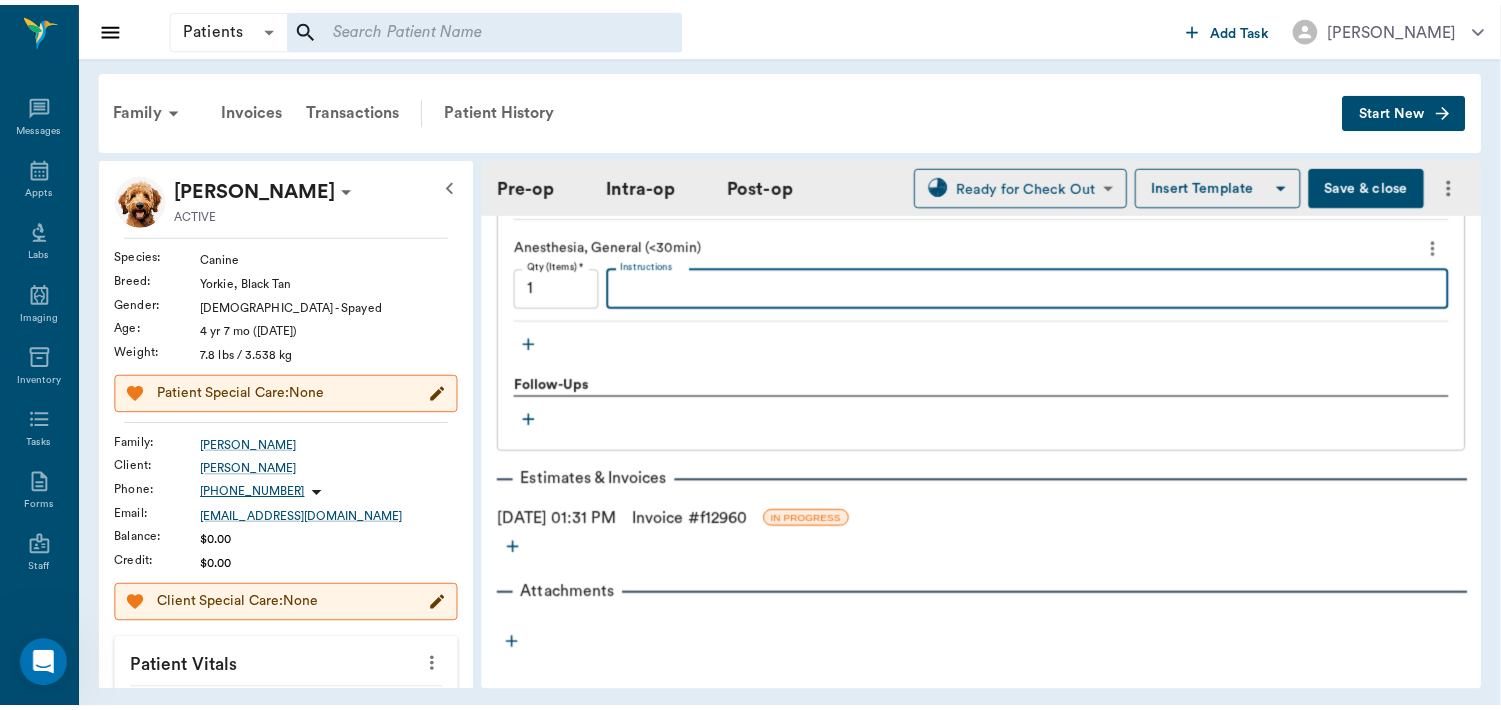 scroll, scrollTop: 2158, scrollLeft: 0, axis: vertical 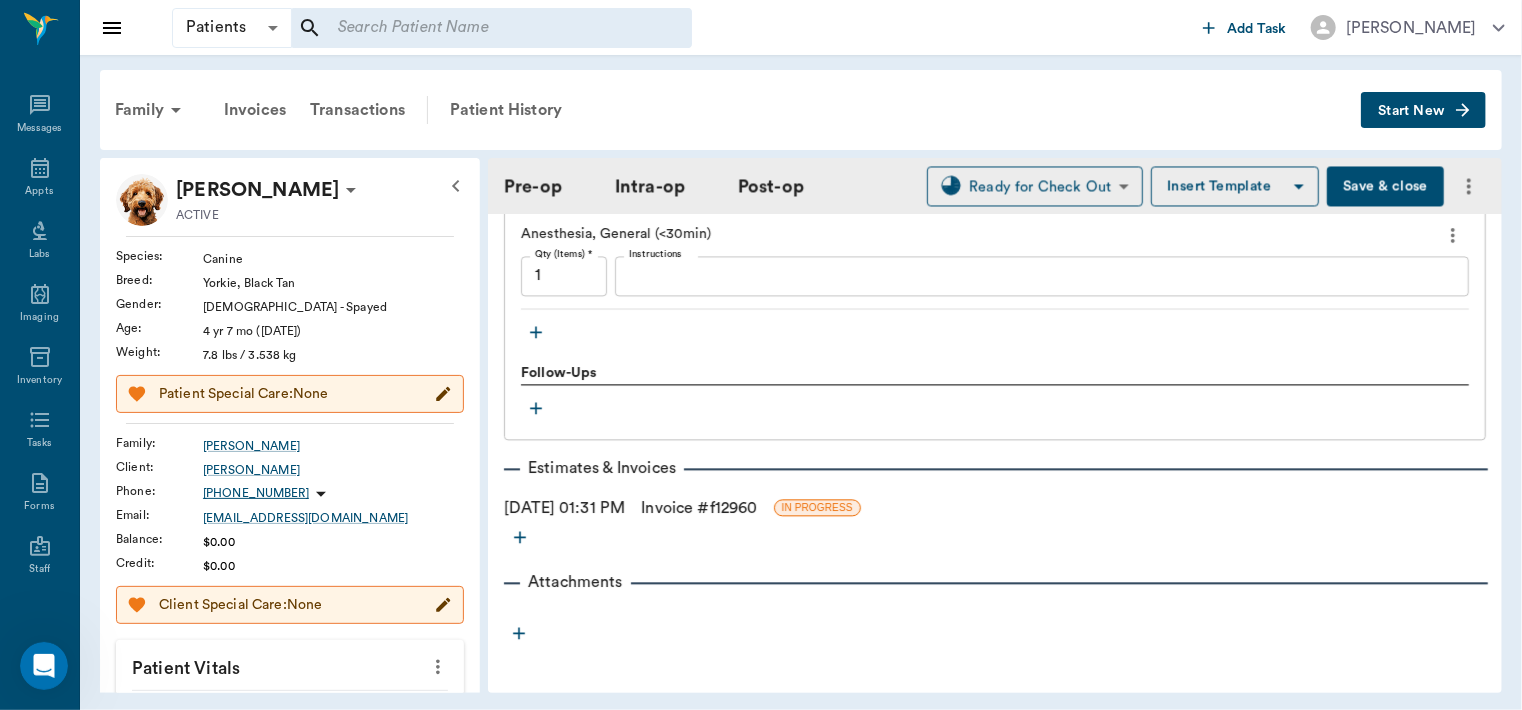 click on "Save & close" at bounding box center (1385, 186) 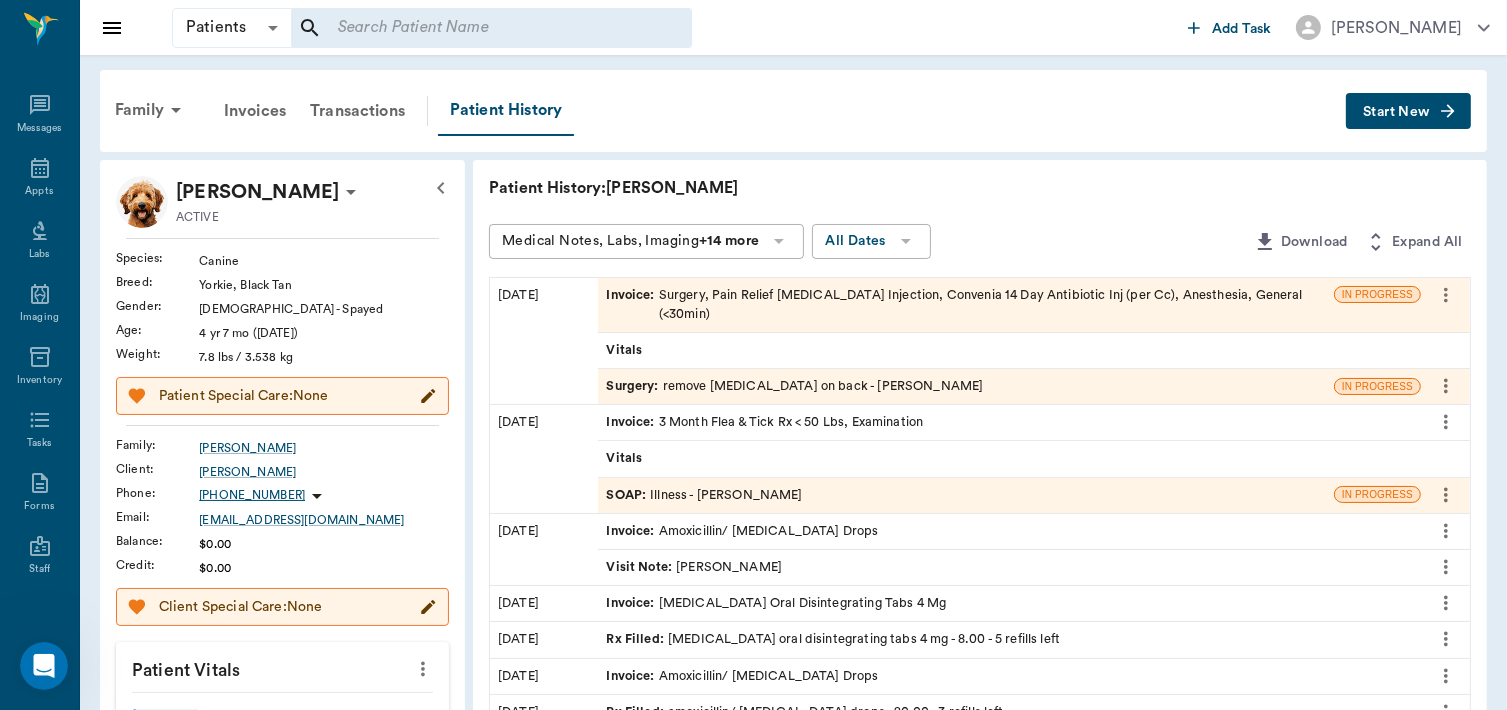 click on "Invoice : Surgery, Pain Relief Injection, Antibiotic Injection, Convenia 14 Day Antibiotic Inj (per Cc), Anesthesia, General (<30min)" at bounding box center [965, 305] 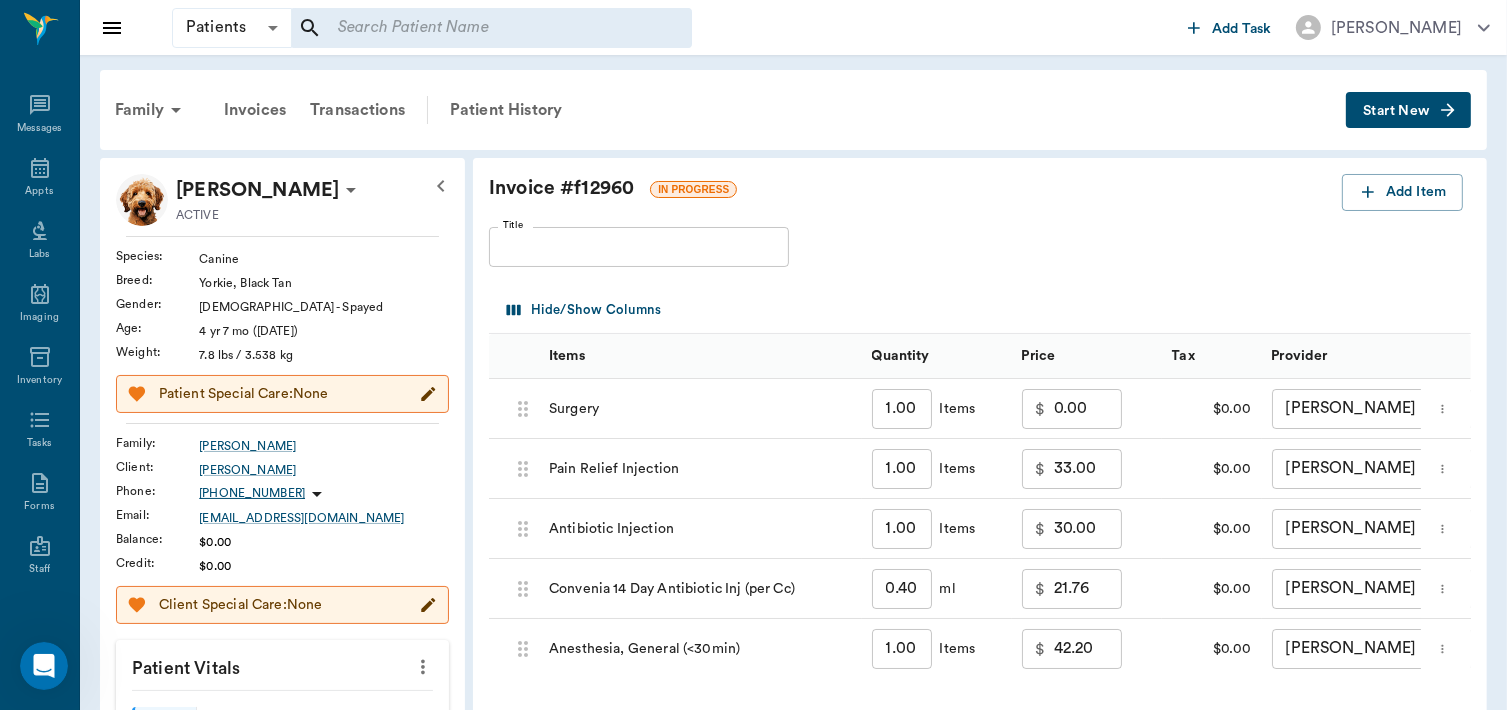 click on "0.00" at bounding box center (1088, 409) 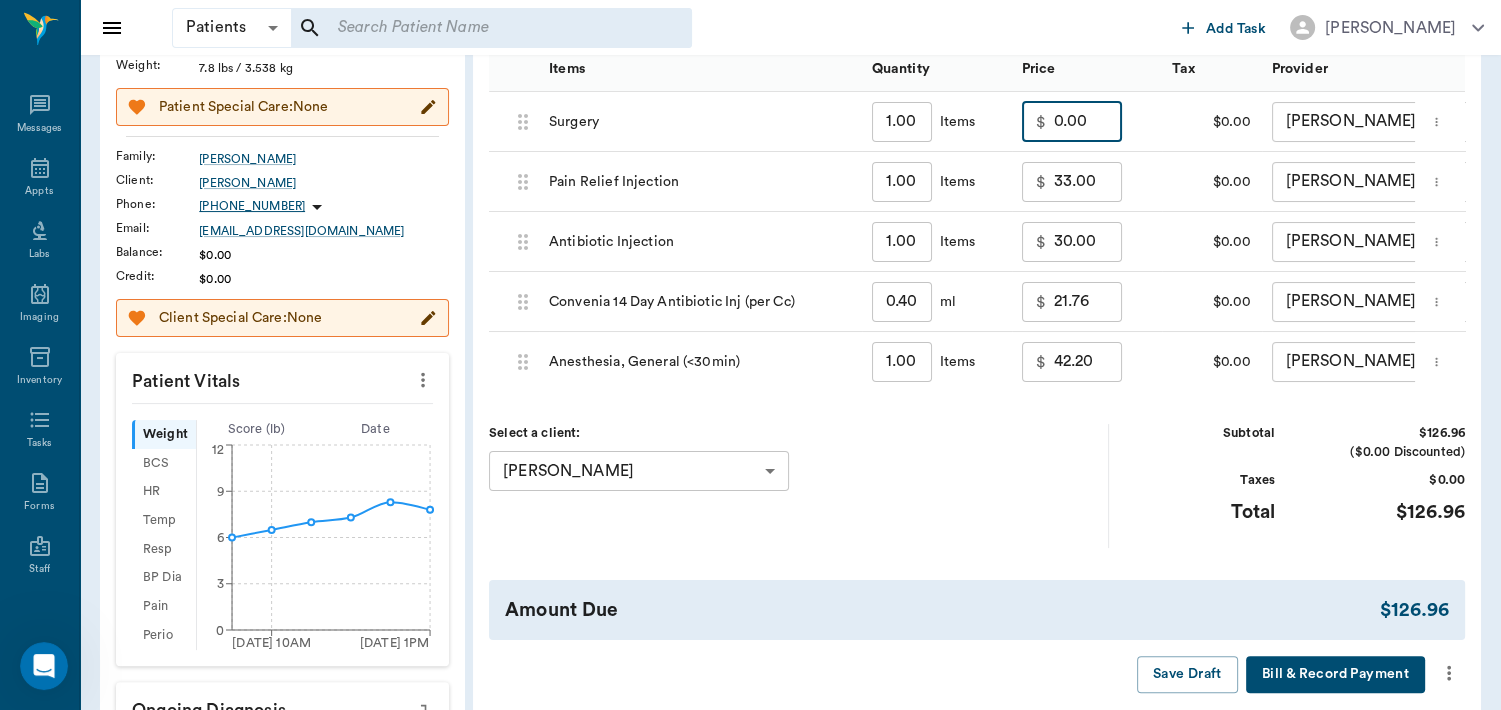 scroll, scrollTop: 320, scrollLeft: 0, axis: vertical 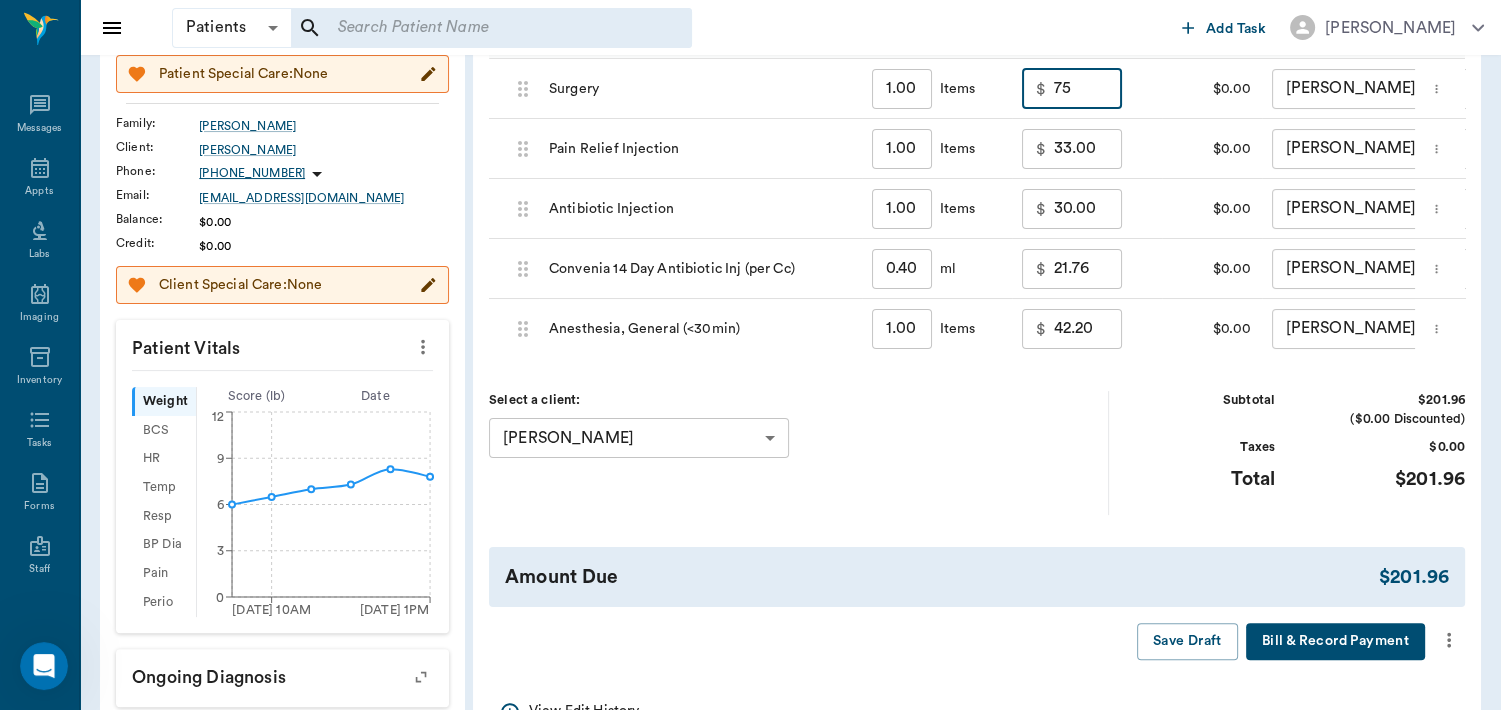type on "75.00" 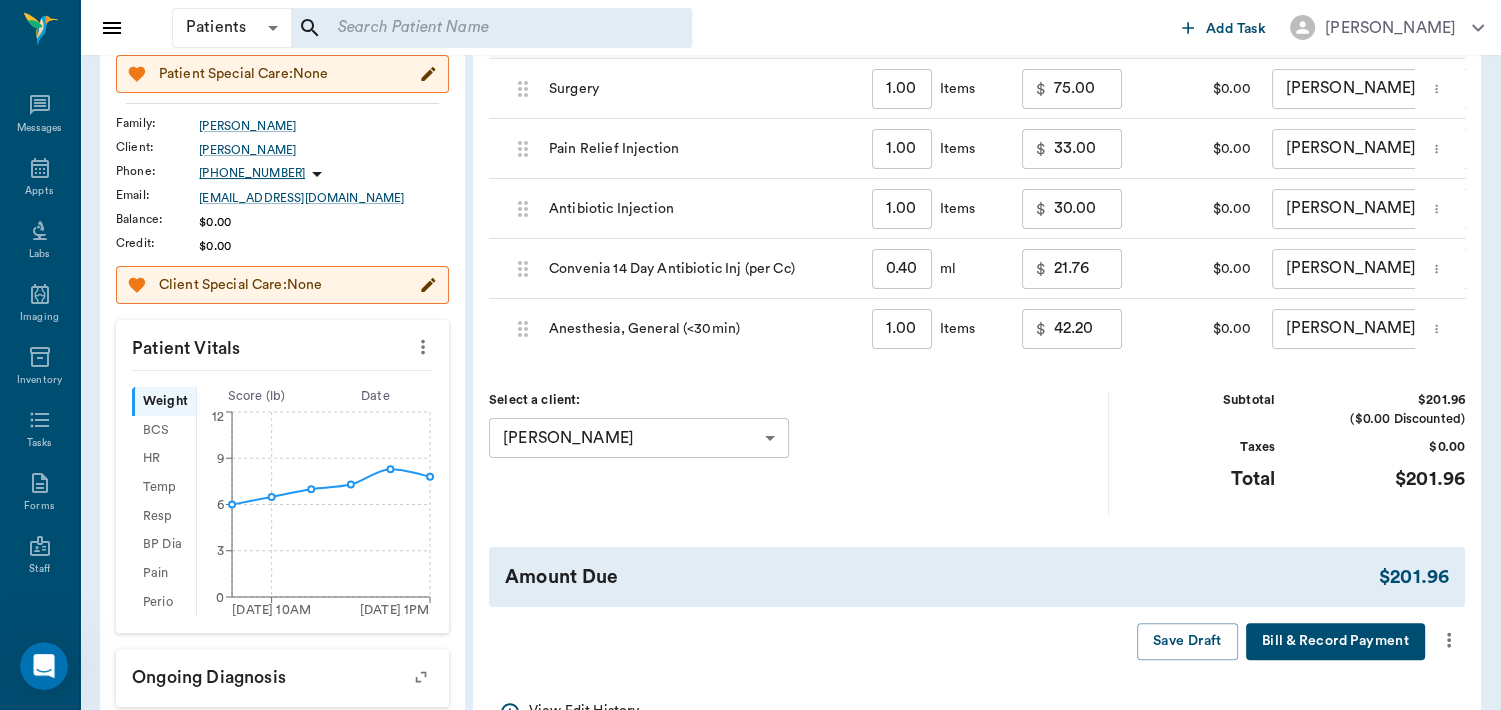 click 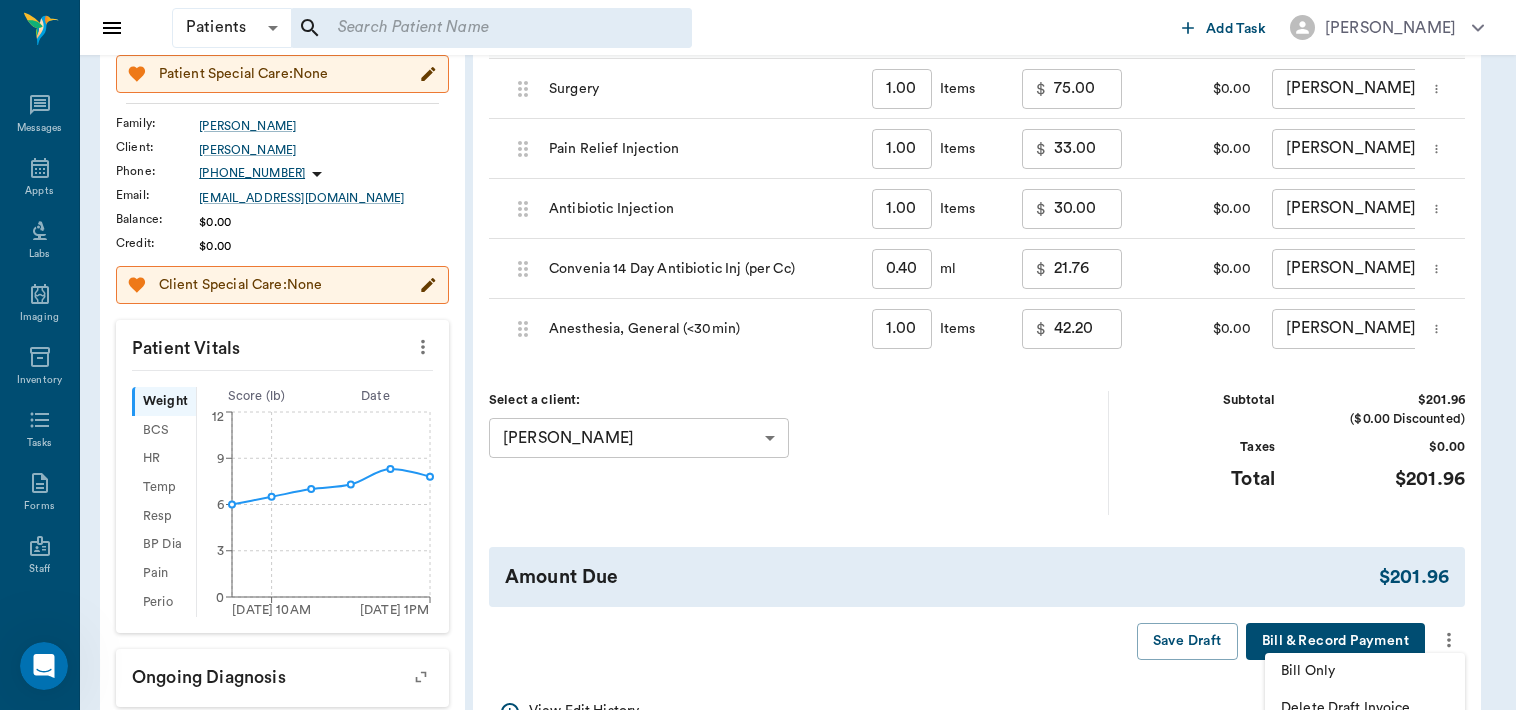 click at bounding box center (758, 355) 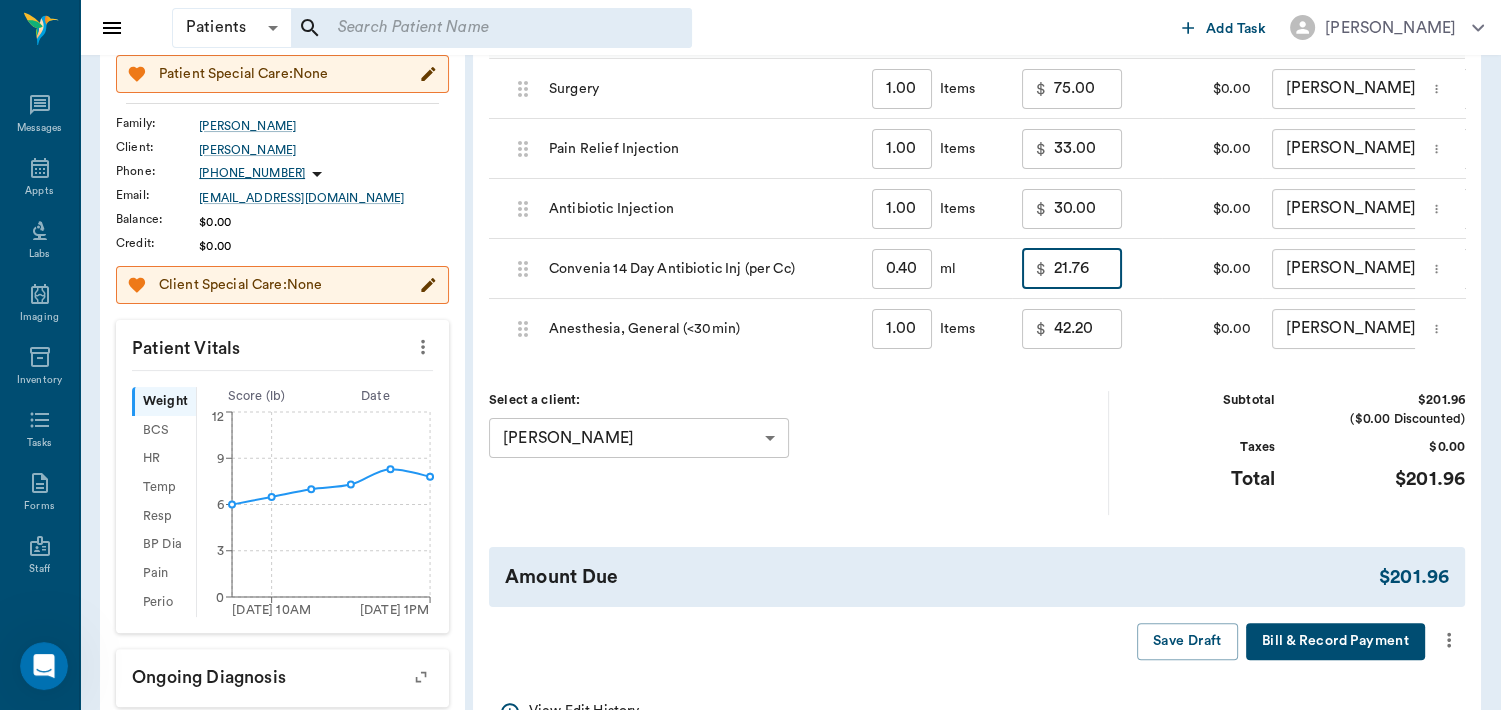 click on "21.76" at bounding box center (1088, 269) 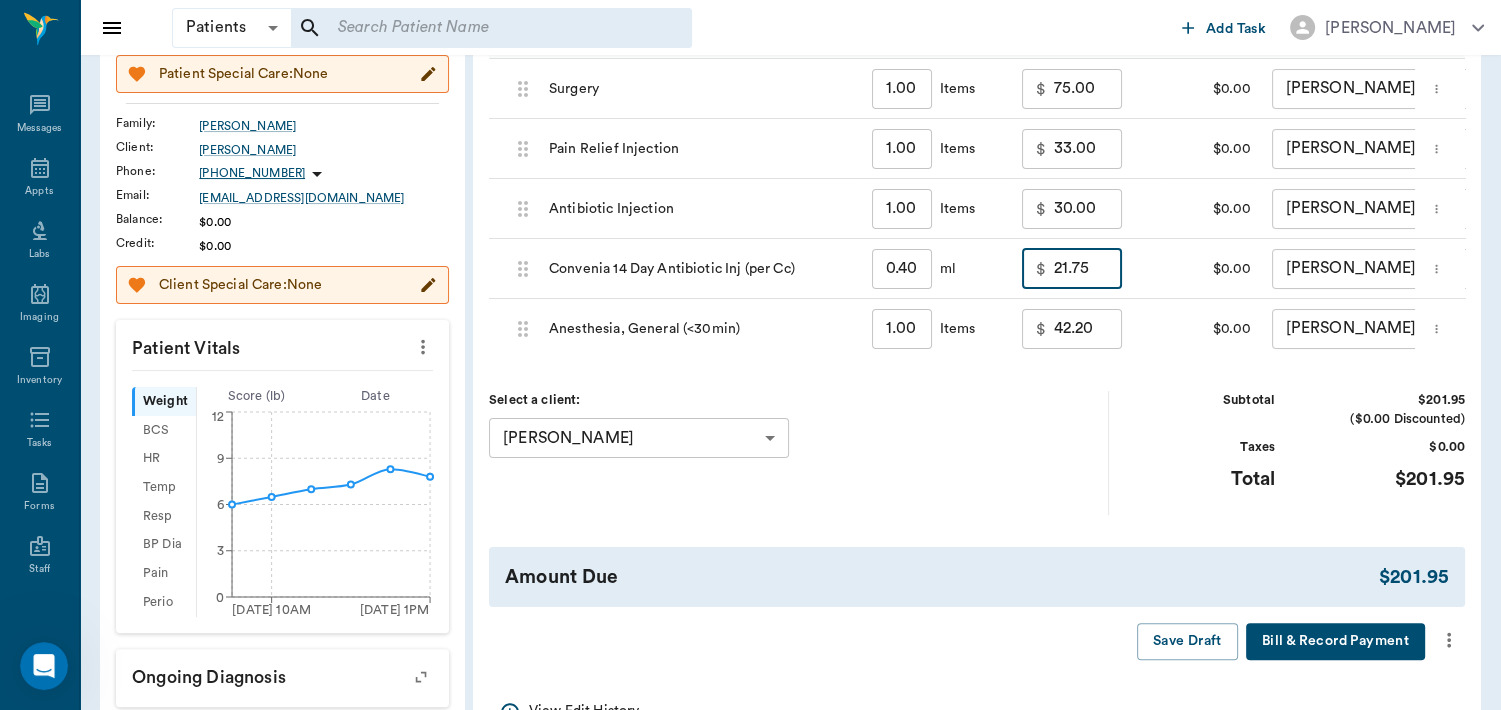 type on "21.75" 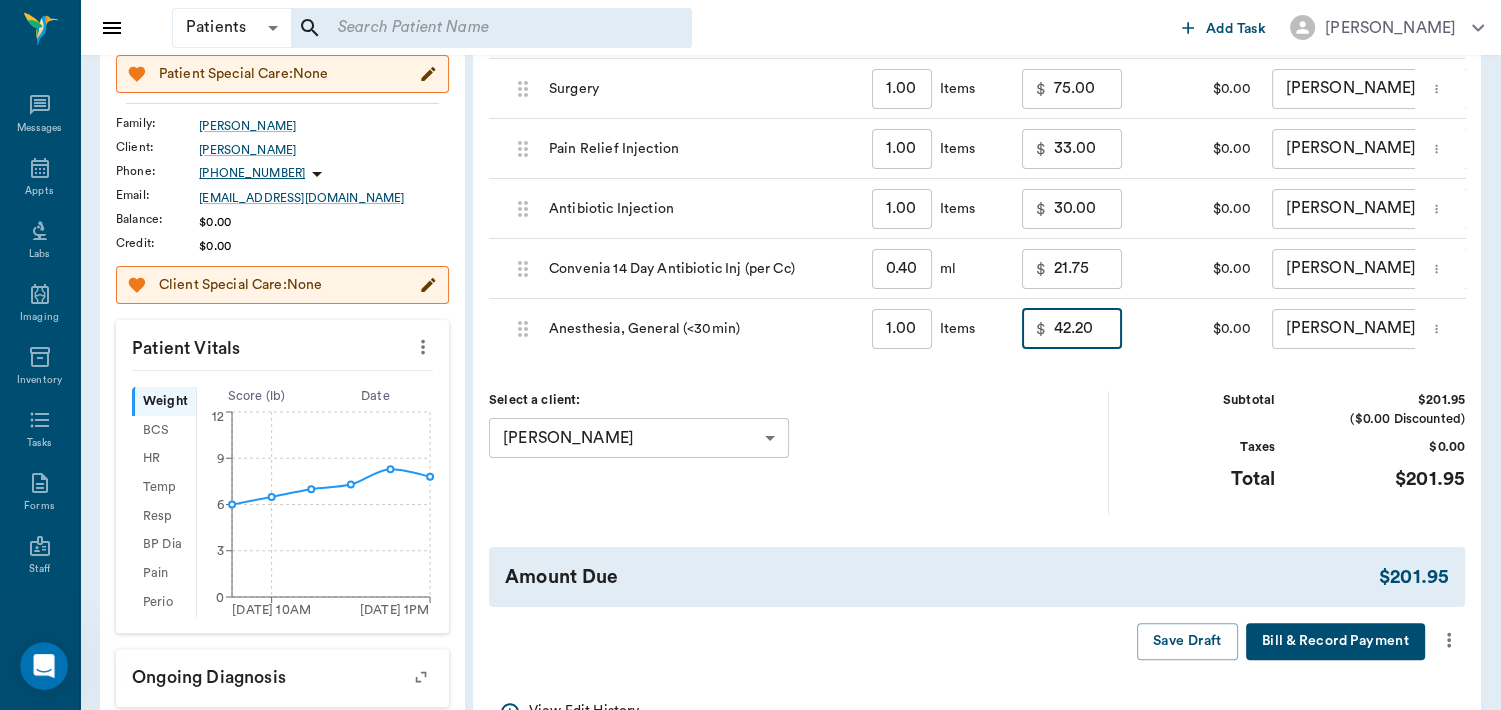 click on "42.20" at bounding box center (1088, 329) 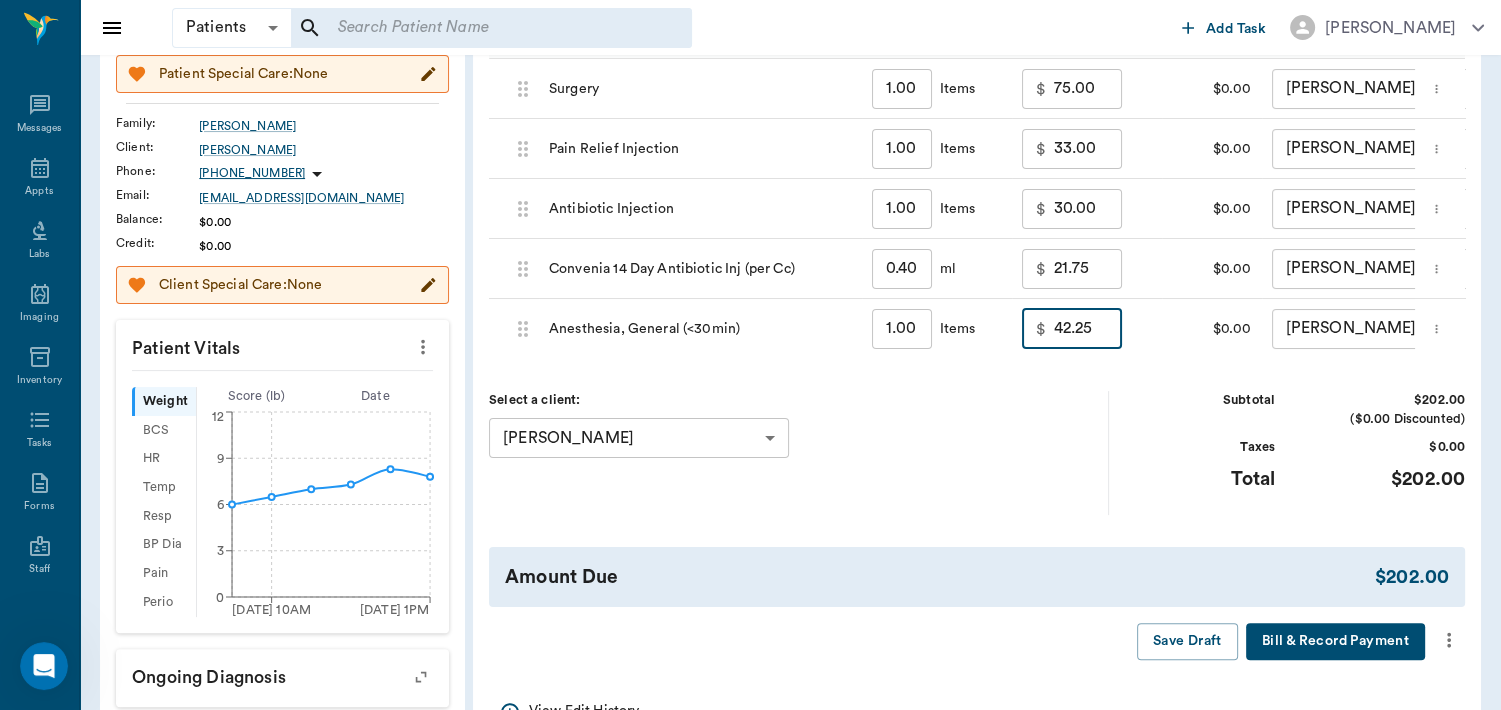 type on "42.25" 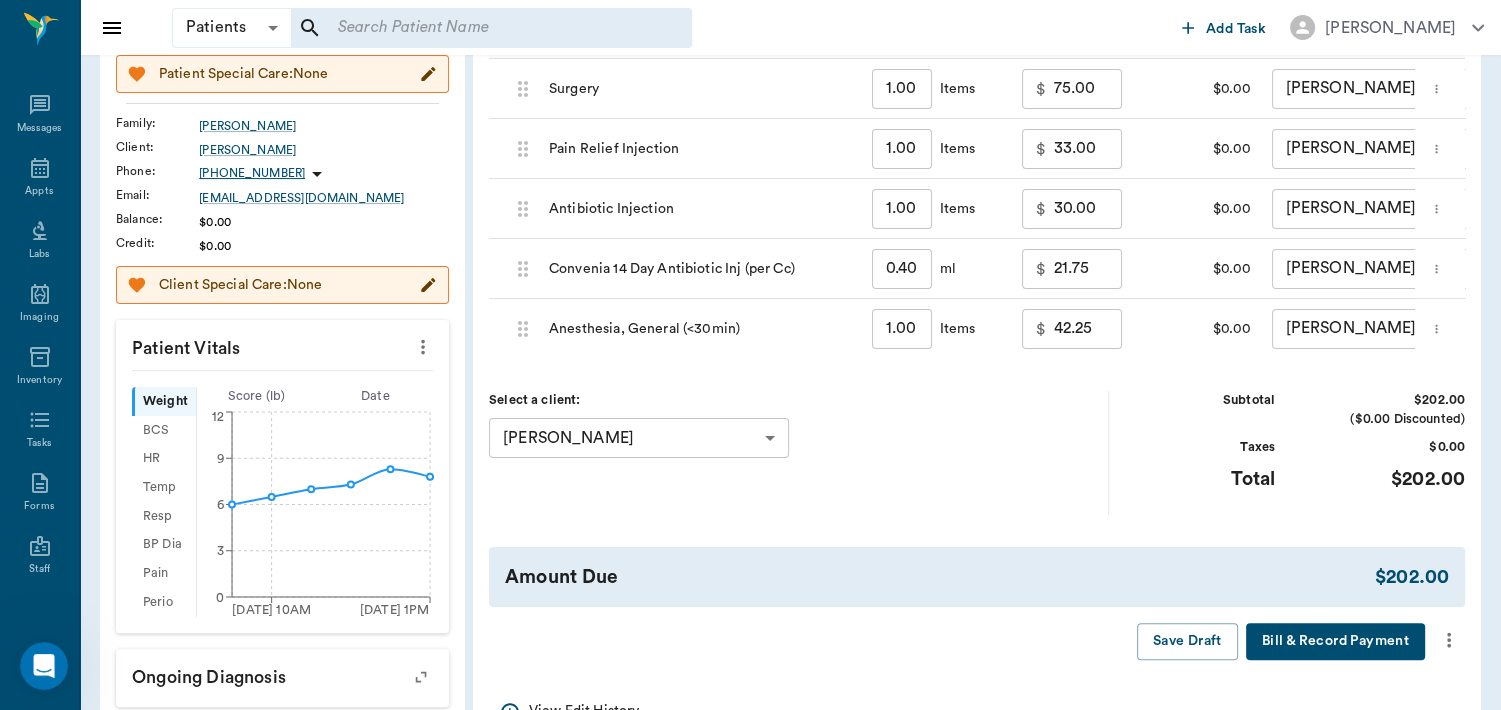 click 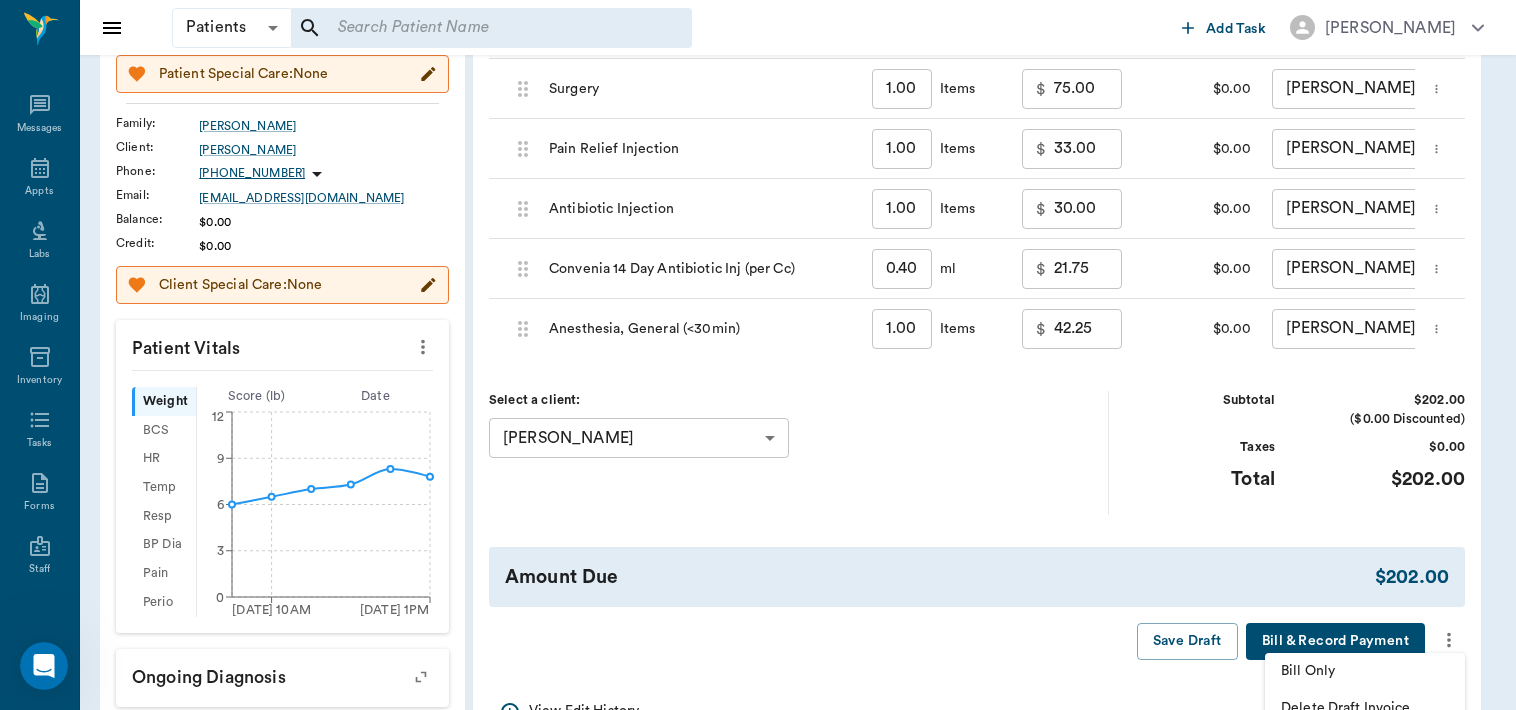 click on "Bill Only" at bounding box center [1365, 671] 